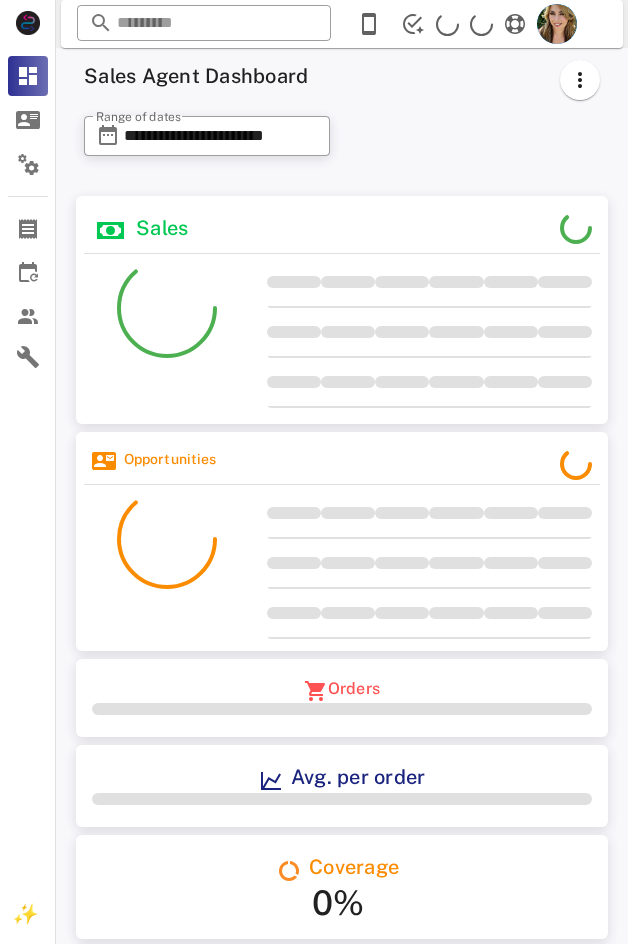 scroll, scrollTop: 0, scrollLeft: 0, axis: both 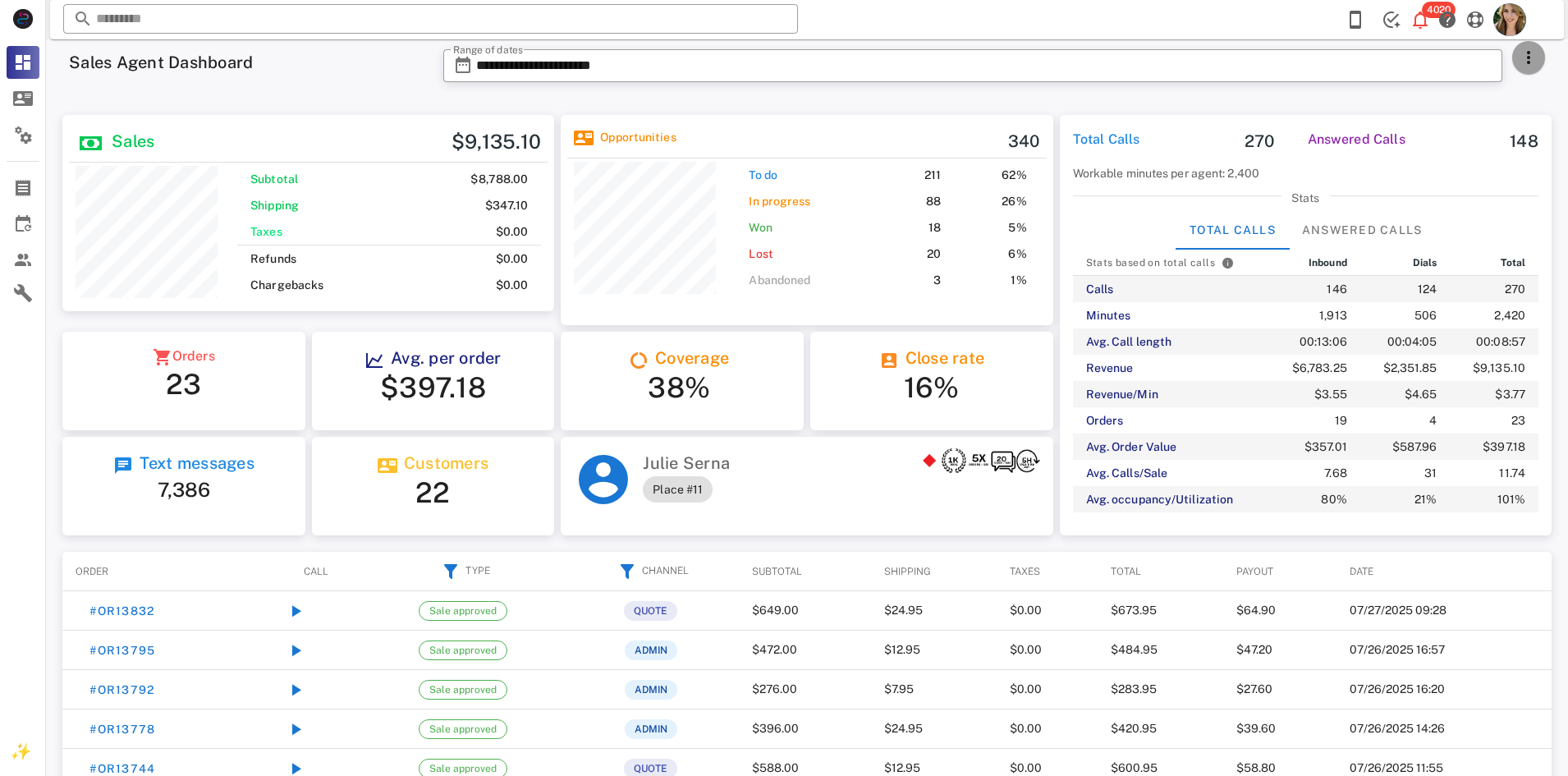 click at bounding box center [1529, 57] 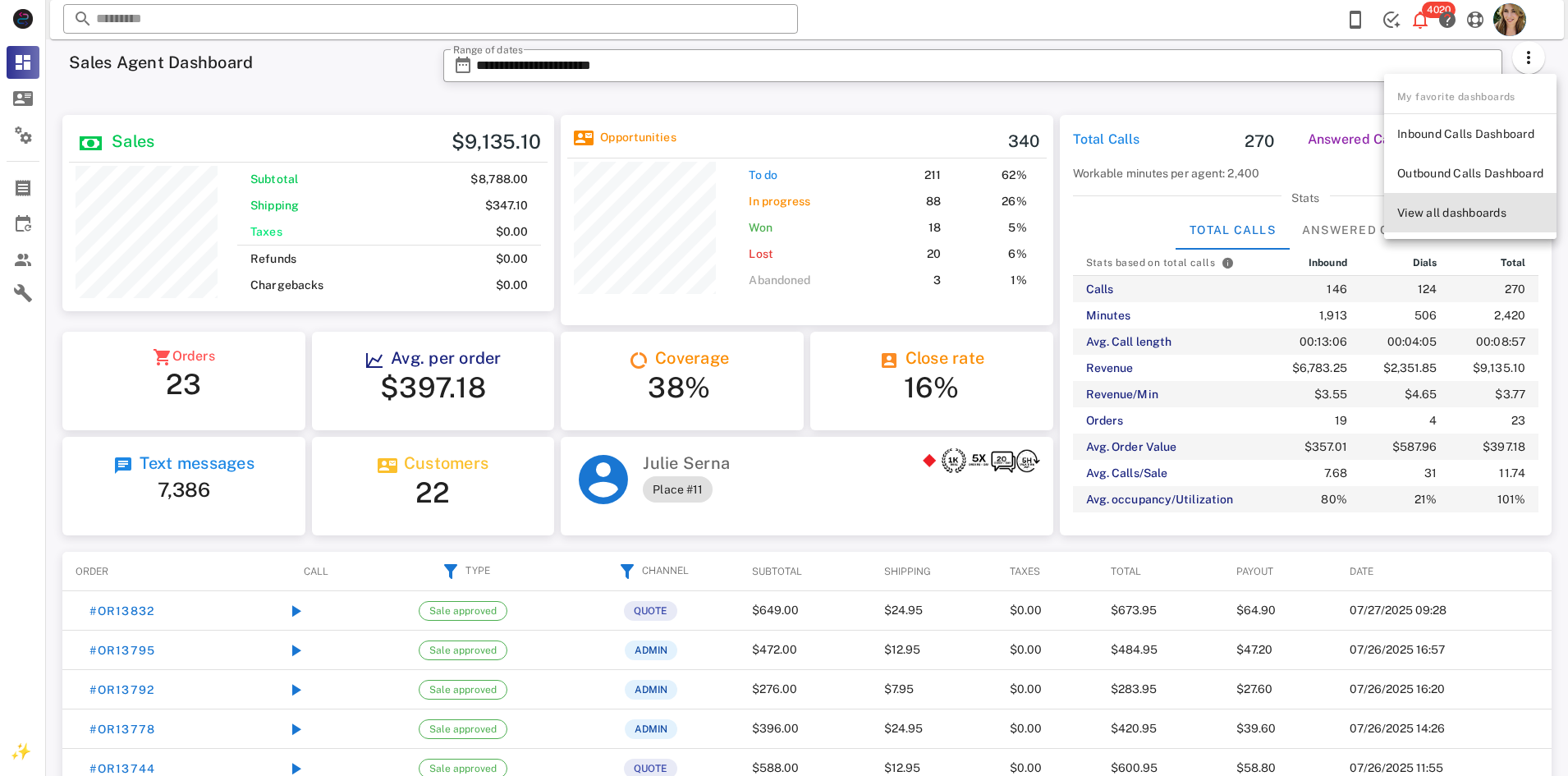 click on "View all dashboards" at bounding box center [1470, 213] 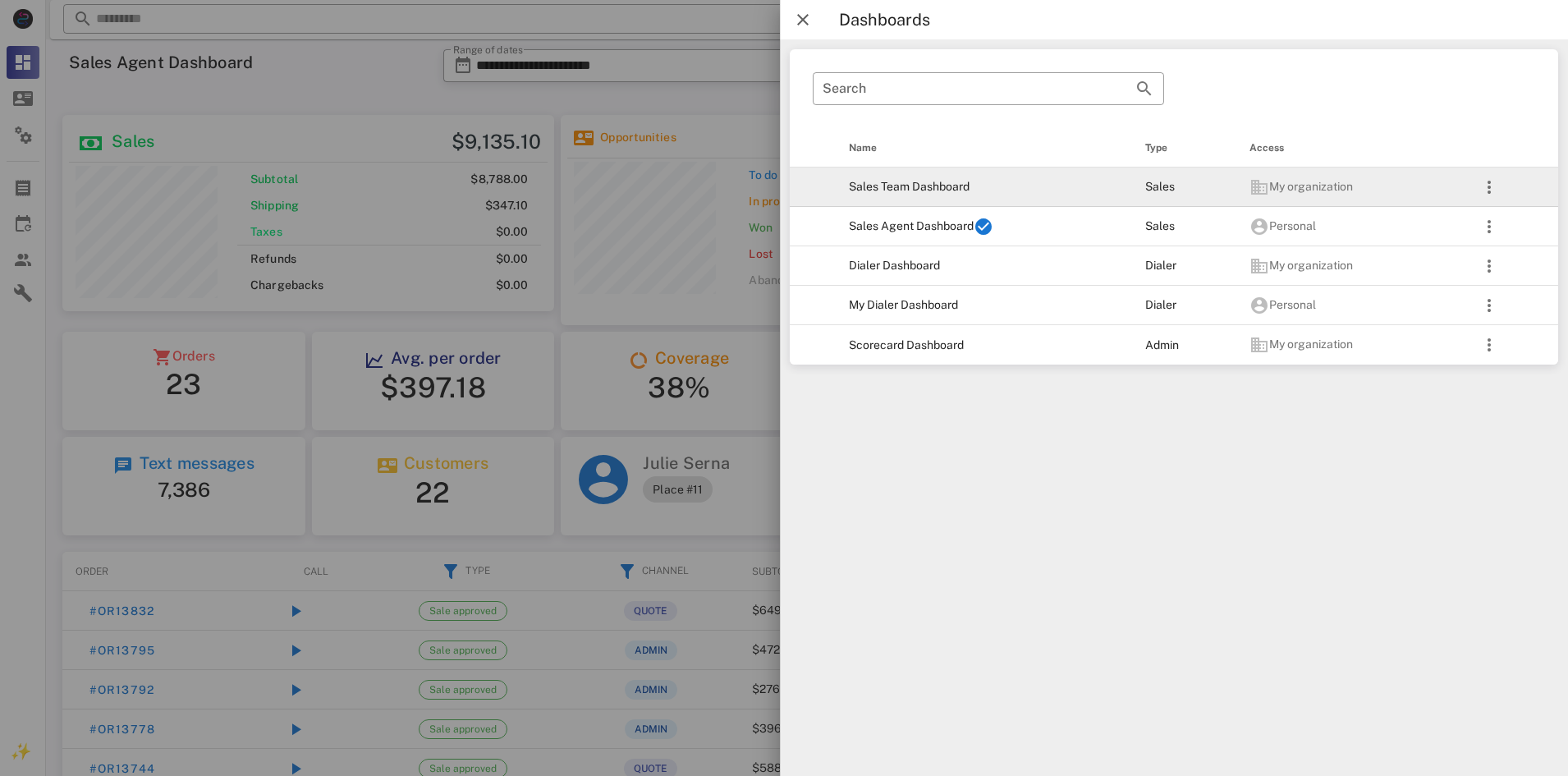 click on "Sales Team Dashboard" at bounding box center (983, 187) 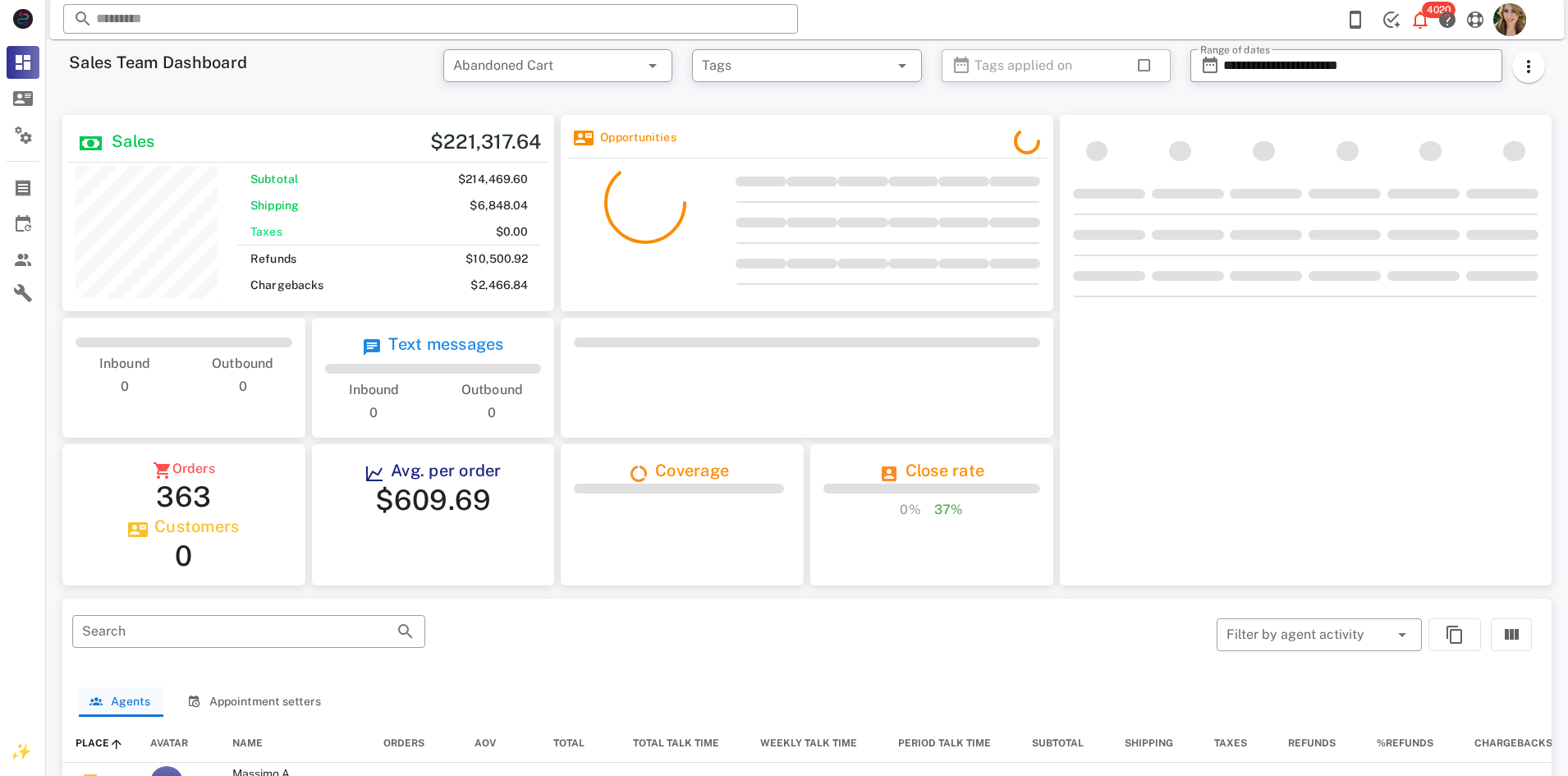 scroll, scrollTop: 820968, scrollLeft: 820451, axis: both 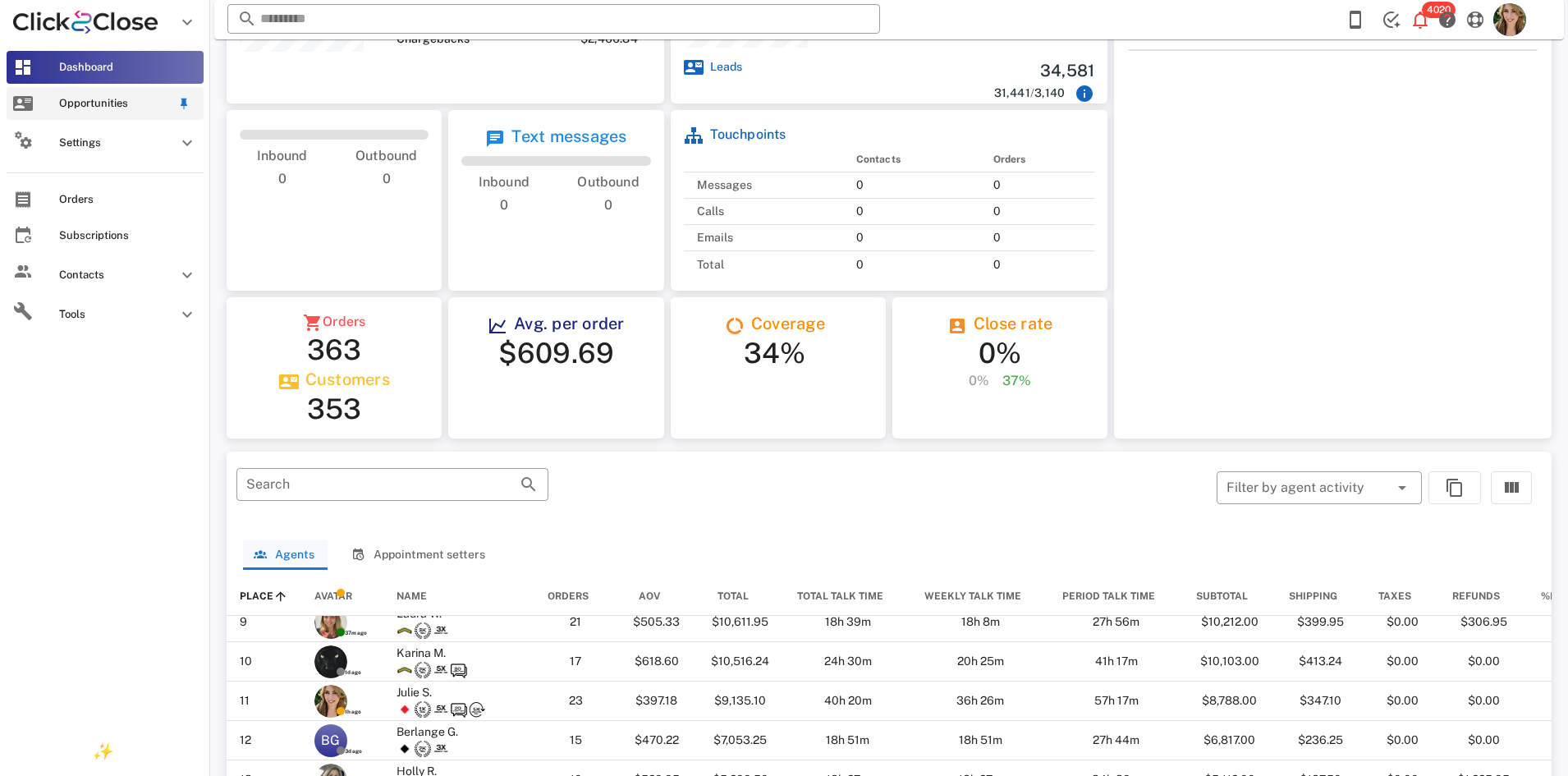 click on "Opportunities" at bounding box center (105, 103) 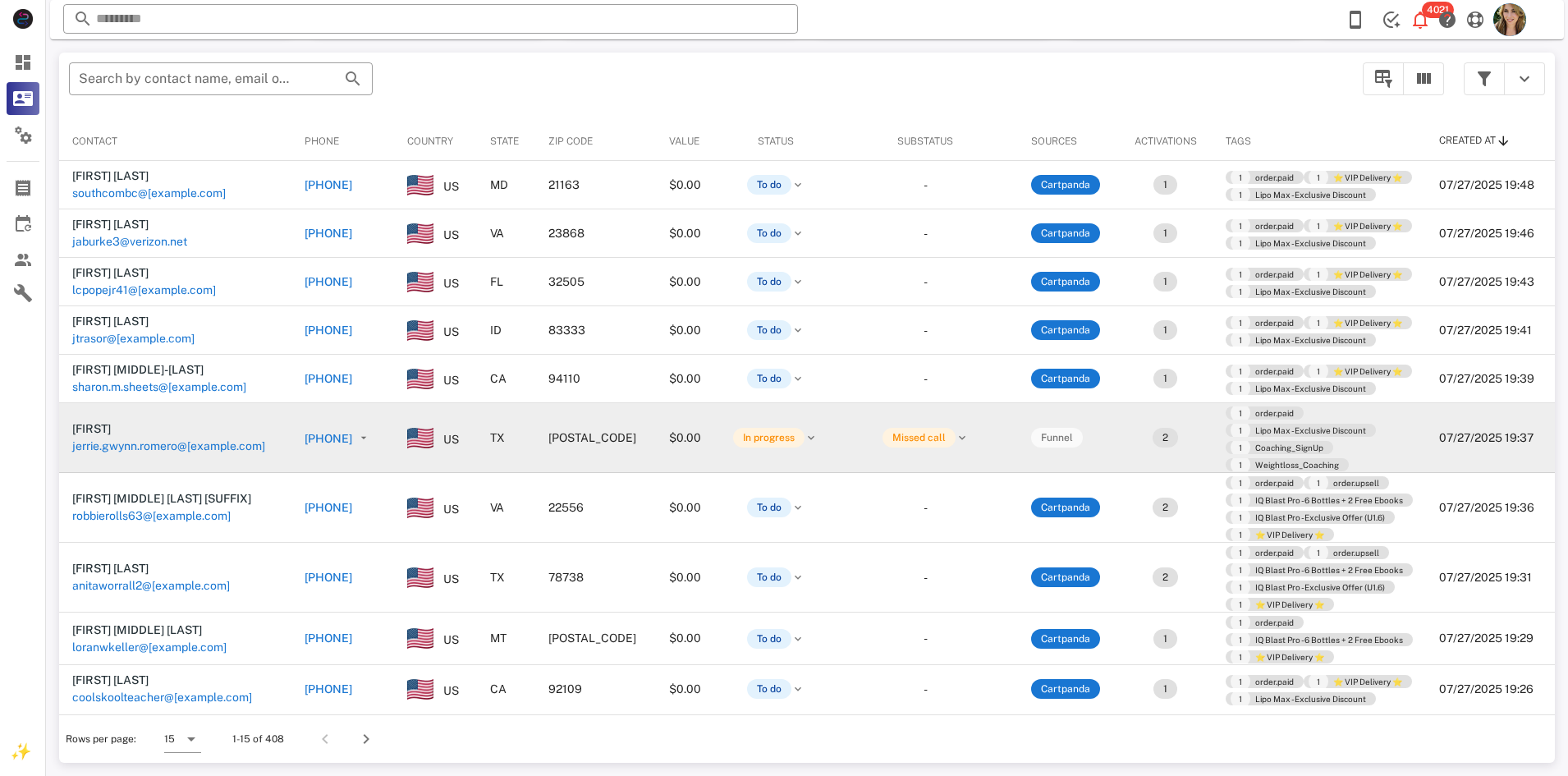 click on "+12145373023" at bounding box center [328, 439] 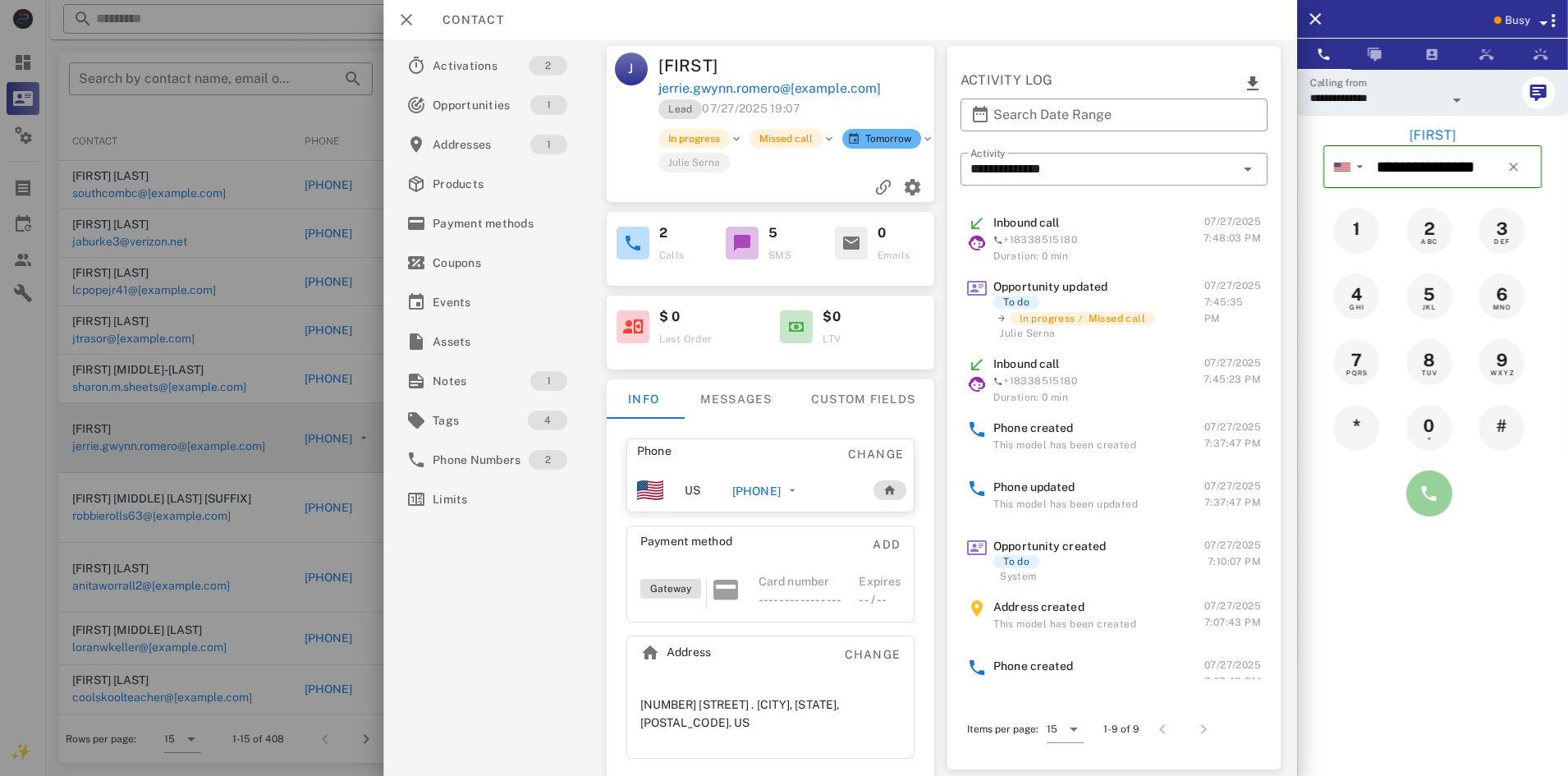 click at bounding box center [1429, 494] 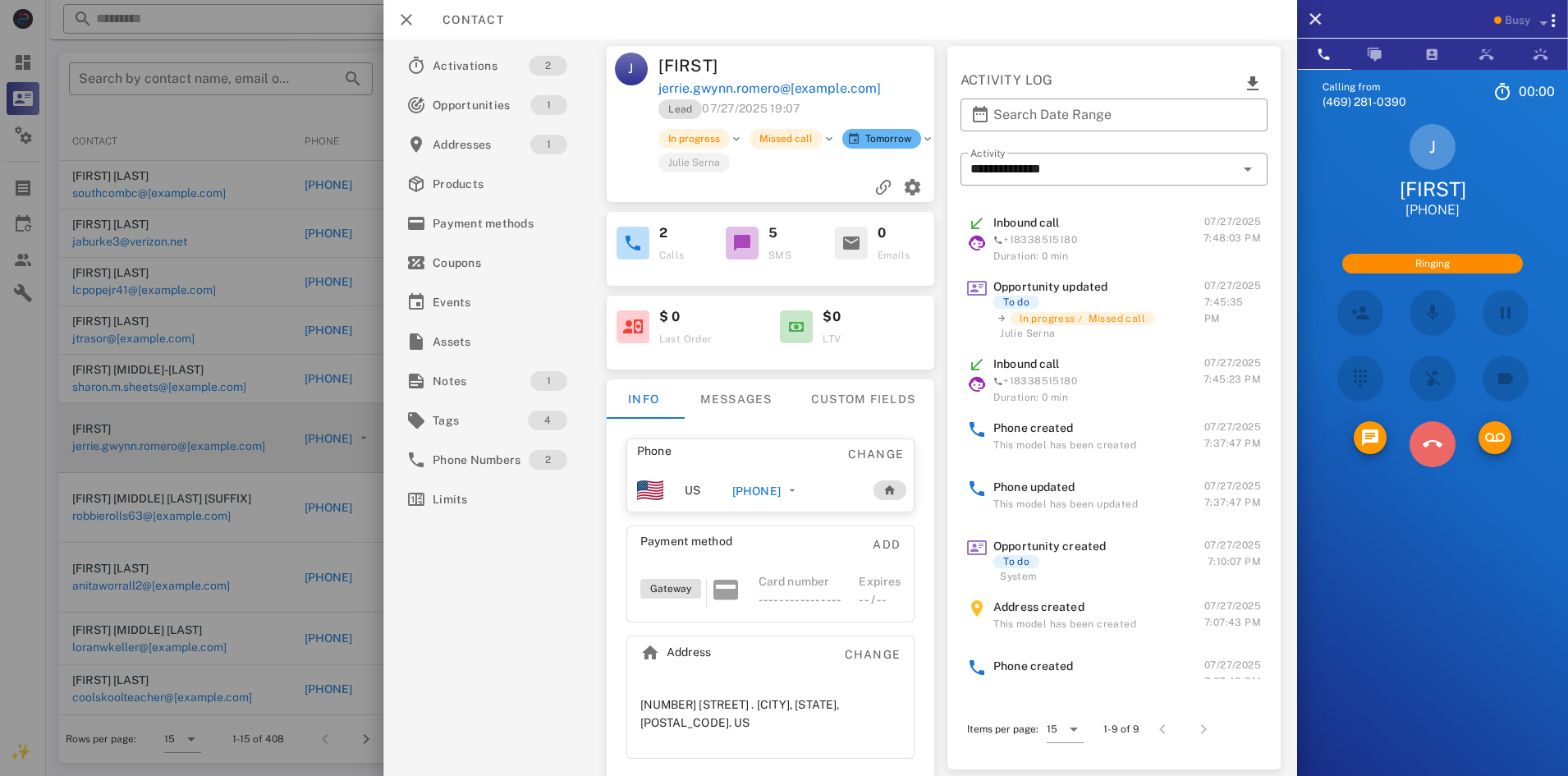 click at bounding box center [1433, 444] 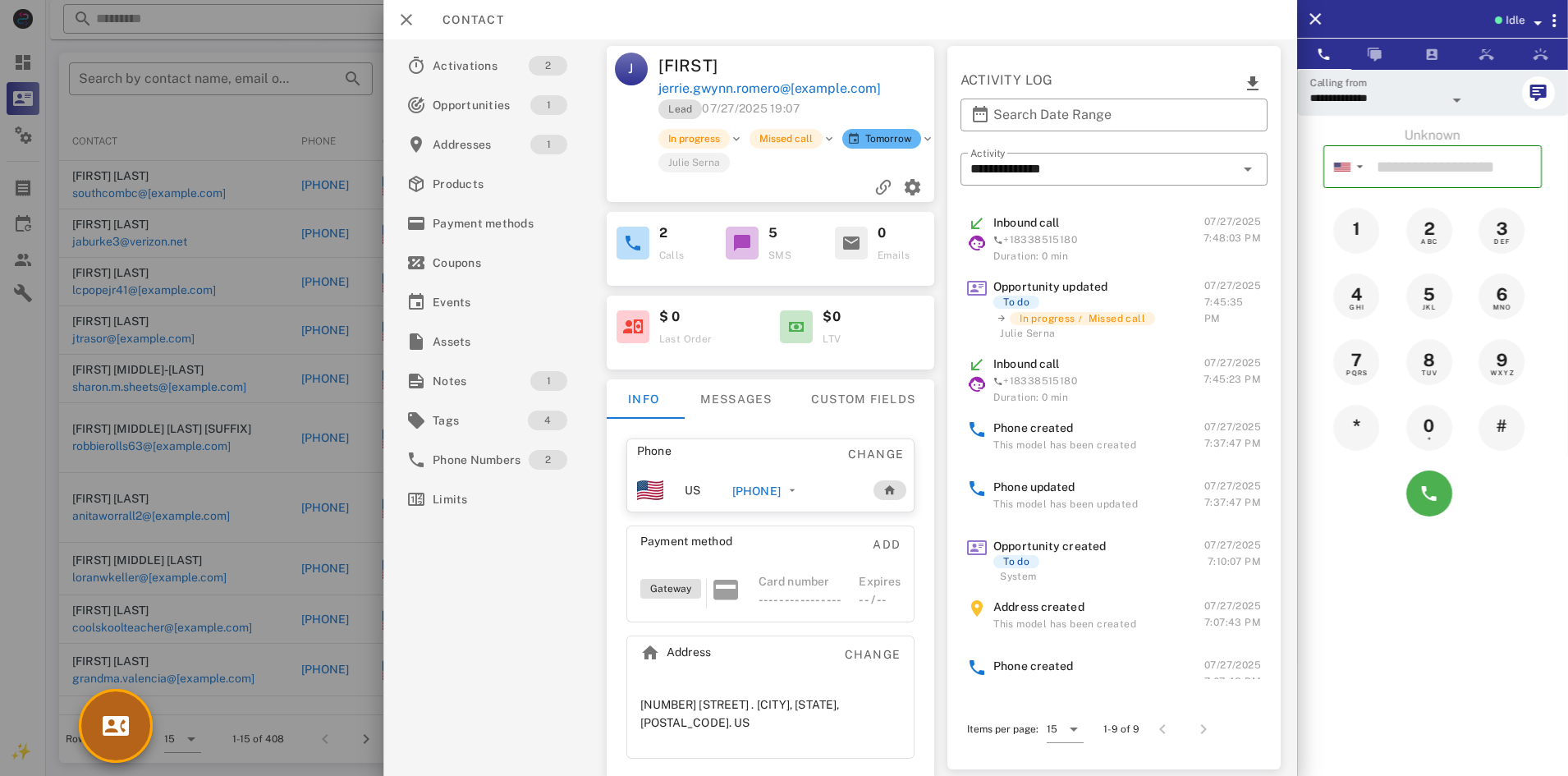 click at bounding box center [116, 726] 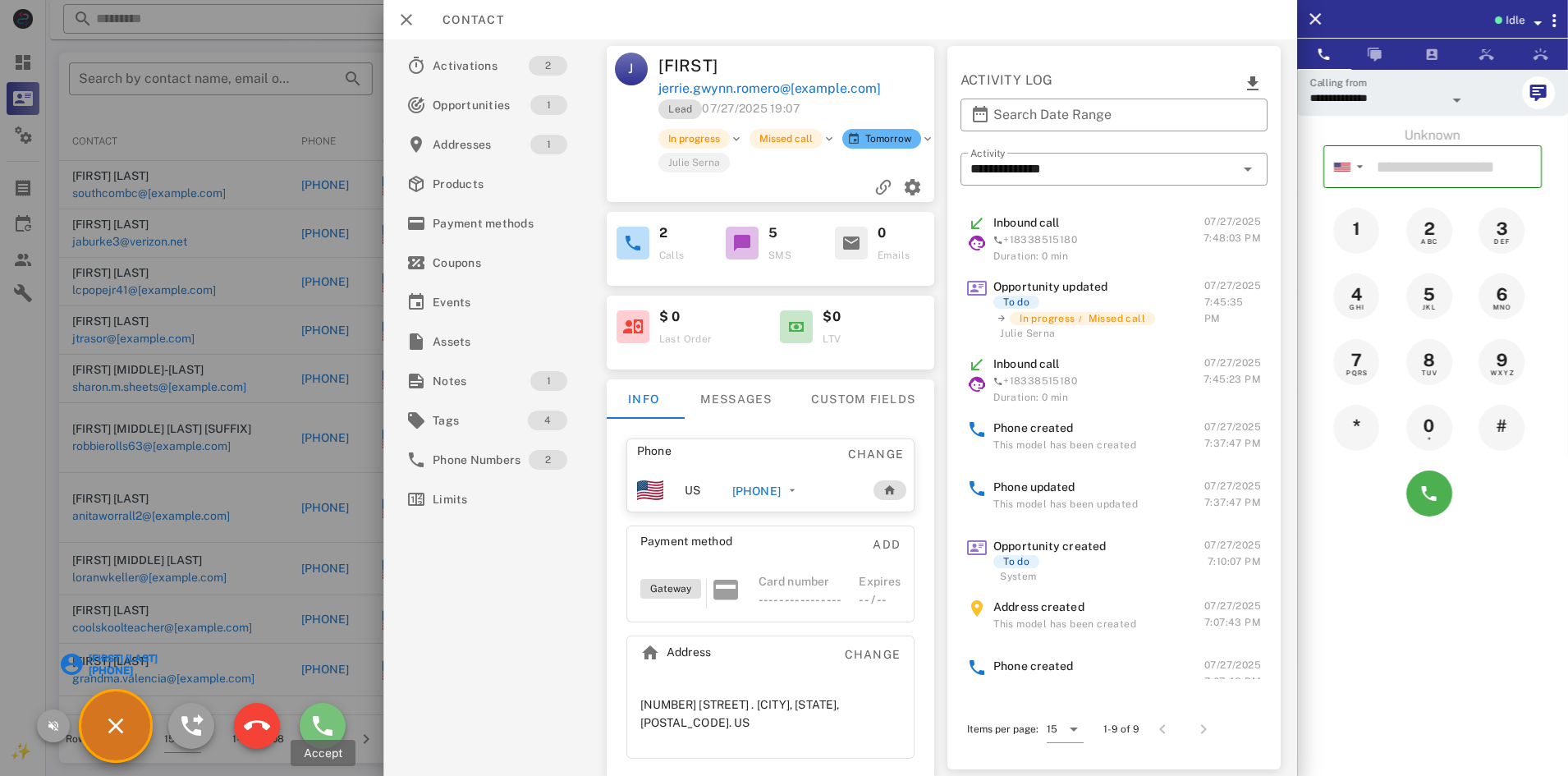 click at bounding box center [323, 726] 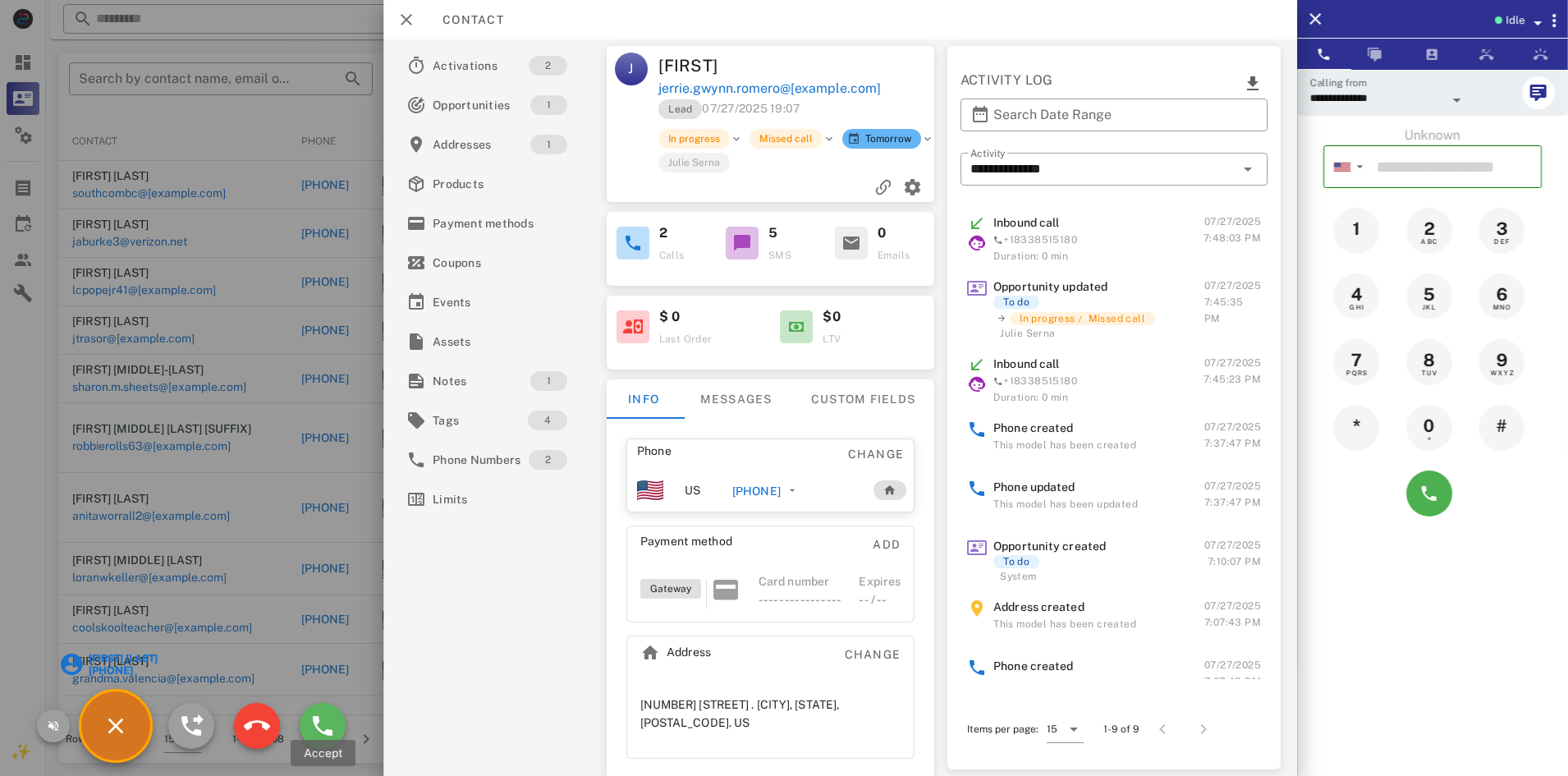 type on "**********" 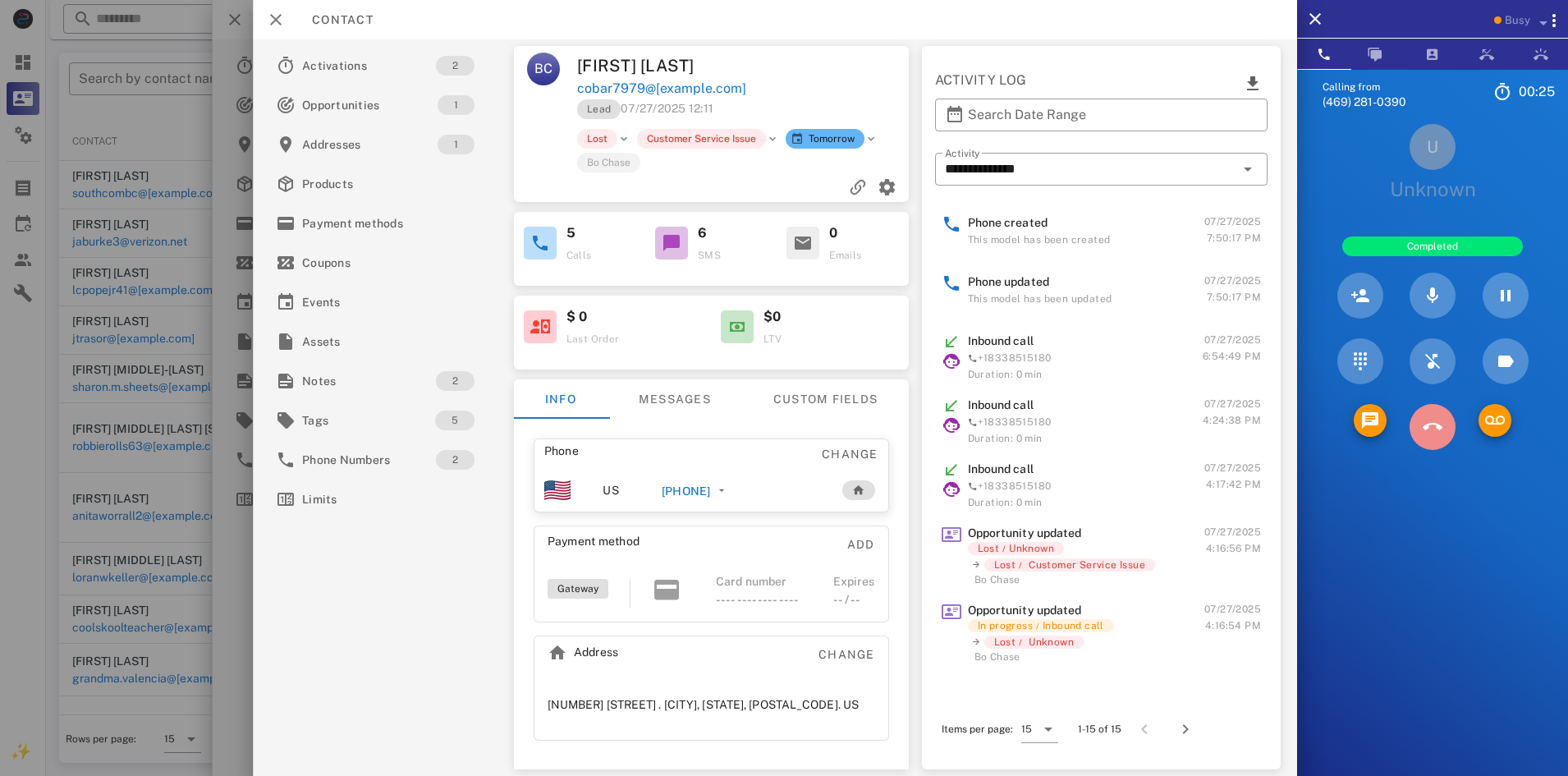 click at bounding box center [1433, 427] 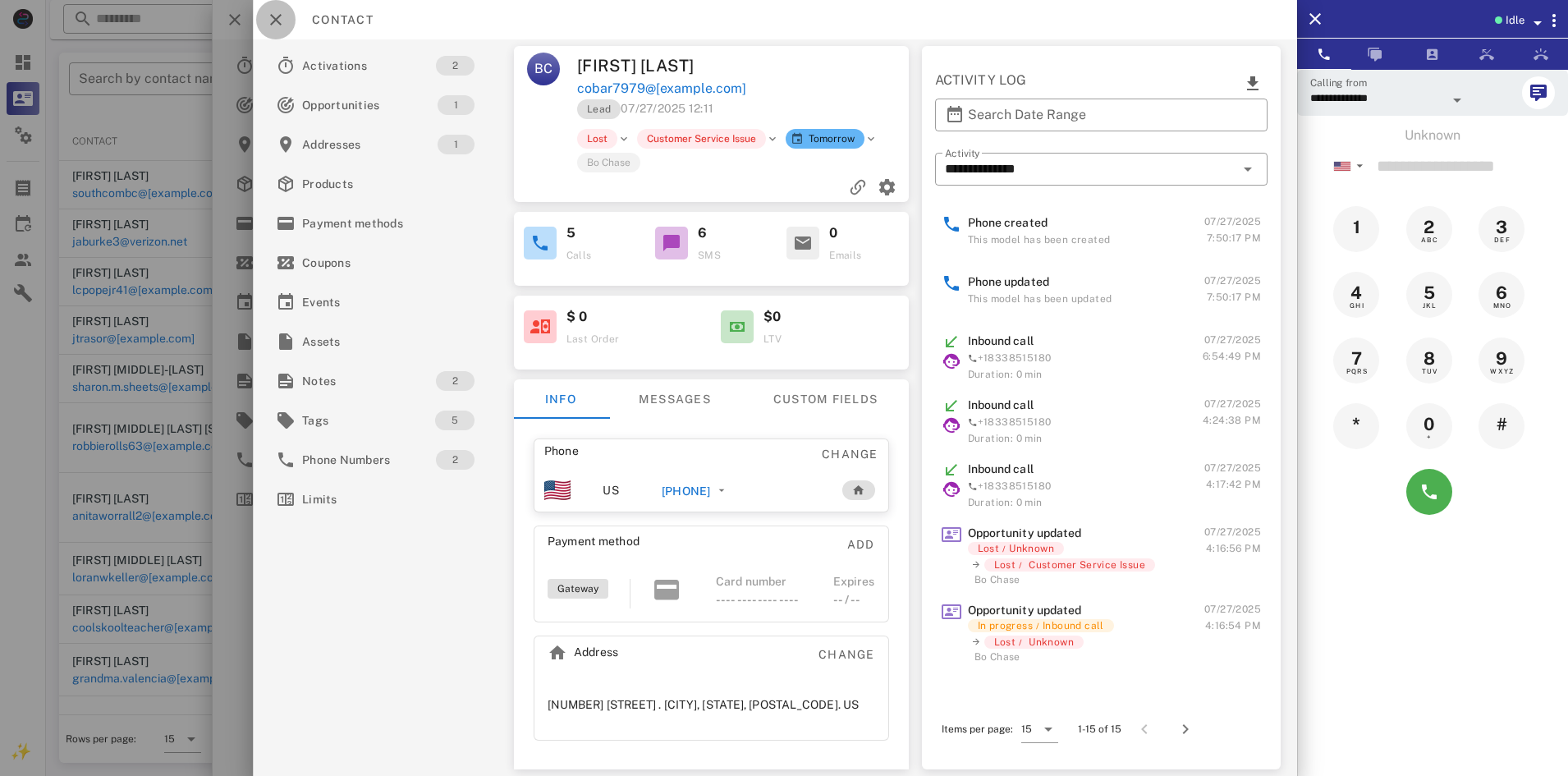 click at bounding box center (276, 20) 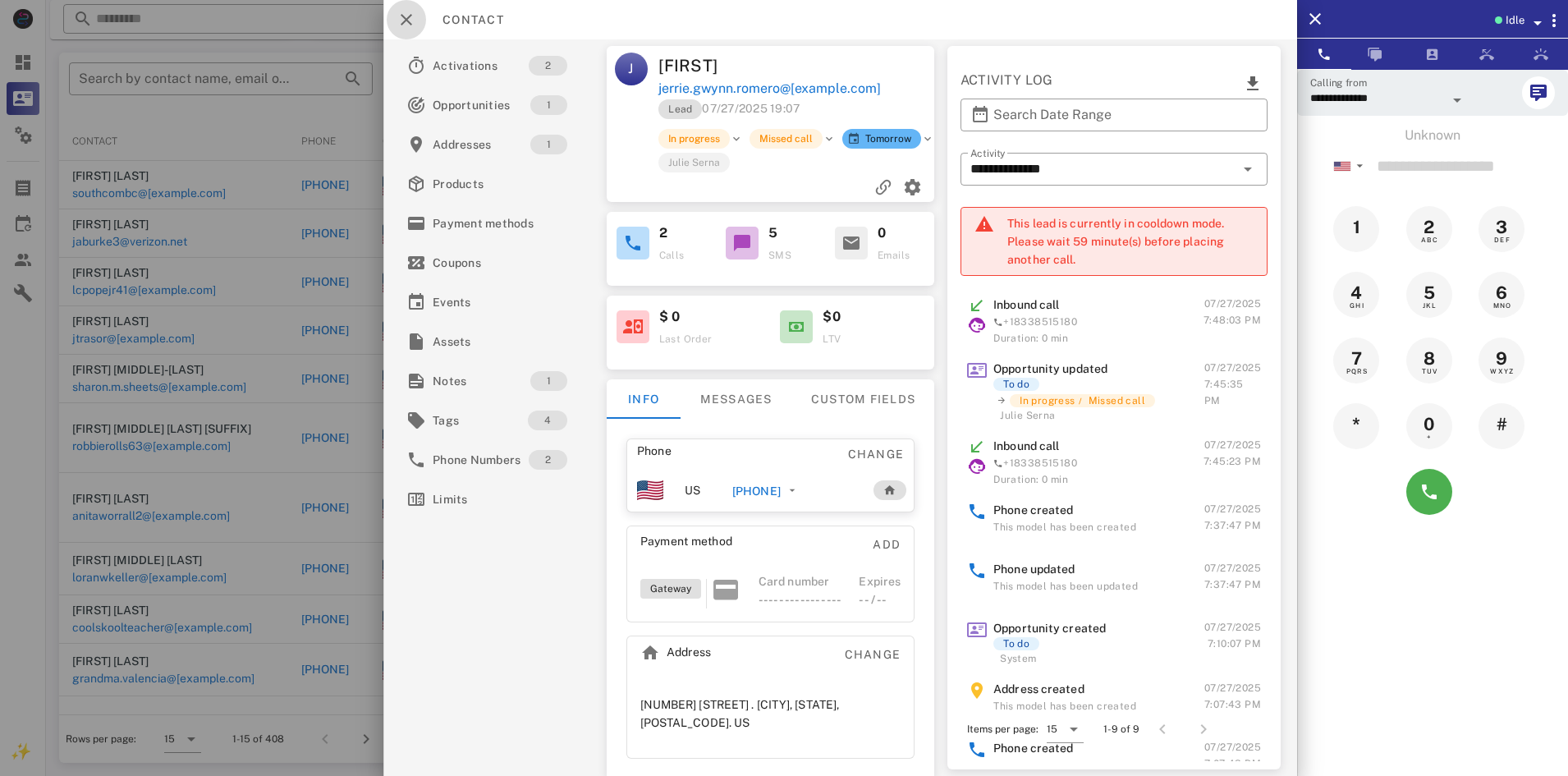 click at bounding box center [406, 20] 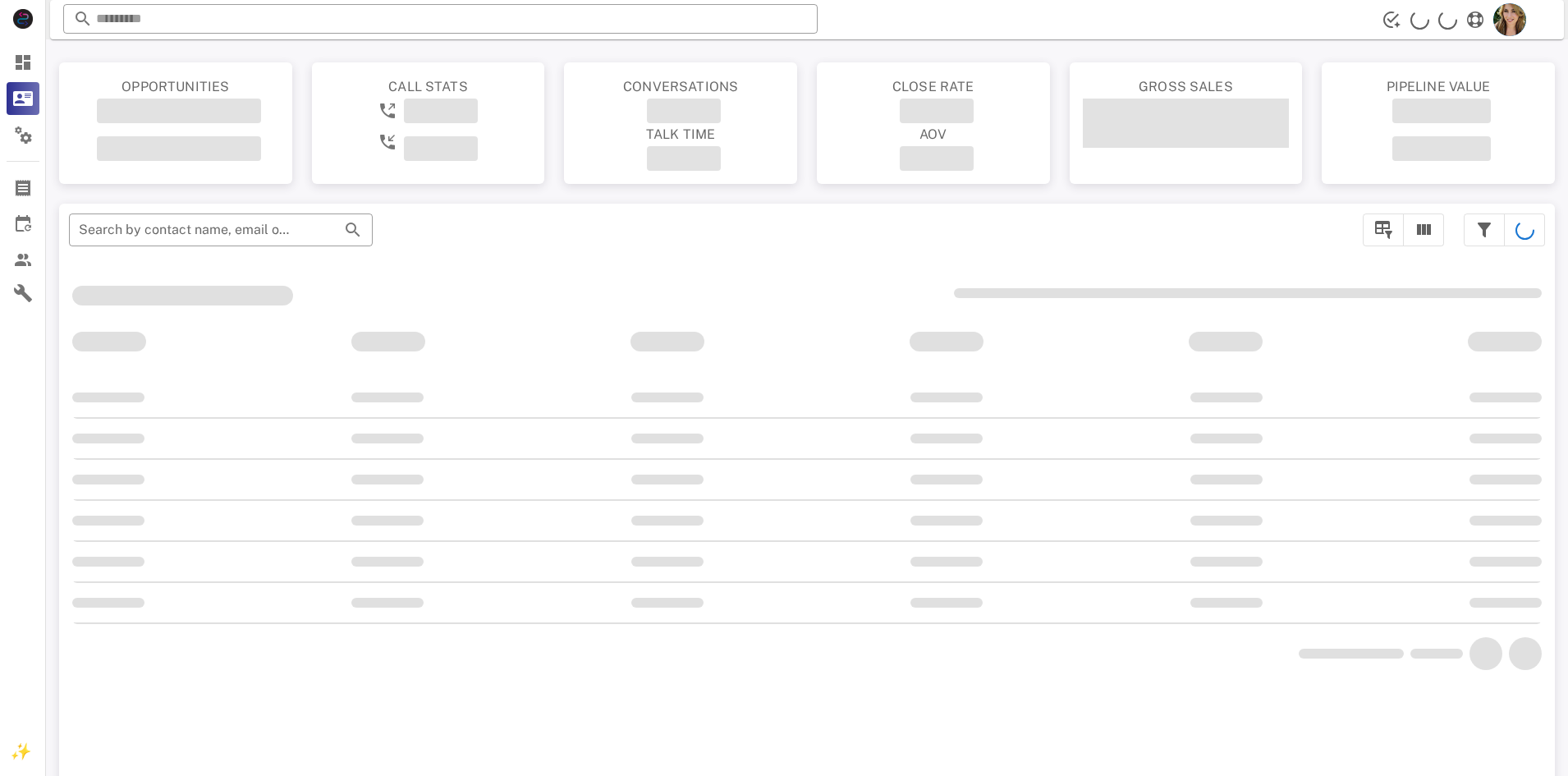 scroll, scrollTop: 0, scrollLeft: 0, axis: both 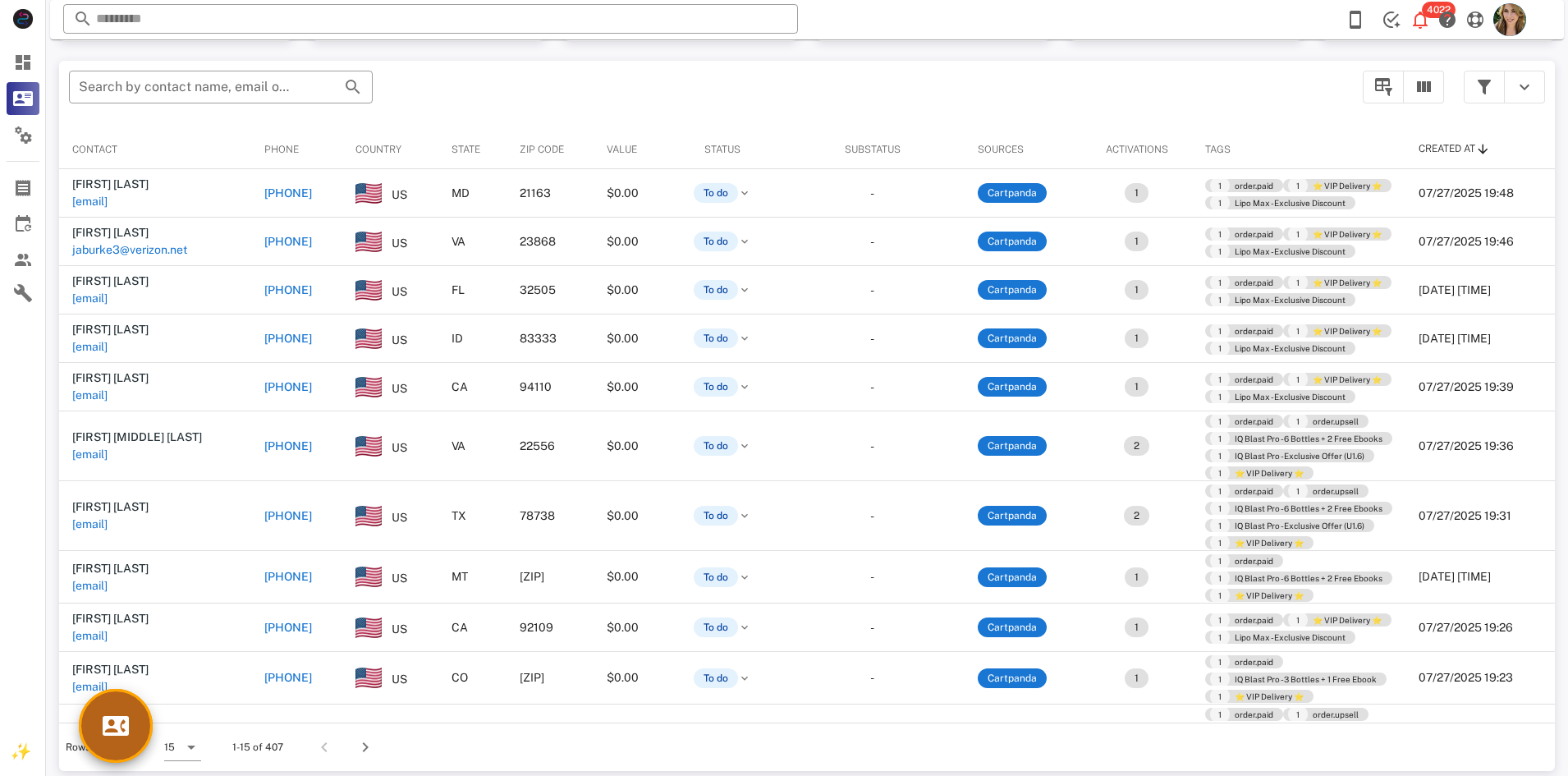 click at bounding box center [116, 726] 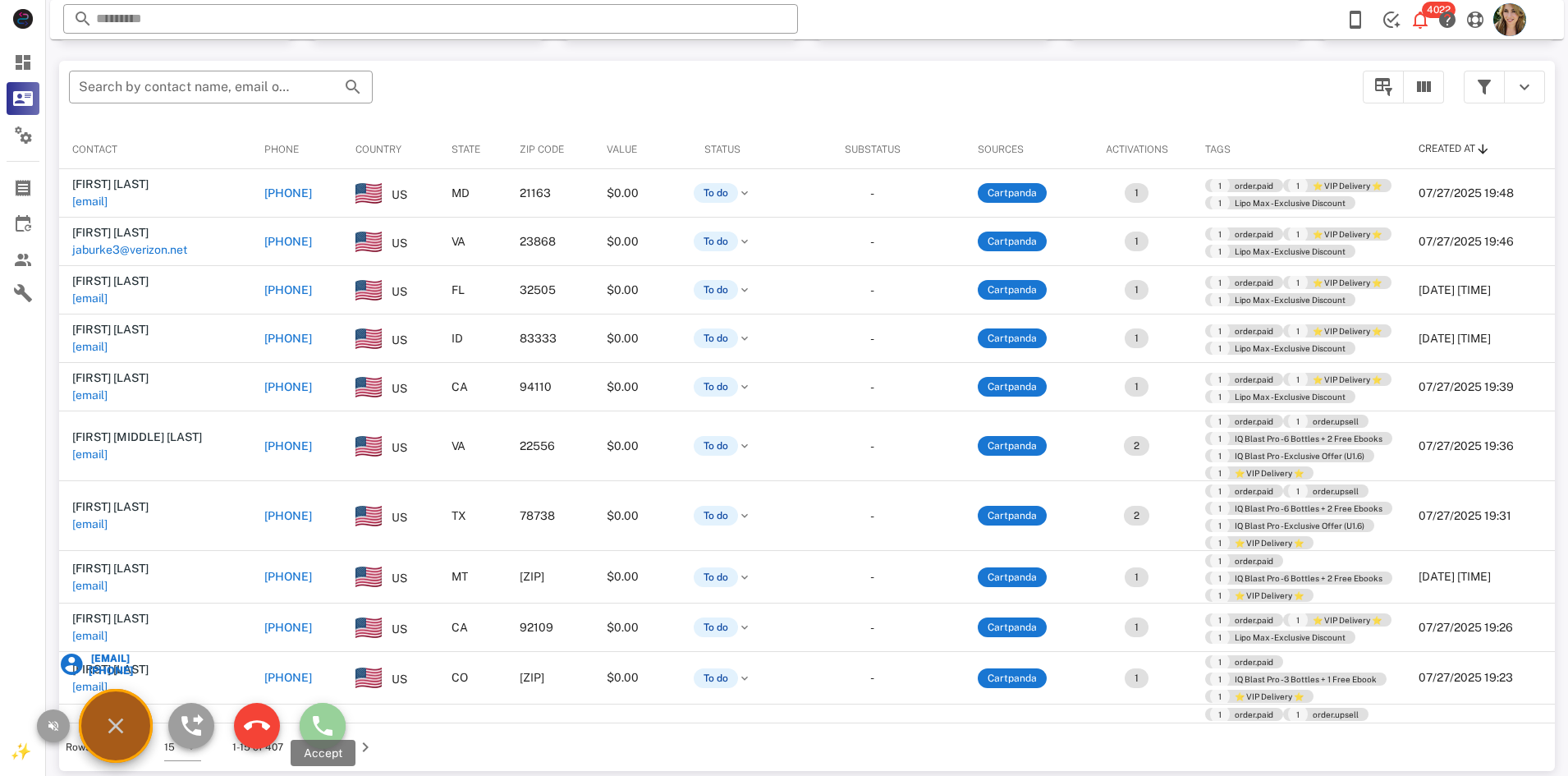 click at bounding box center (323, 726) 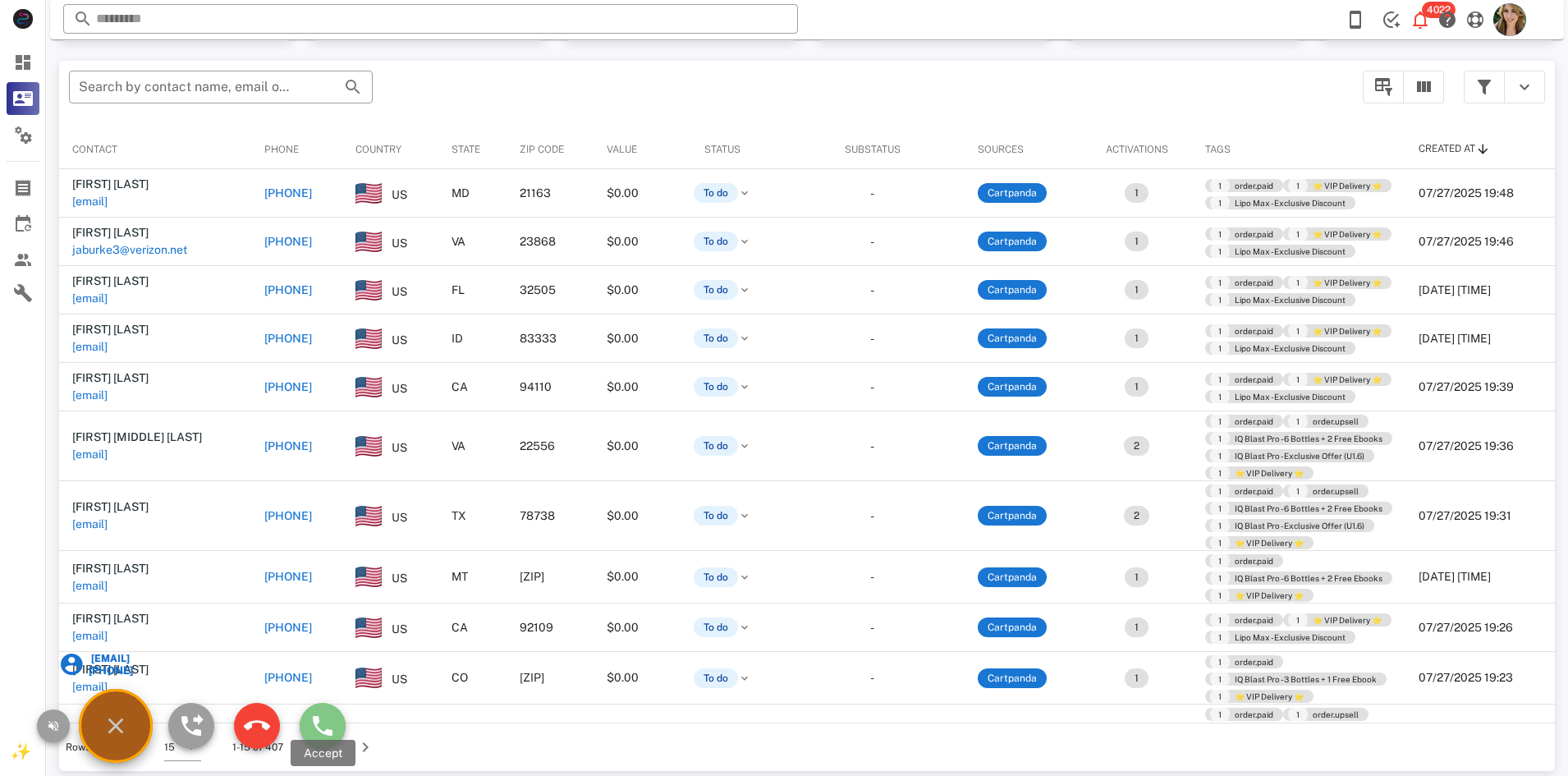 type on "**********" 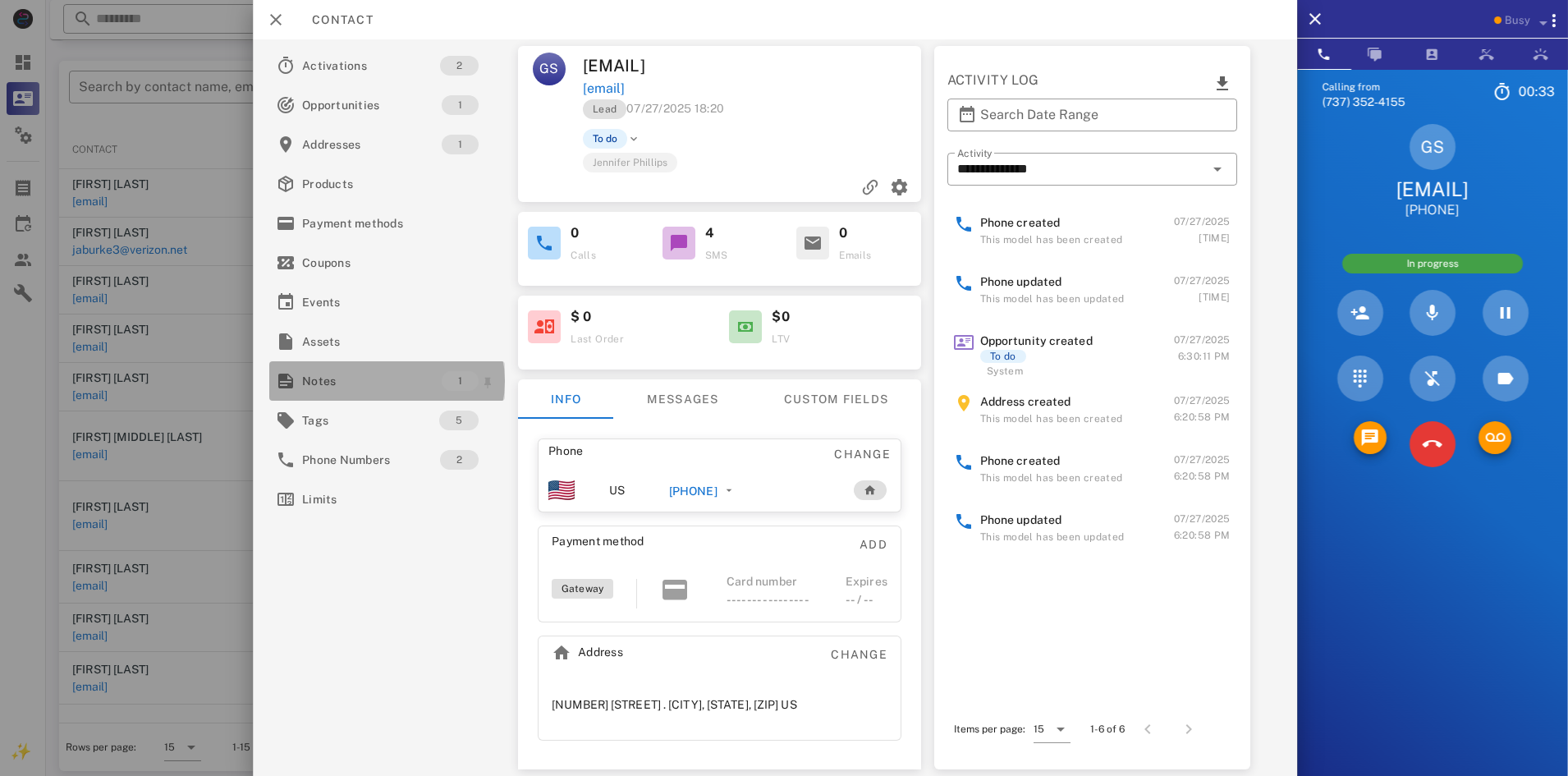 click on "Notes" at bounding box center [372, 381] 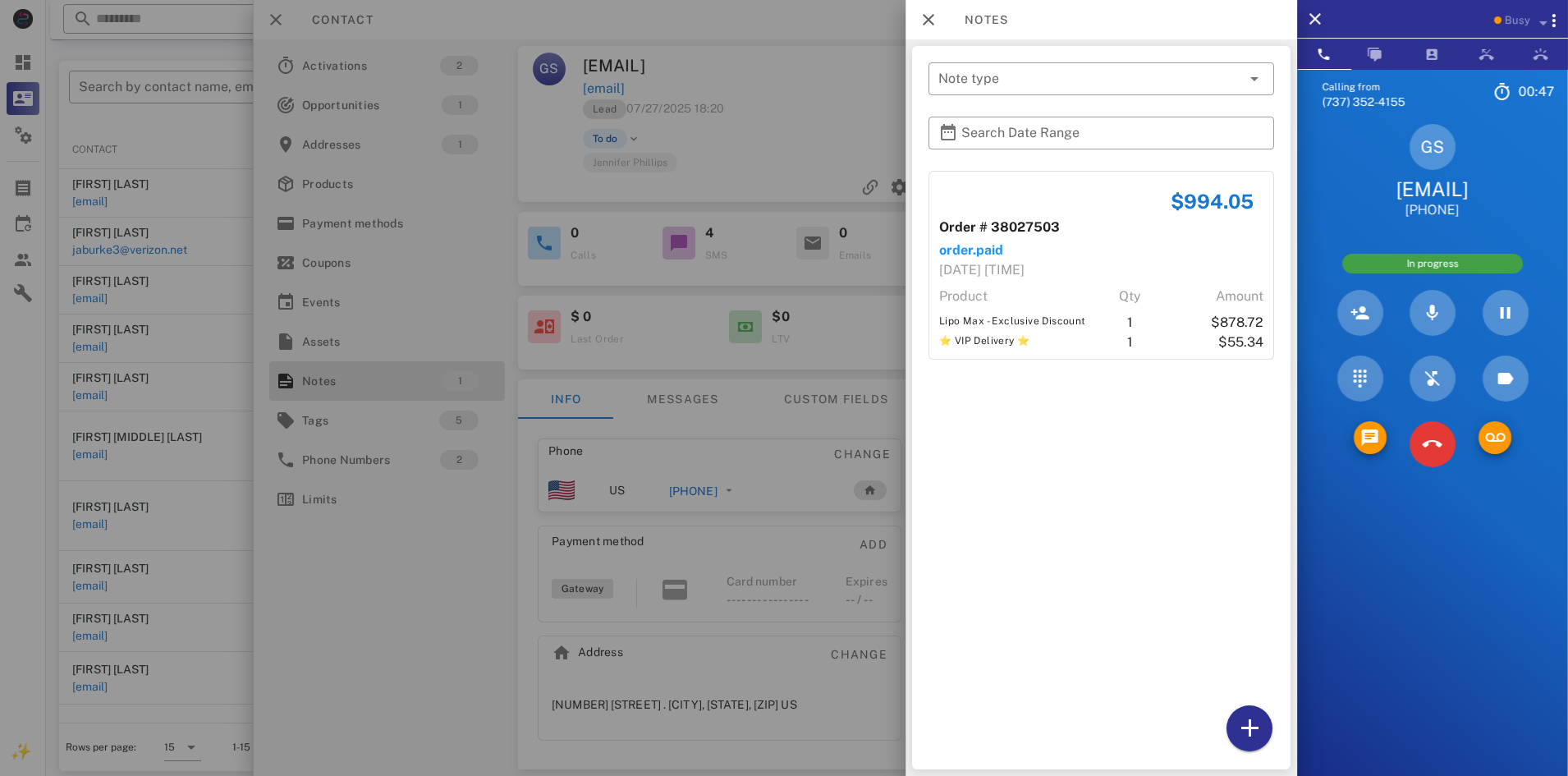 click at bounding box center [784, 388] 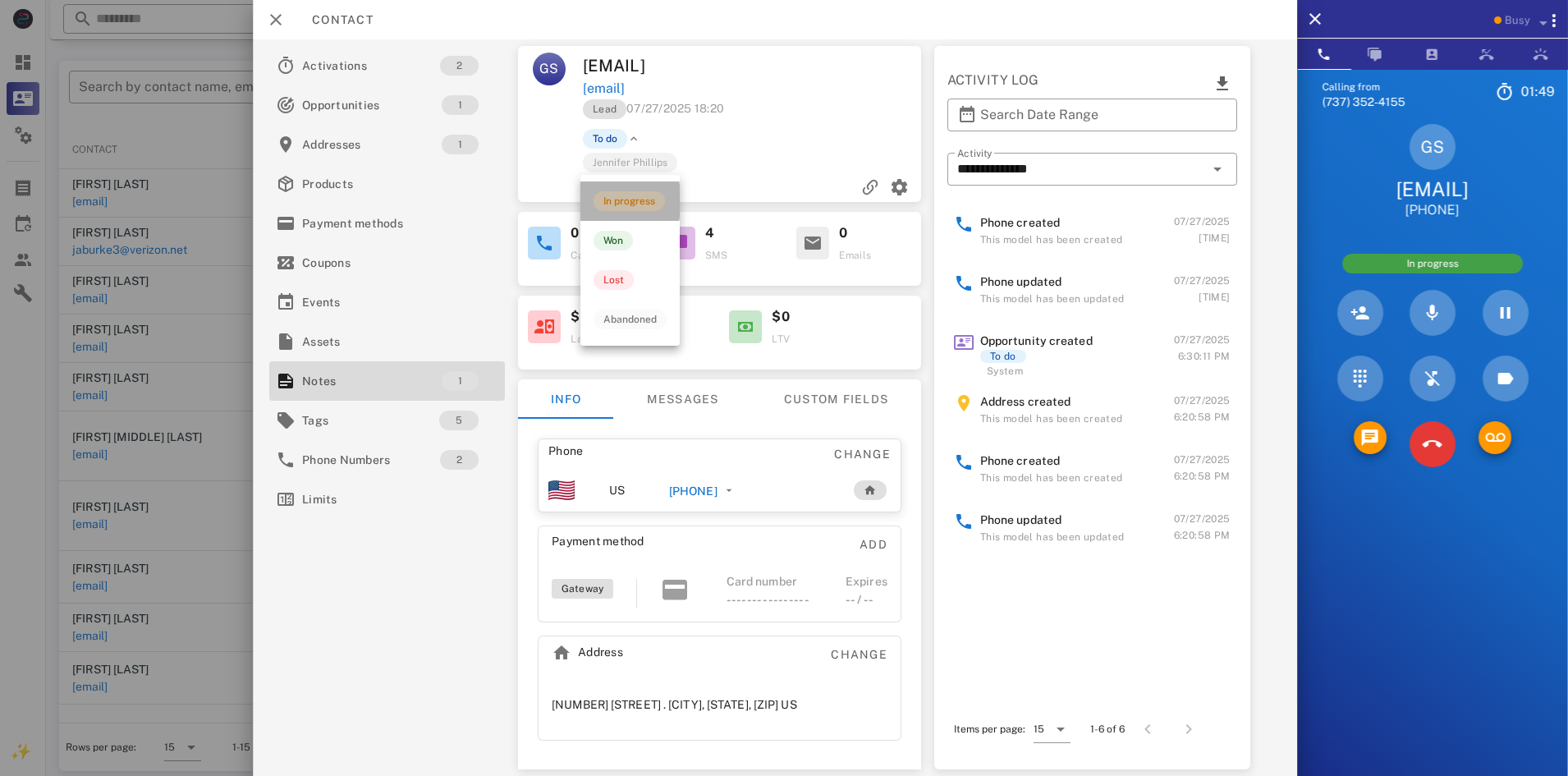 click on "In progress" at bounding box center [629, 201] 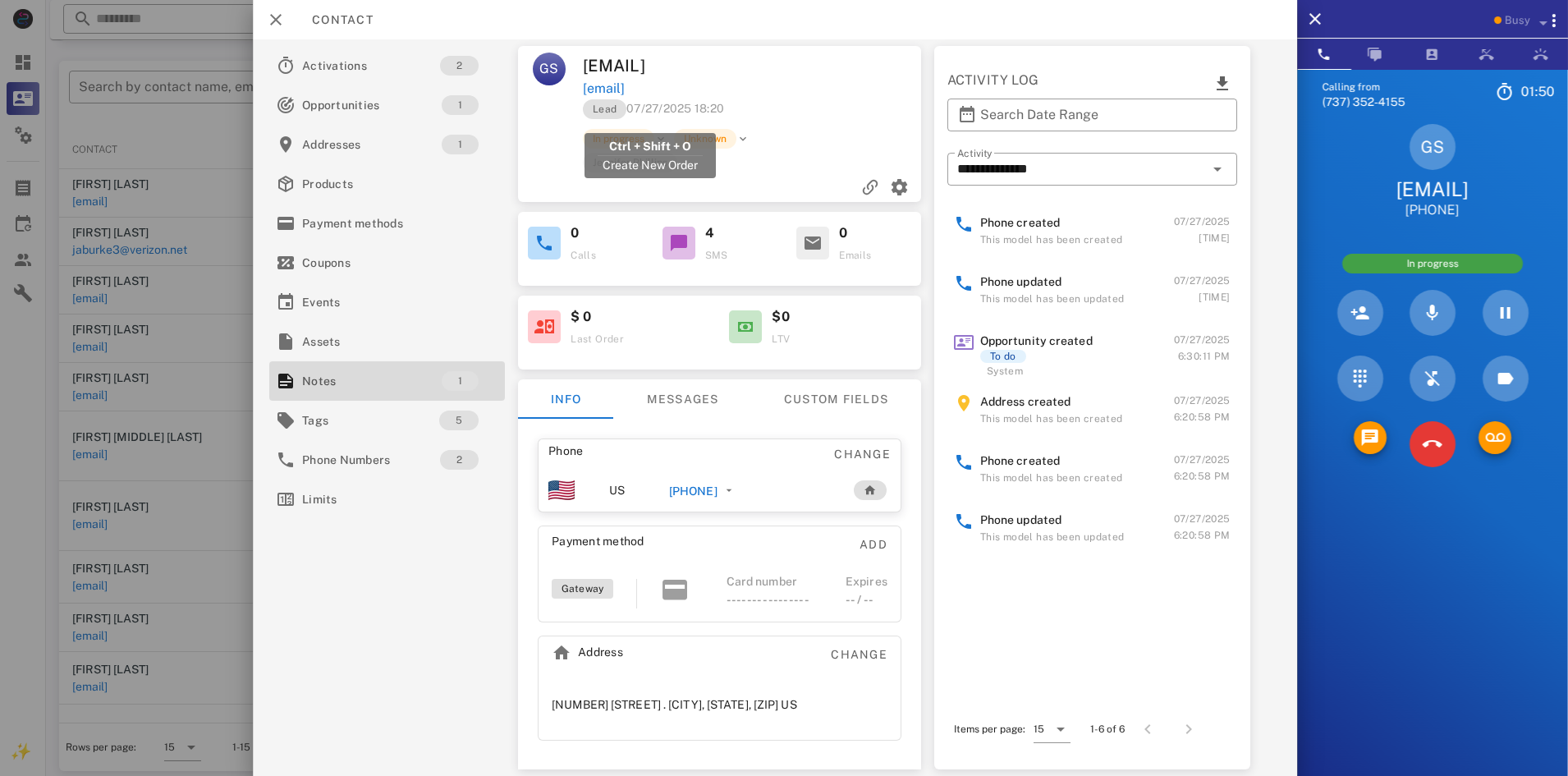click on "[EMAIL]" at bounding box center (603, 89) 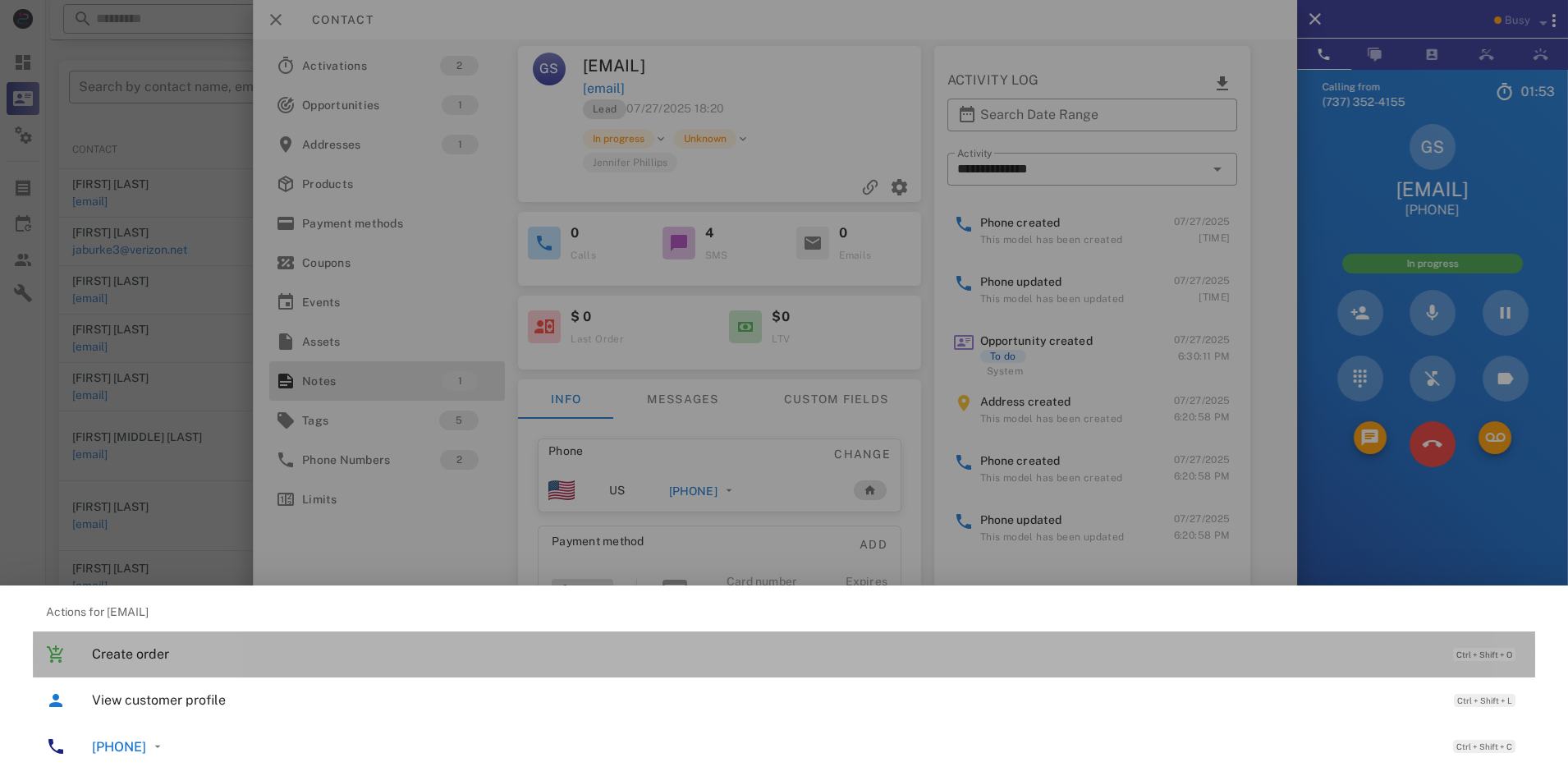 click on "Create order" at bounding box center [764, 654] 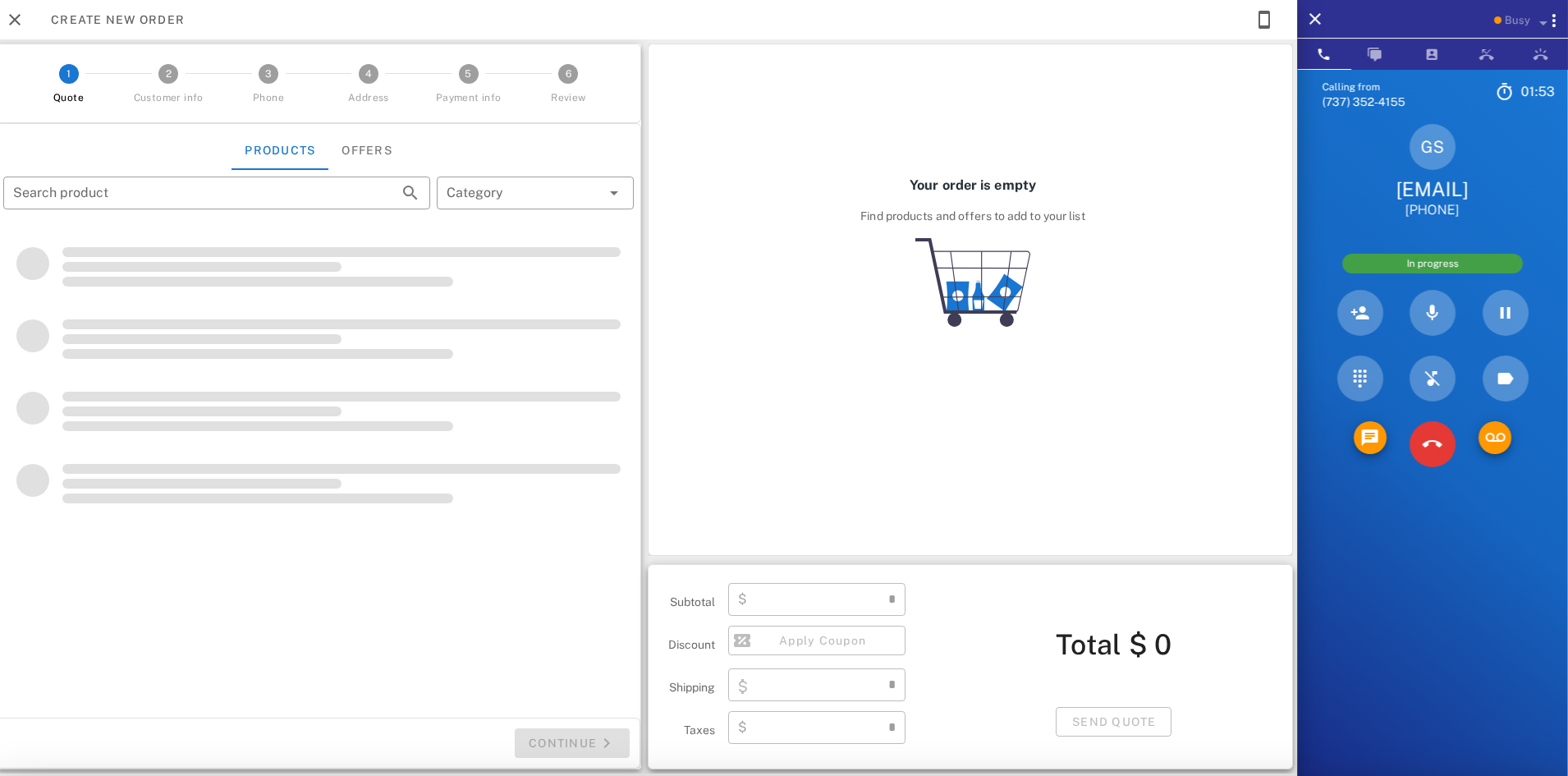 type on "**********" 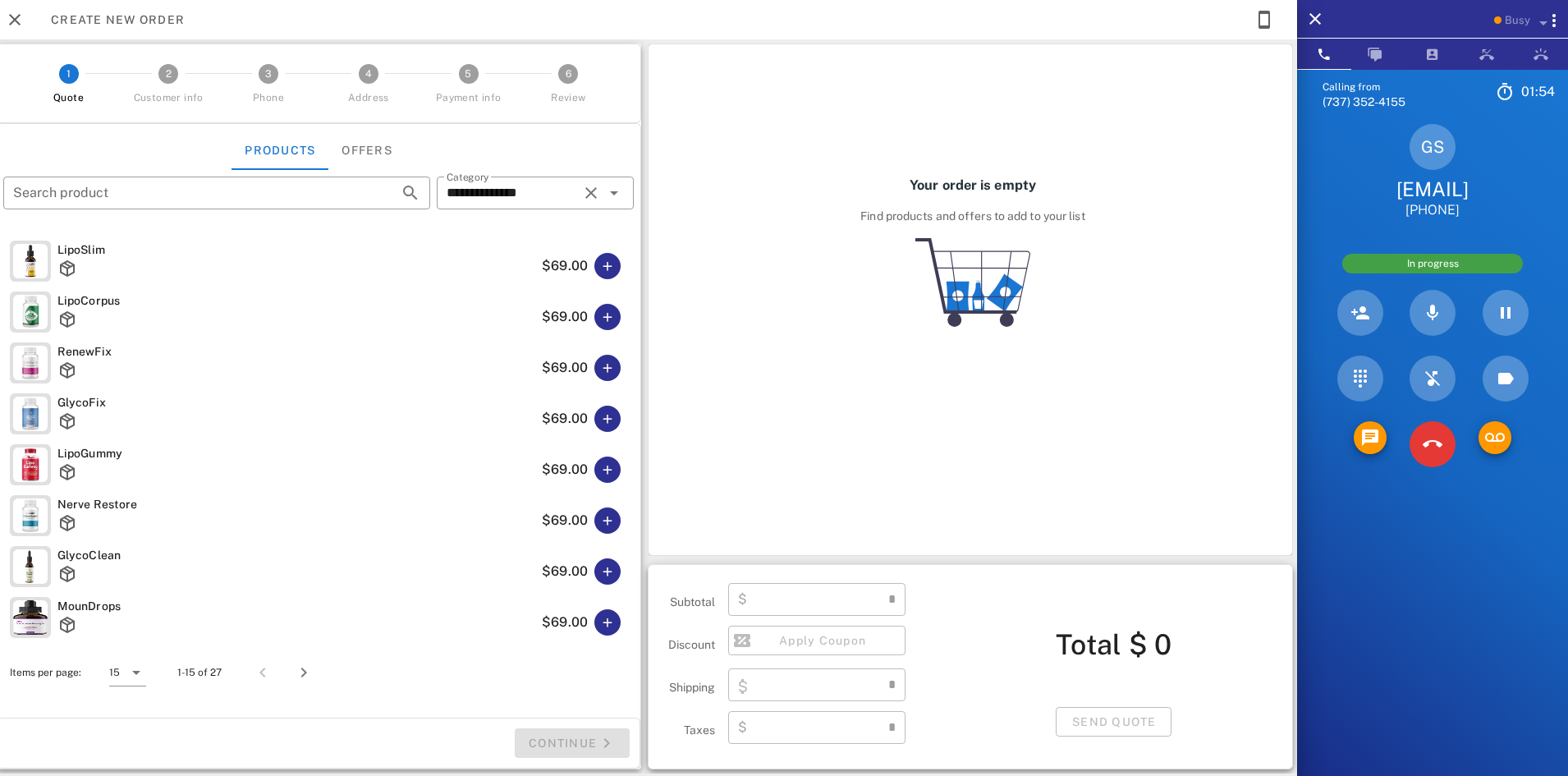 type on "****" 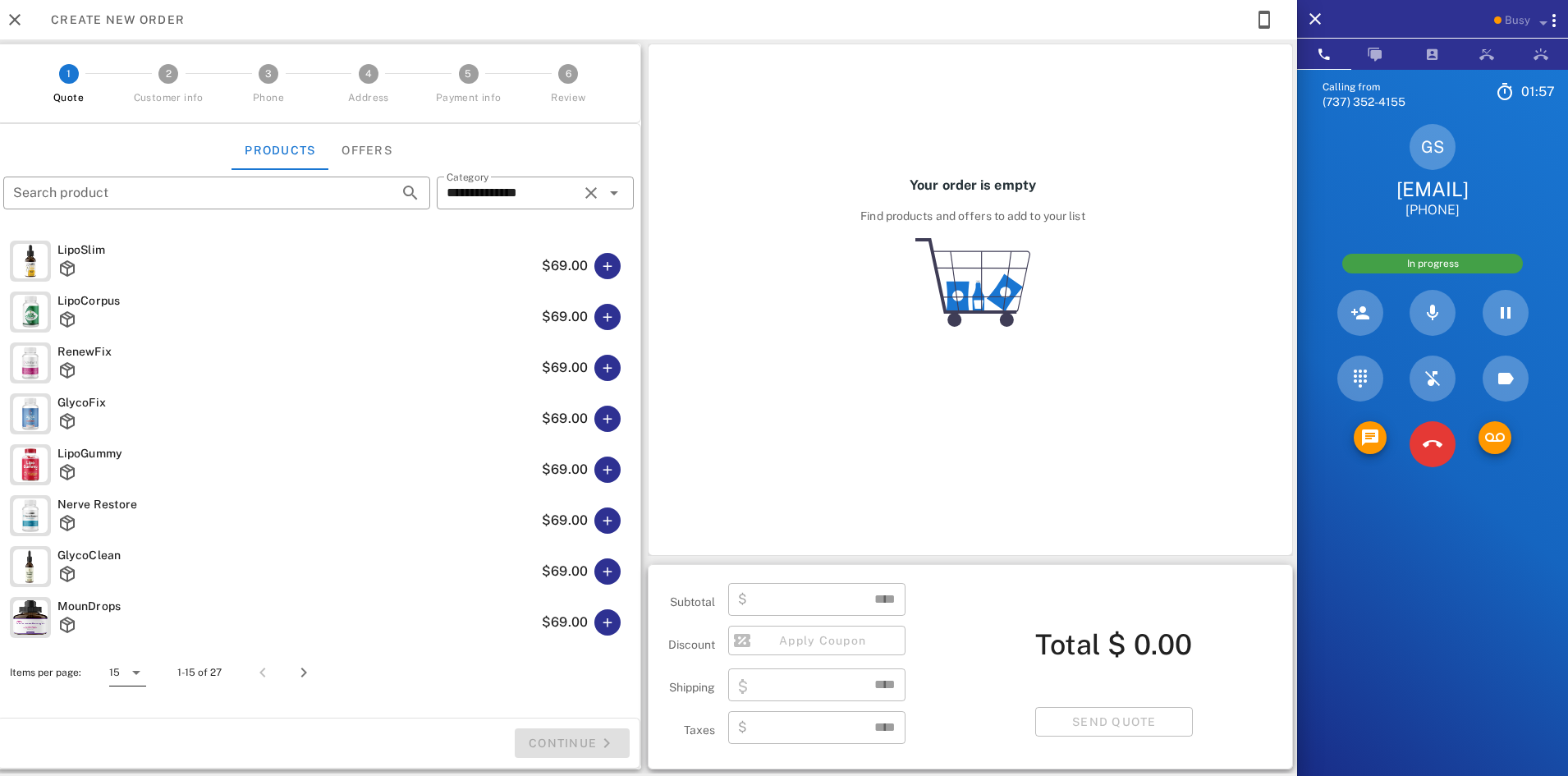 click on "15" at bounding box center (114, 673) 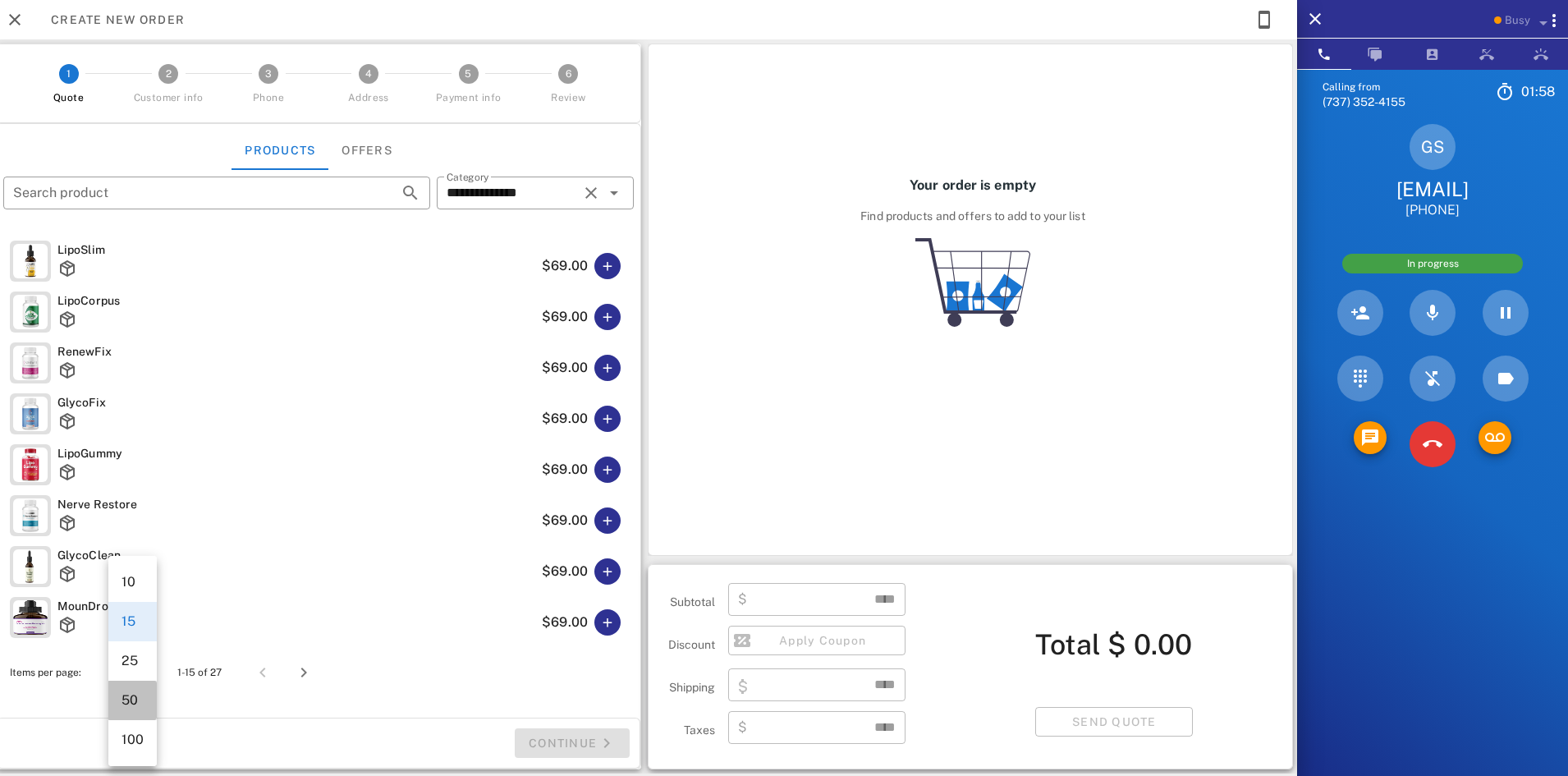 click on "50" at bounding box center (132, 700) 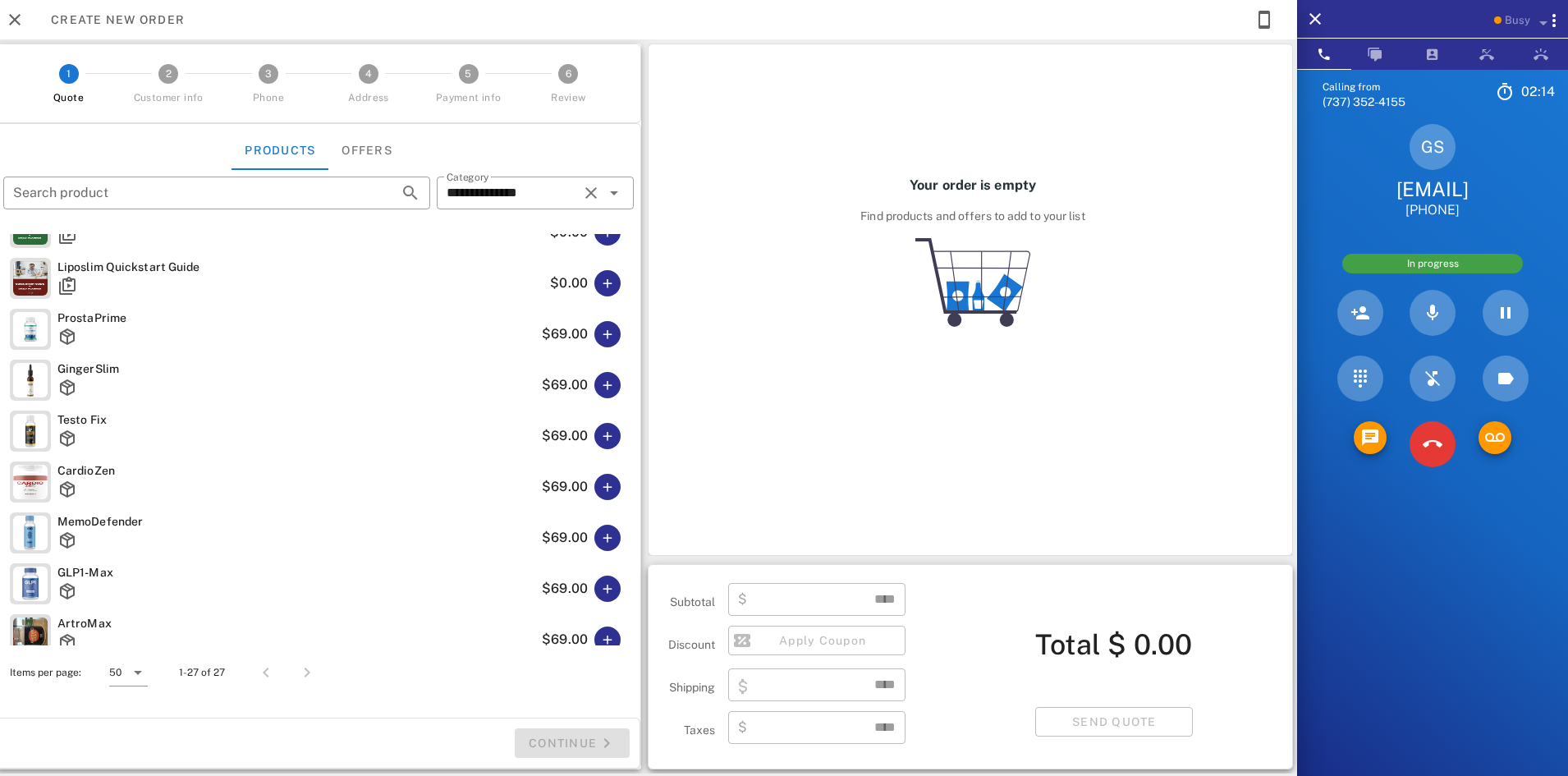 scroll, scrollTop: 739, scrollLeft: 0, axis: vertical 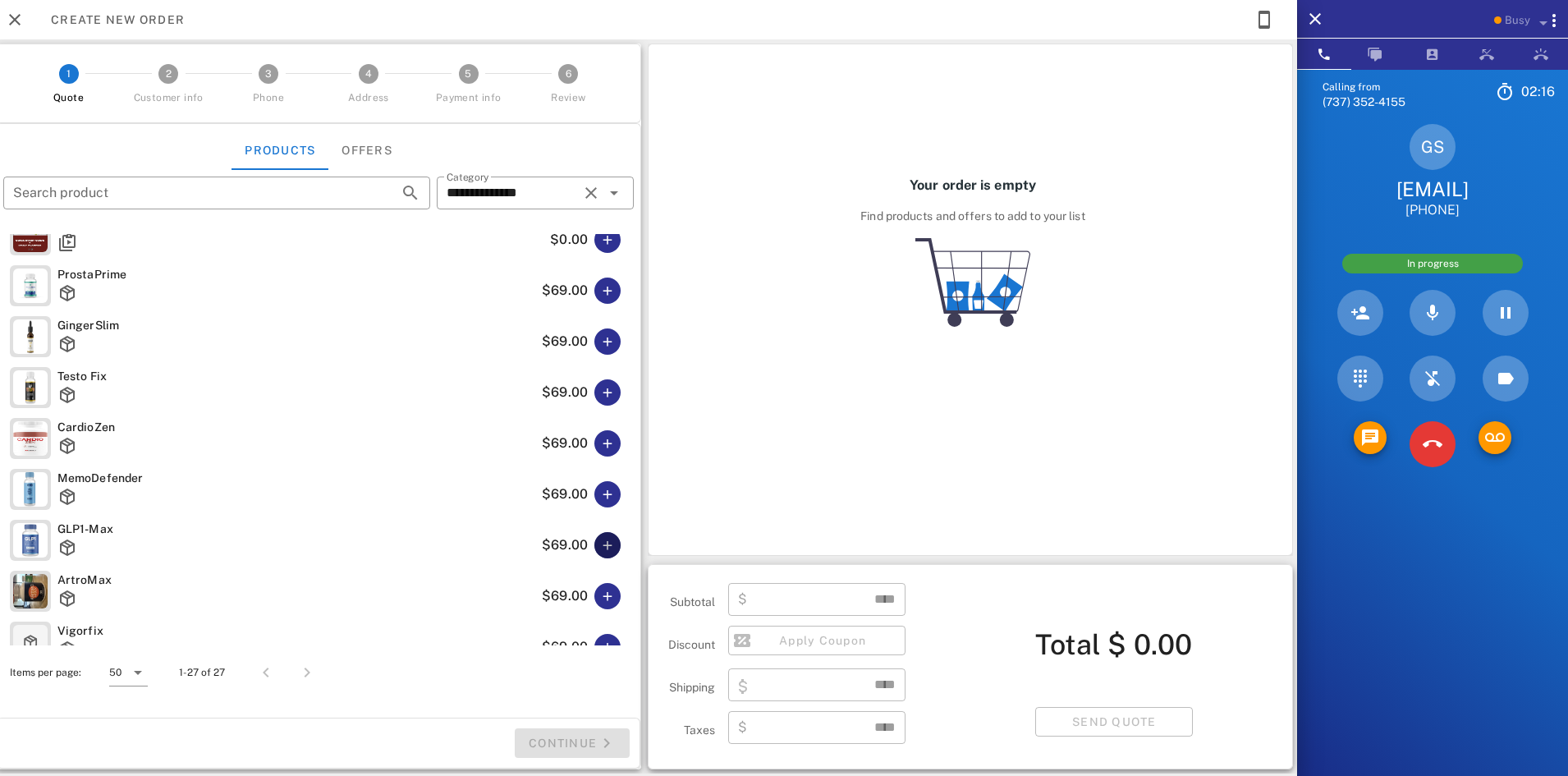 click at bounding box center (607, 545) 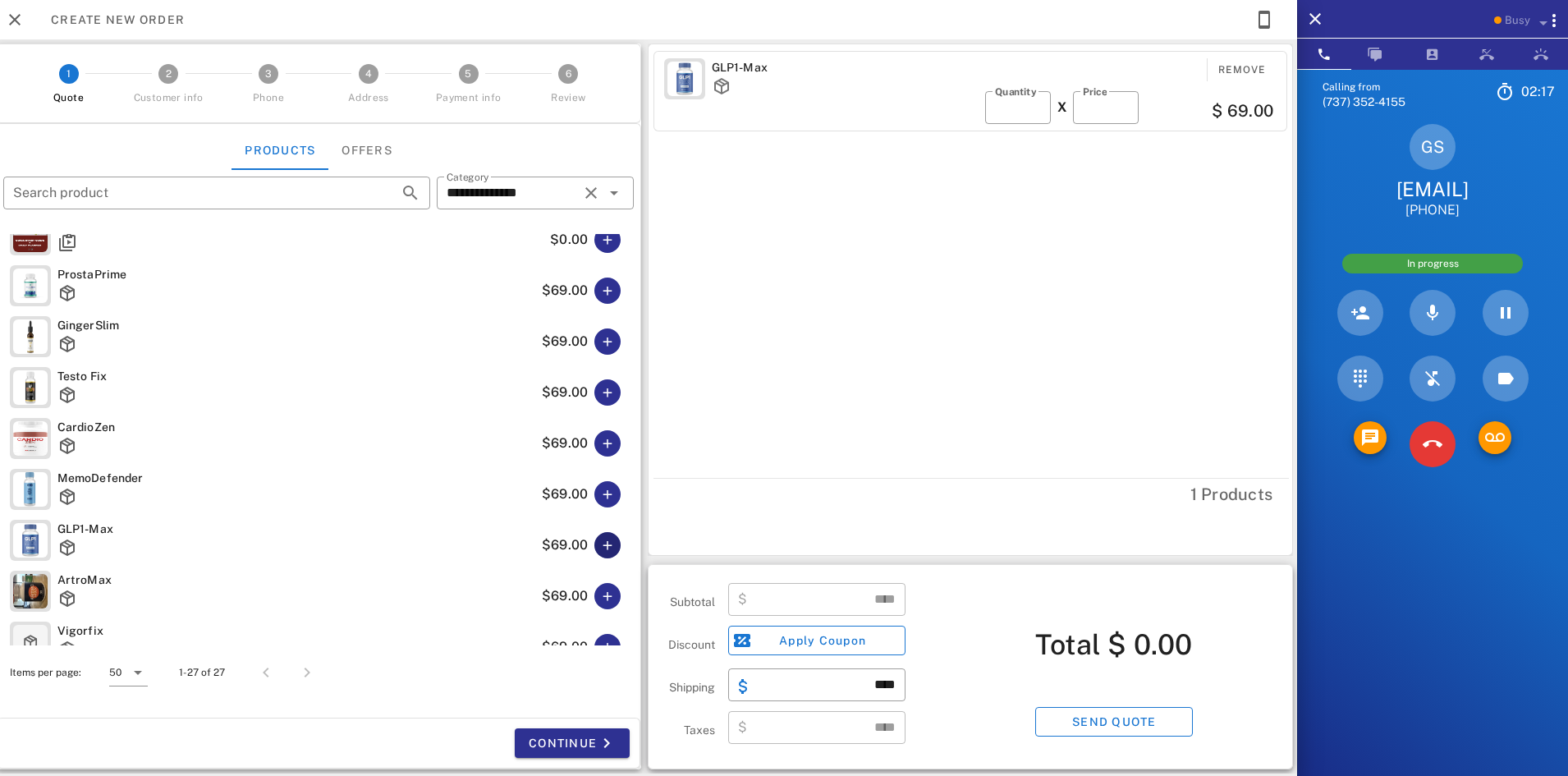 type on "*****" 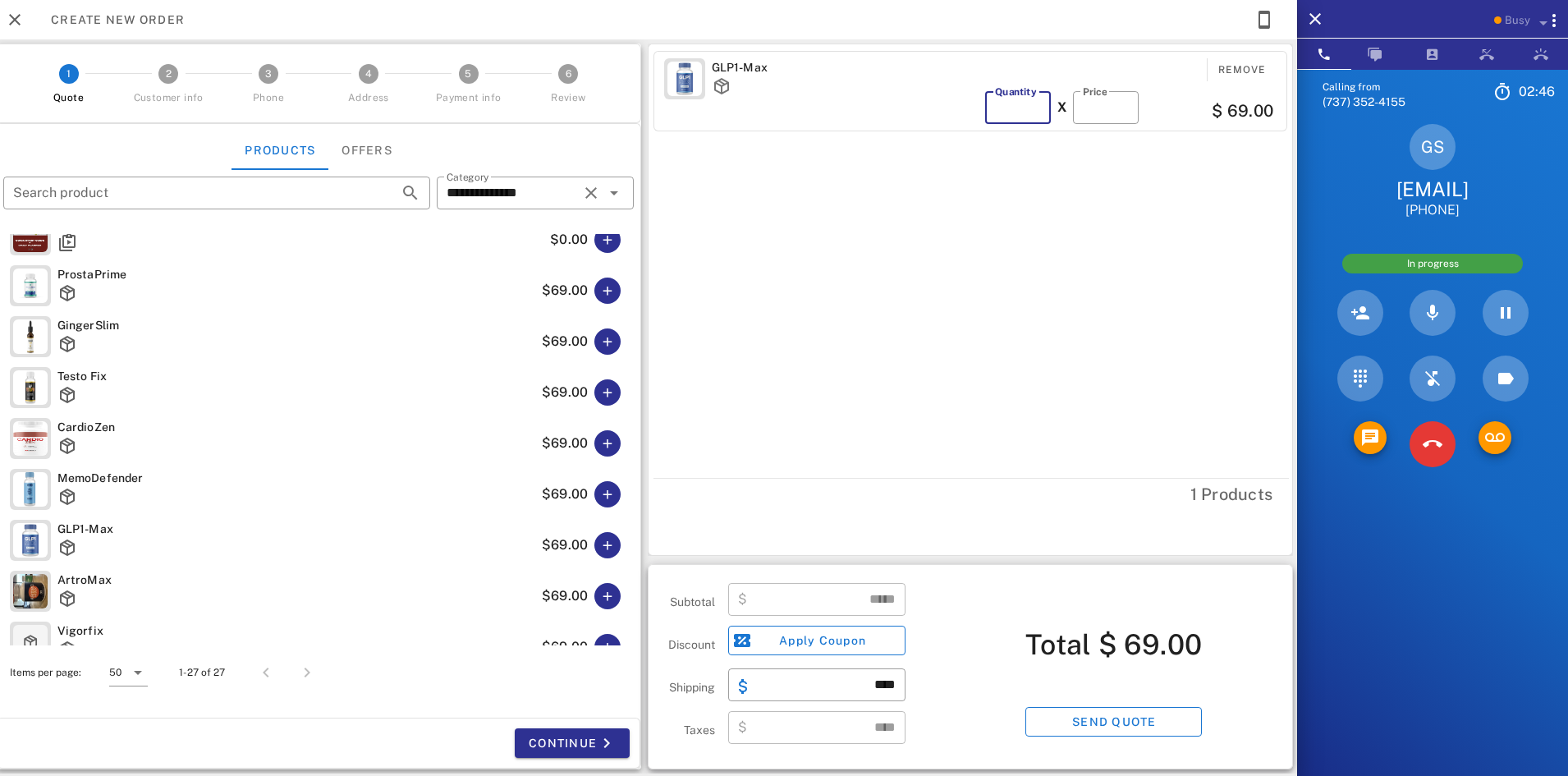 click on "*" at bounding box center [1018, 108] 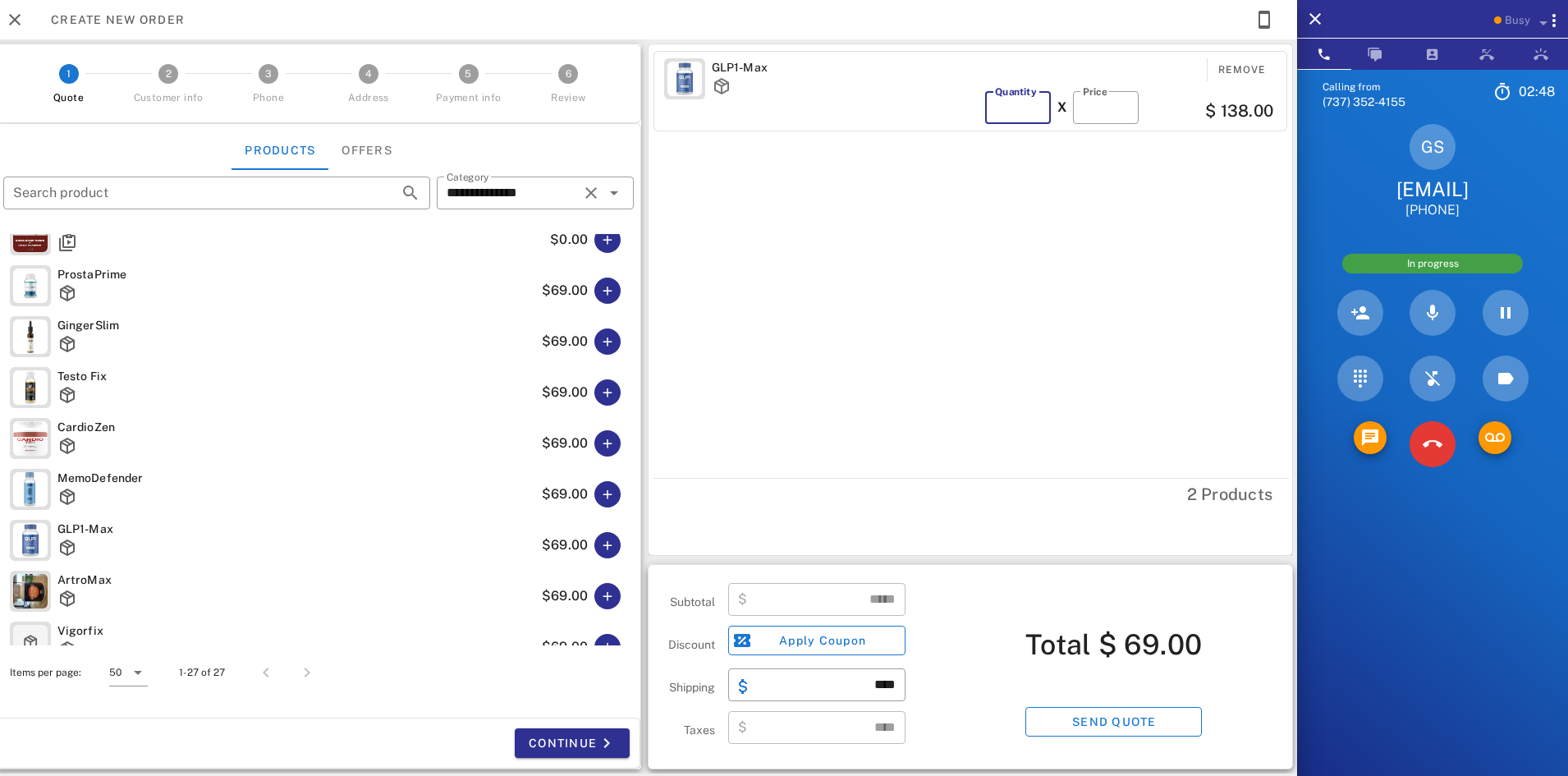 click on "*" at bounding box center [1018, 108] 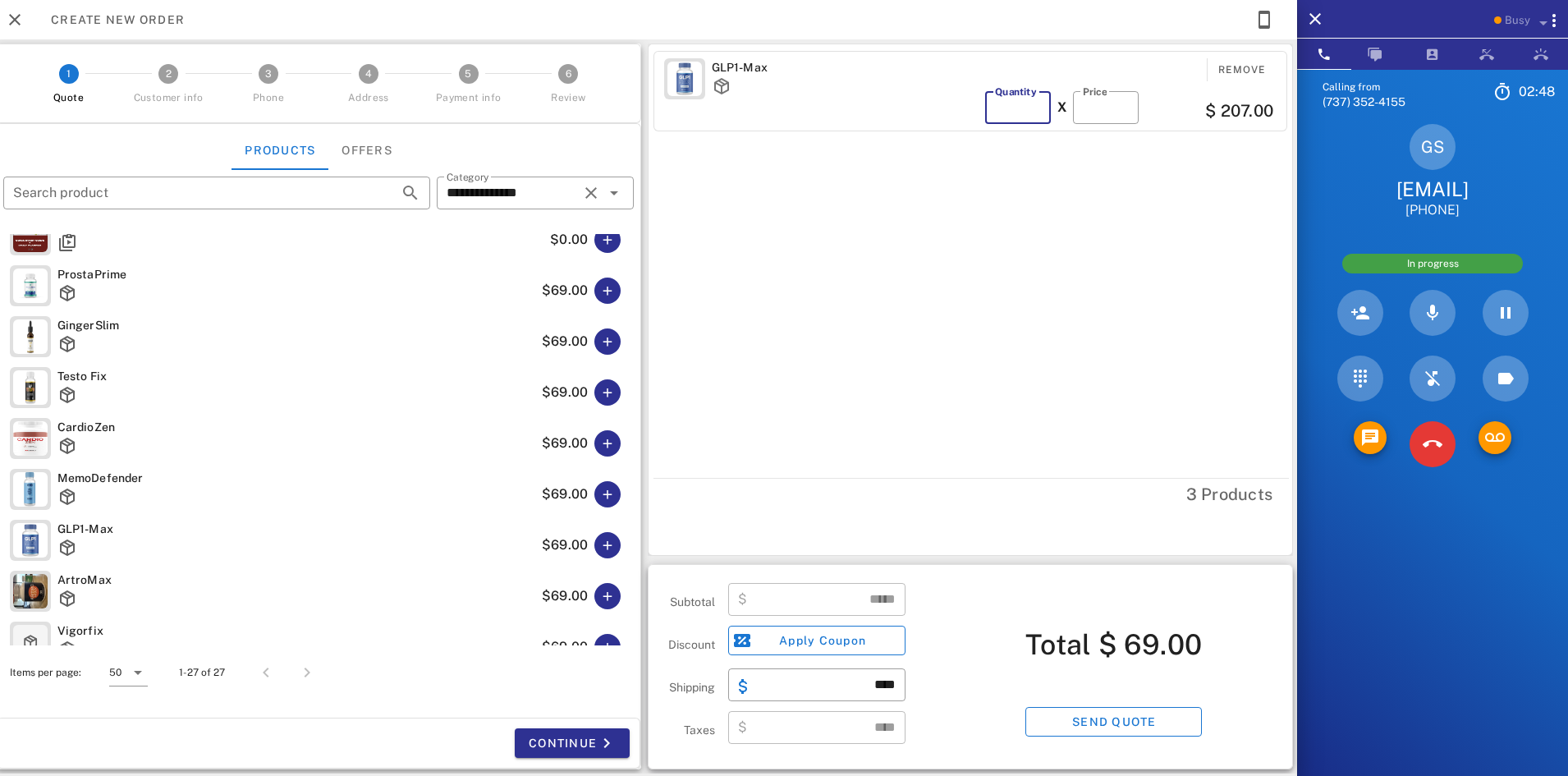 type on "*" 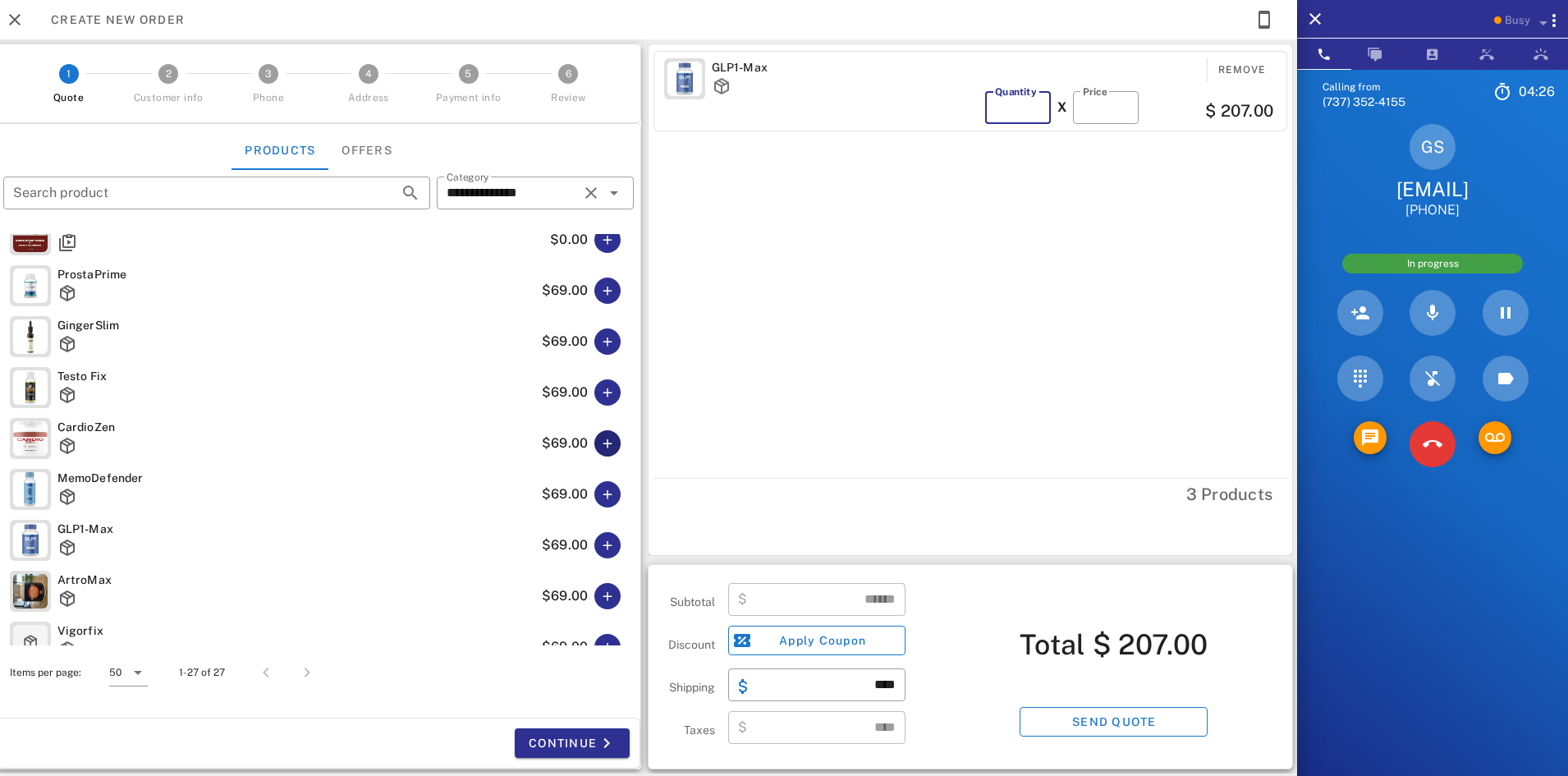 click at bounding box center (607, 443) 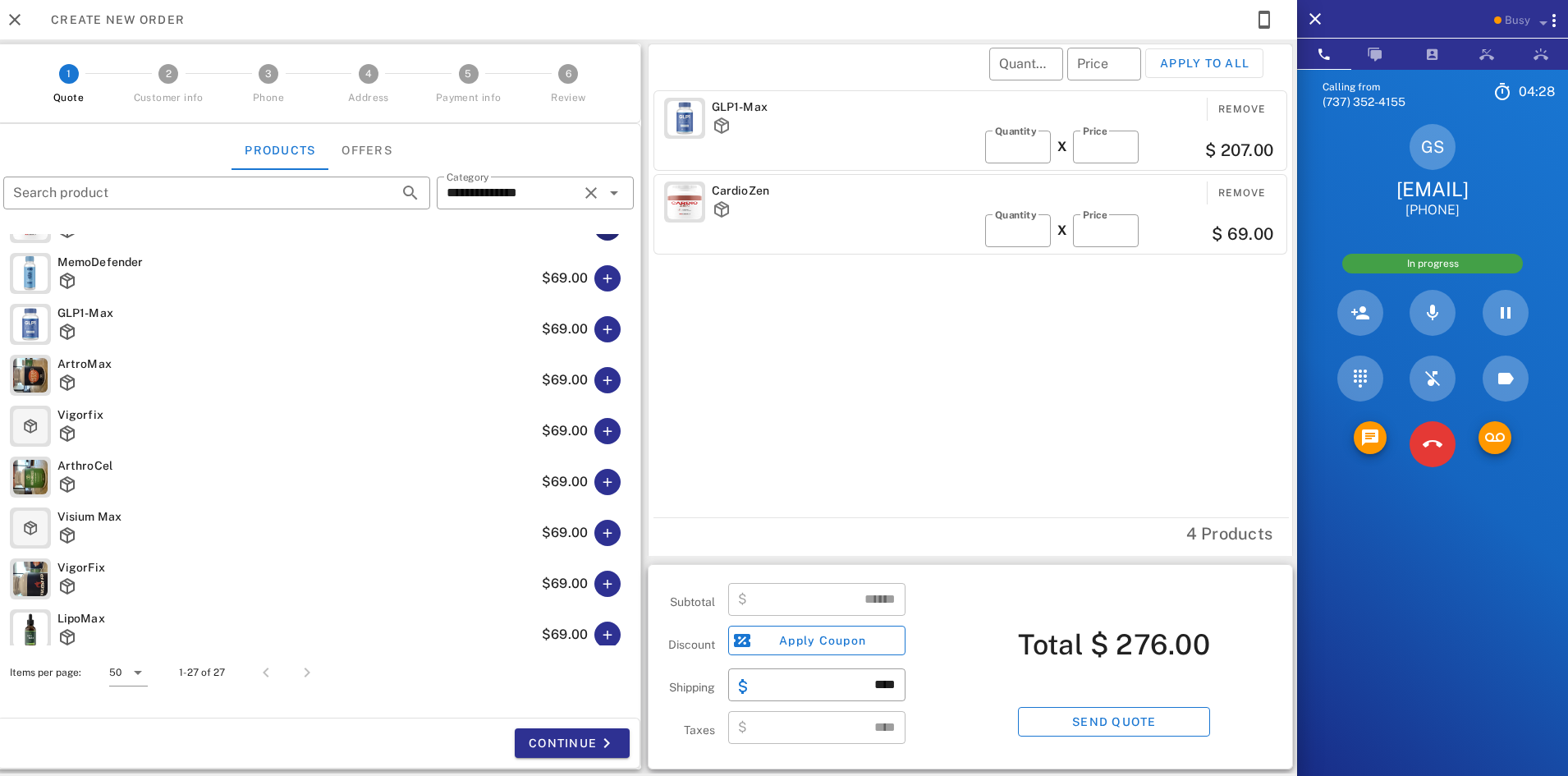 scroll, scrollTop: 976, scrollLeft: 0, axis: vertical 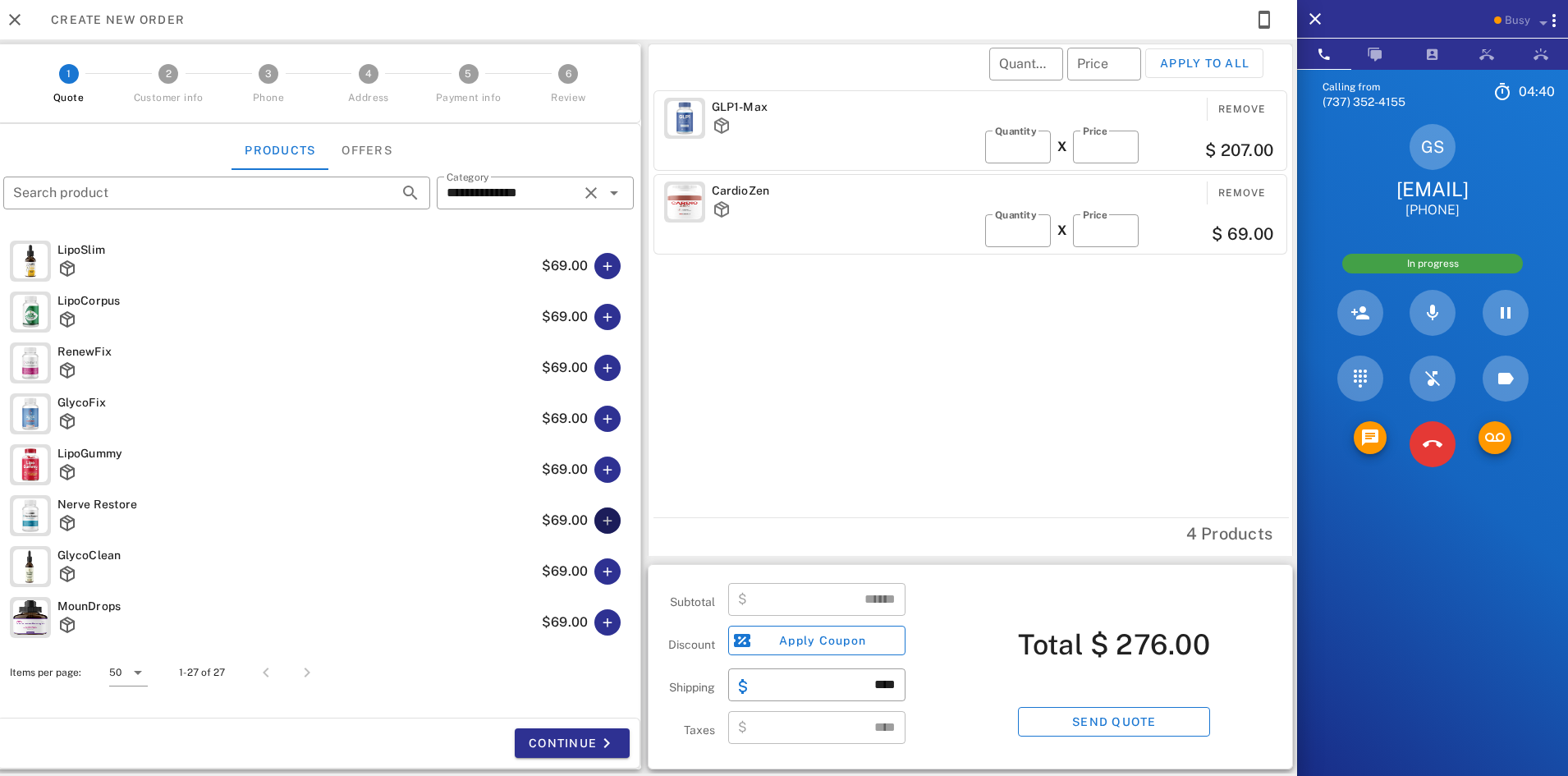 click at bounding box center (607, 521) 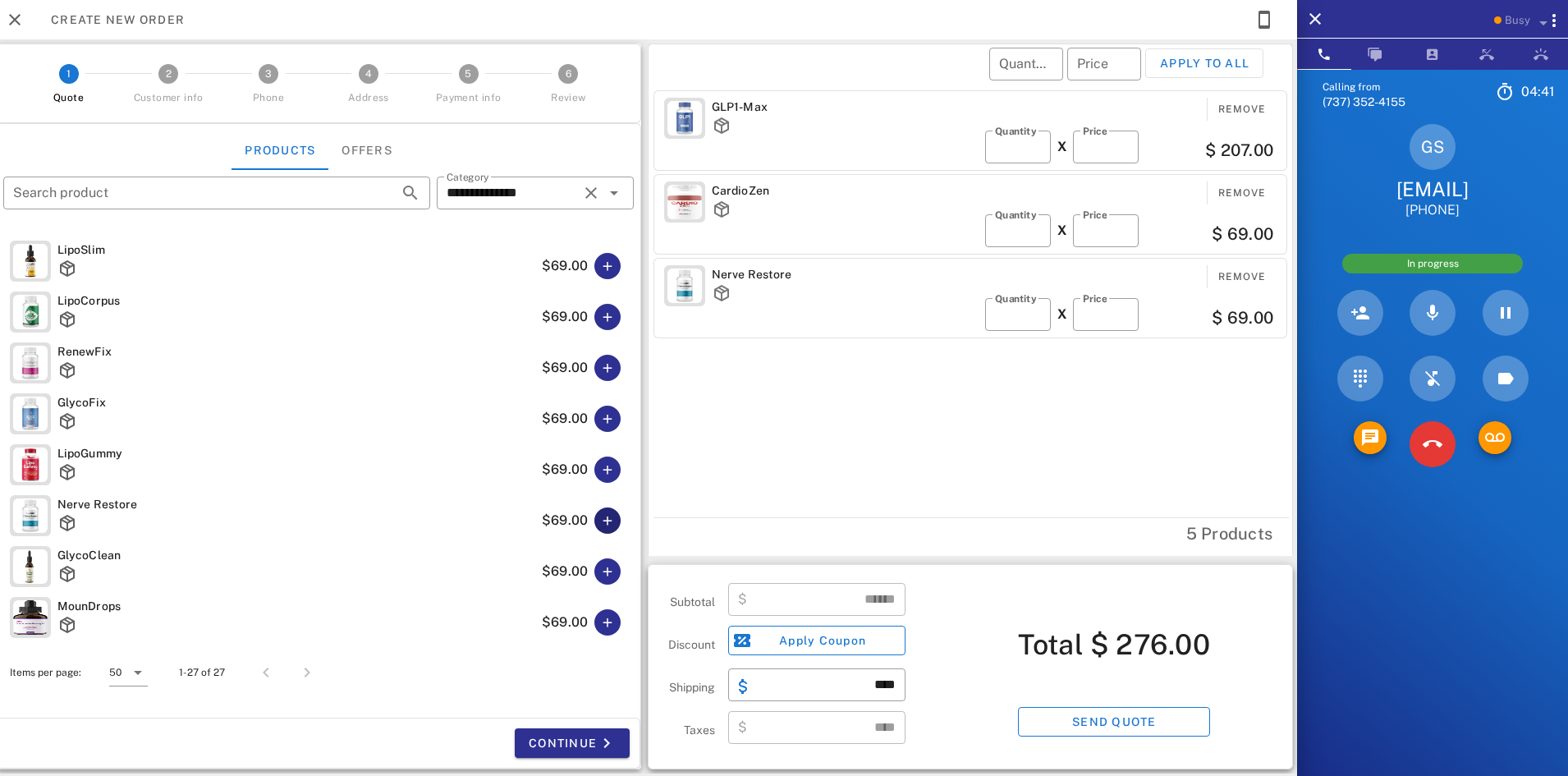 type on "******" 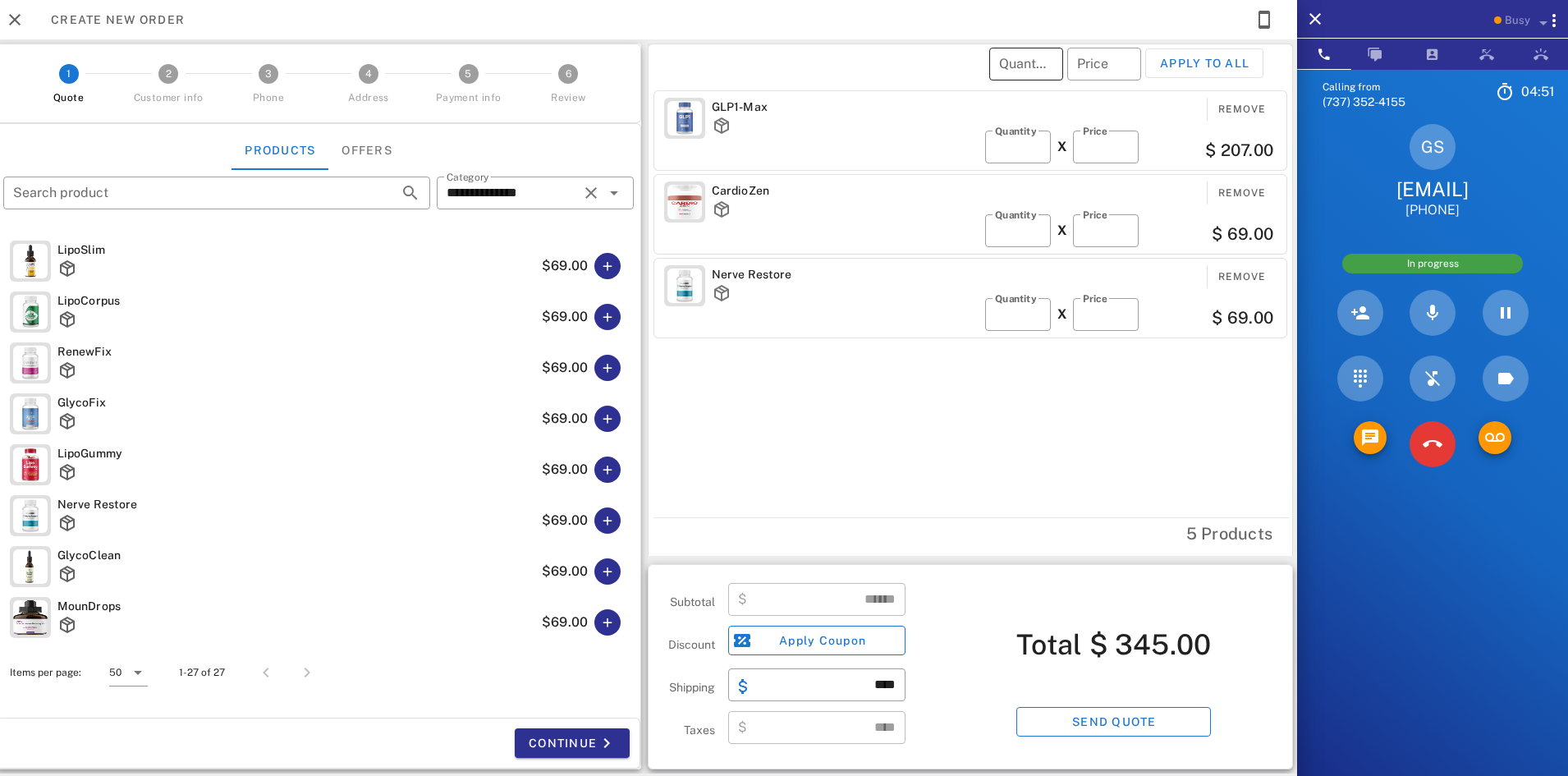 click on "Quantity" at bounding box center (1026, 64) 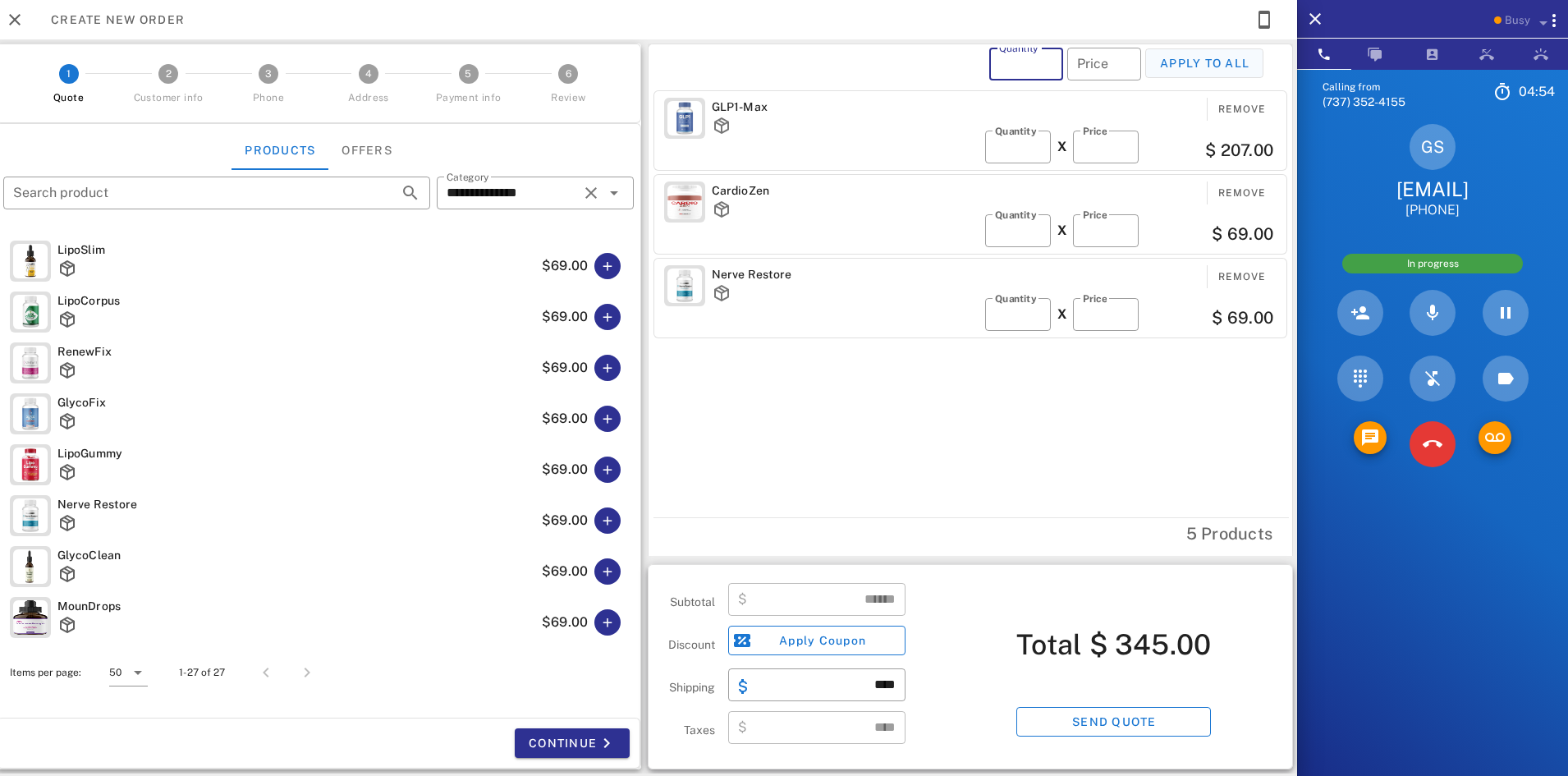 type on "*" 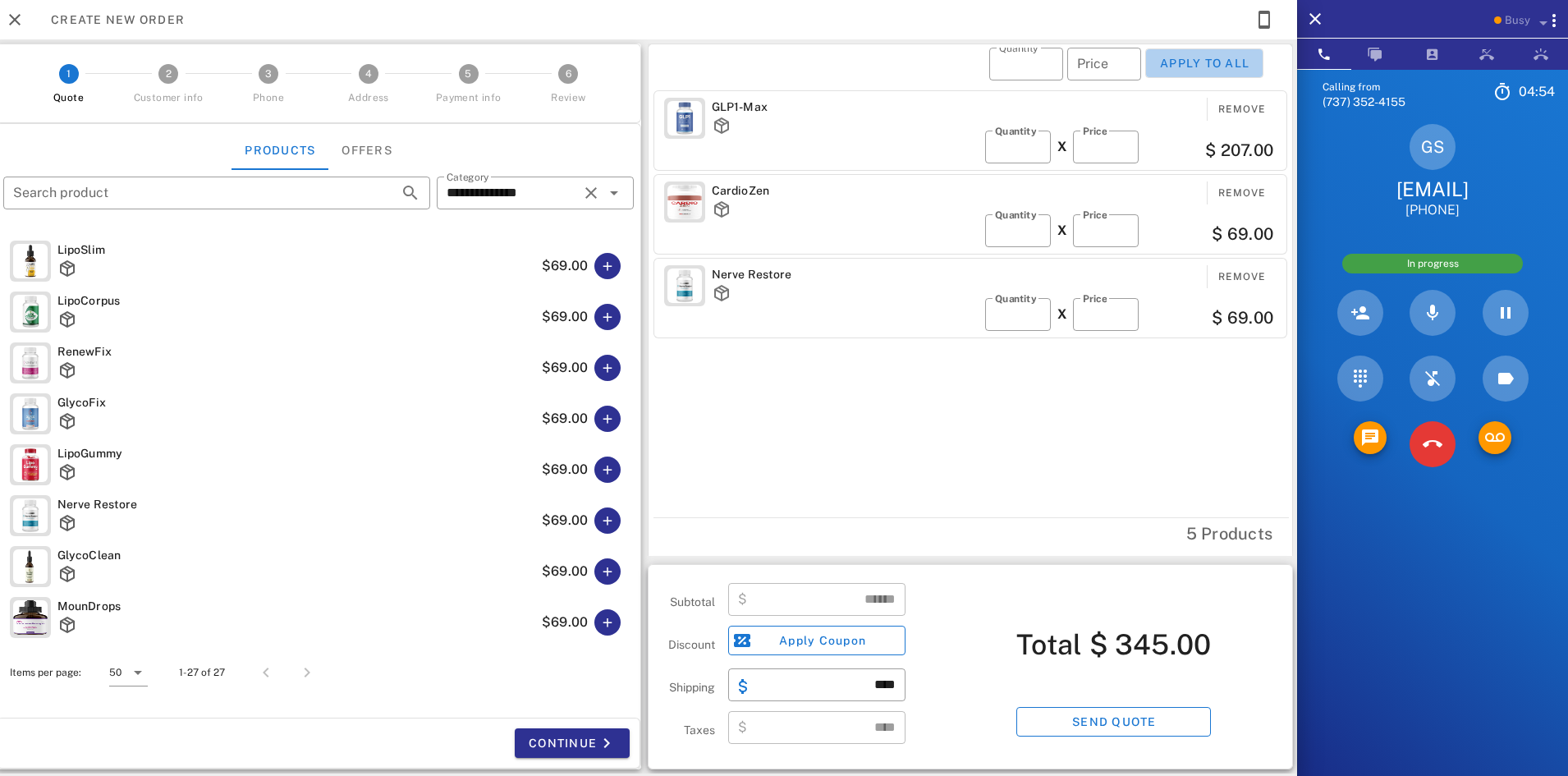 click on "Apply to all" at bounding box center [1204, 63] 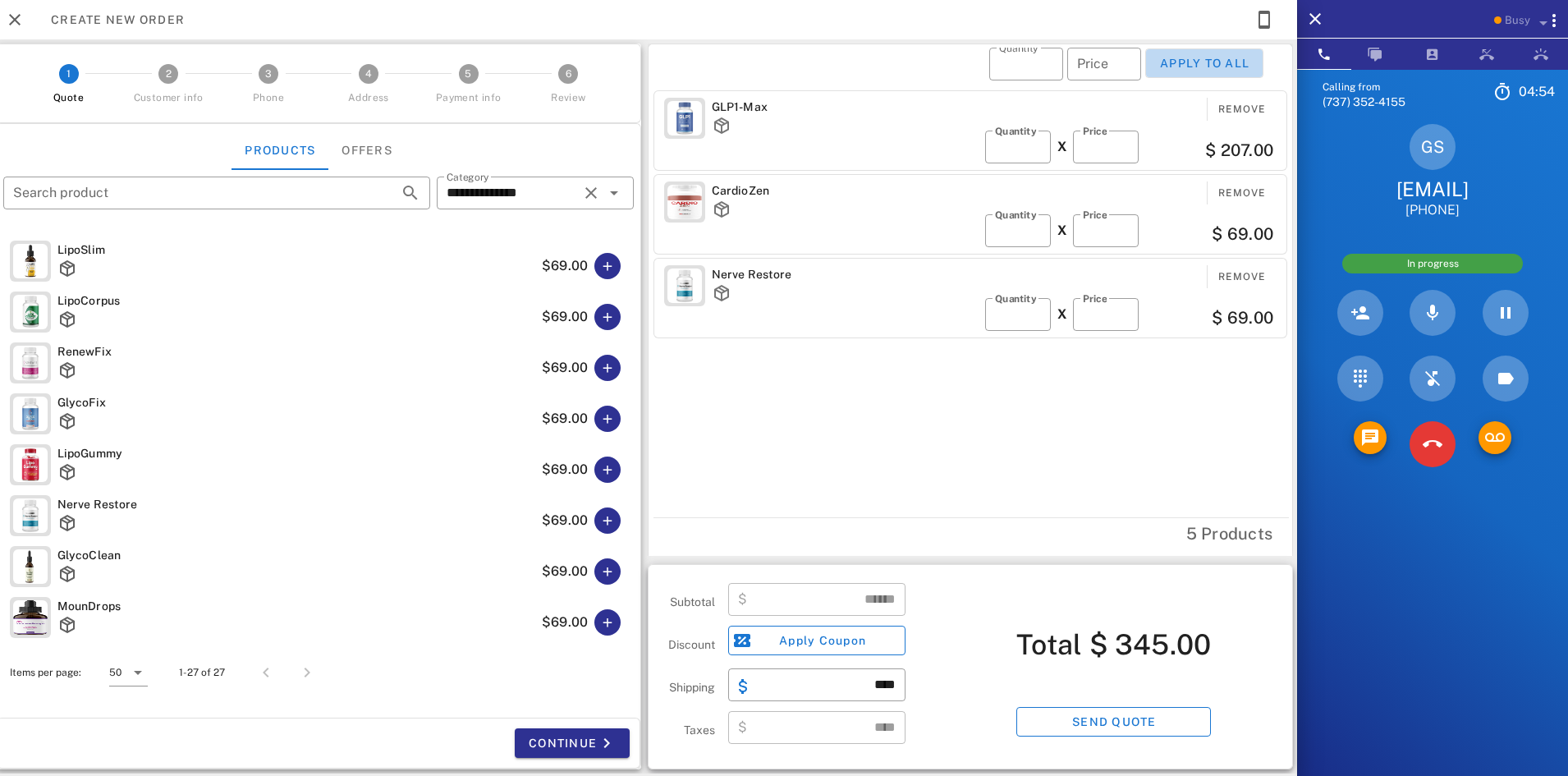 type 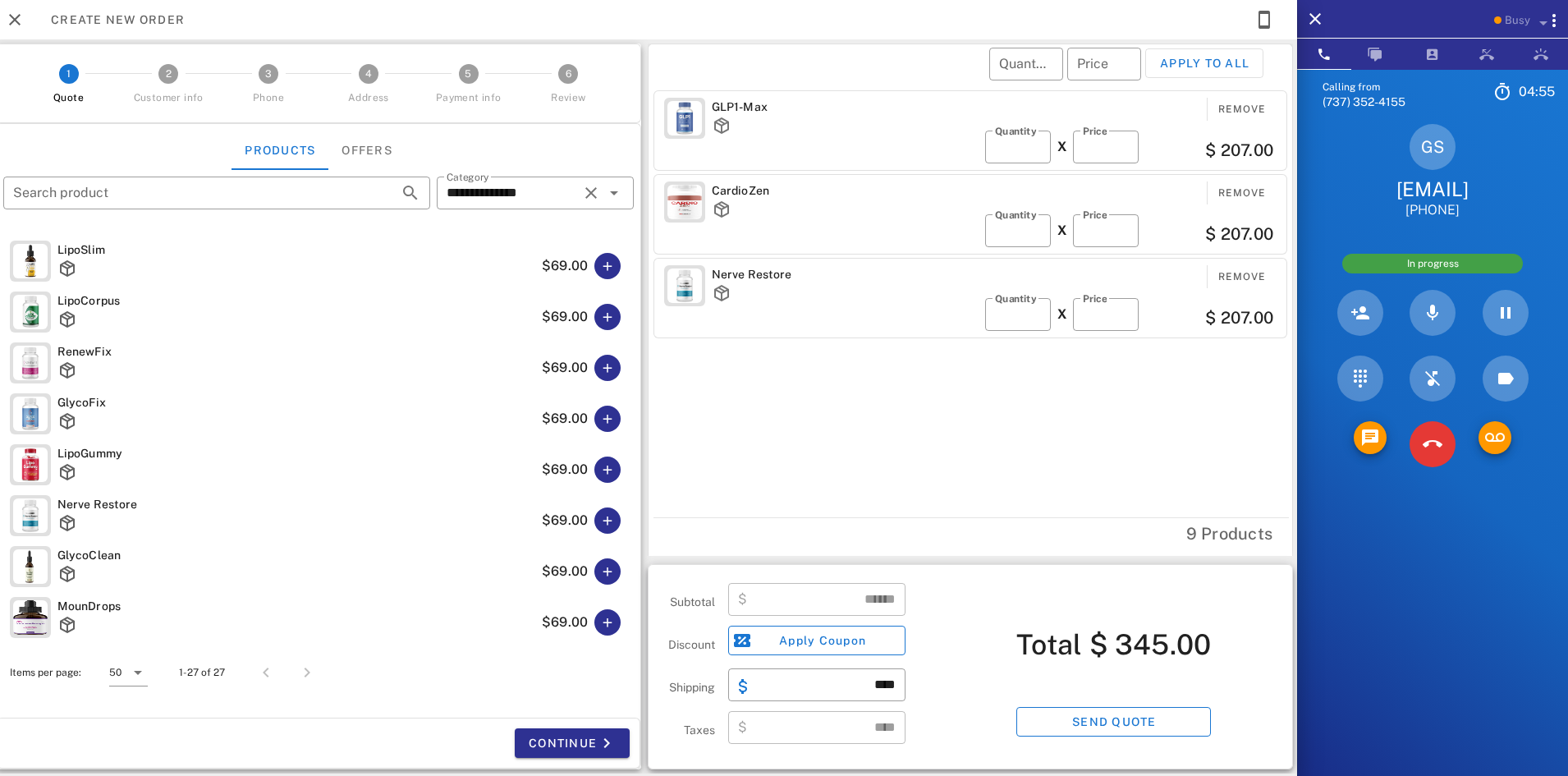 type on "******" 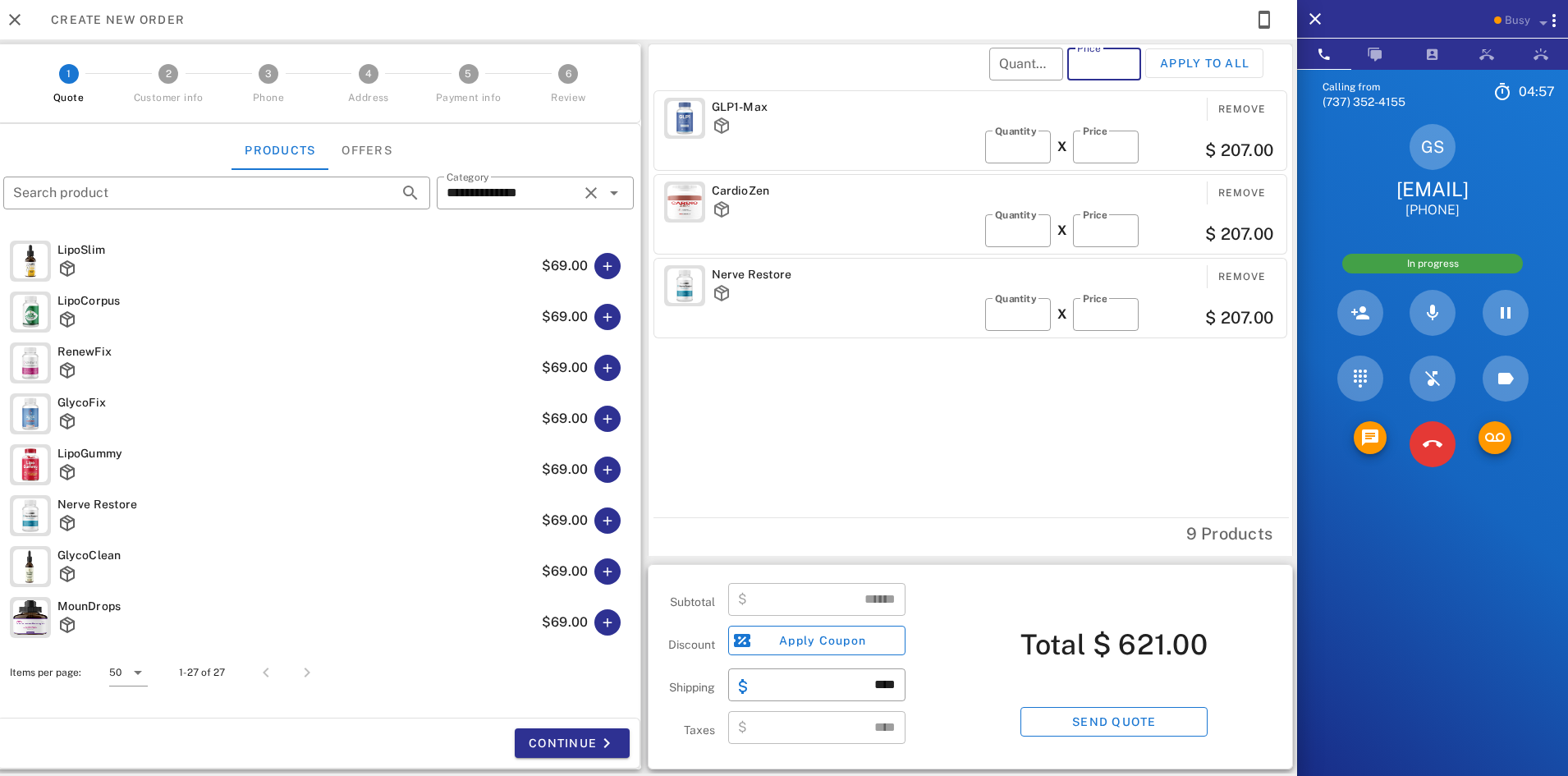 click on "Price" at bounding box center (1104, 64) 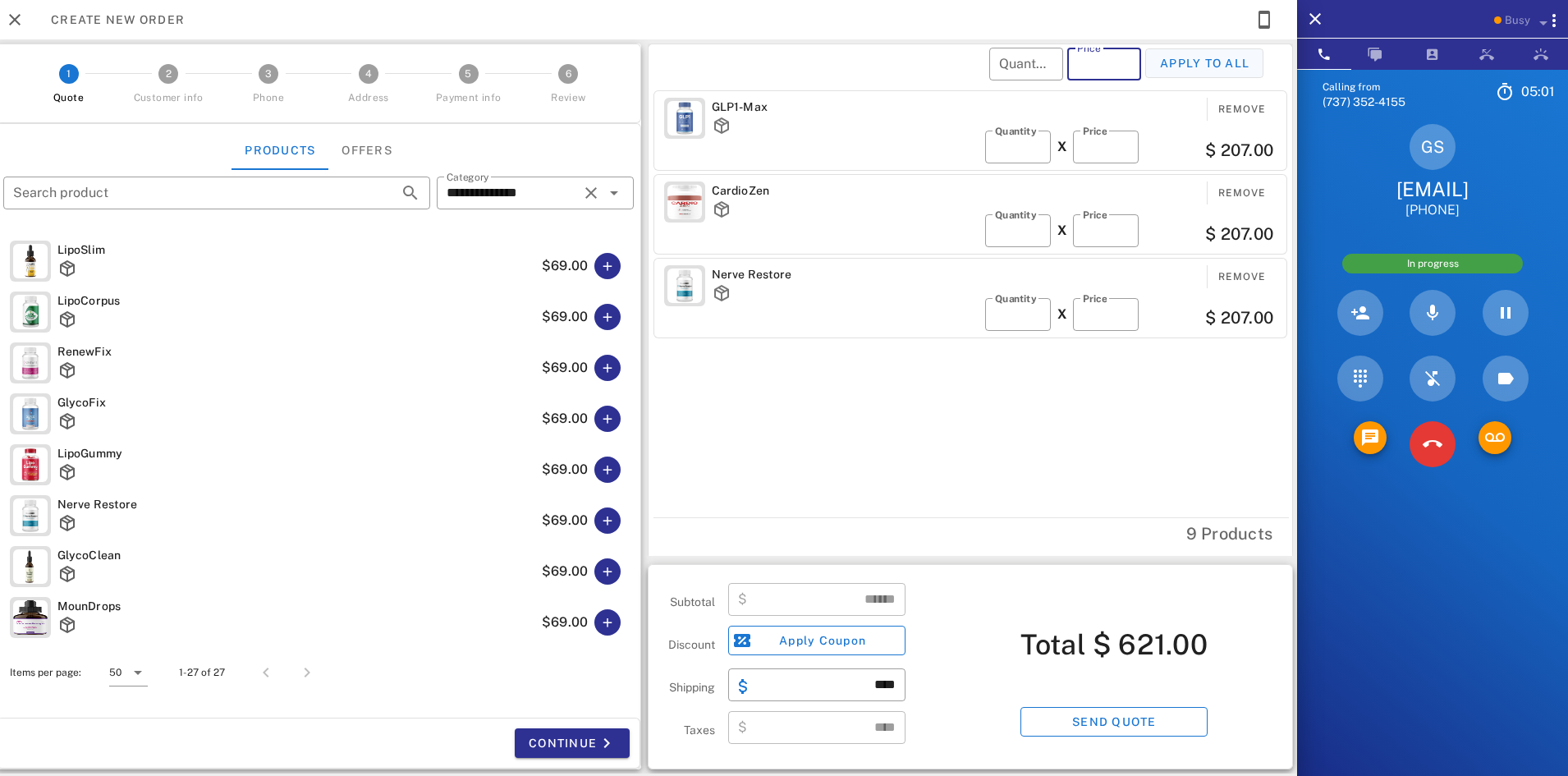 type on "**" 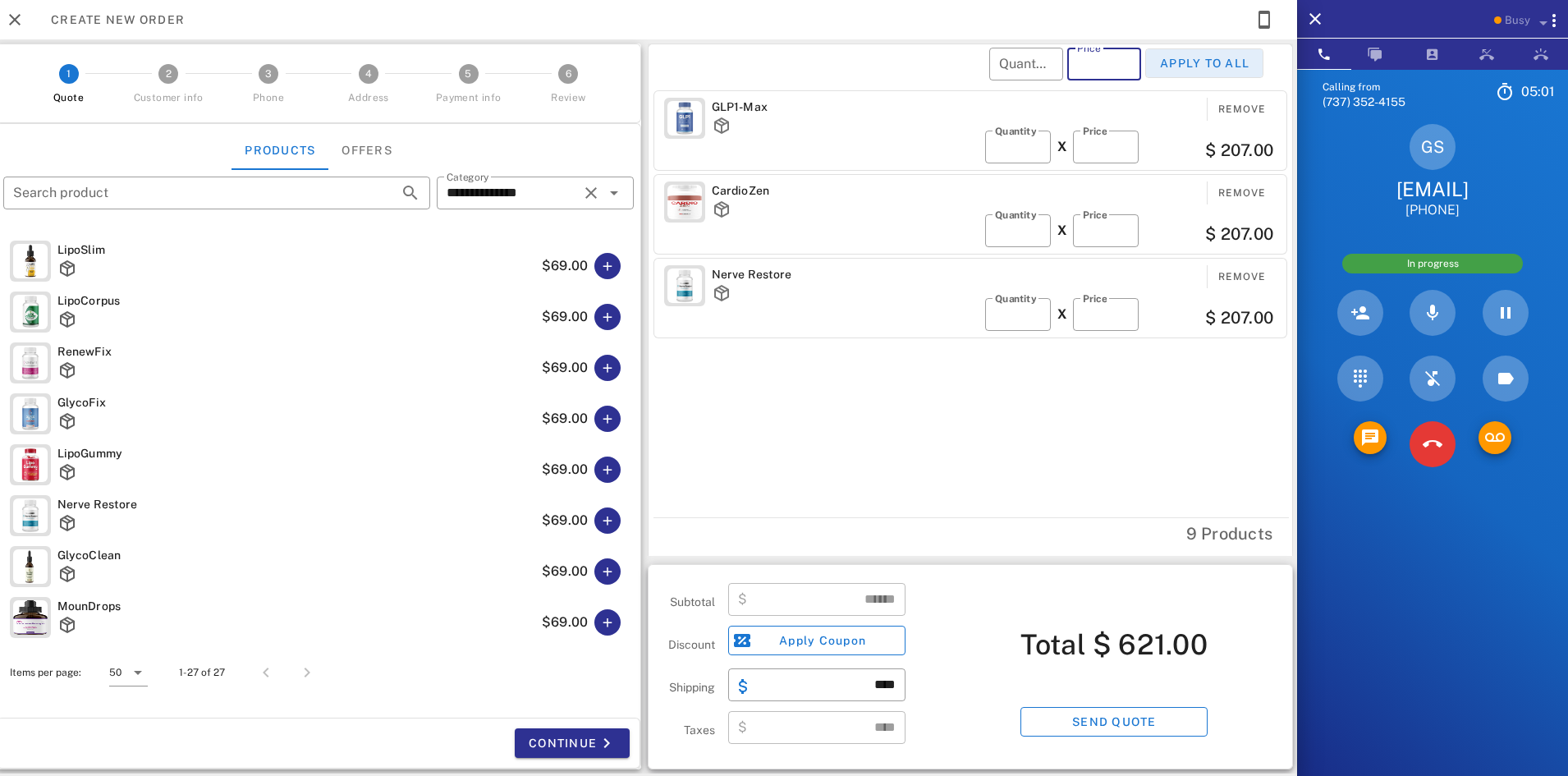 click on "Apply to all" at bounding box center [1204, 63] 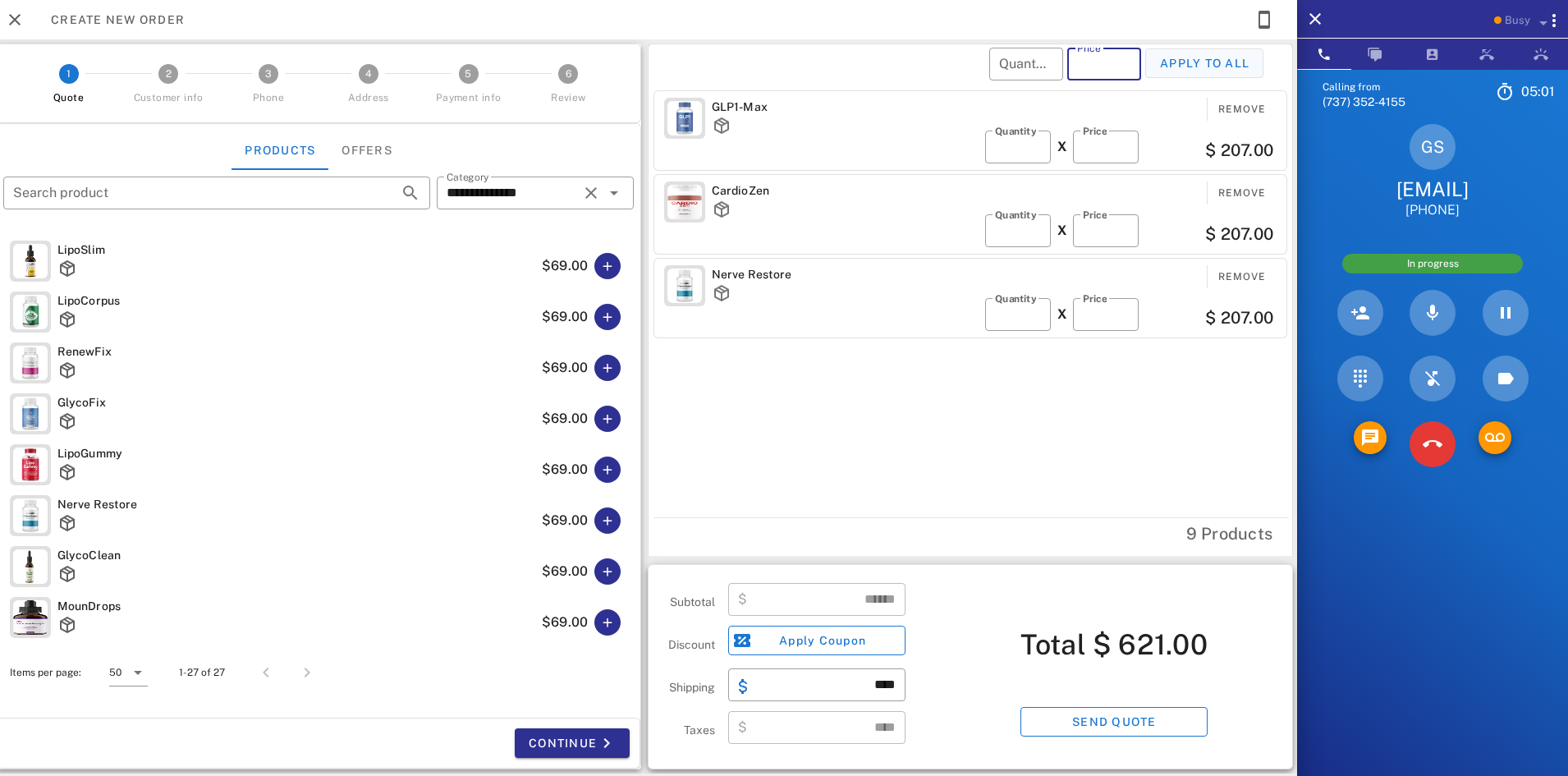 type on "**" 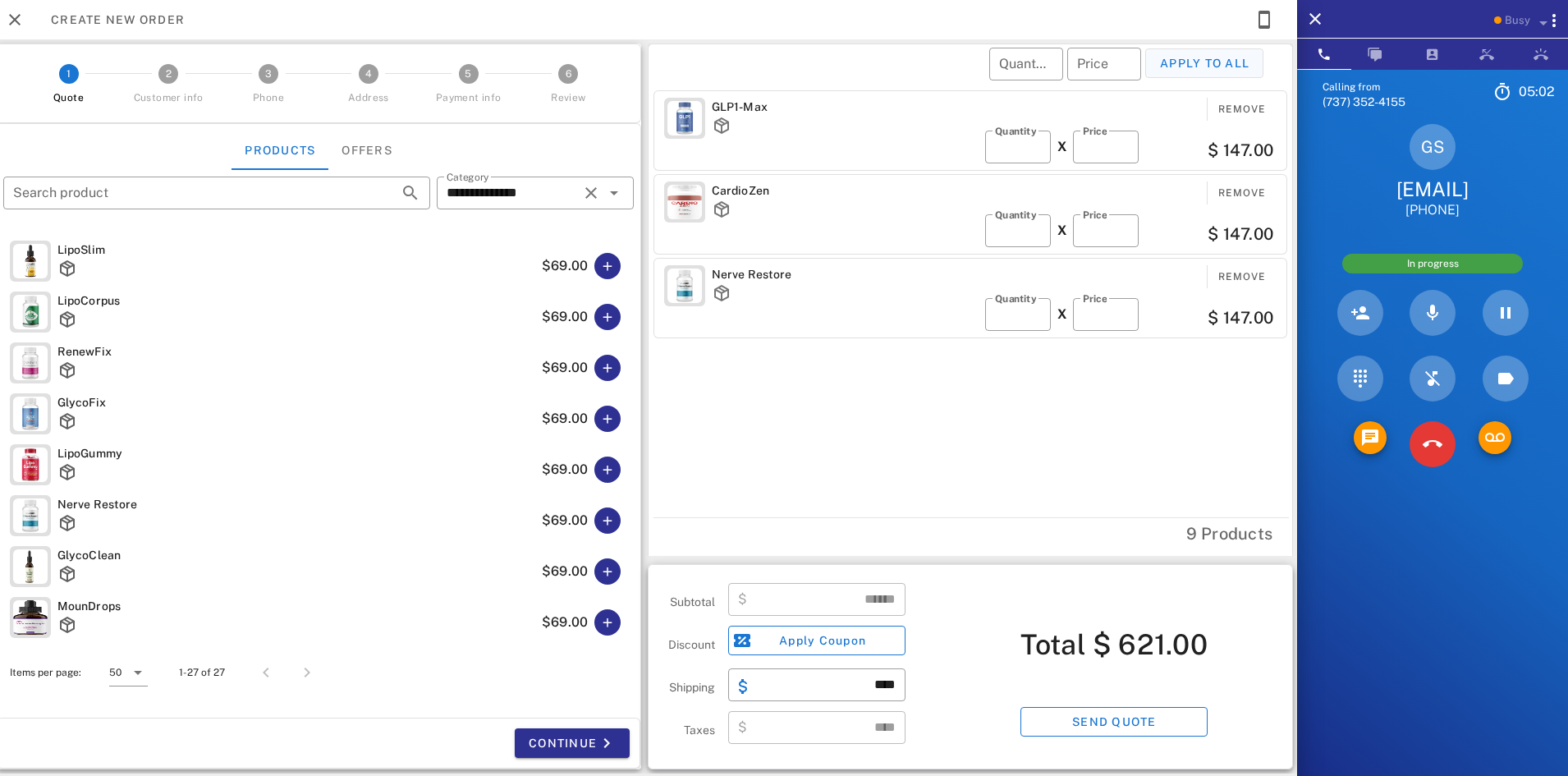 type on "******" 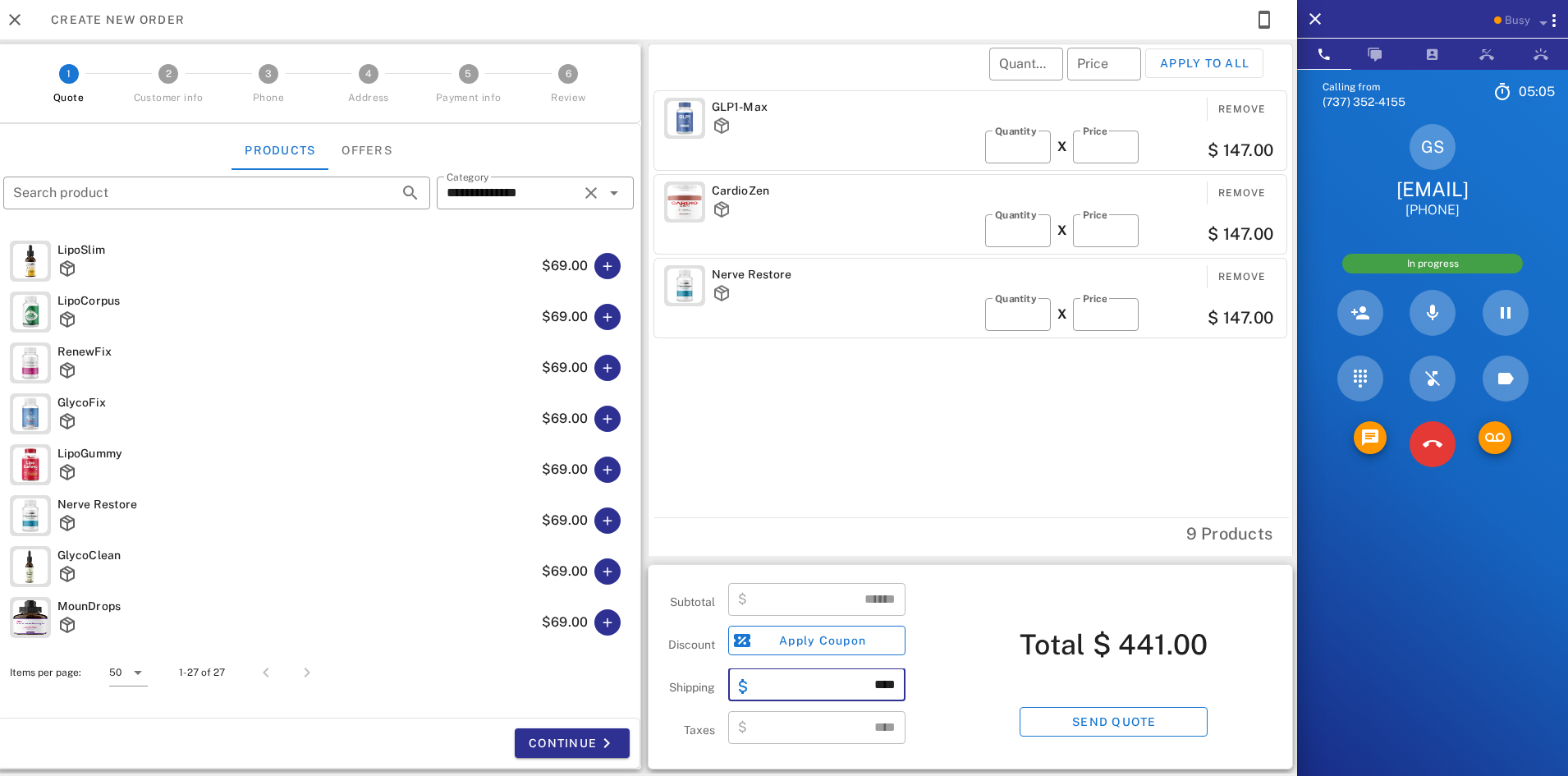 click on "****" at bounding box center (827, 685) 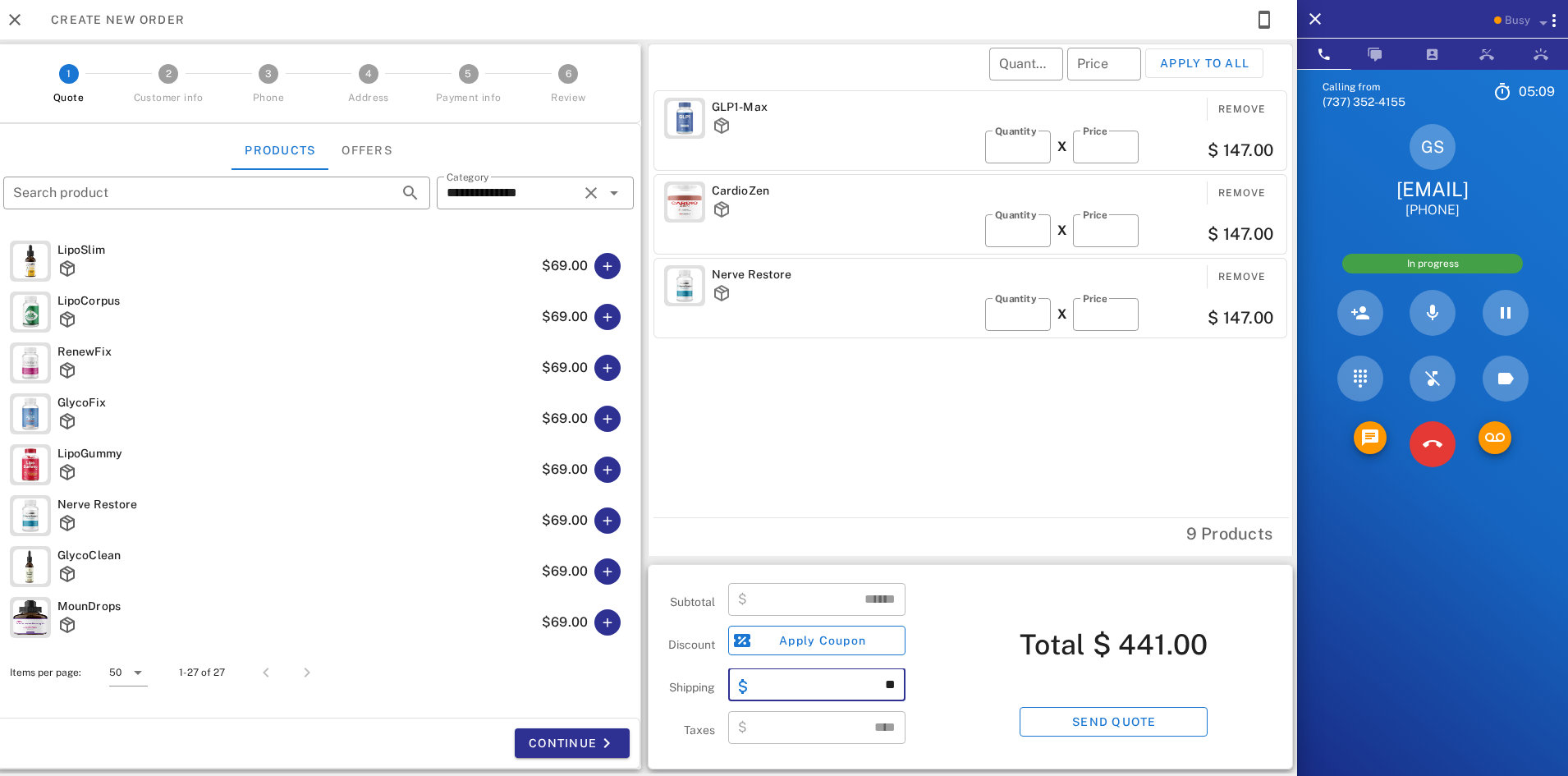 type on "*" 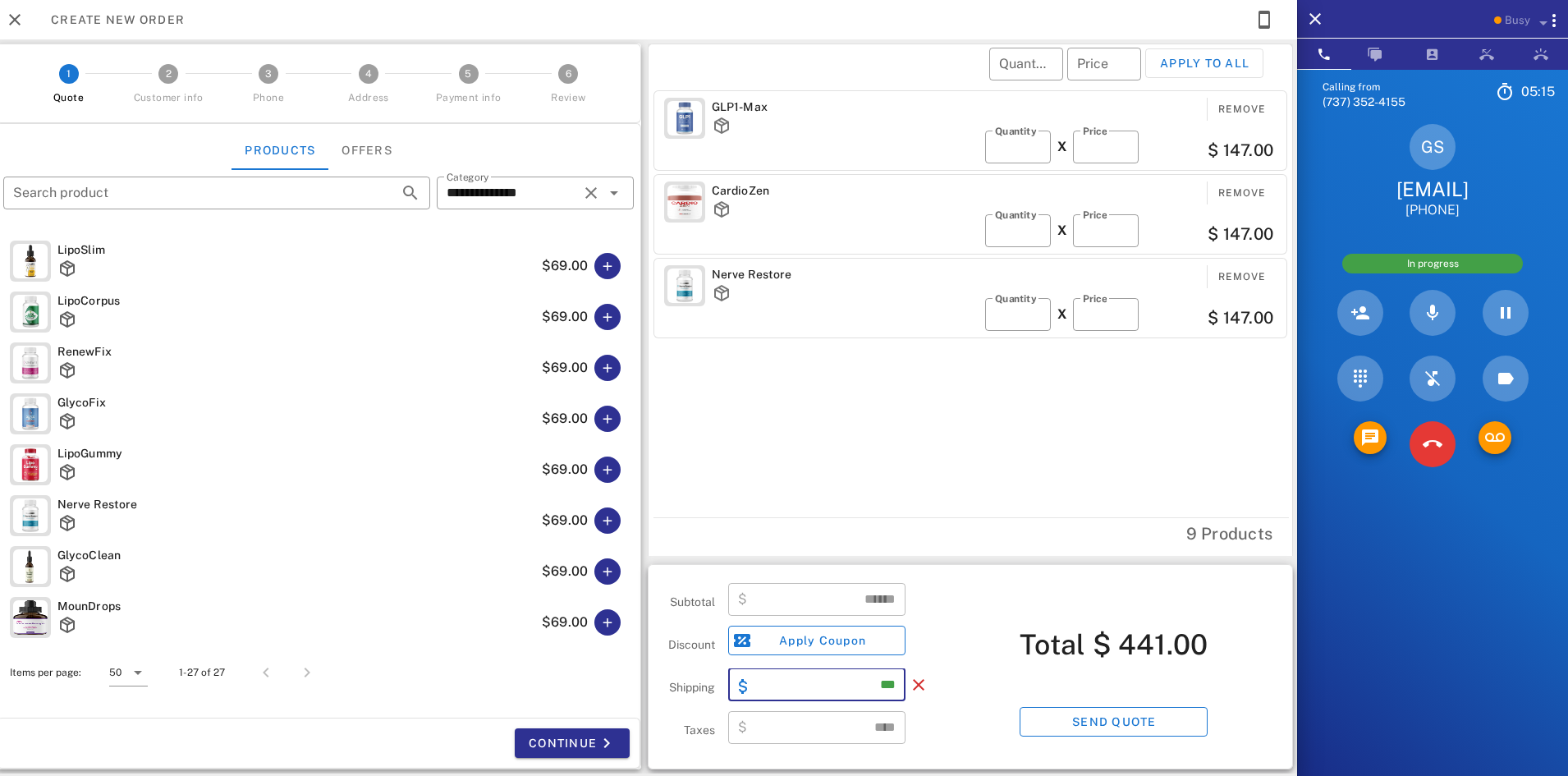 type on "*****" 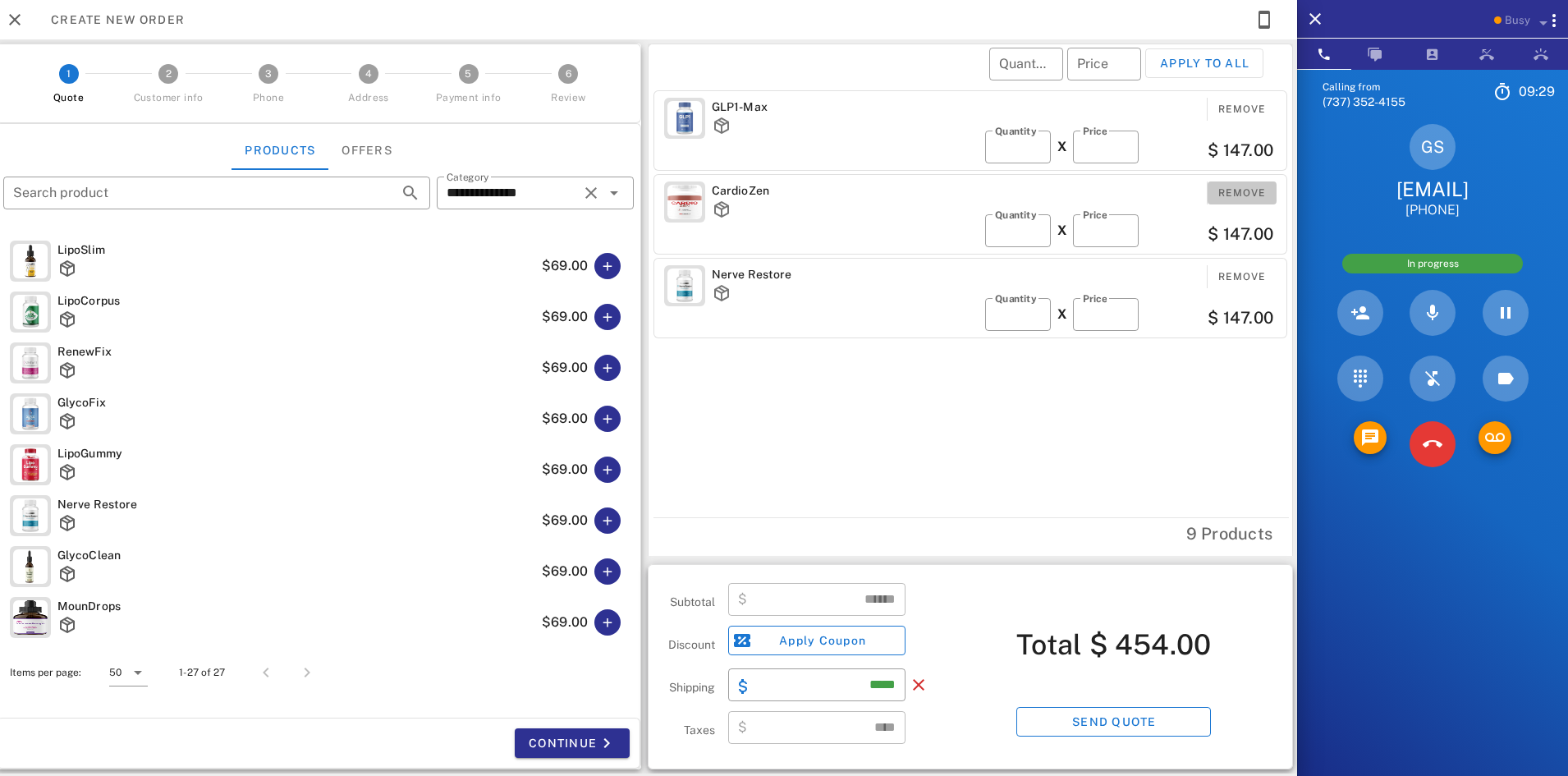 click on "Remove" at bounding box center (1242, 193) 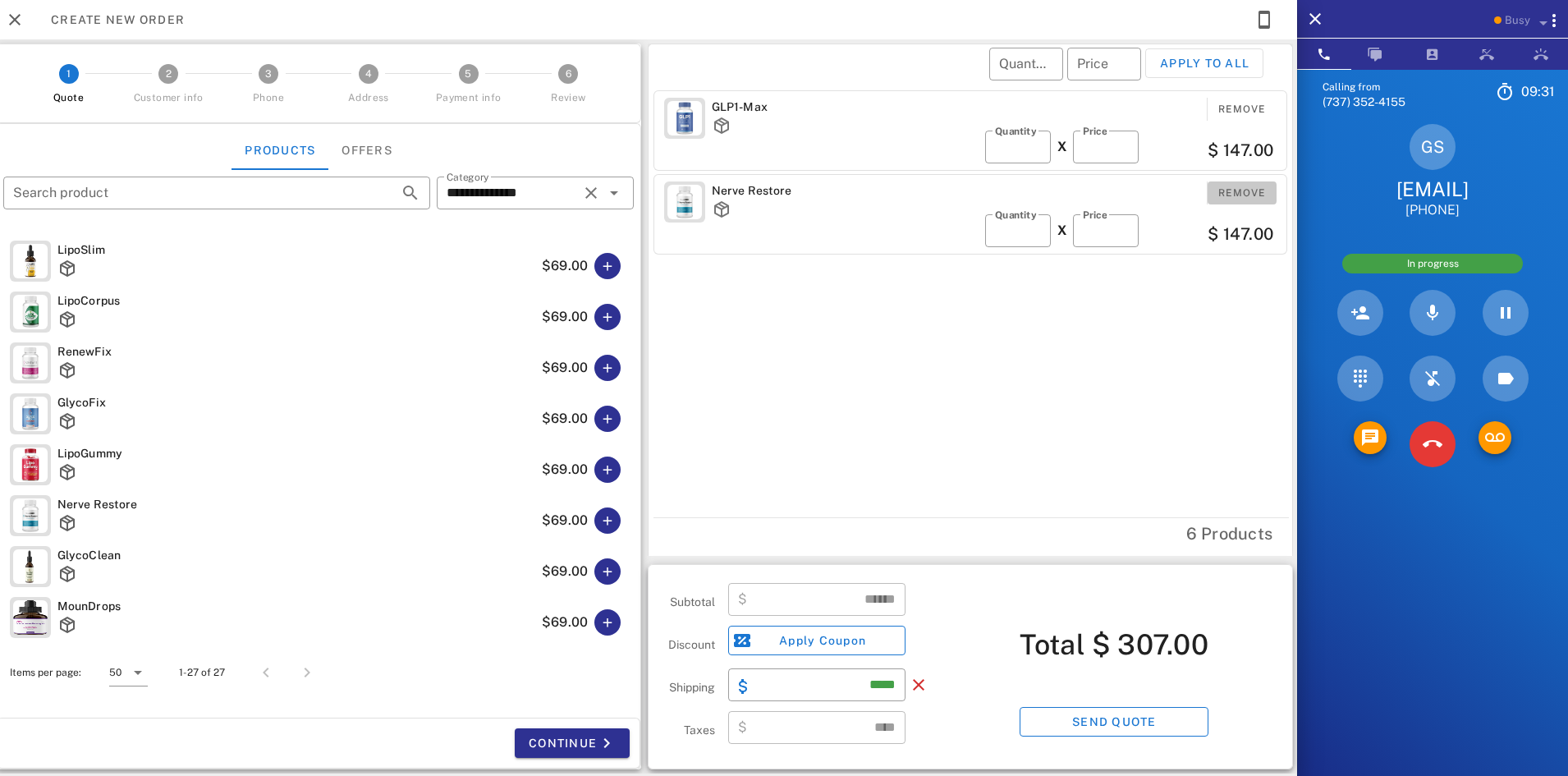 click on "Remove" at bounding box center (1242, 193) 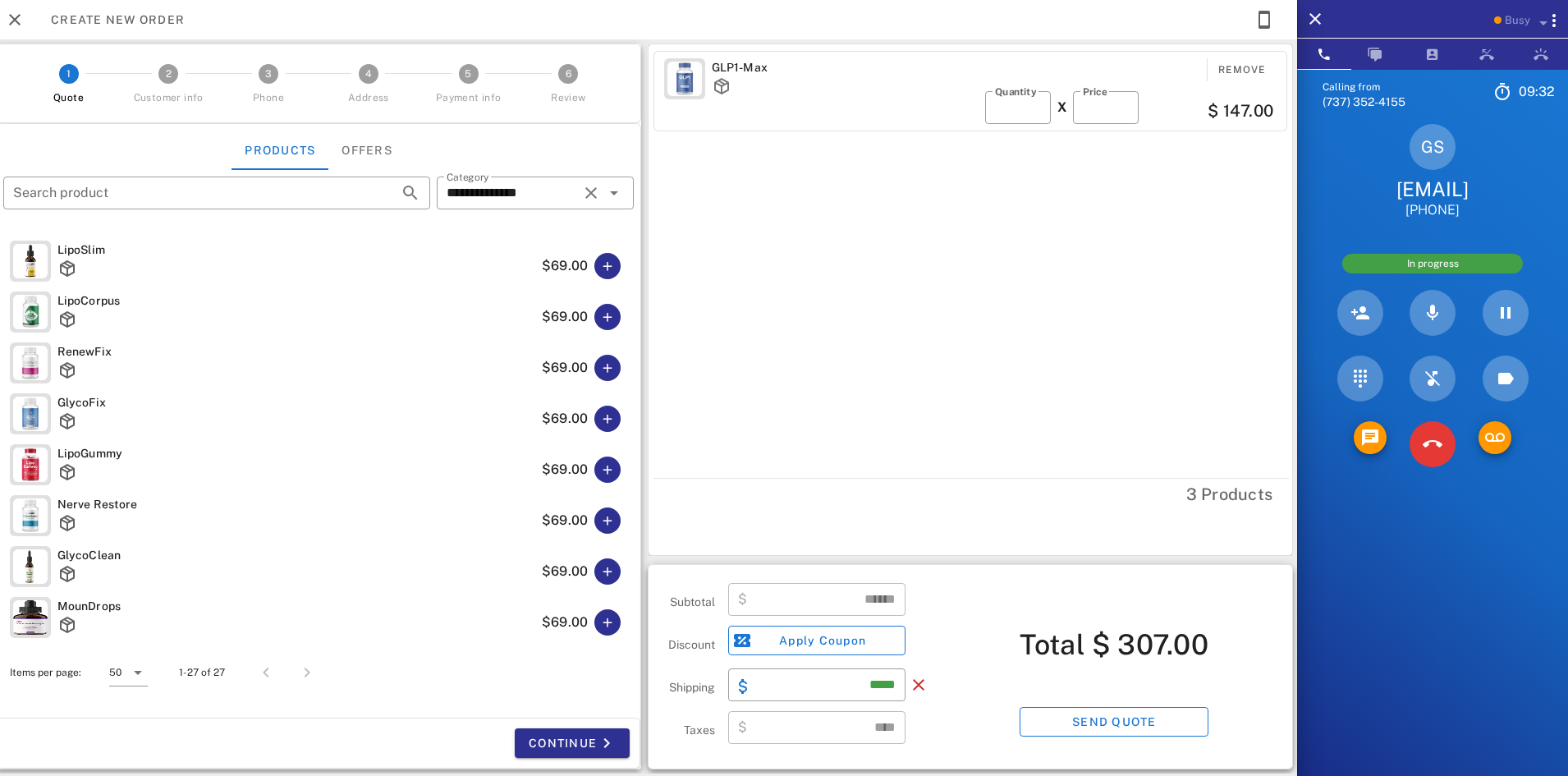 type on "******" 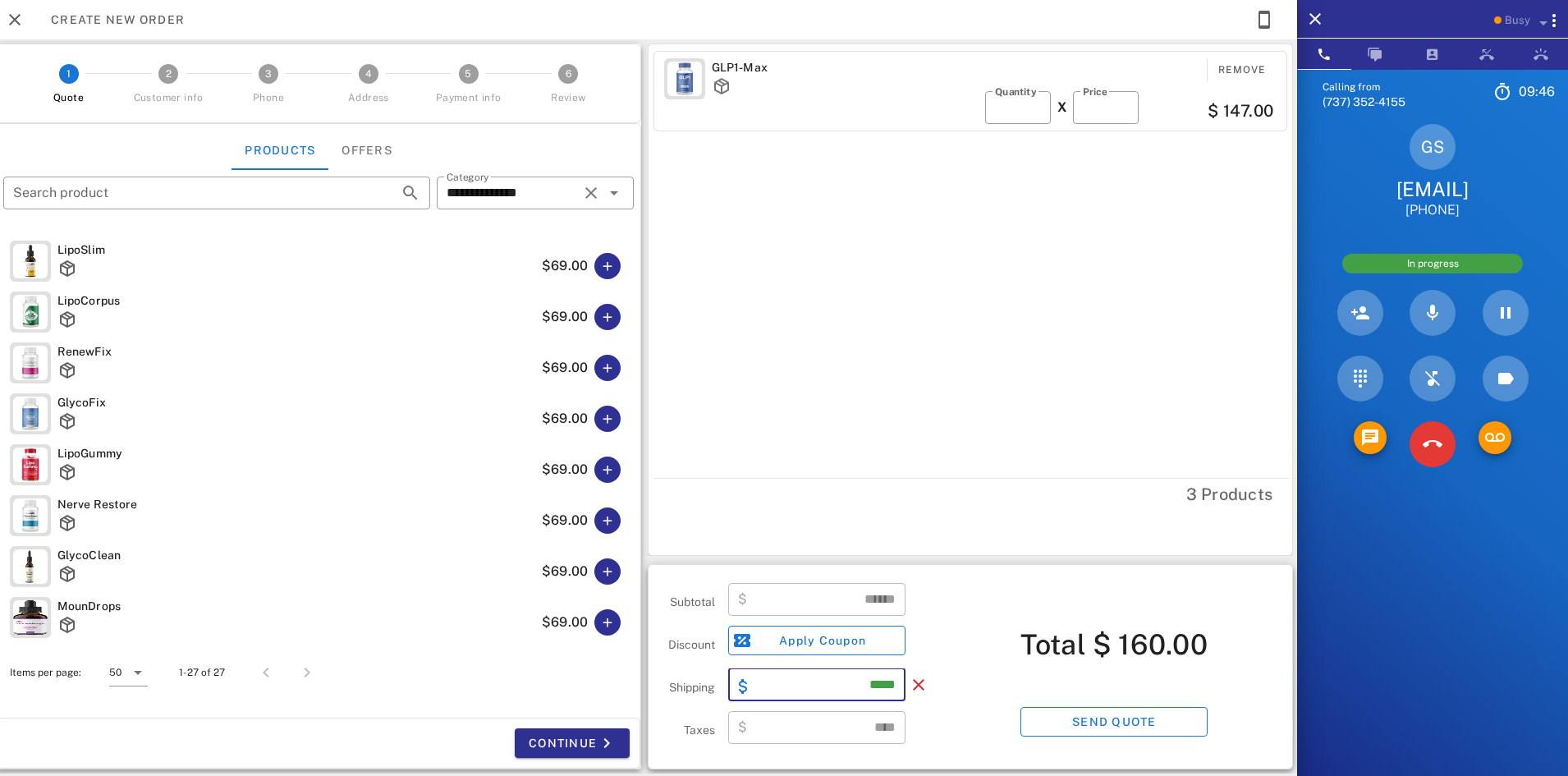 click on "*****" at bounding box center [827, 685] 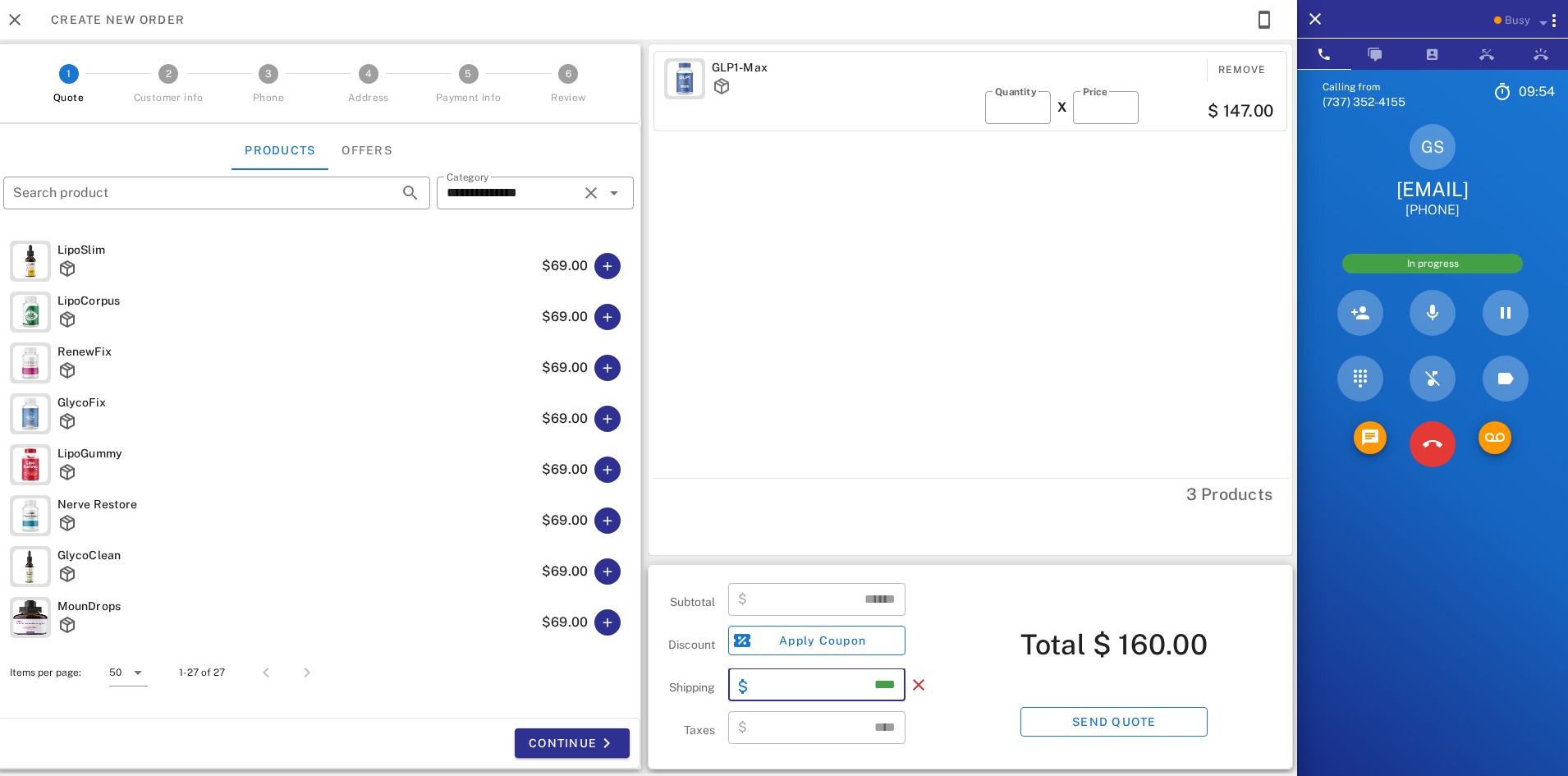type on "****" 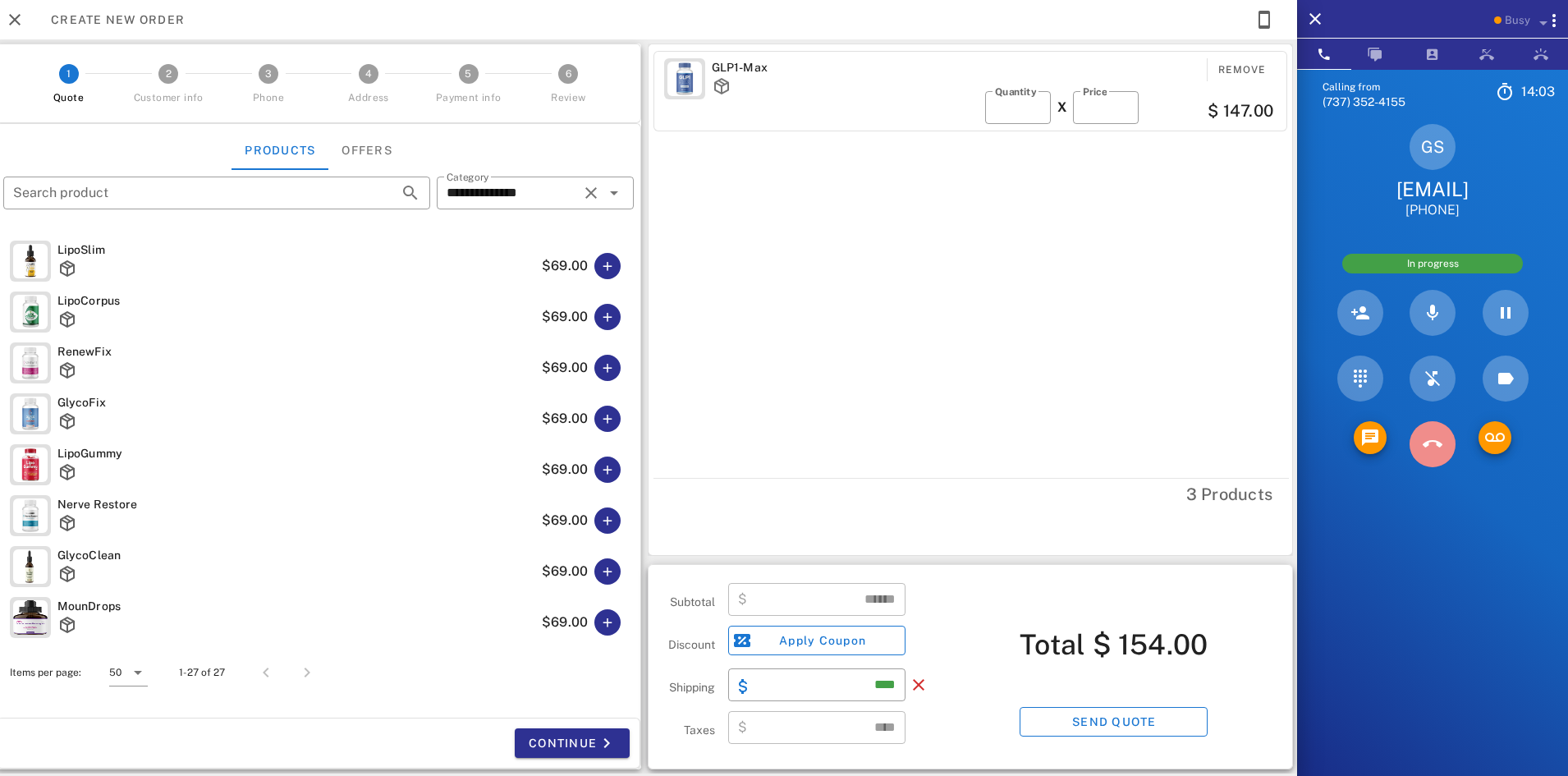 click at bounding box center (1433, 444) 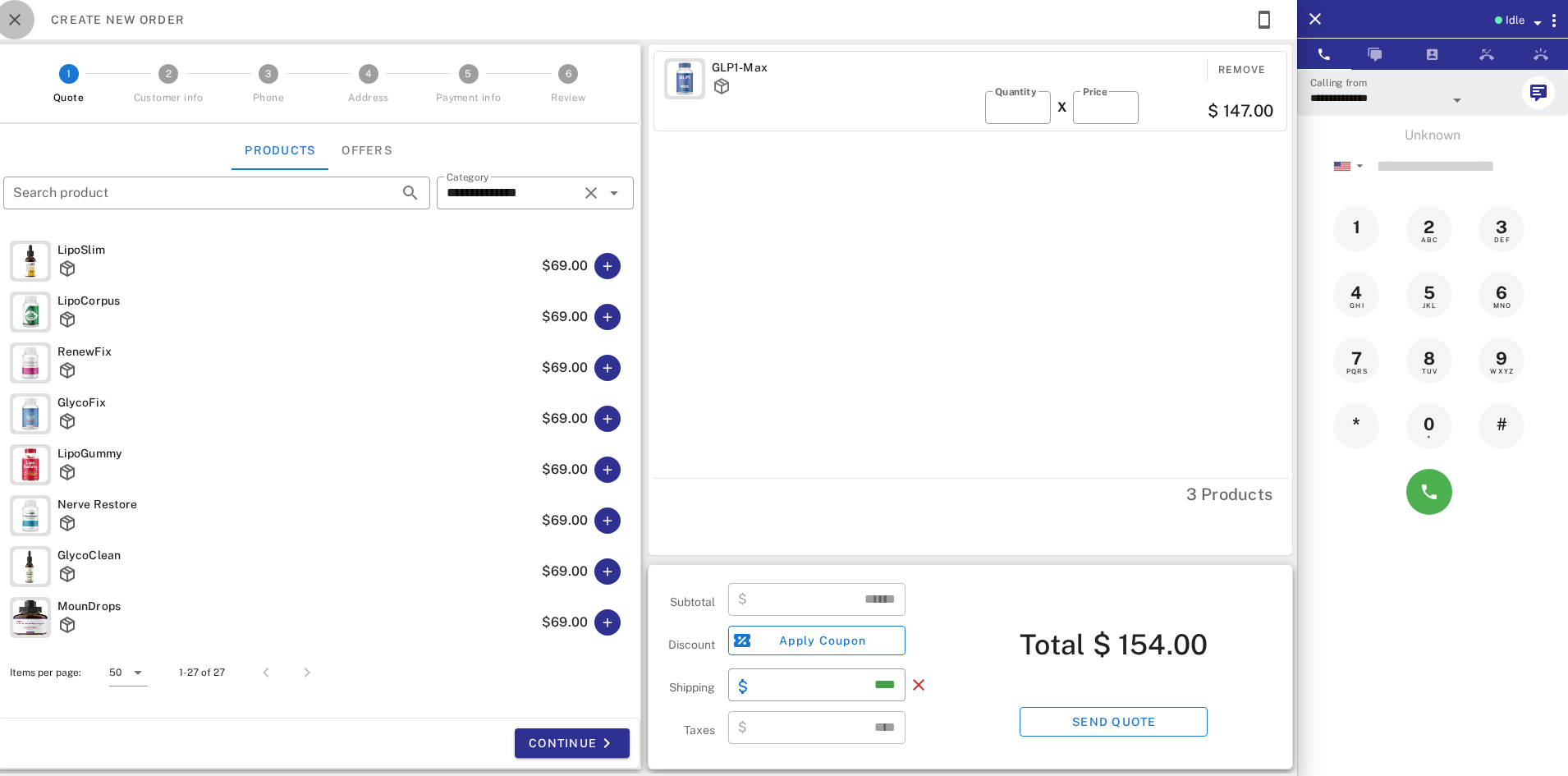 click at bounding box center (15, 20) 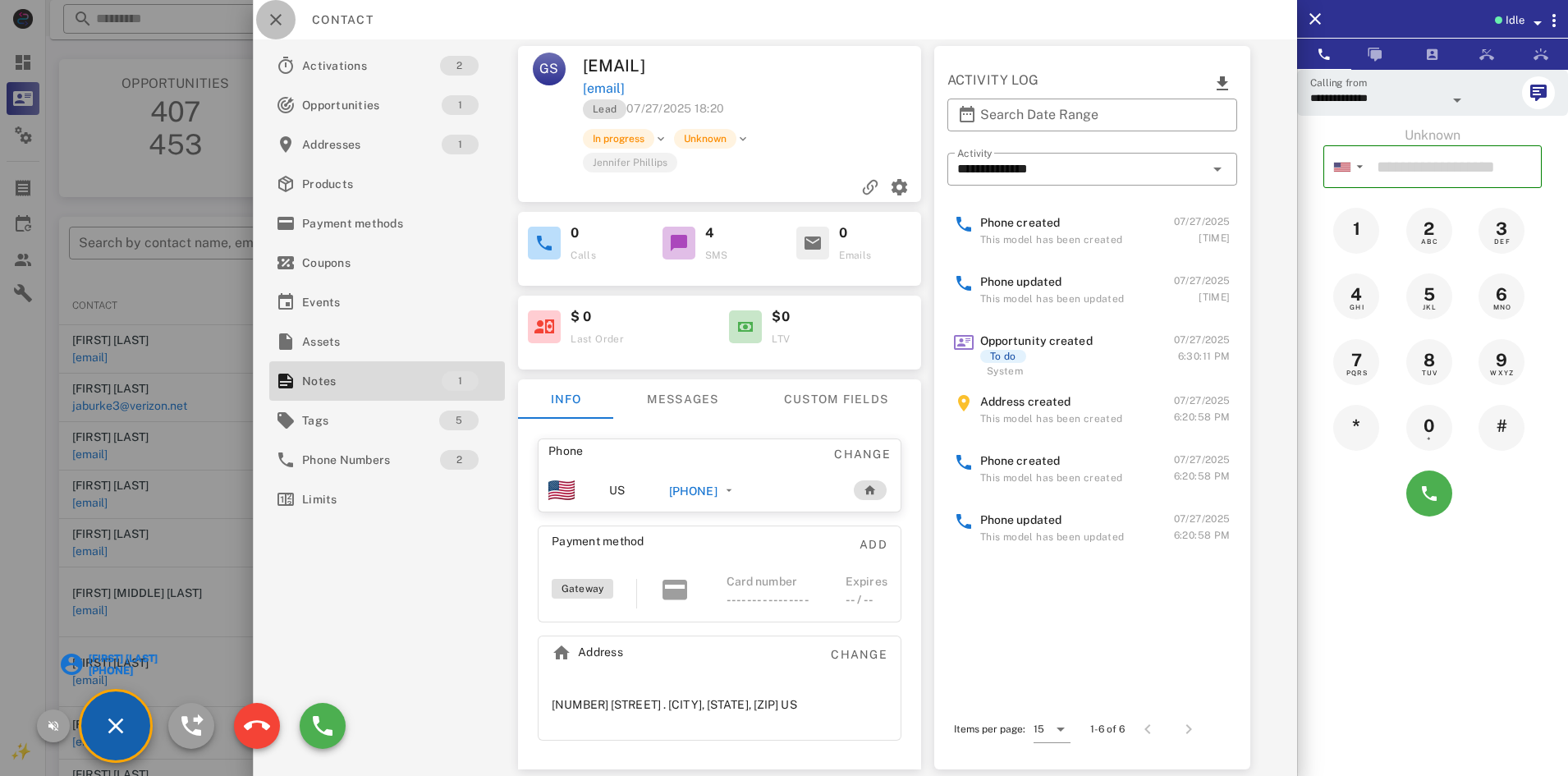 click at bounding box center (276, 20) 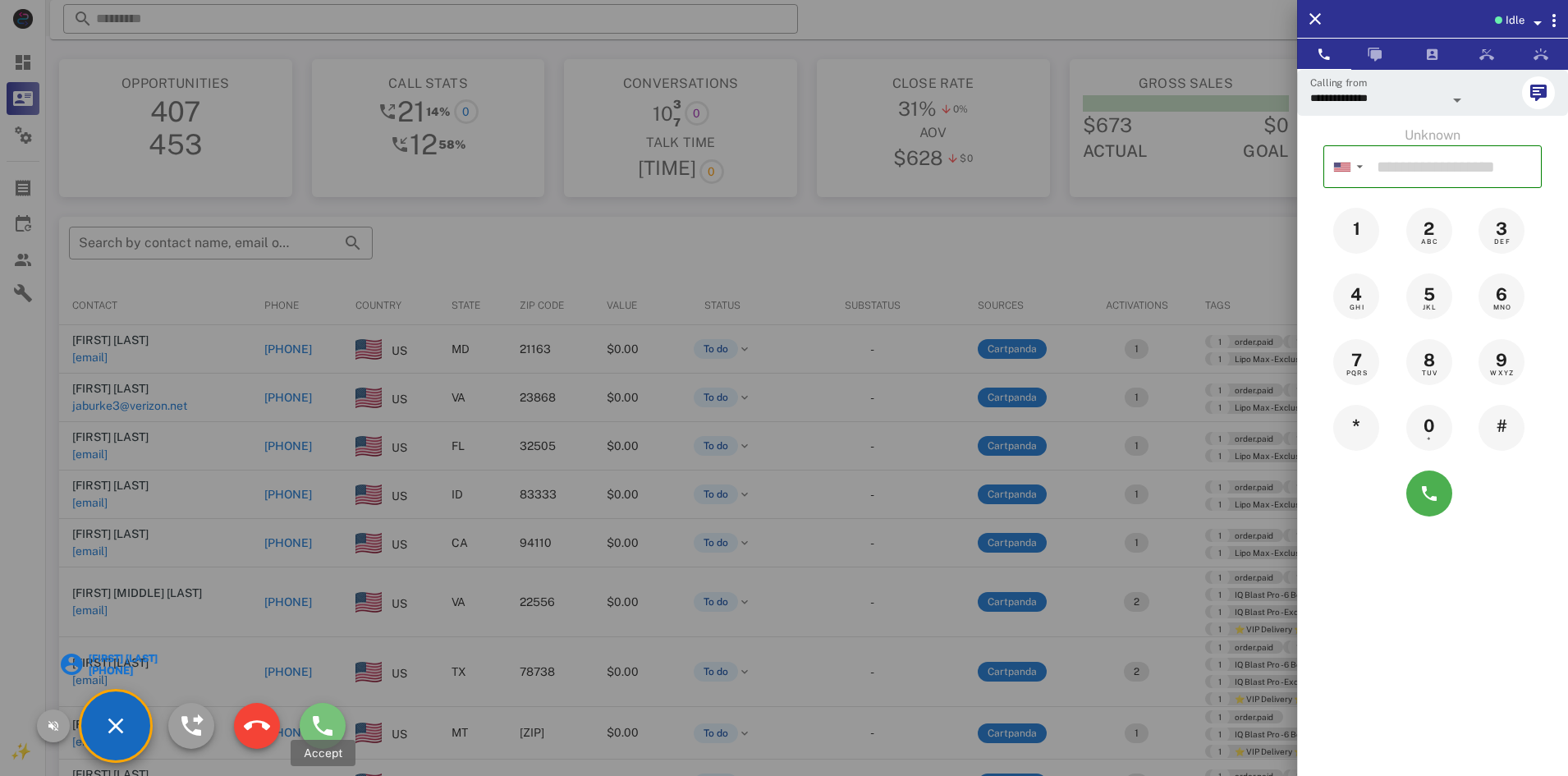 click at bounding box center (323, 726) 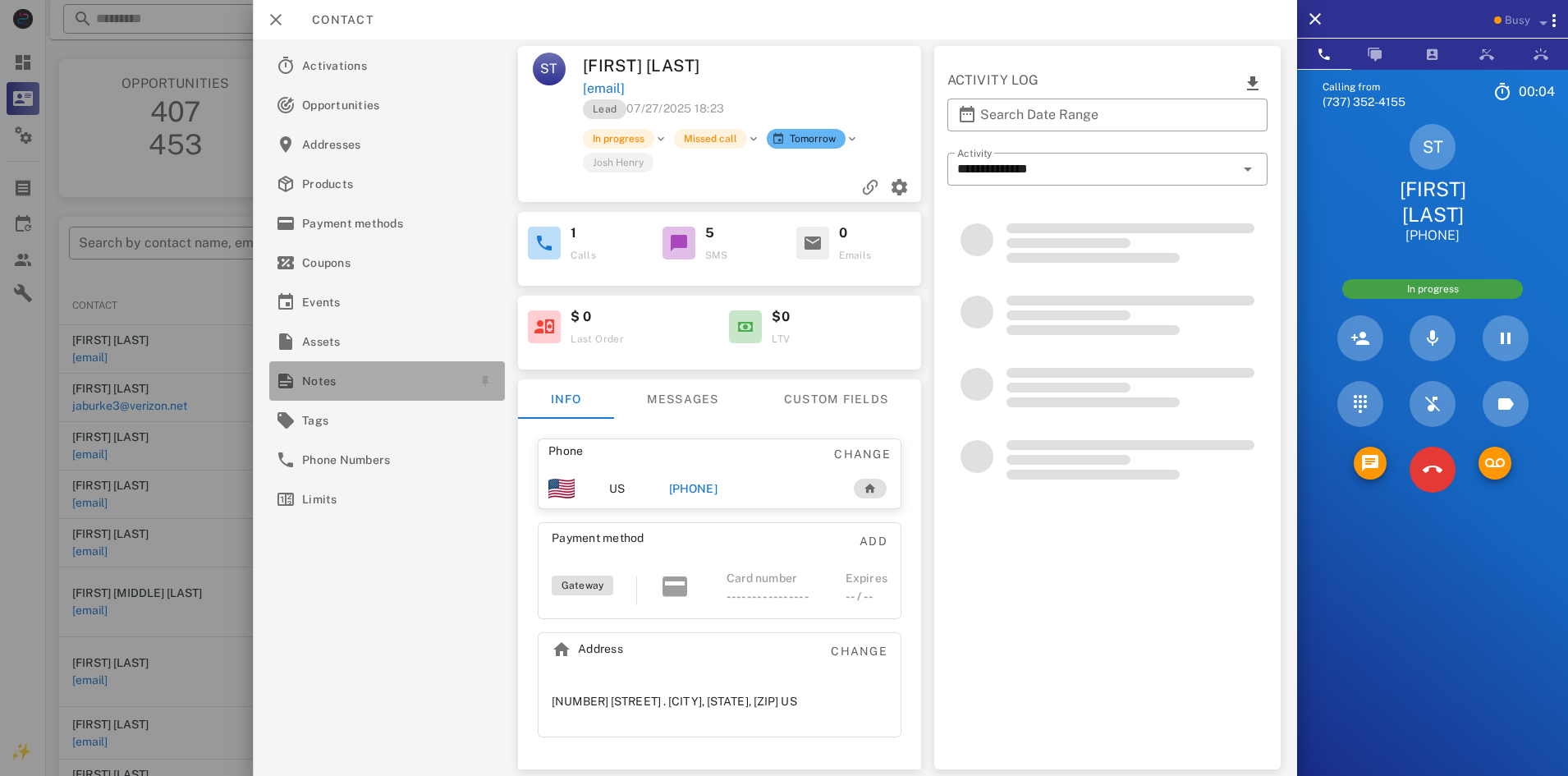 click on "Notes" at bounding box center [383, 381] 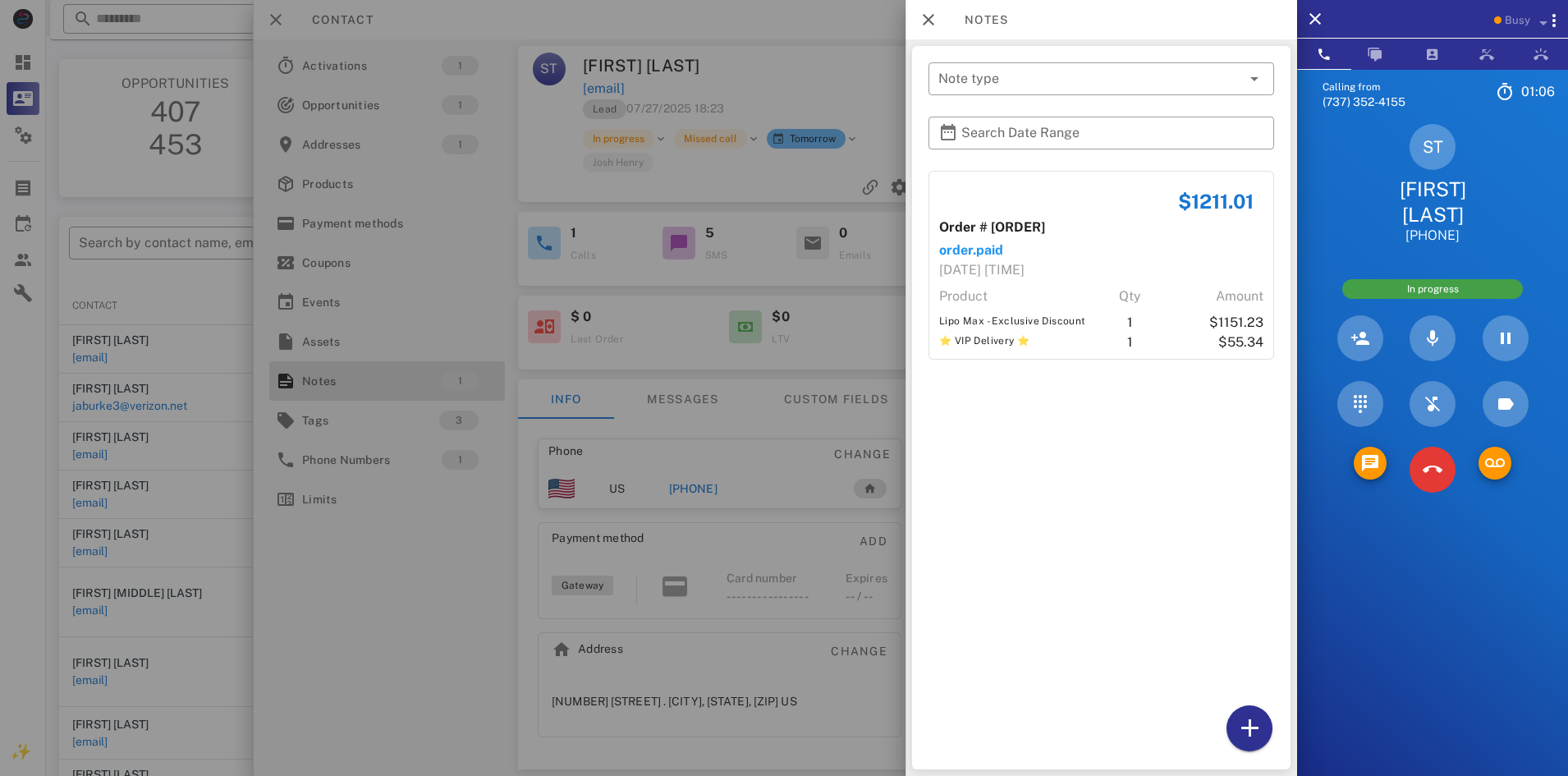 click at bounding box center (784, 388) 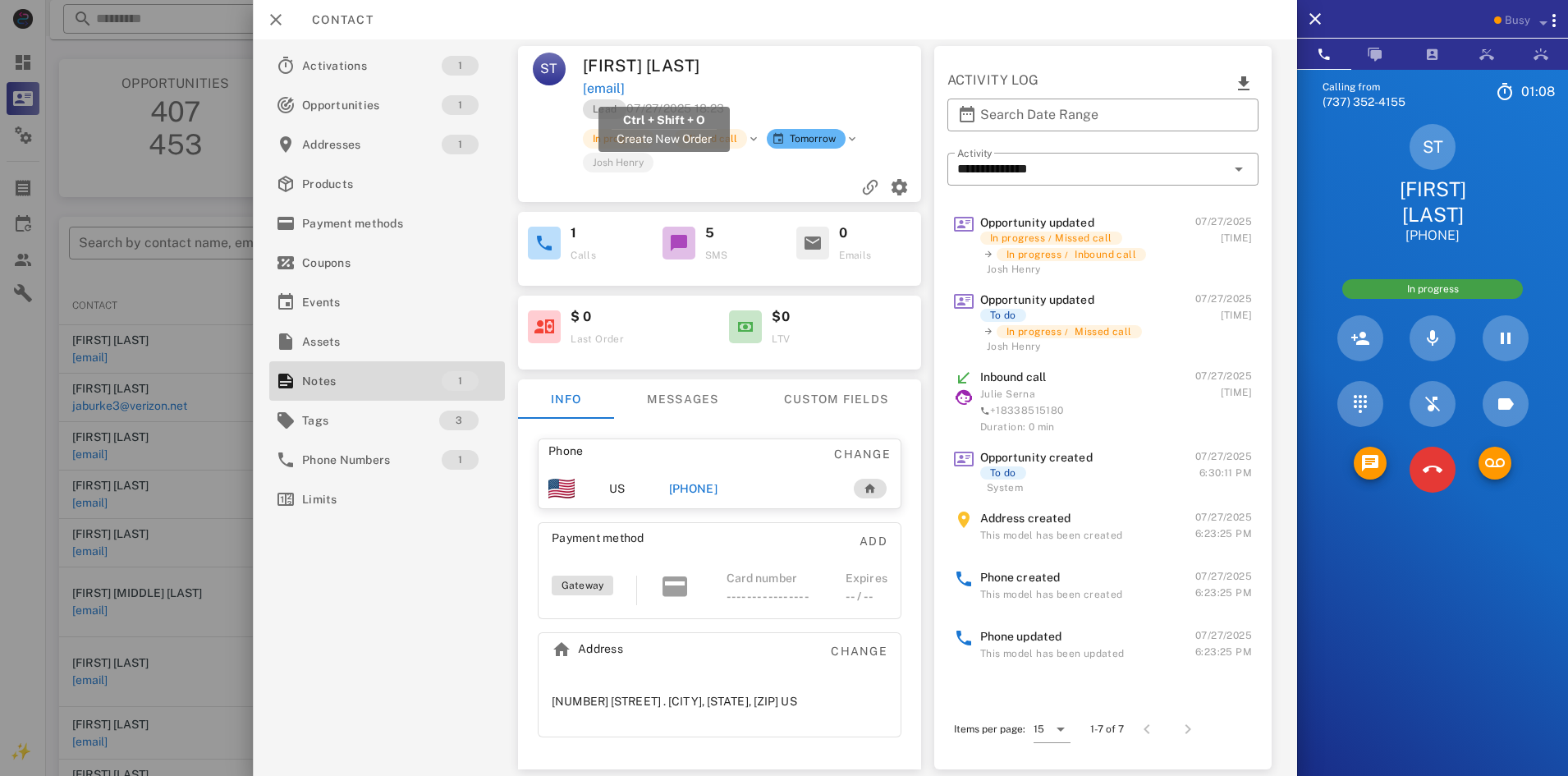 click on "[EMAIL]" at bounding box center [603, 89] 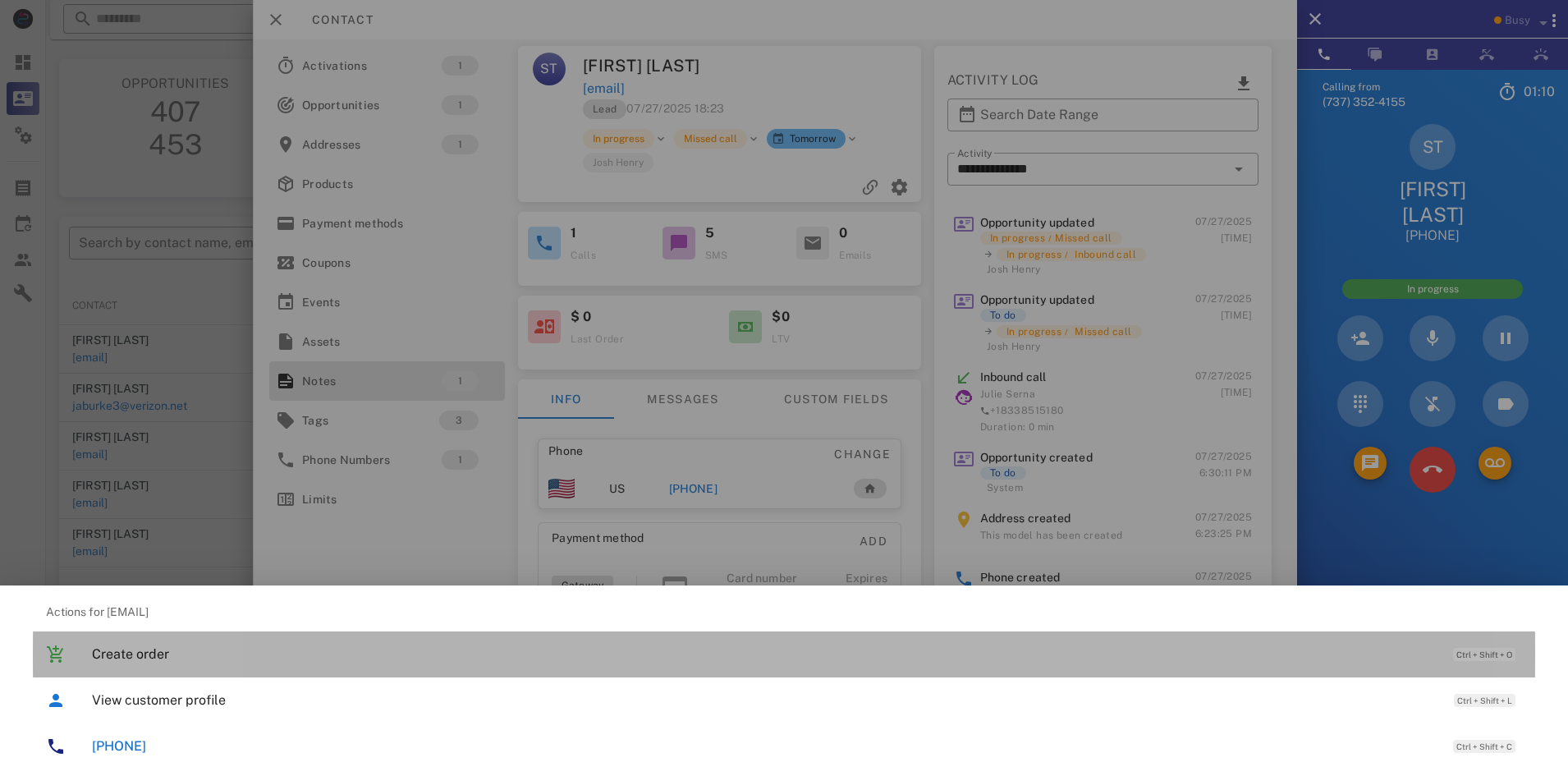 click on "Create order Ctrl + Shift + O" at bounding box center (807, 654) 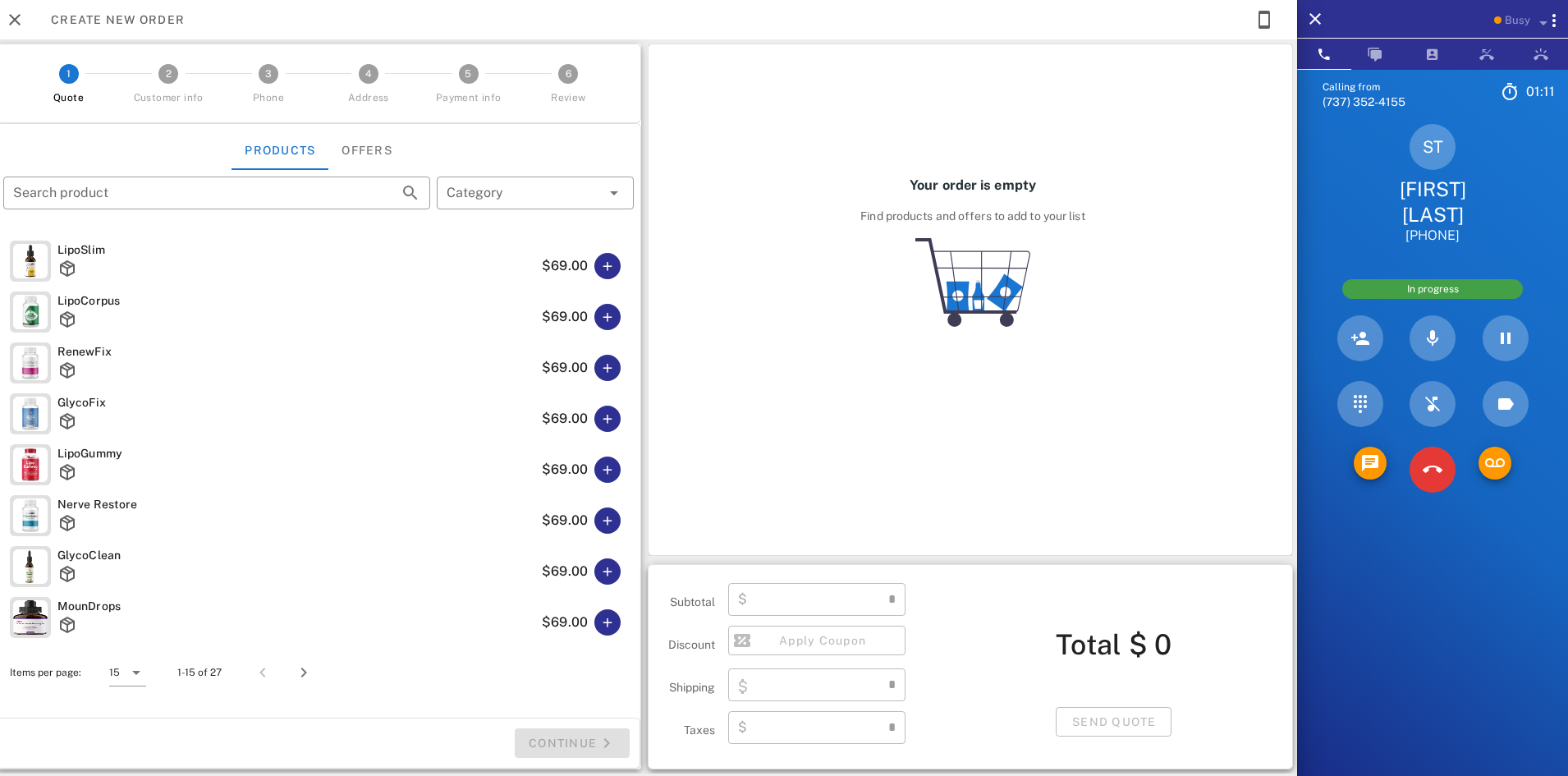 type on "**********" 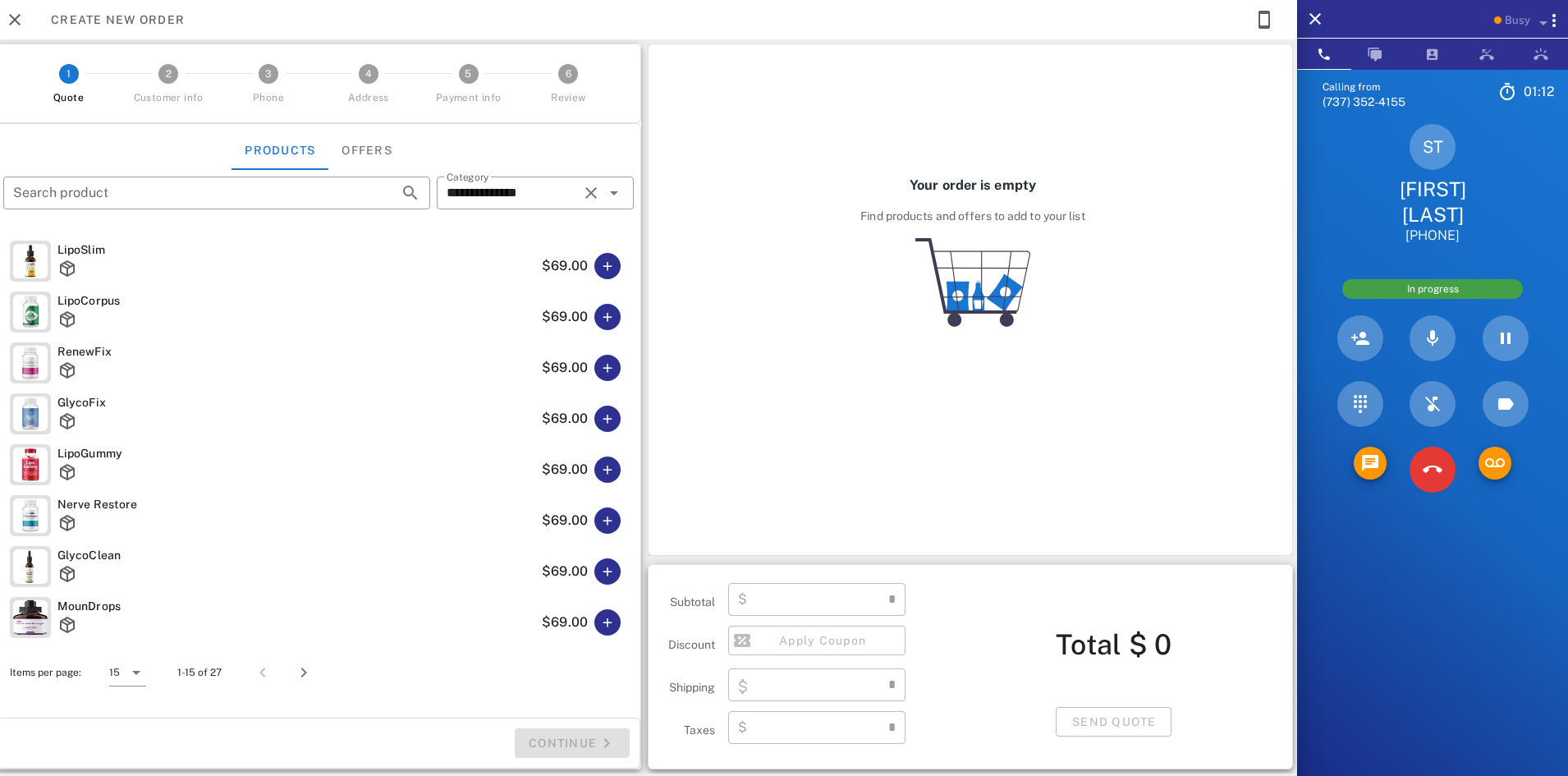 type on "****" 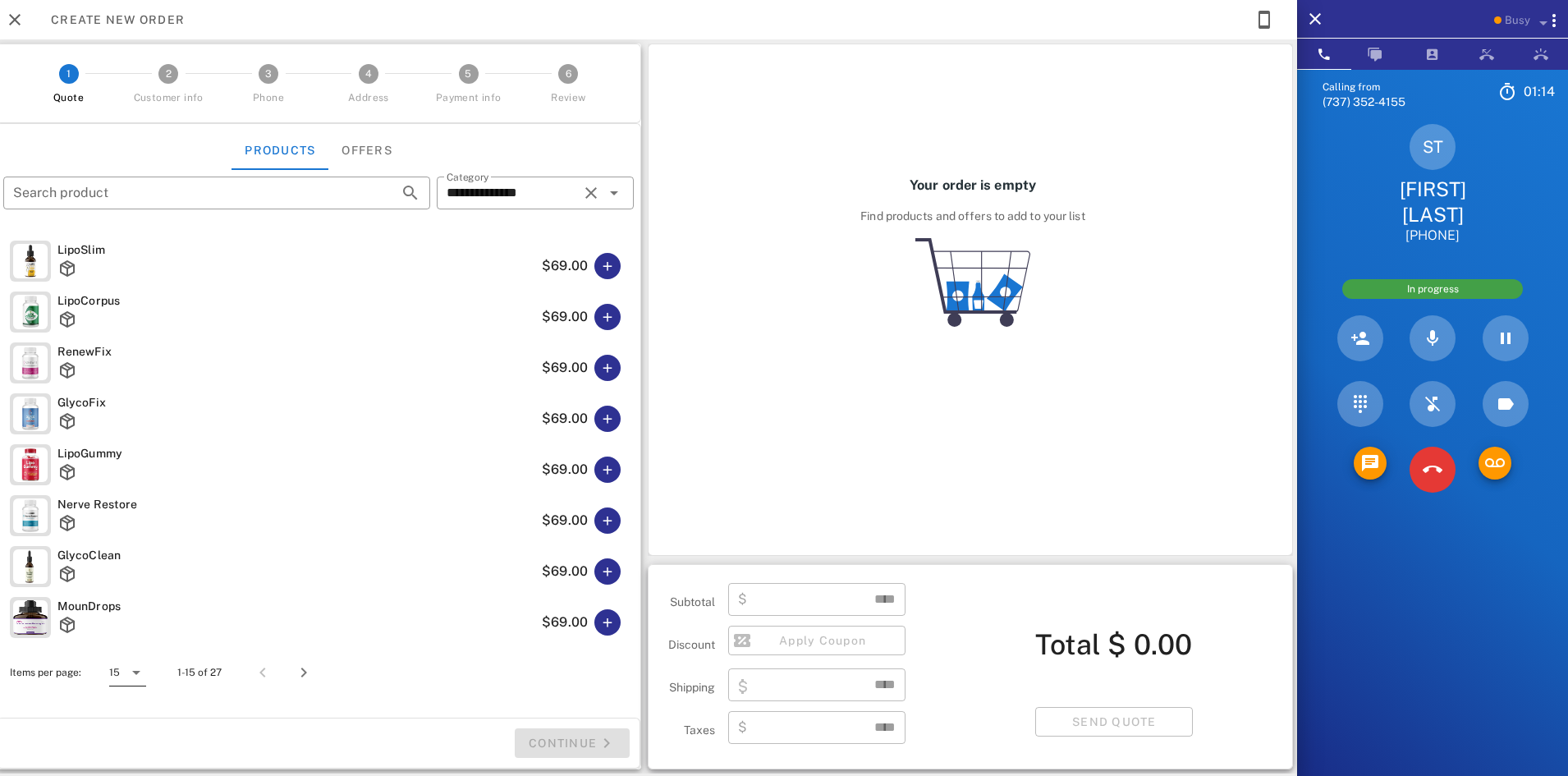 click at bounding box center [136, 673] 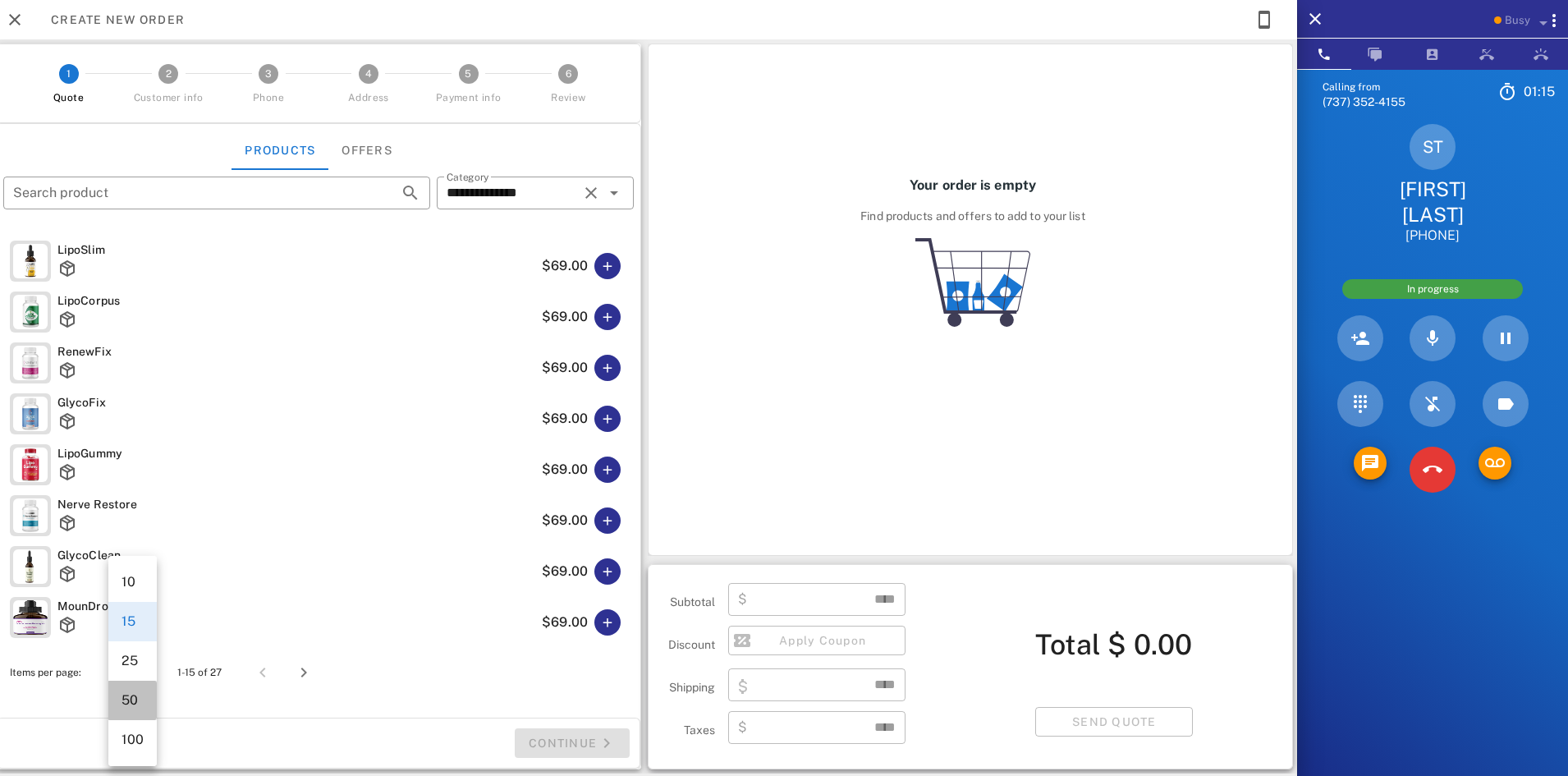 click on "50" at bounding box center [132, 700] 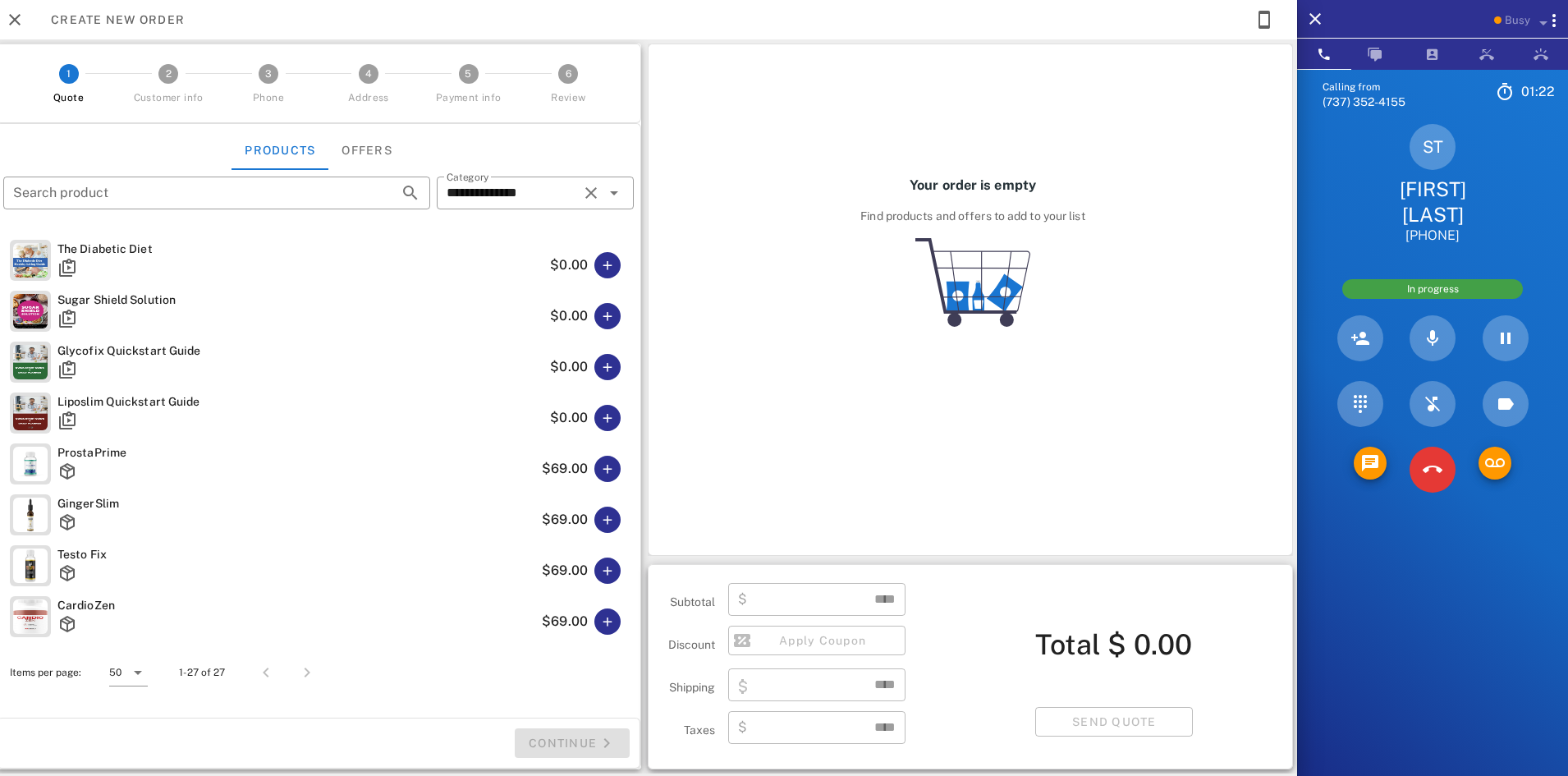 scroll, scrollTop: 657, scrollLeft: 0, axis: vertical 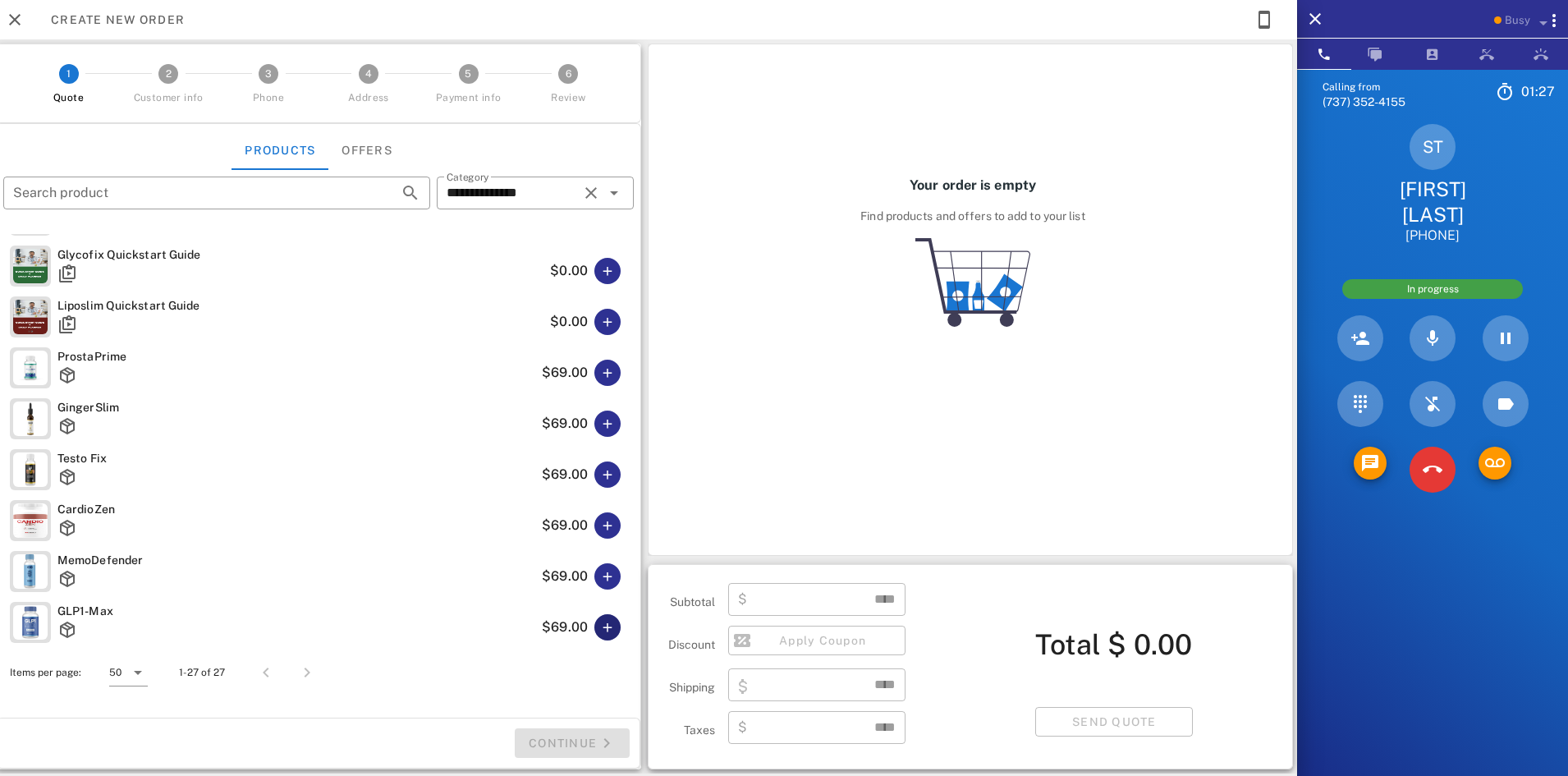 click at bounding box center (607, 627) 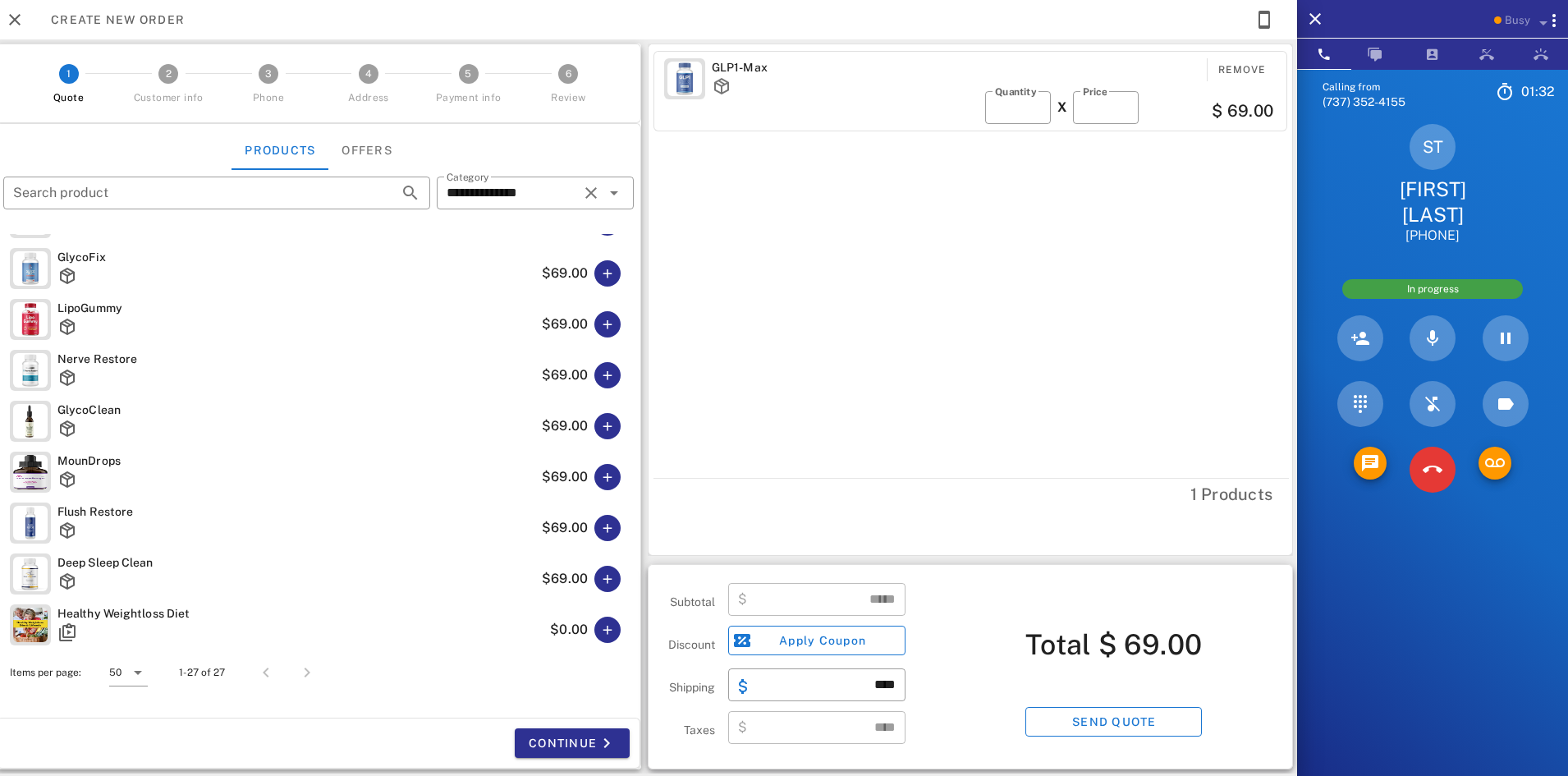 scroll, scrollTop: 82, scrollLeft: 0, axis: vertical 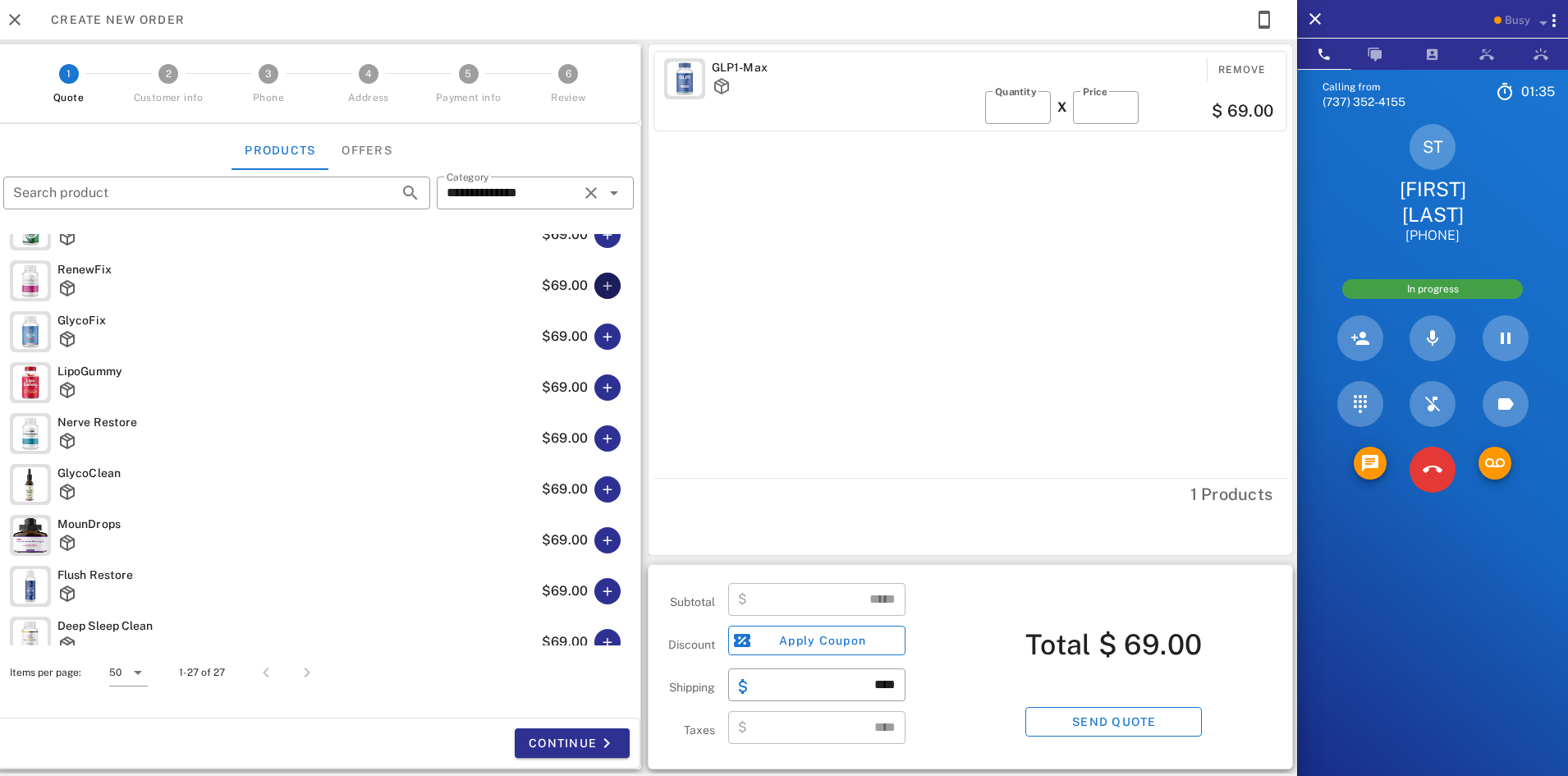 click at bounding box center (607, 286) 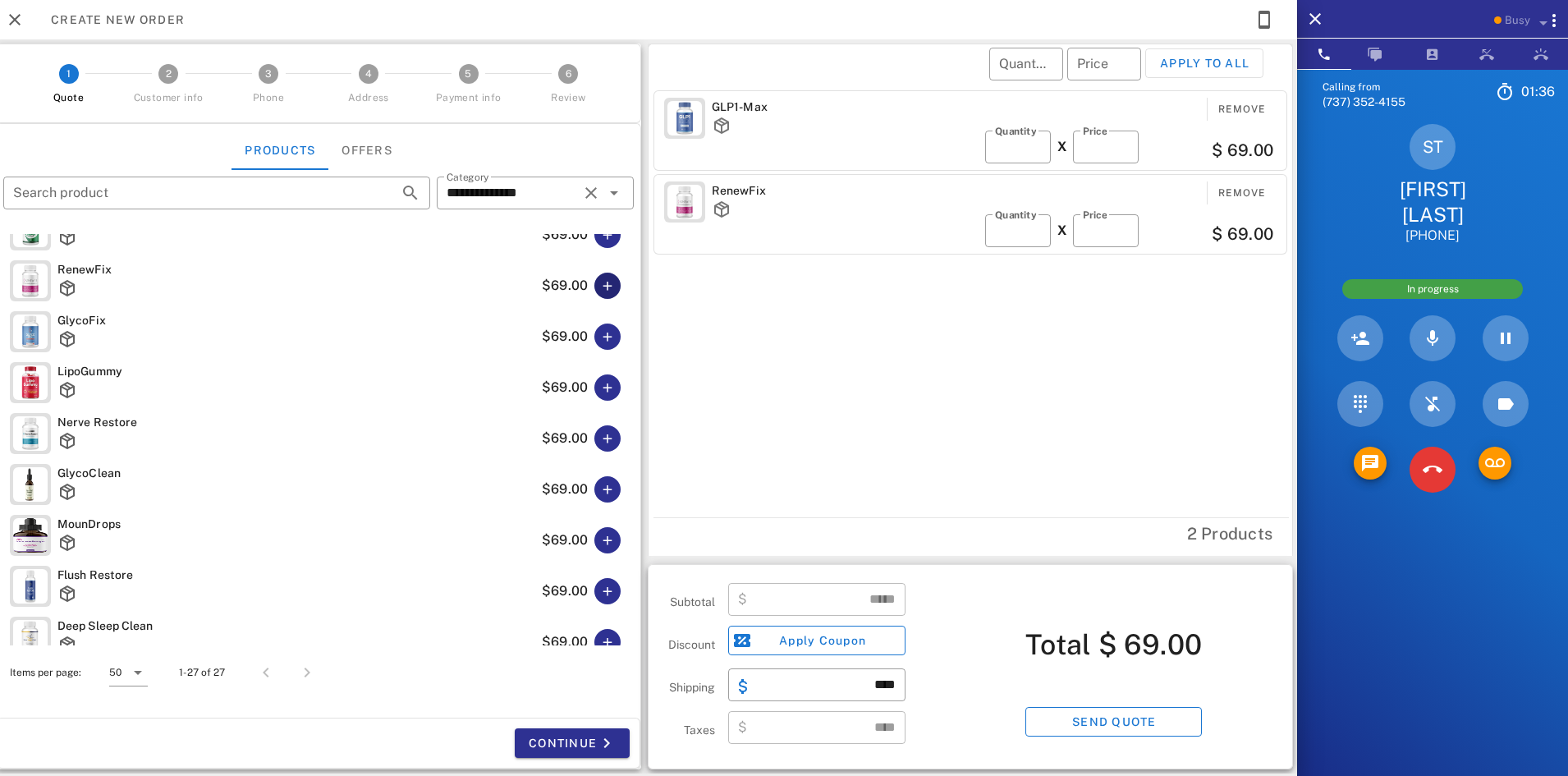 type on "******" 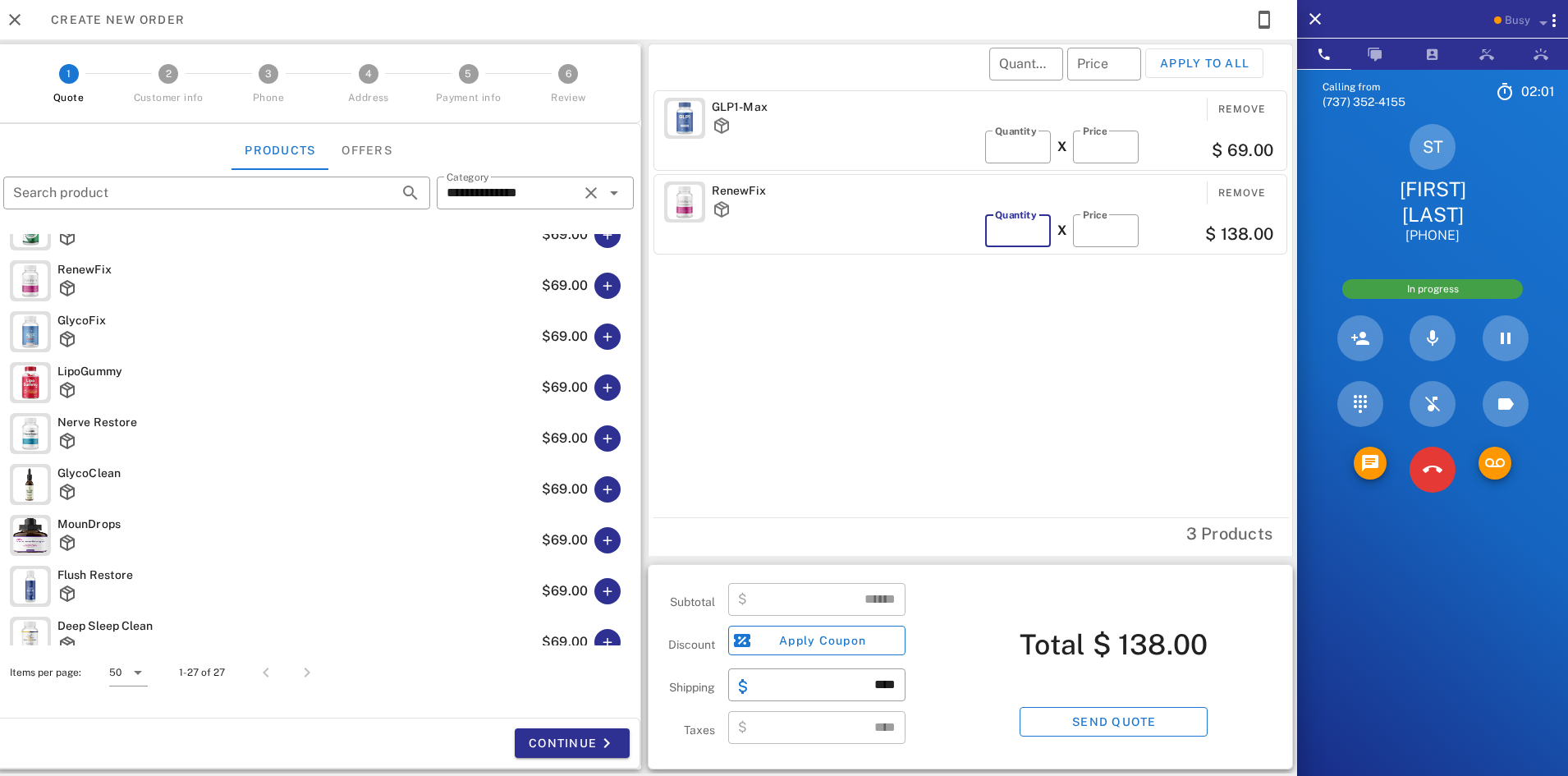 click on "*" at bounding box center (1018, 231) 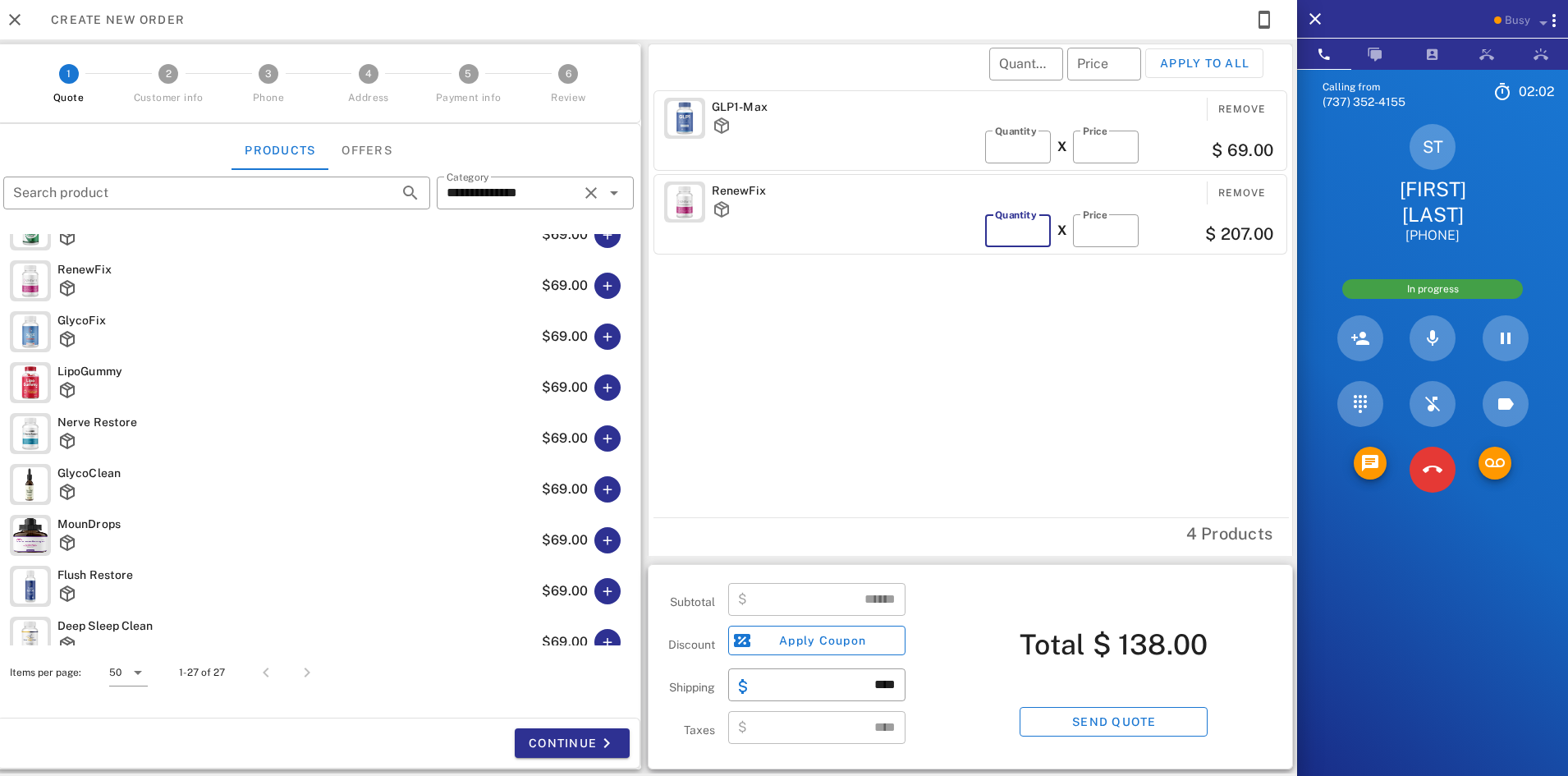 type on "*" 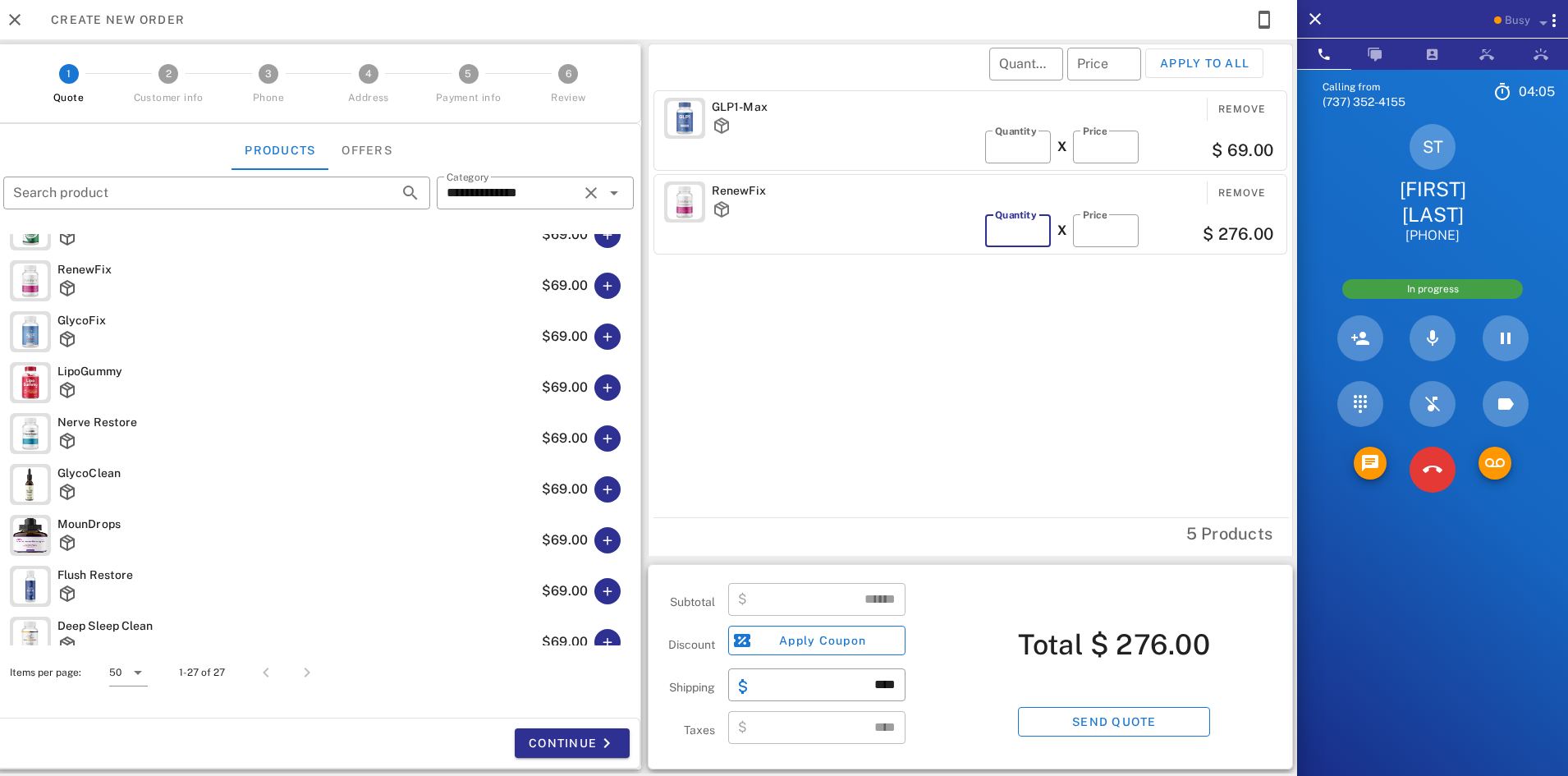 type on "*" 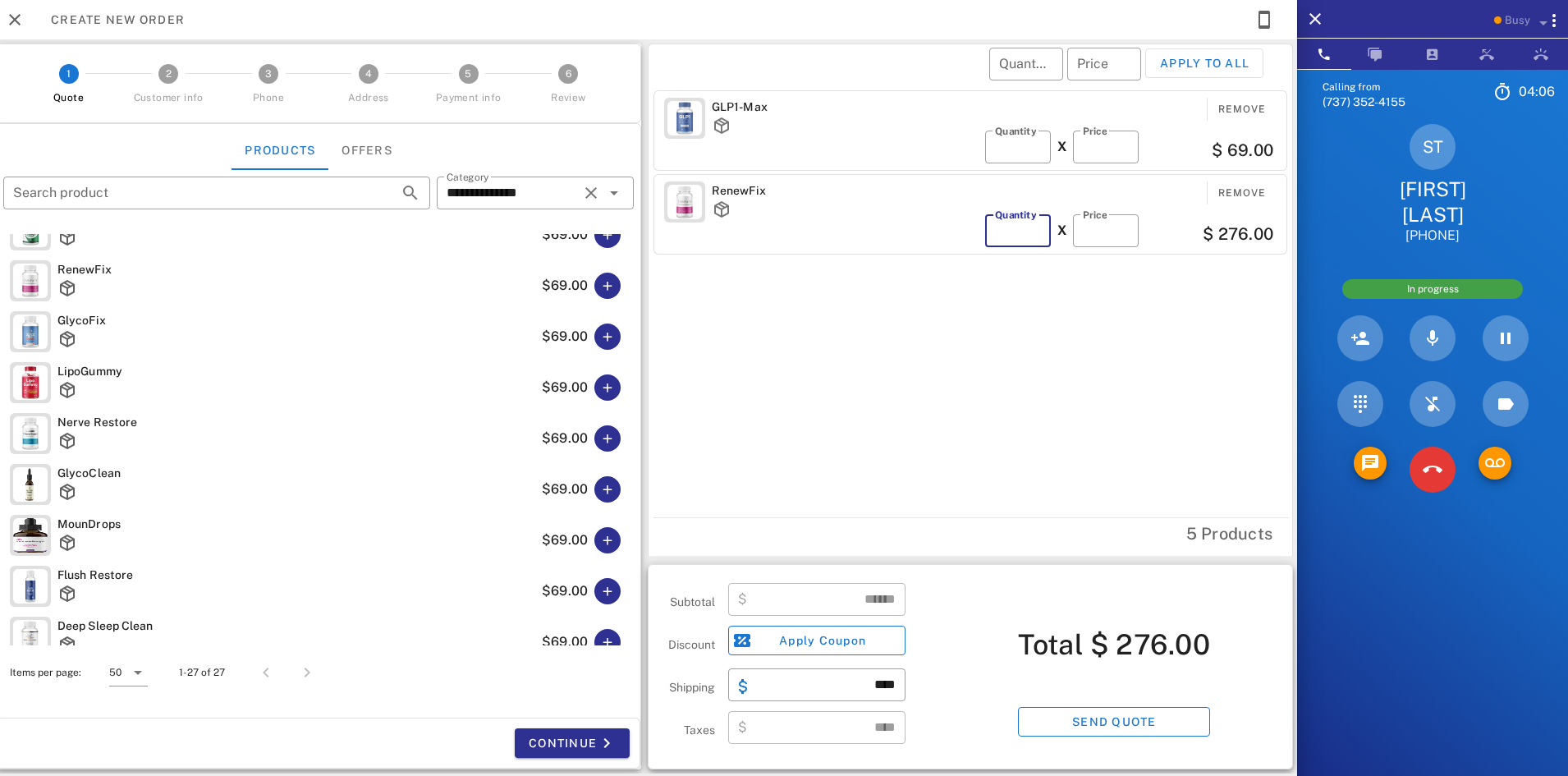 type on "******" 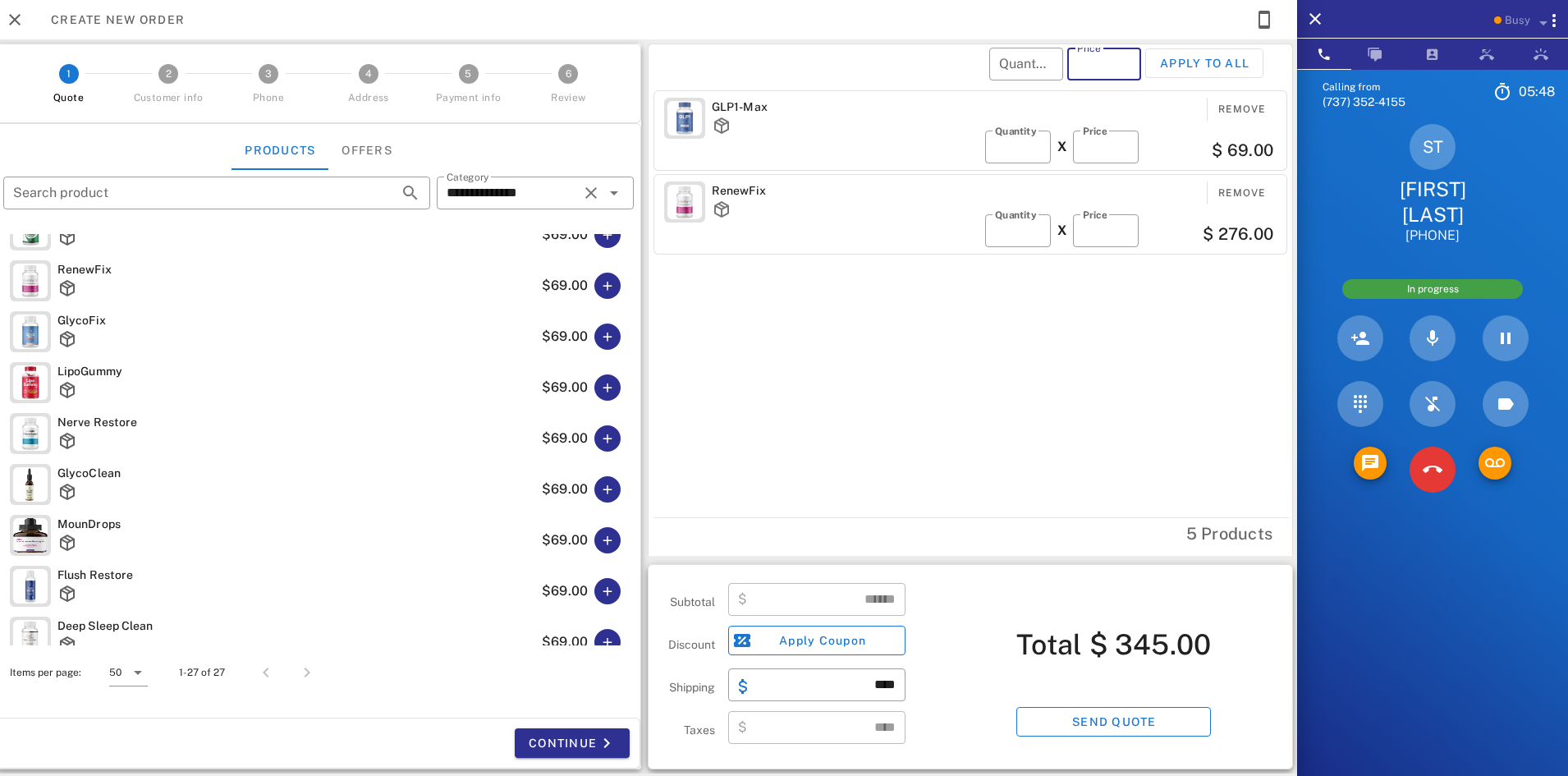 click on "Price" at bounding box center [1104, 64] 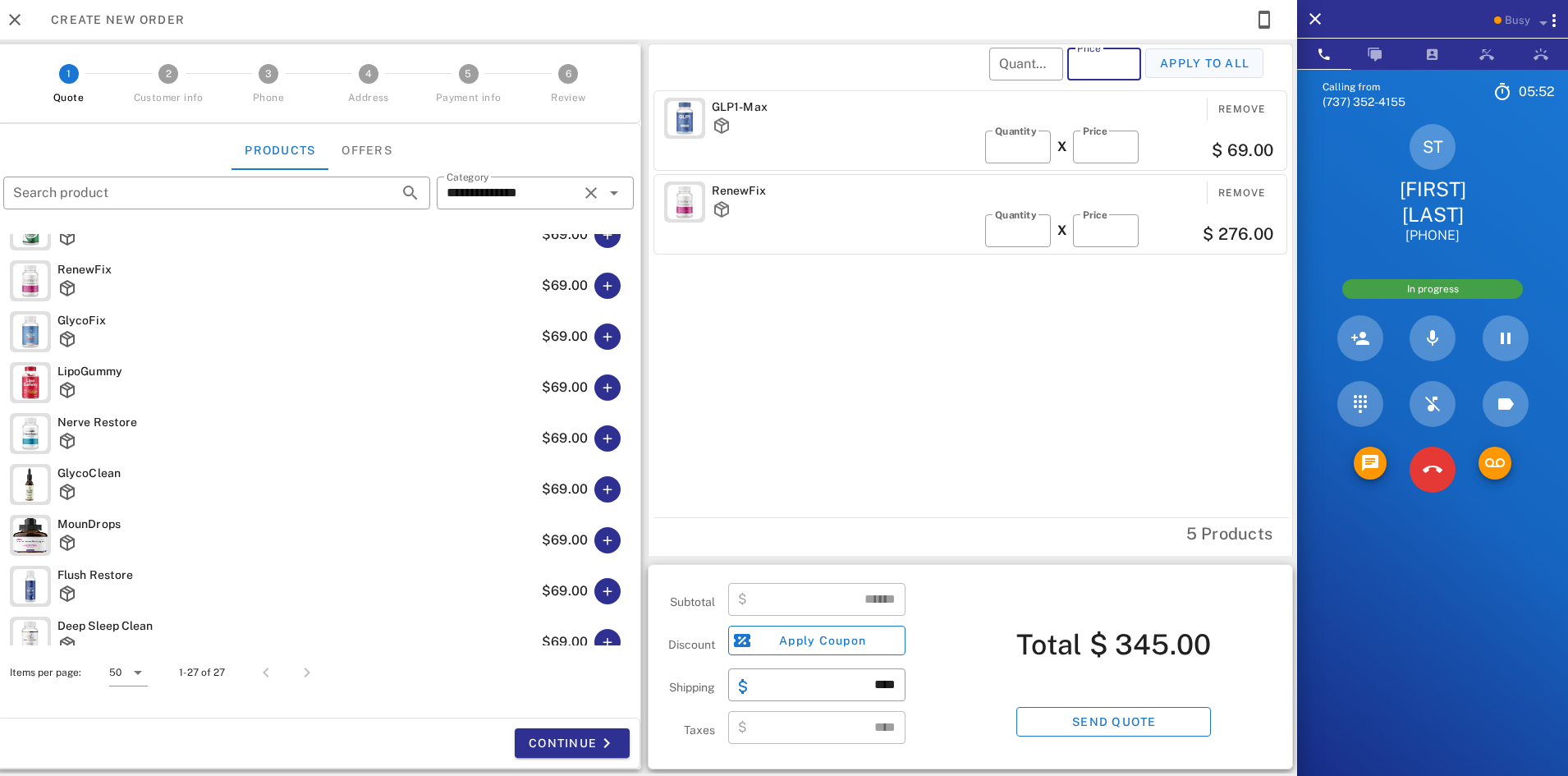 type on "**" 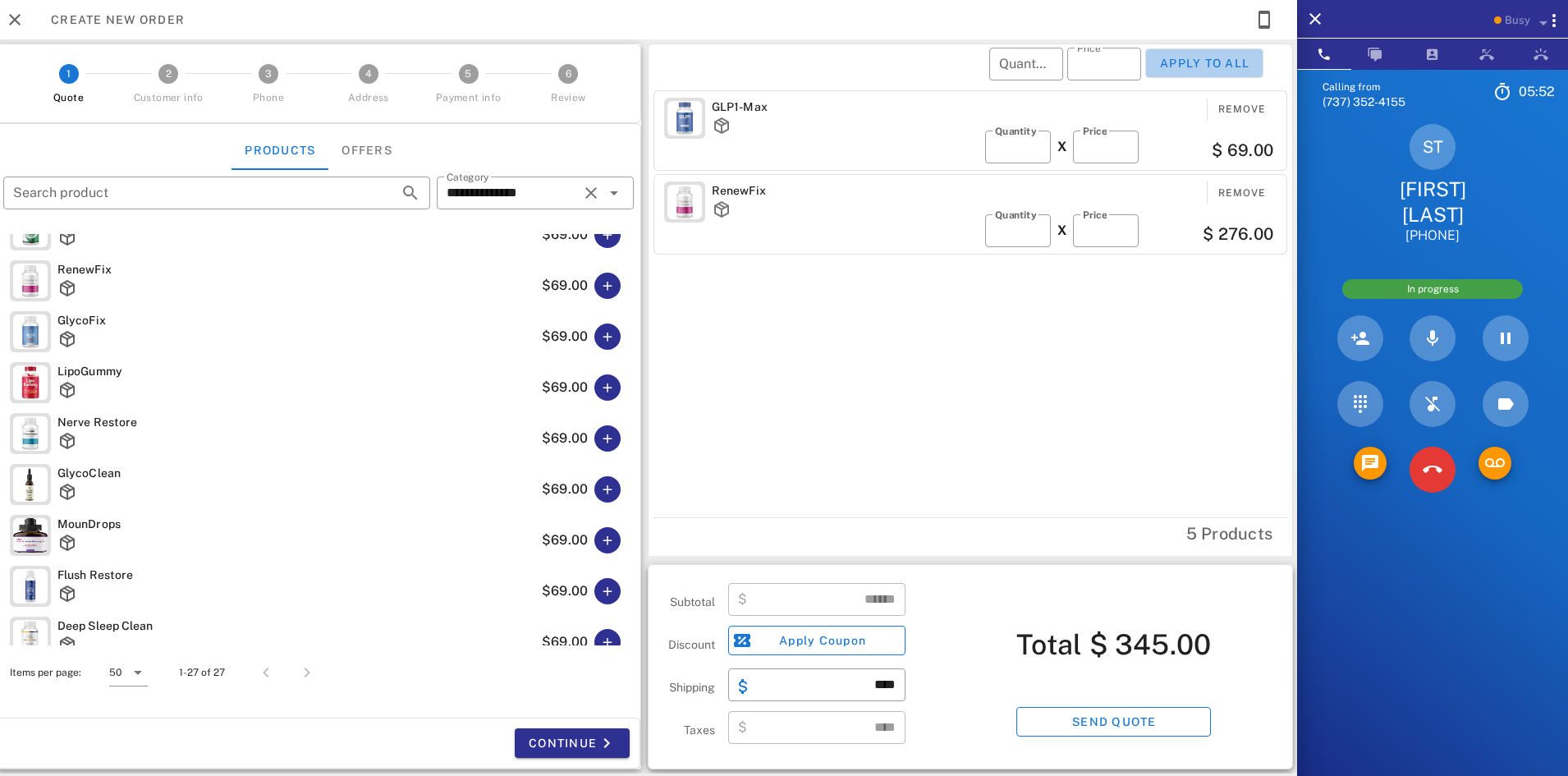 click on "Apply to all" at bounding box center [1204, 63] 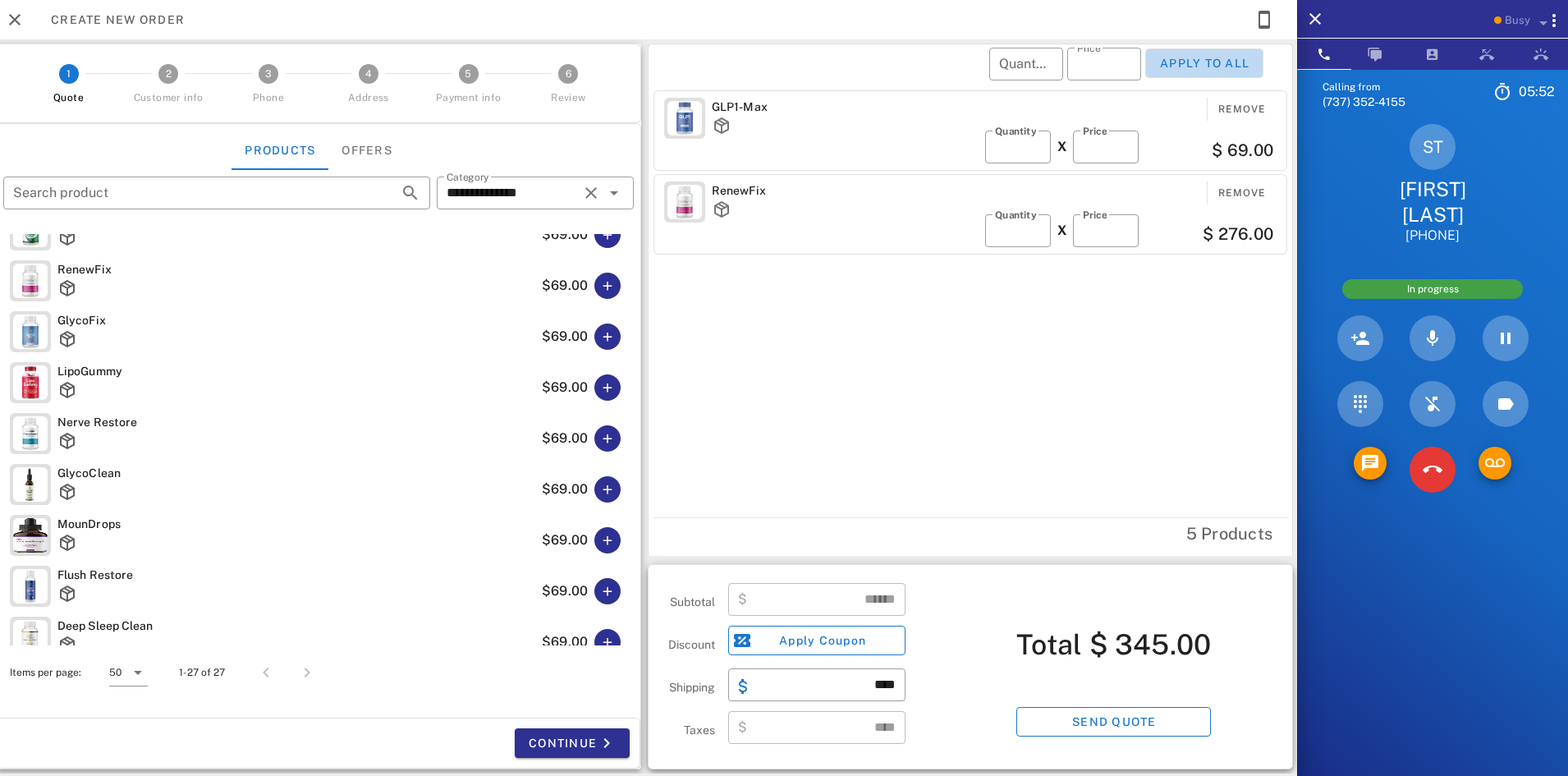 type on "**" 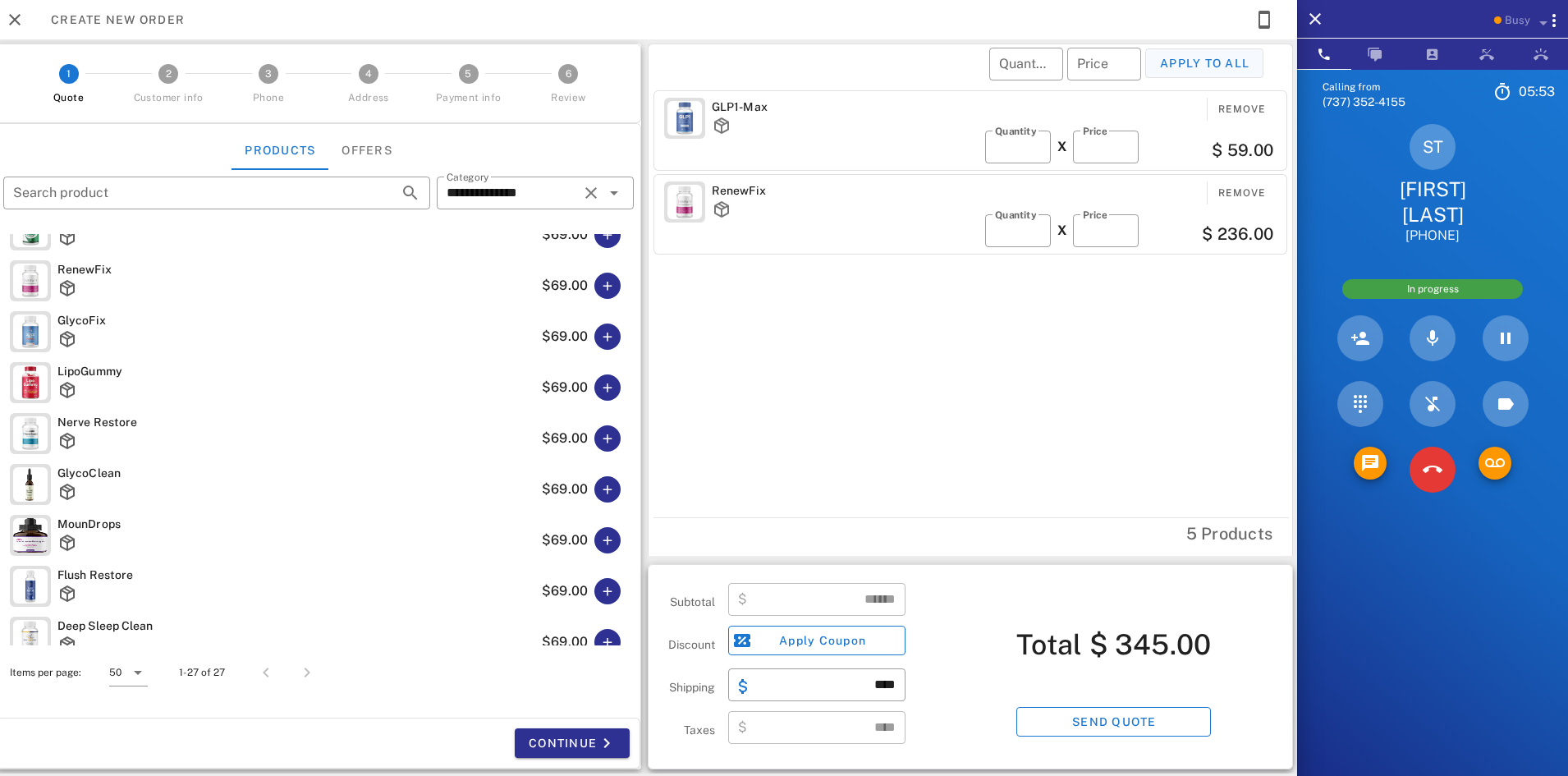 type on "******" 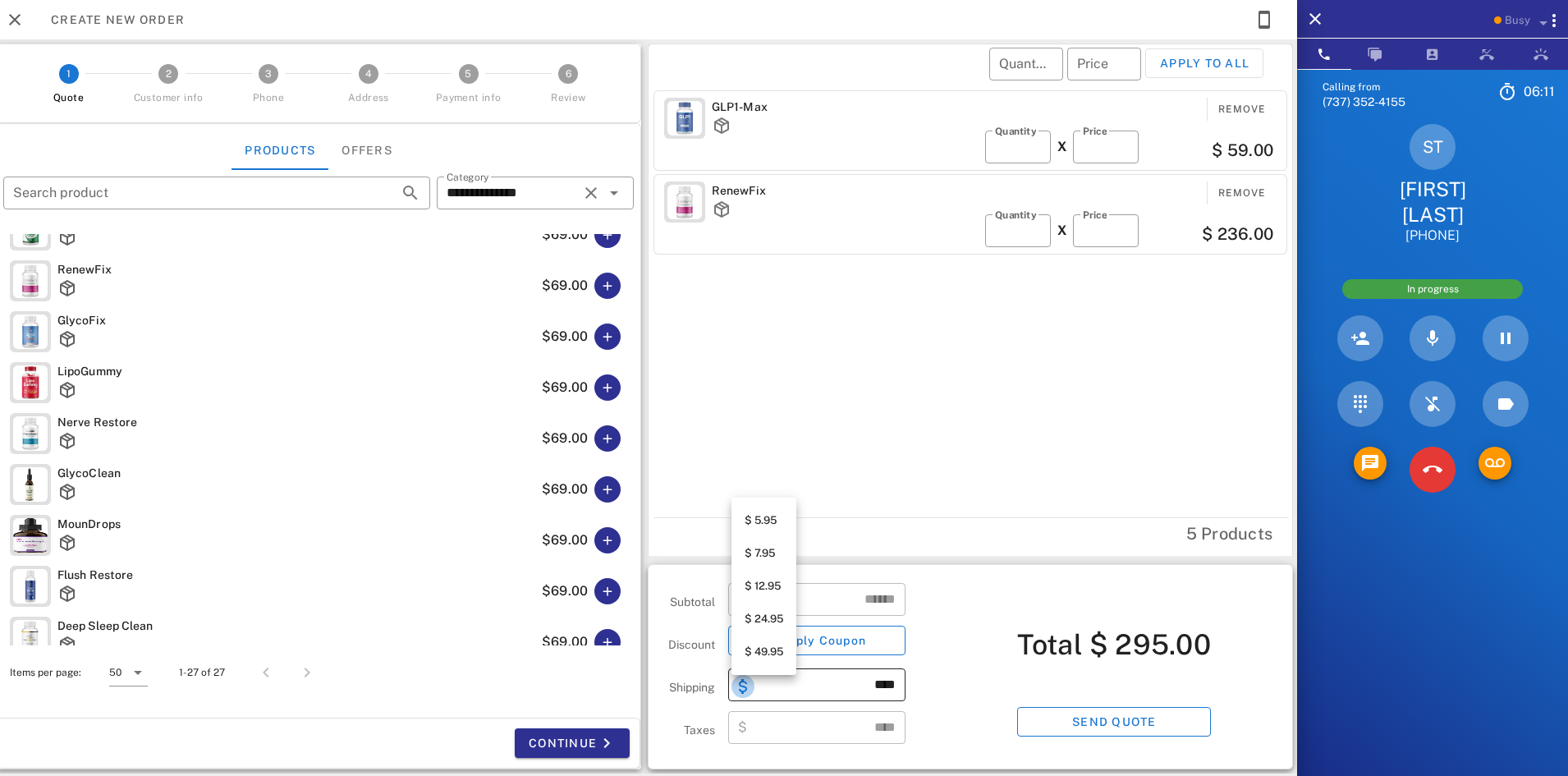 click at bounding box center [743, 686] 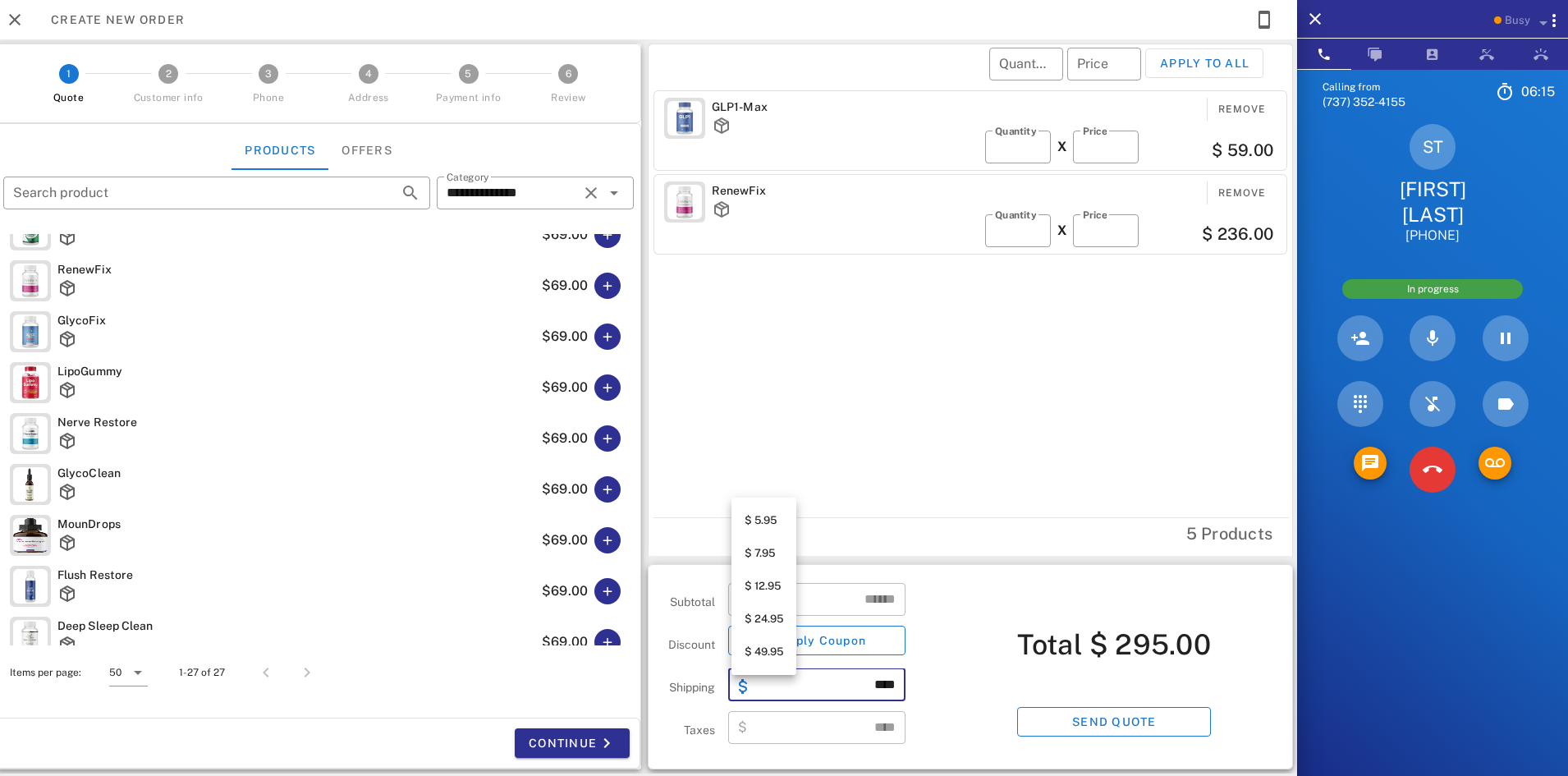 click on "$ 12.95" at bounding box center [763, 586] 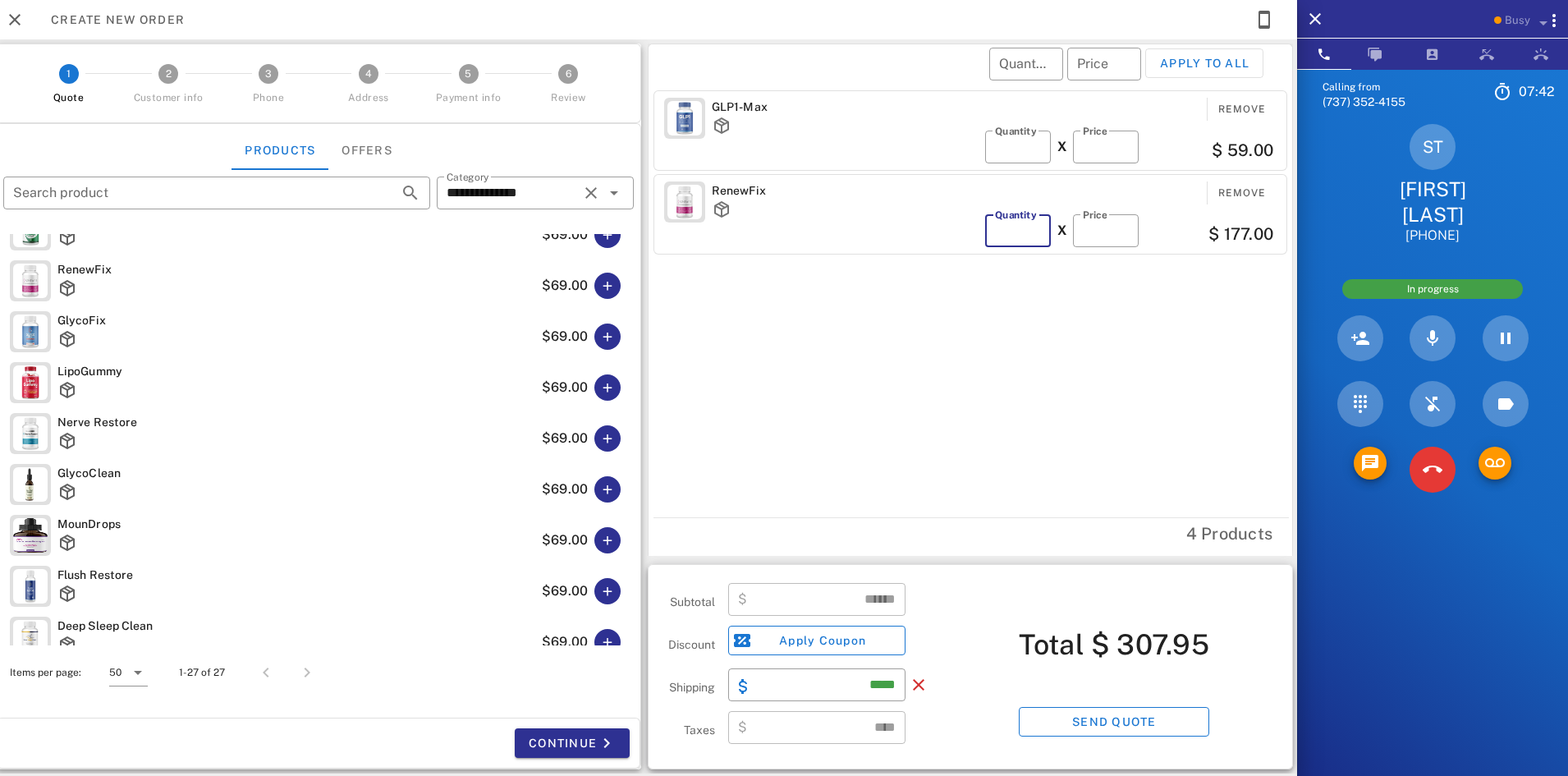 click on "*" at bounding box center [1018, 231] 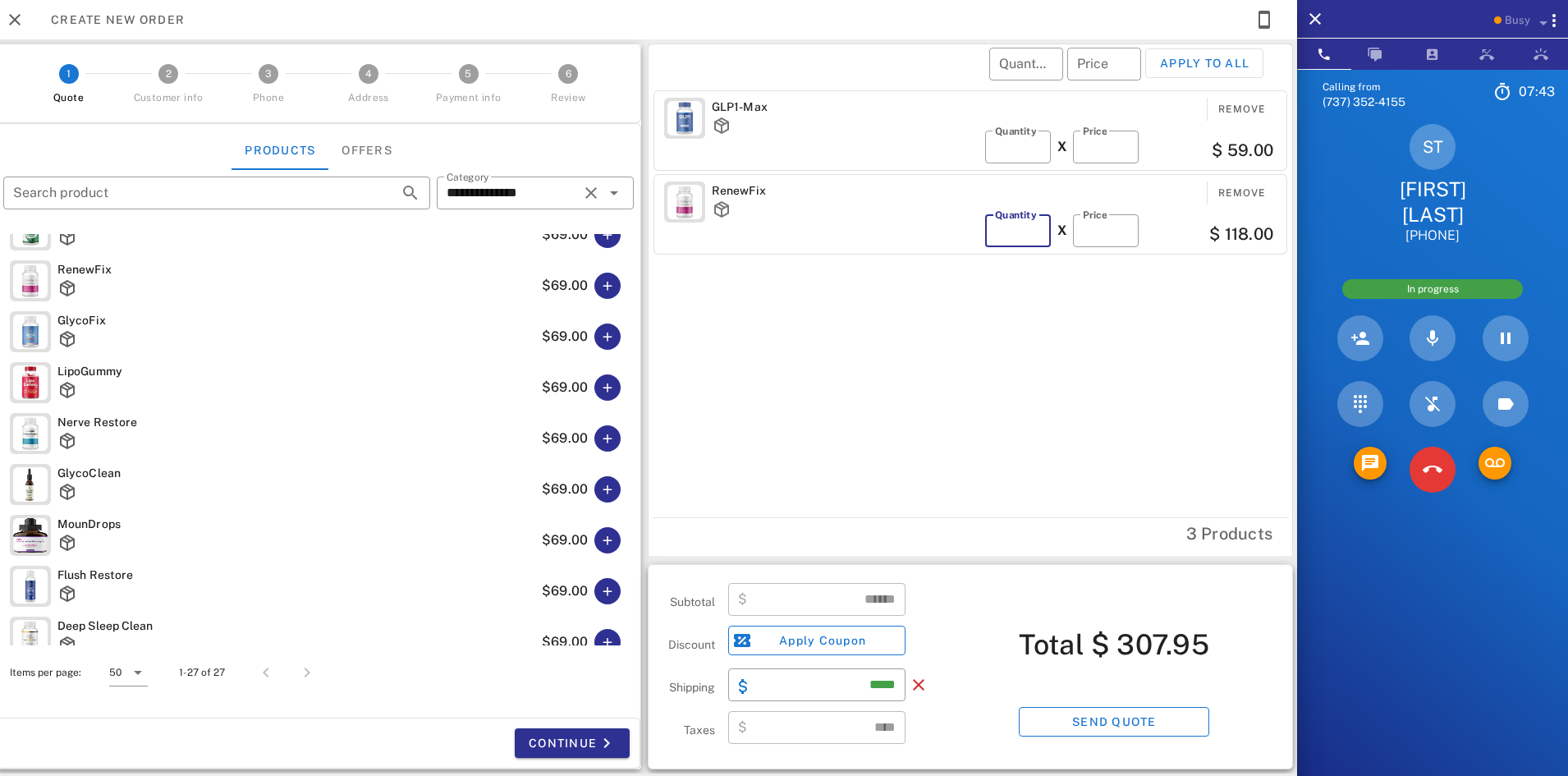 click on "*" at bounding box center [1018, 231] 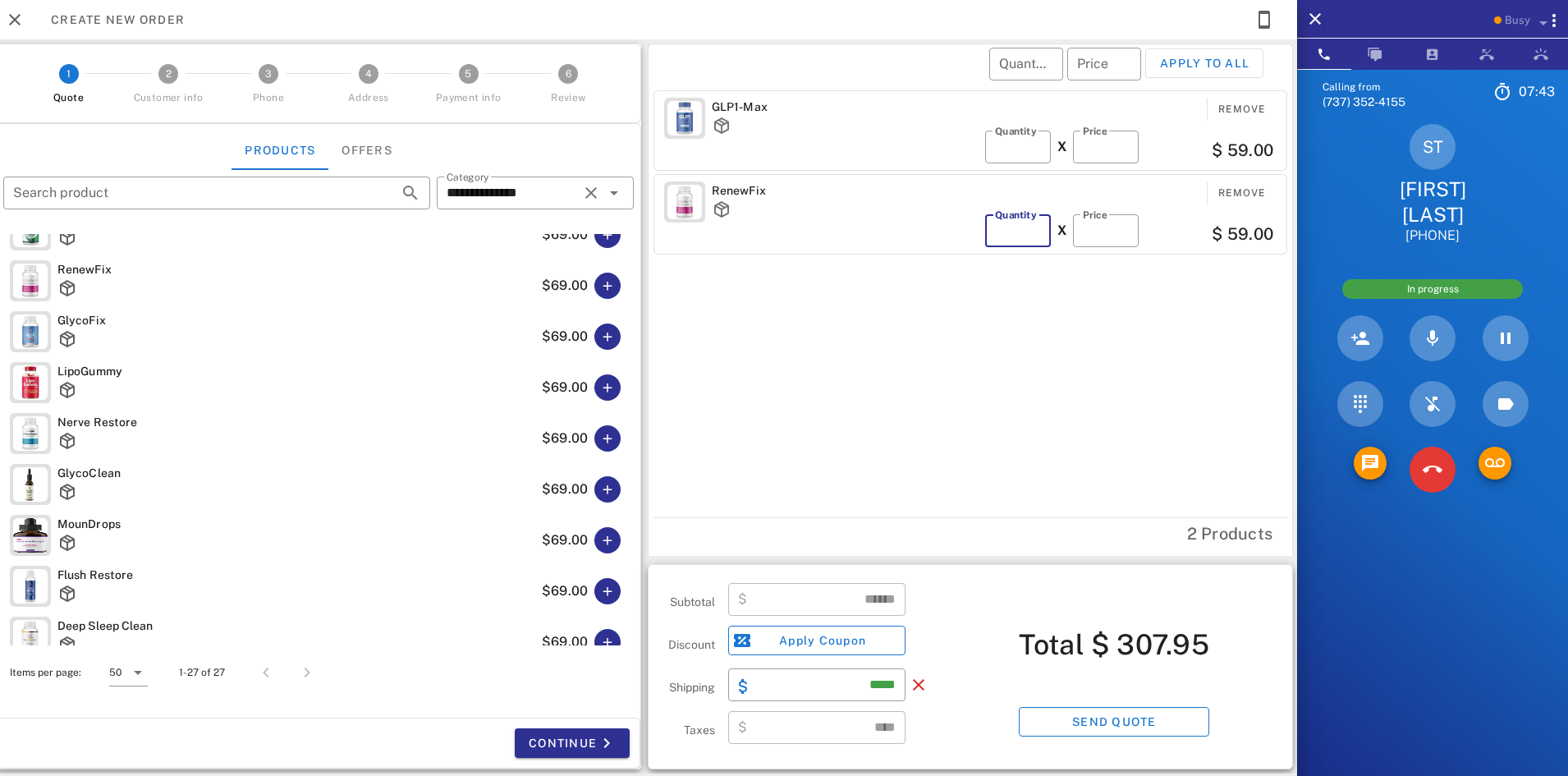 type on "*" 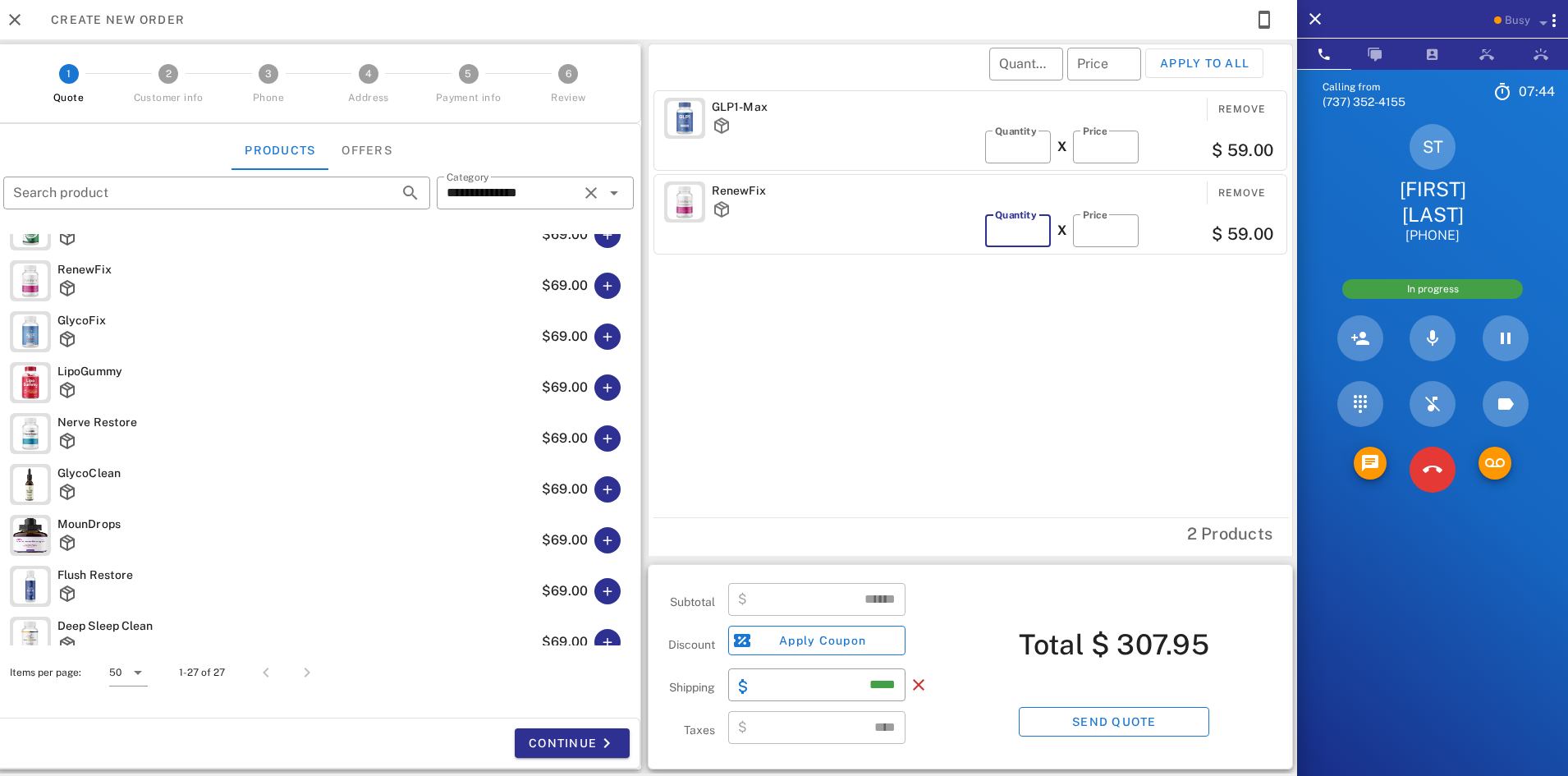 type on "******" 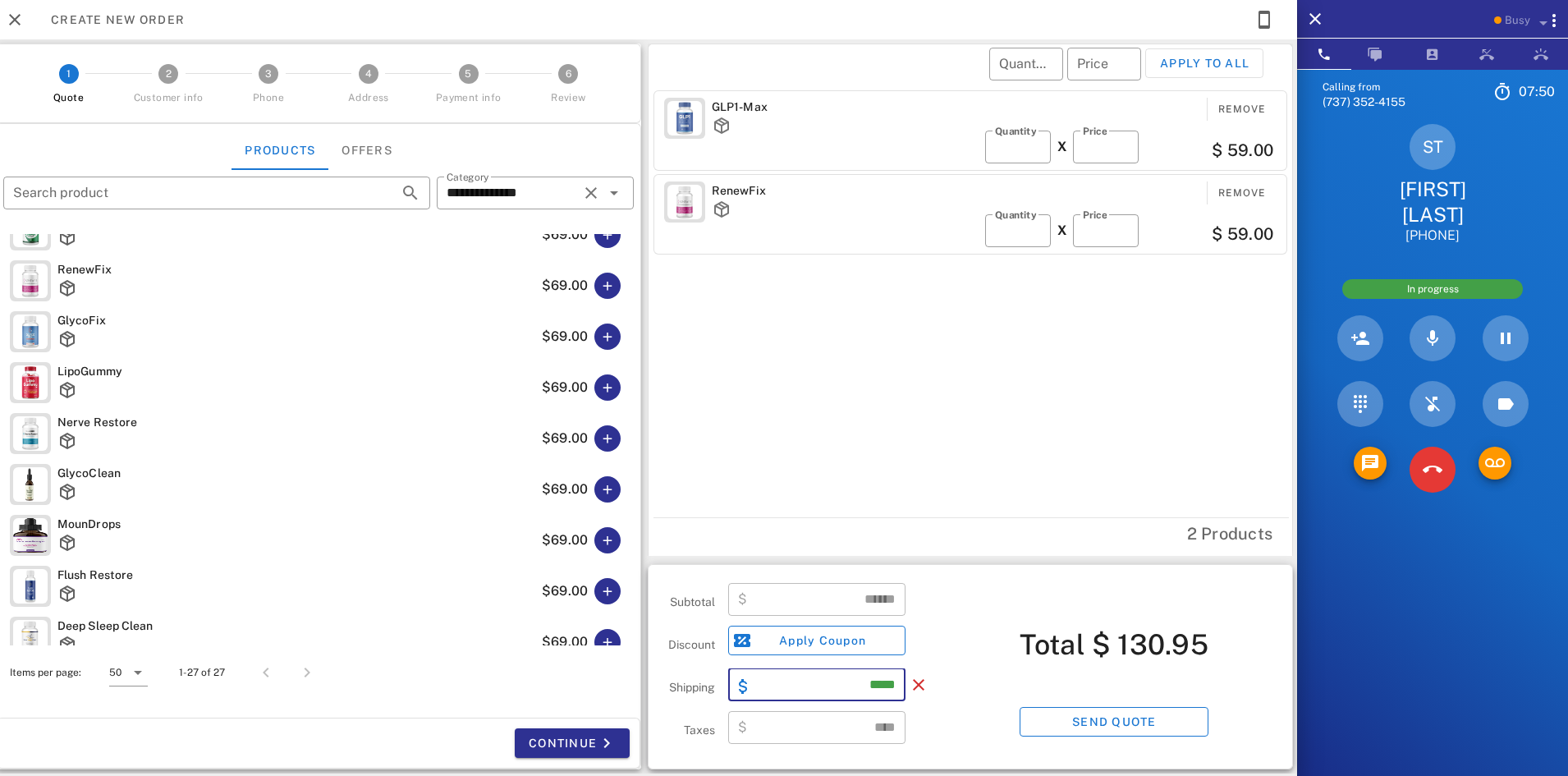 click on "*****" at bounding box center [827, 685] 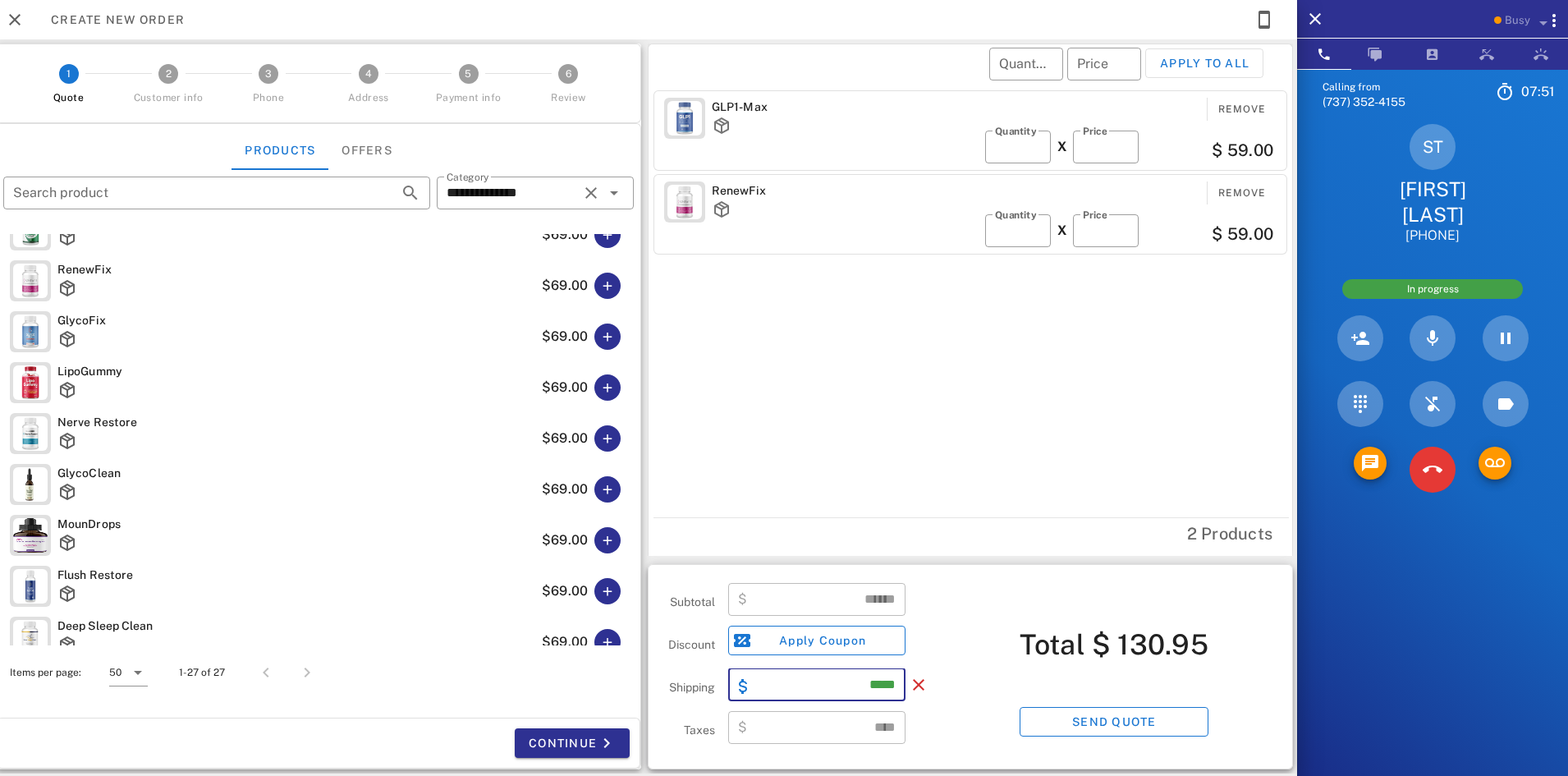 click on "*****" at bounding box center (827, 685) 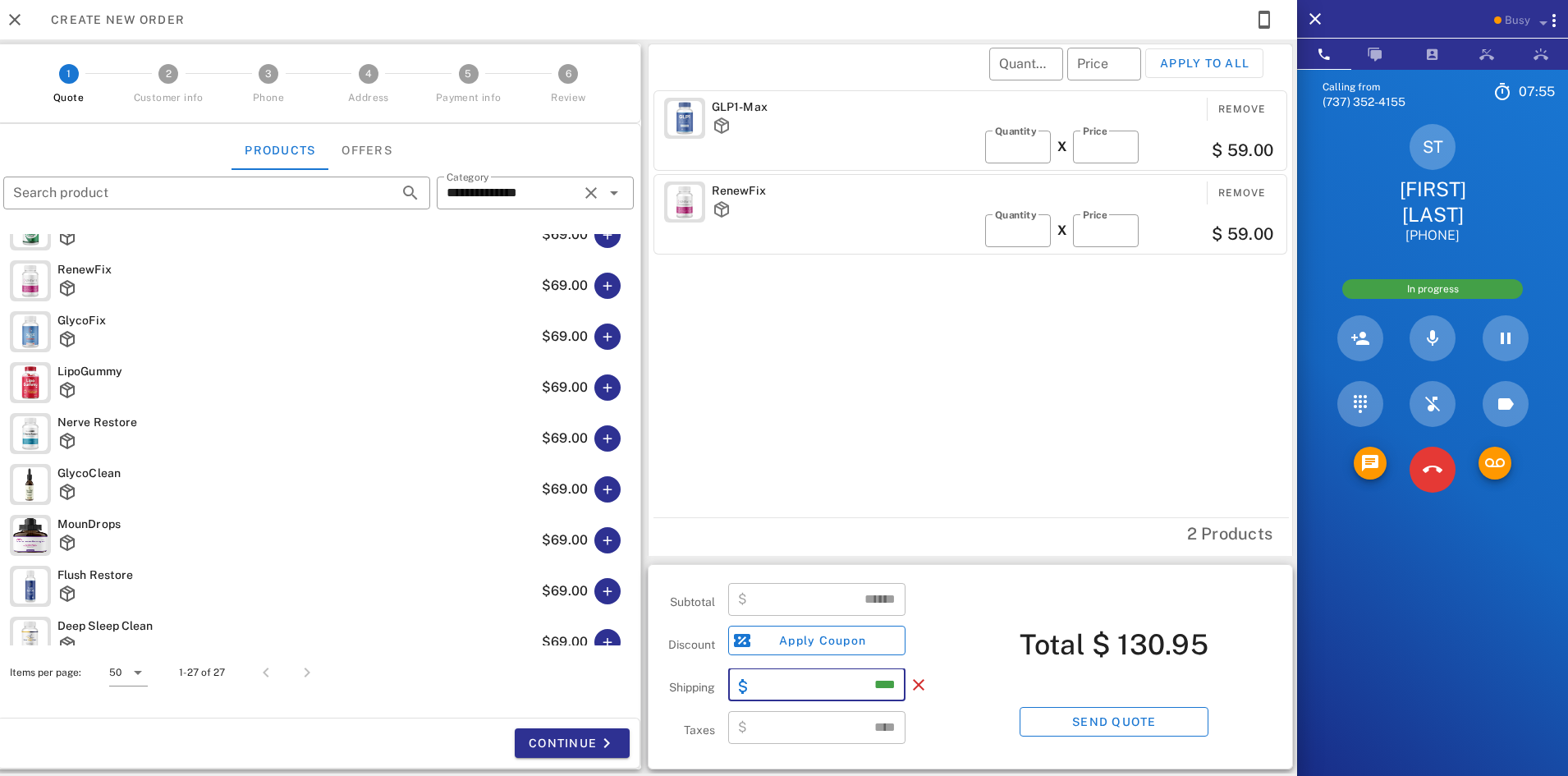 type on "****" 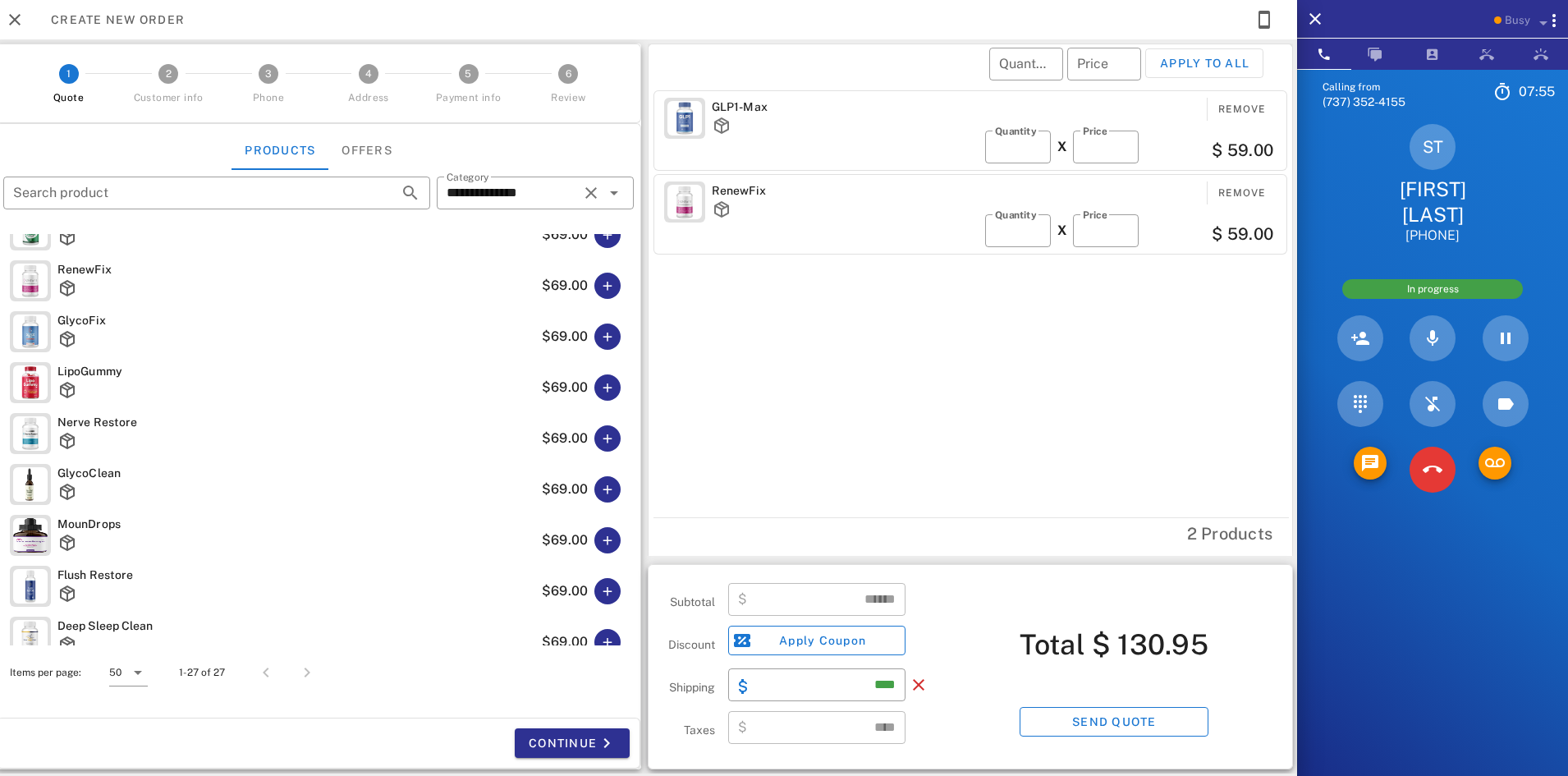 click on "Total $ [PRICE]  Send quote" at bounding box center (1114, 667) 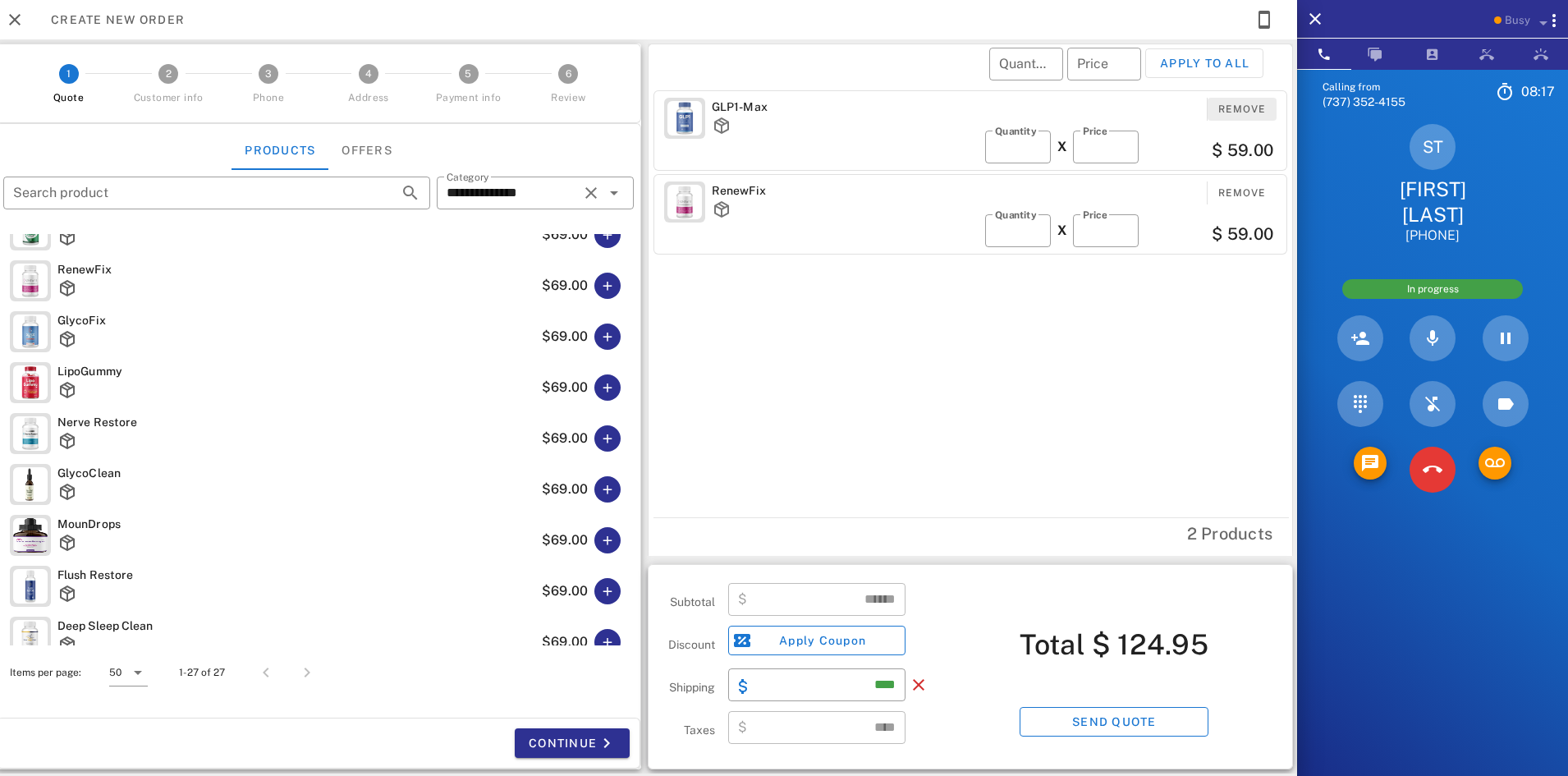 click on "Remove" at bounding box center [1242, 109] 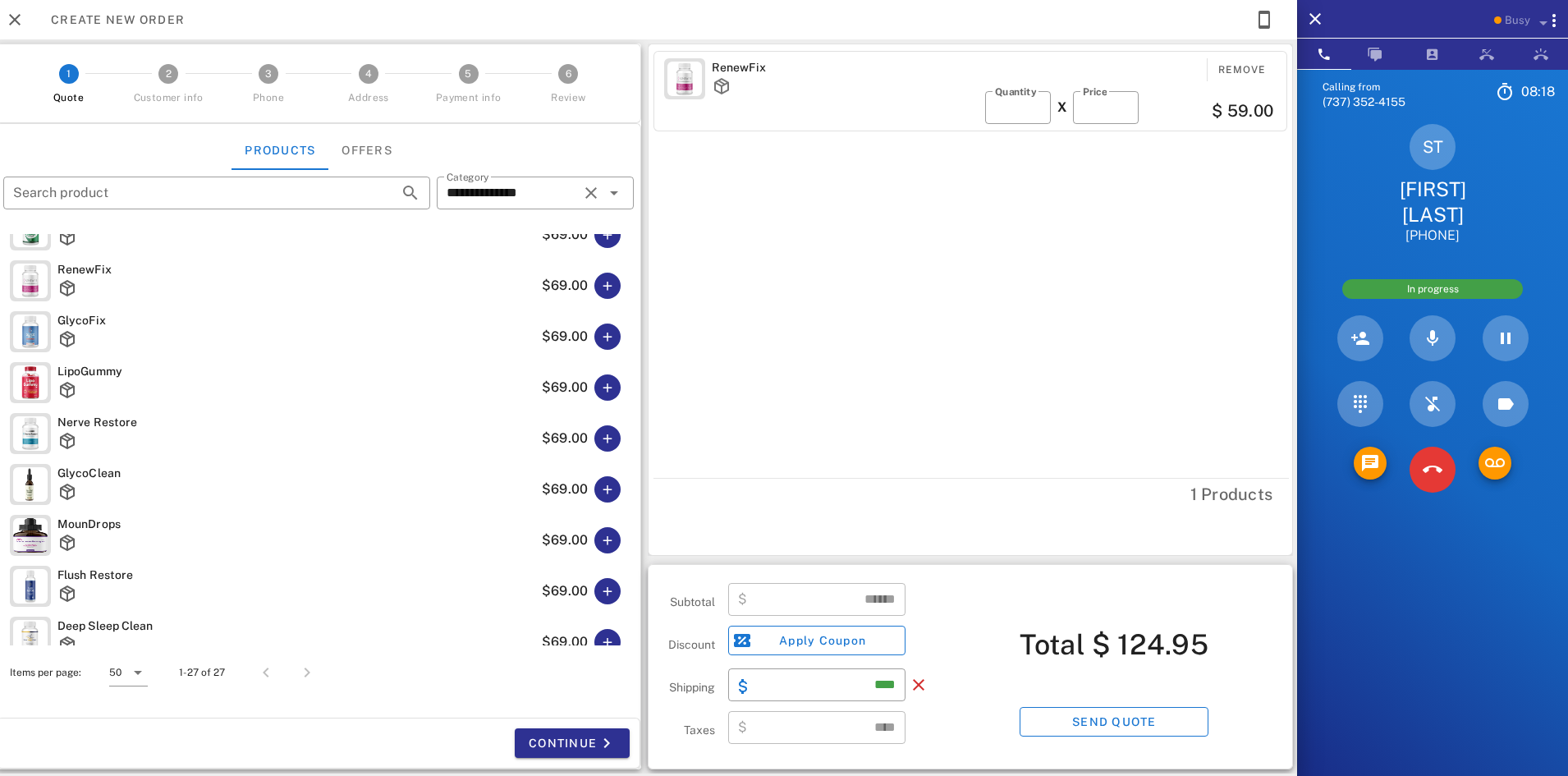 type on "*****" 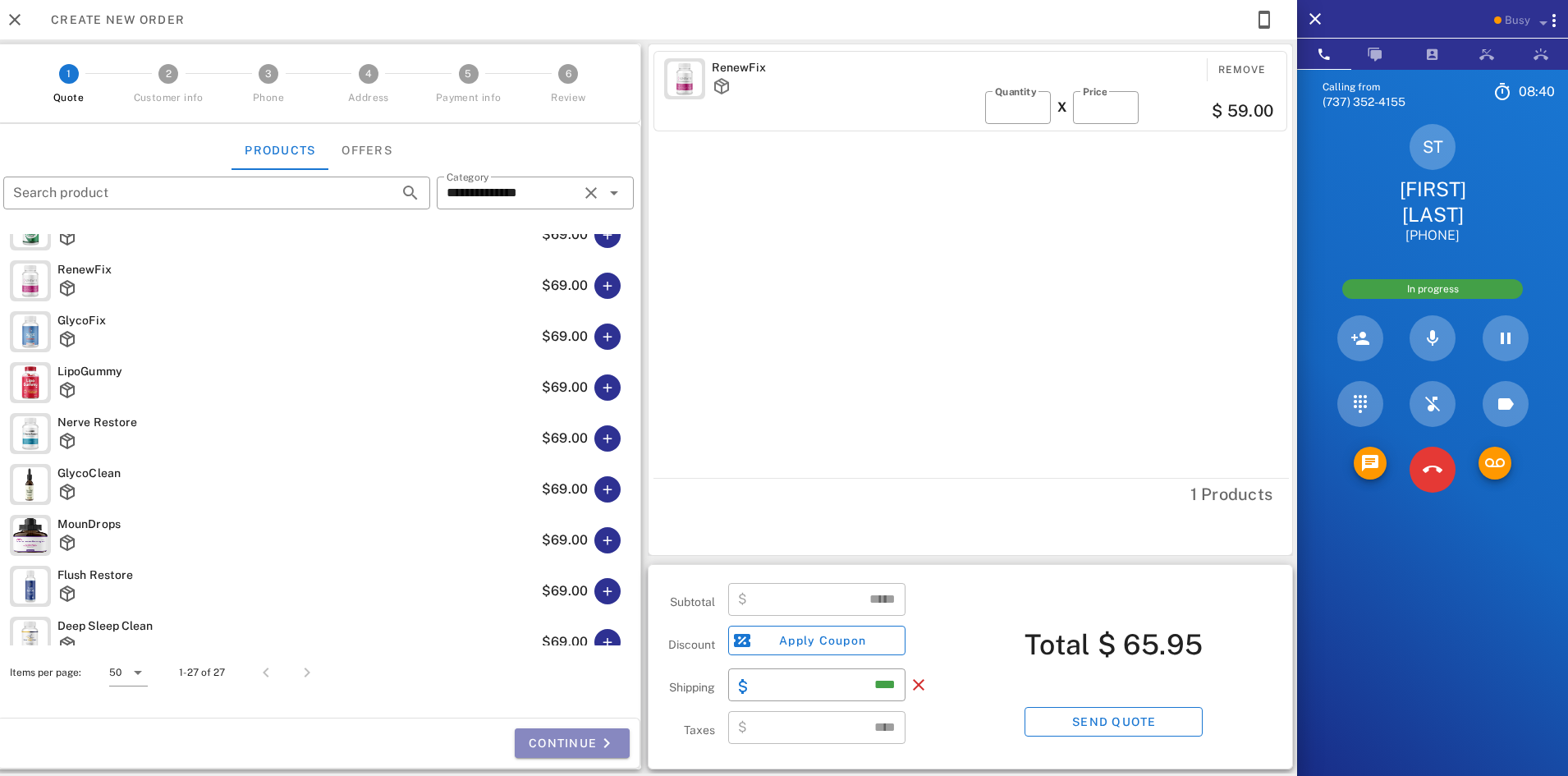 click on "Continue" at bounding box center [572, 743] 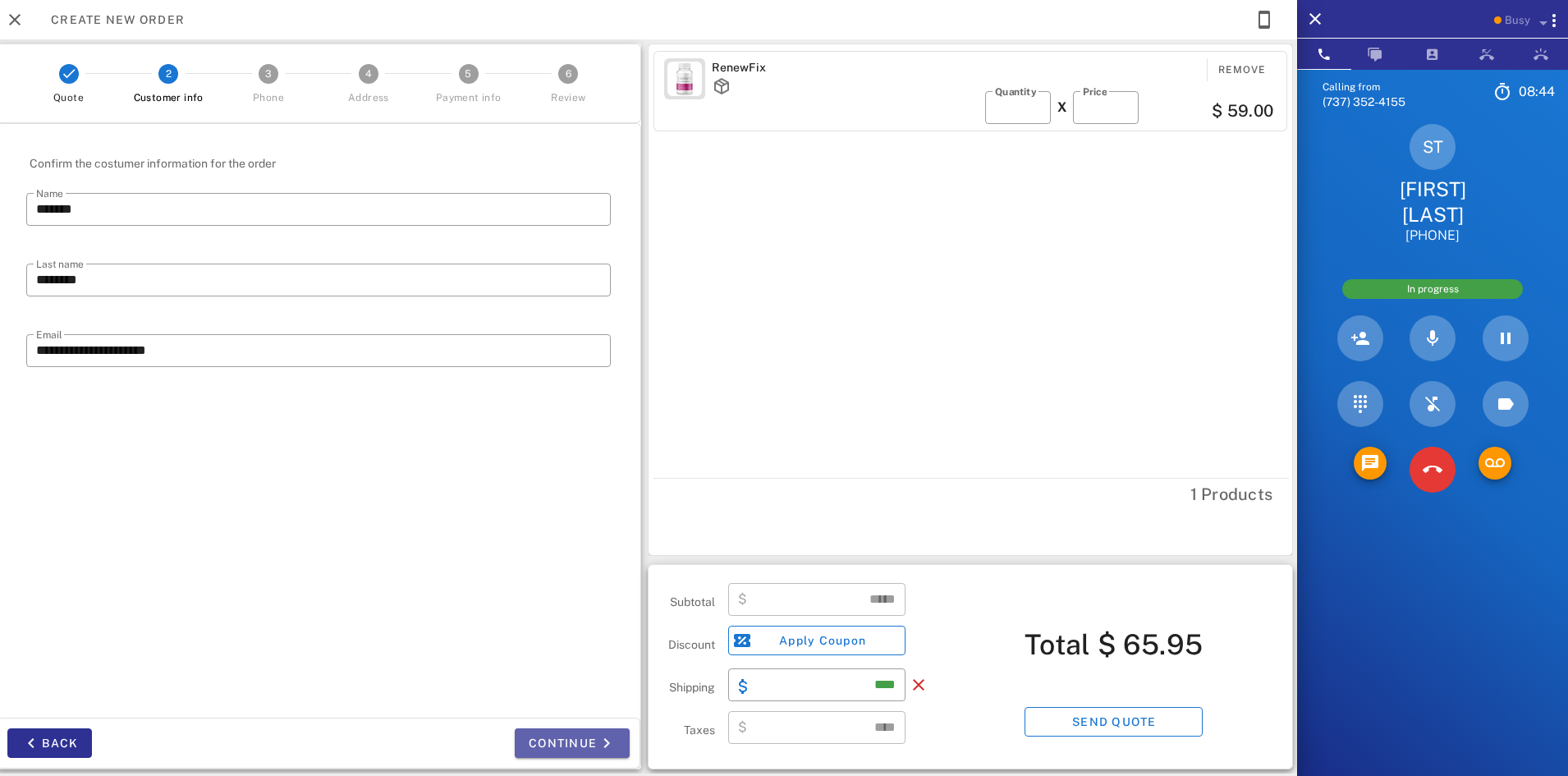 click on "Continue" at bounding box center [572, 743] 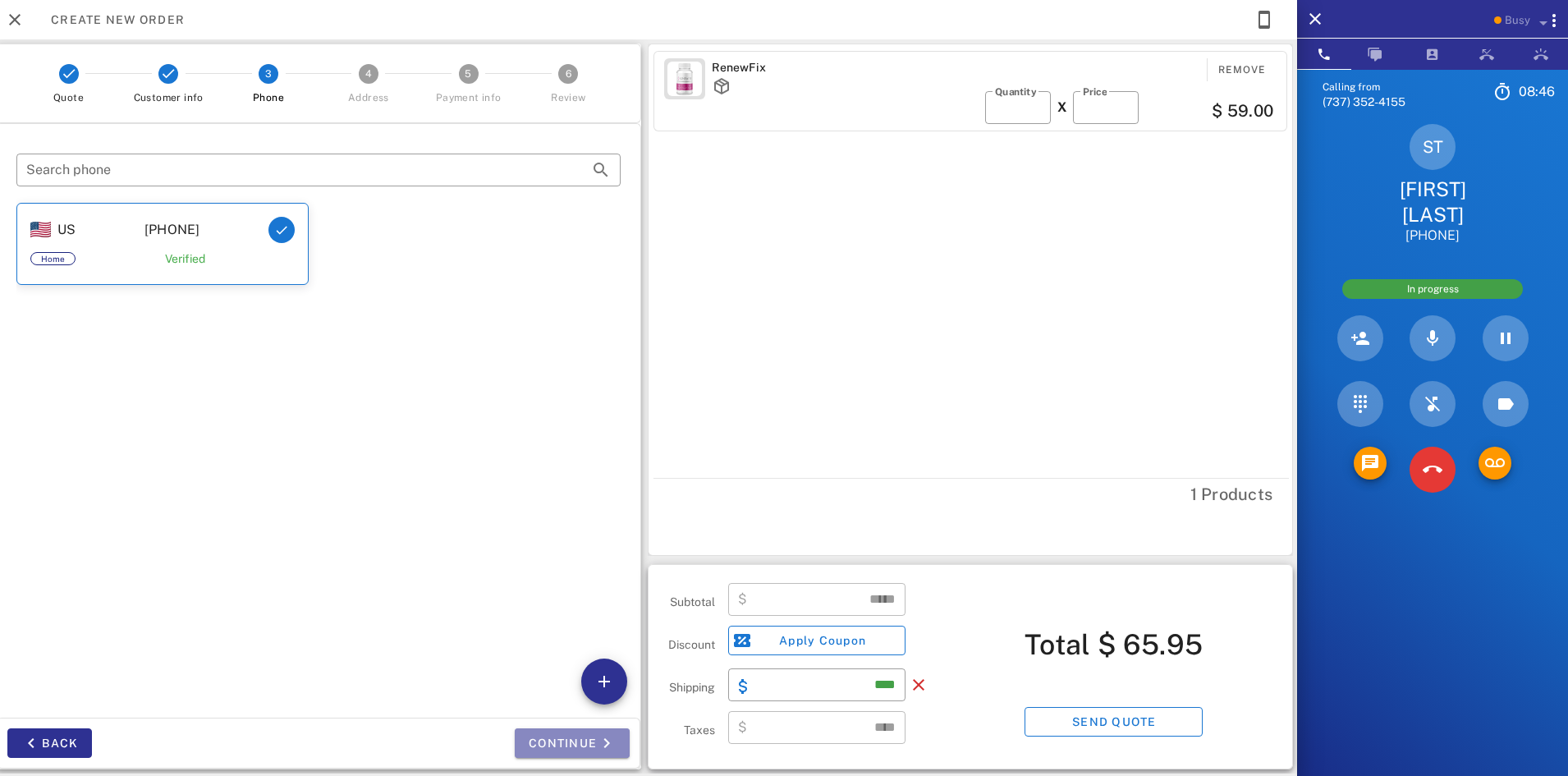 click on "Continue" at bounding box center [572, 743] 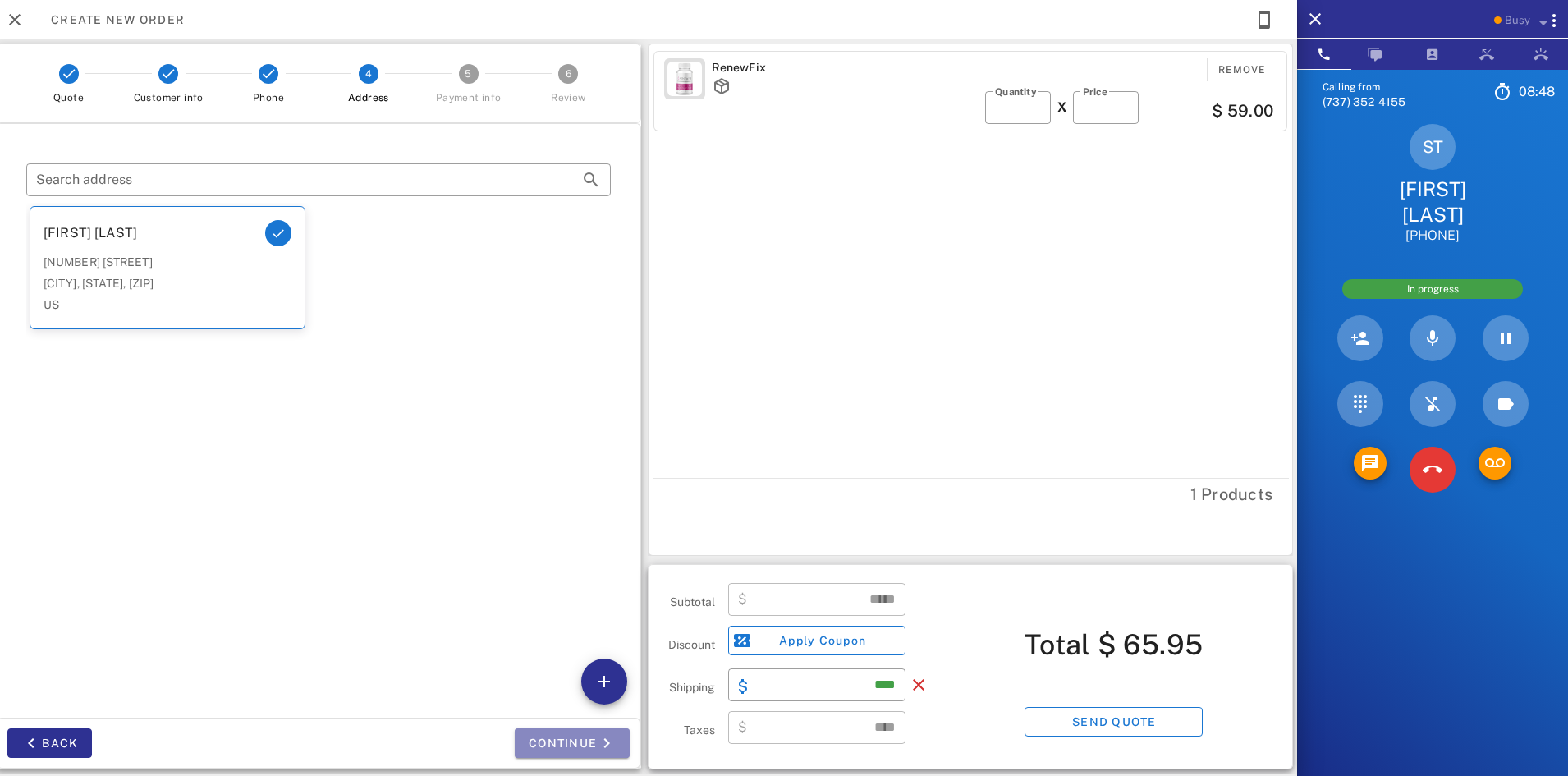 click on "Continue" at bounding box center (572, 743) 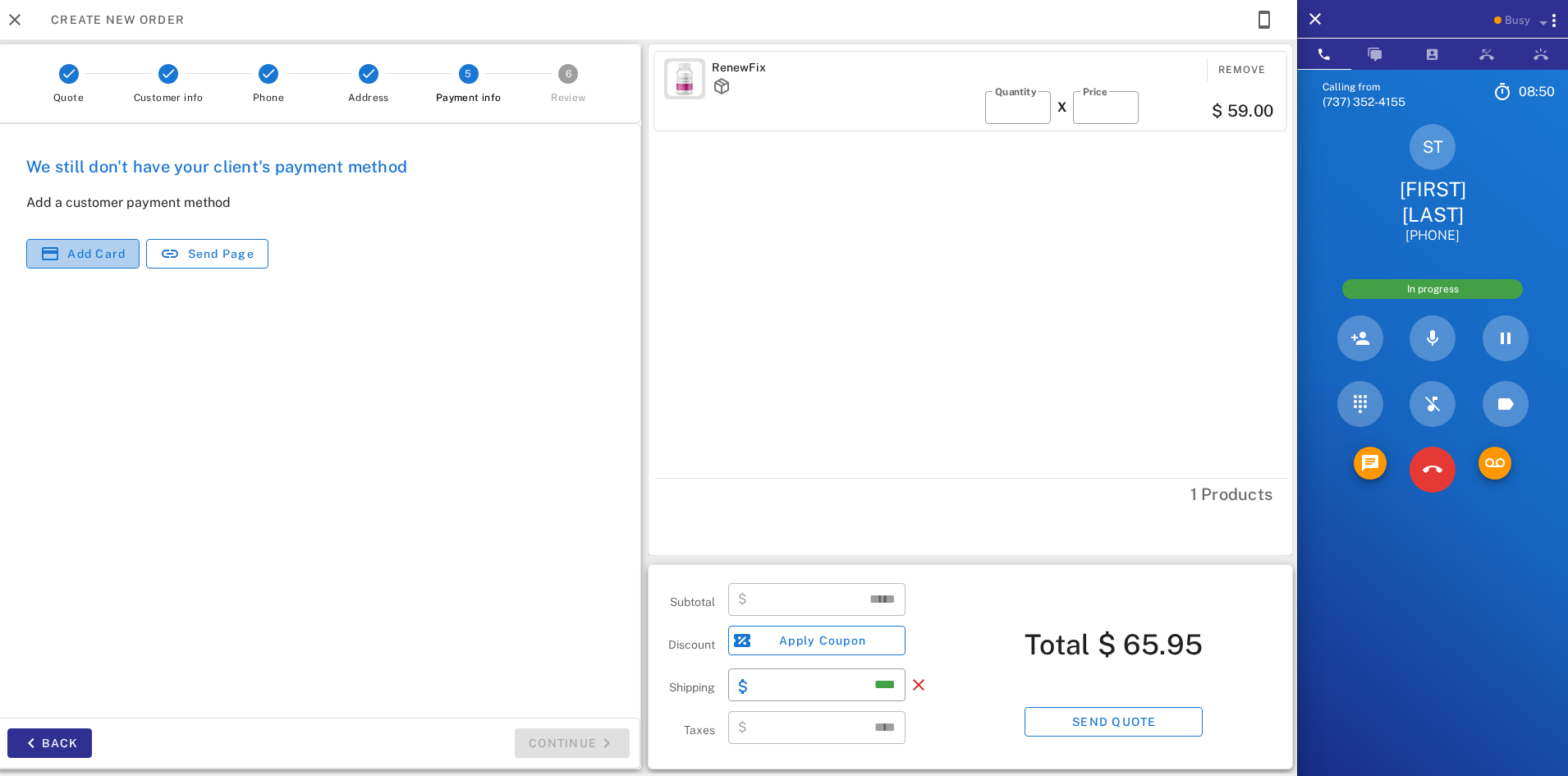 click on "Add card" at bounding box center (83, 254) 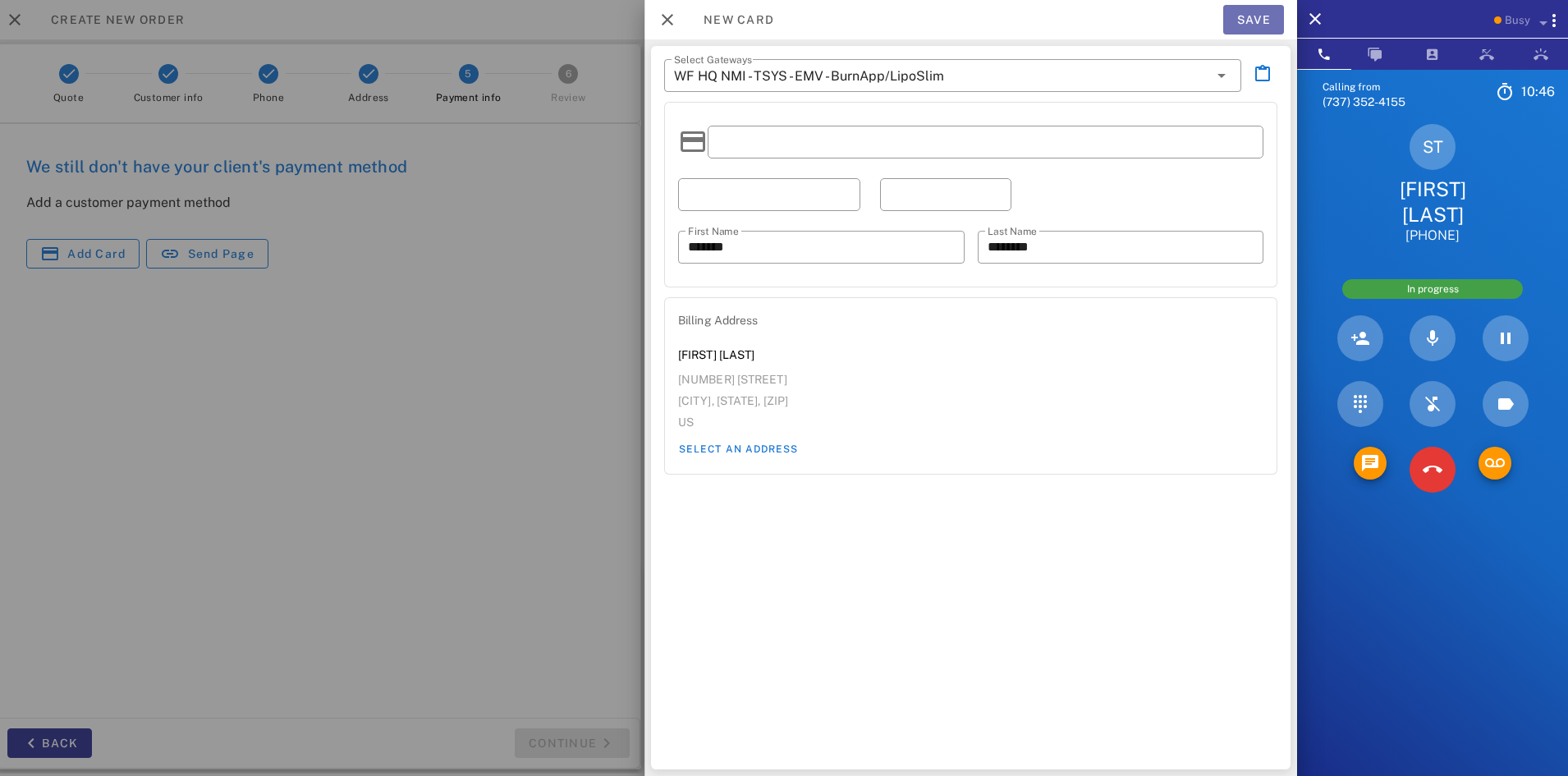 click on "Save" at bounding box center [1254, 20] 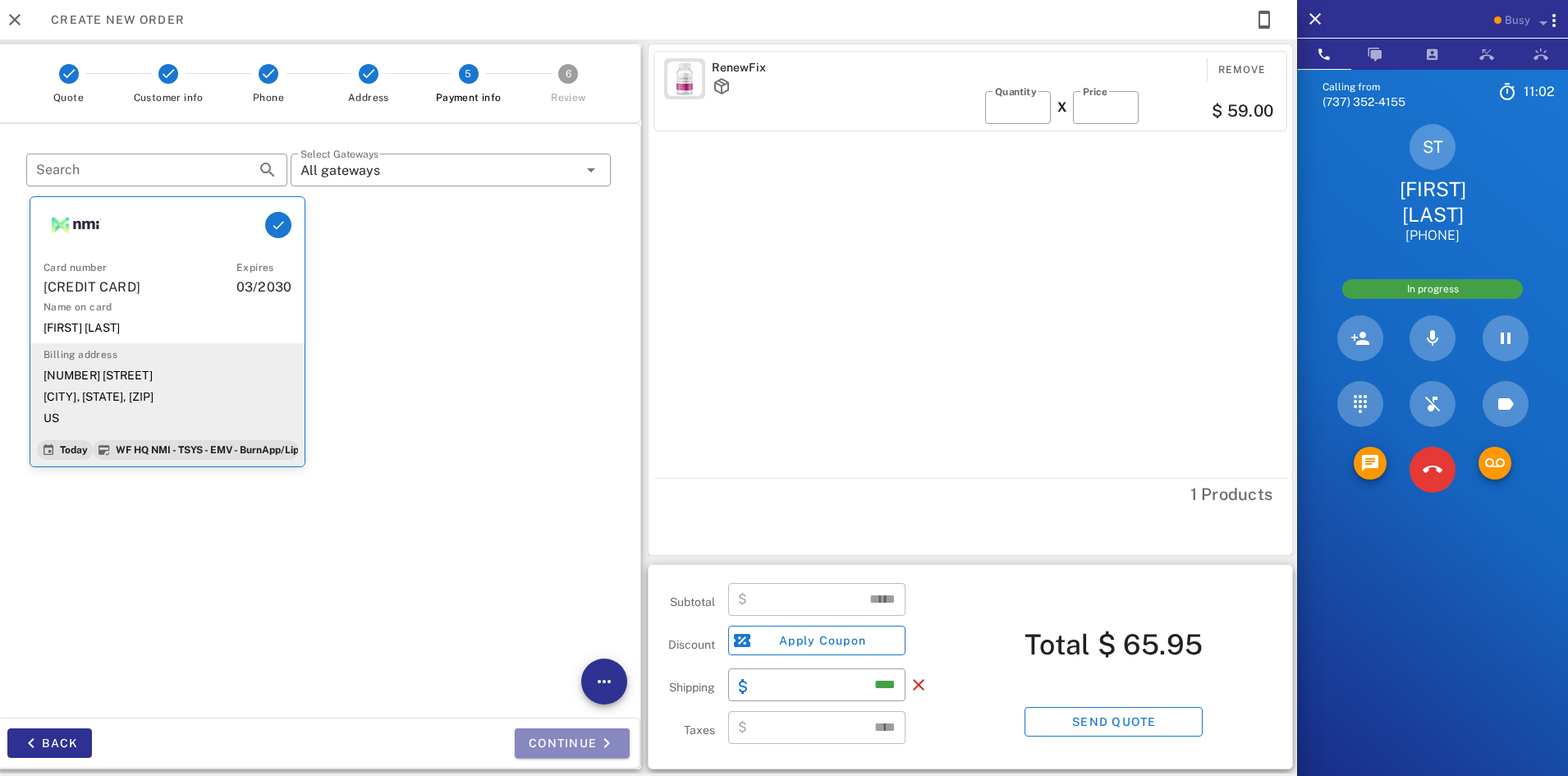 click on "Continue" at bounding box center [572, 743] 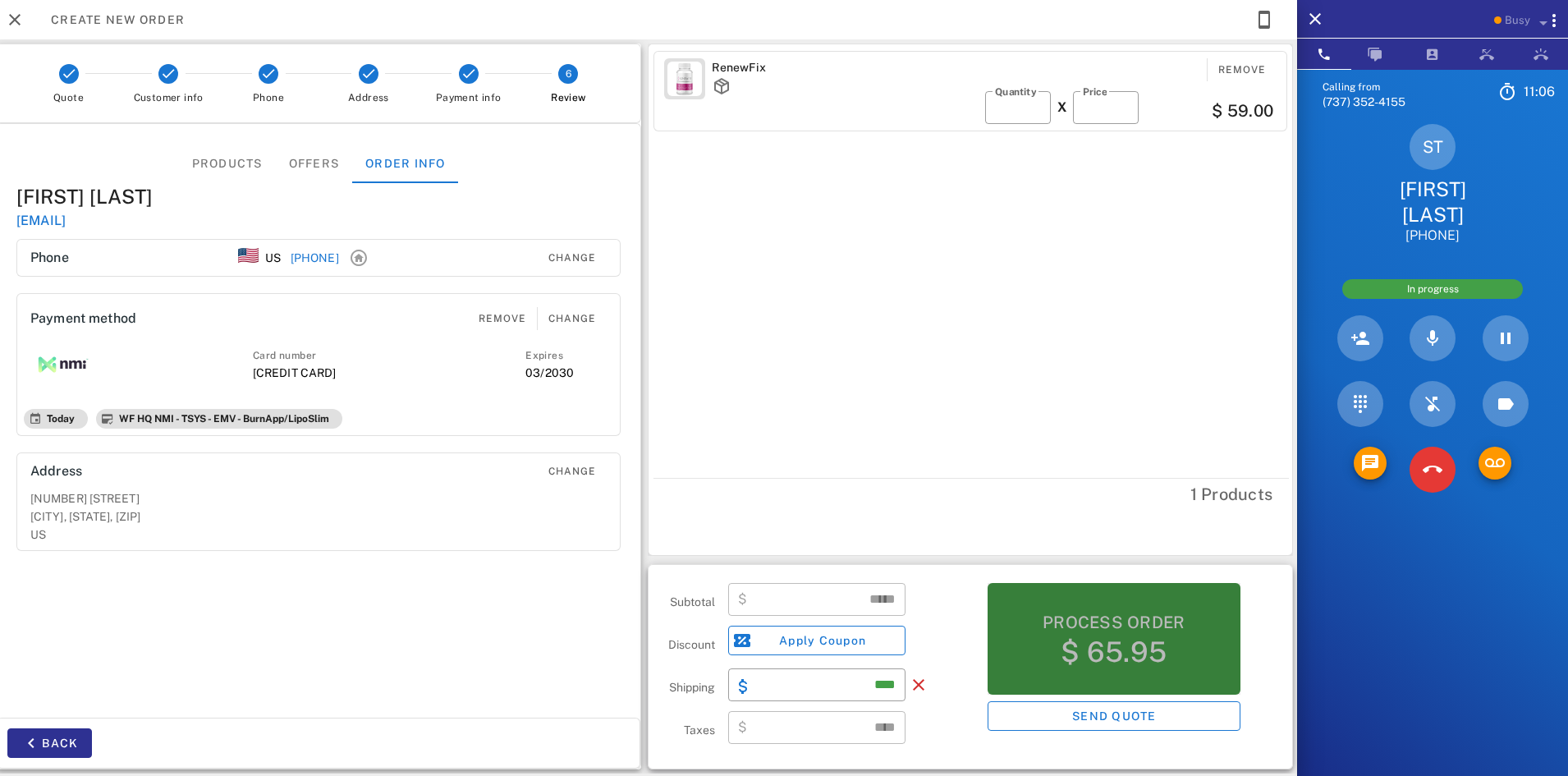 click on "Process order $ 65.95" at bounding box center (1114, 639) 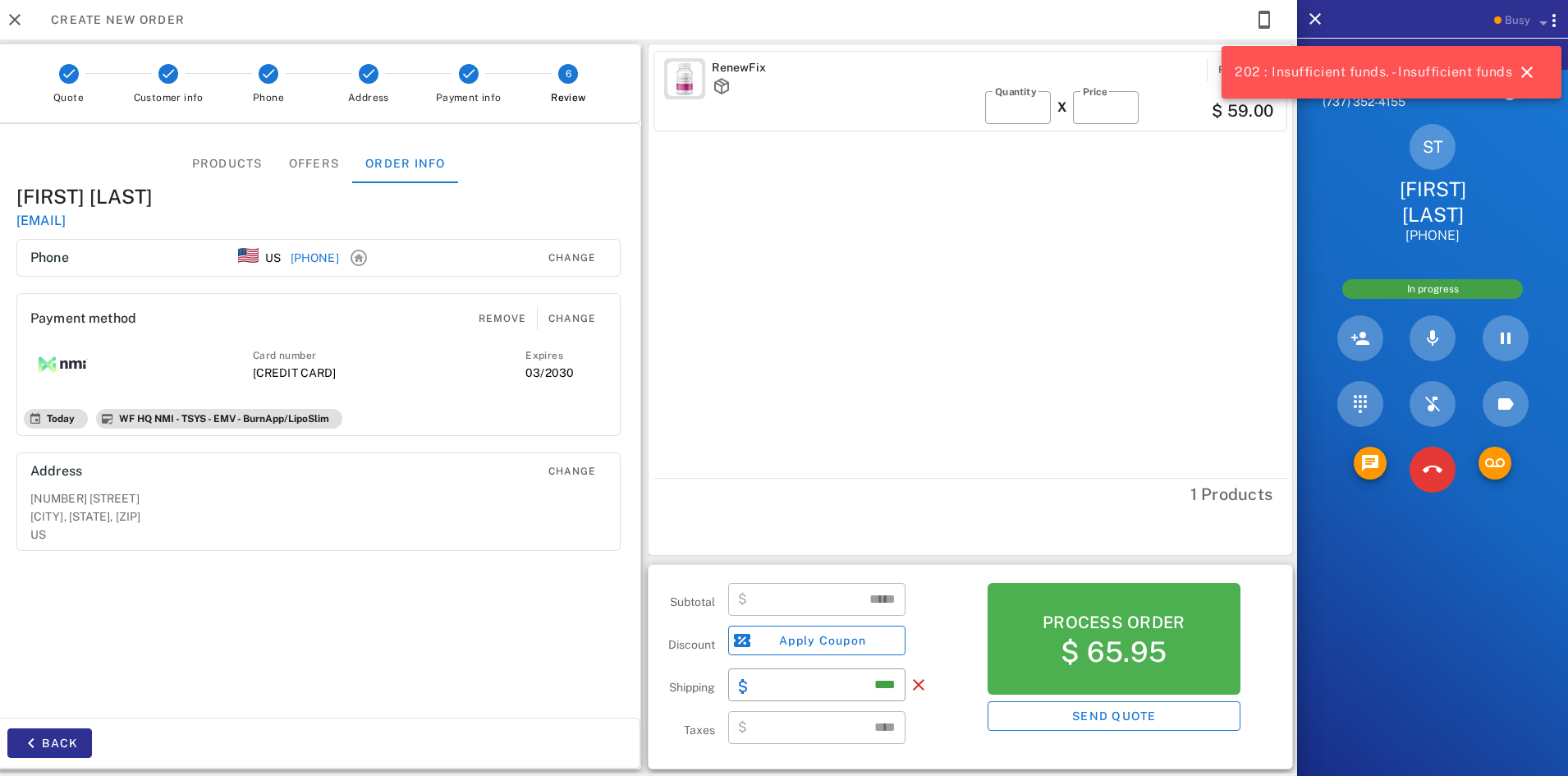 click on "1 Products" at bounding box center [971, 494] 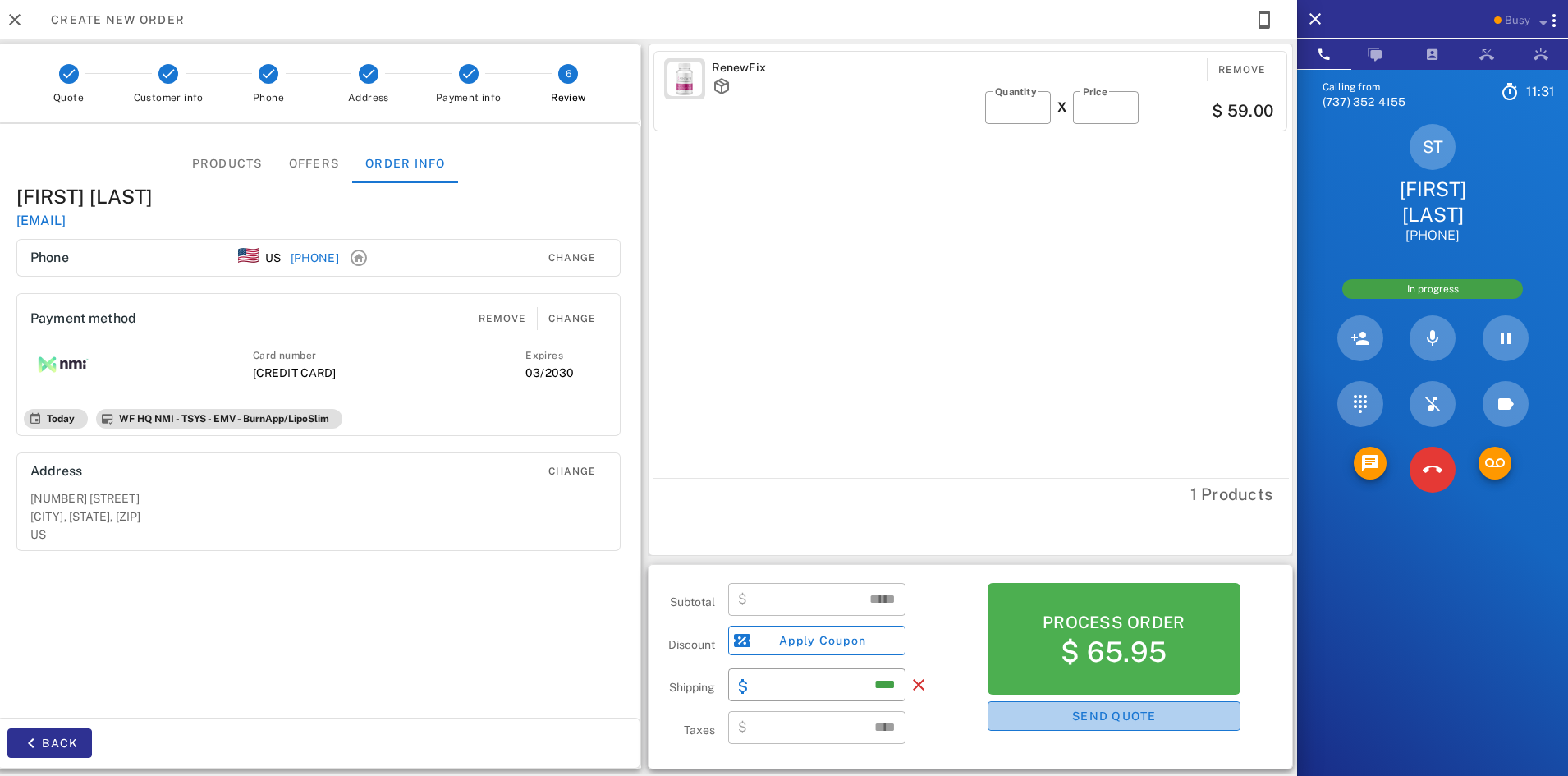 click on "Send quote" at bounding box center [1114, 716] 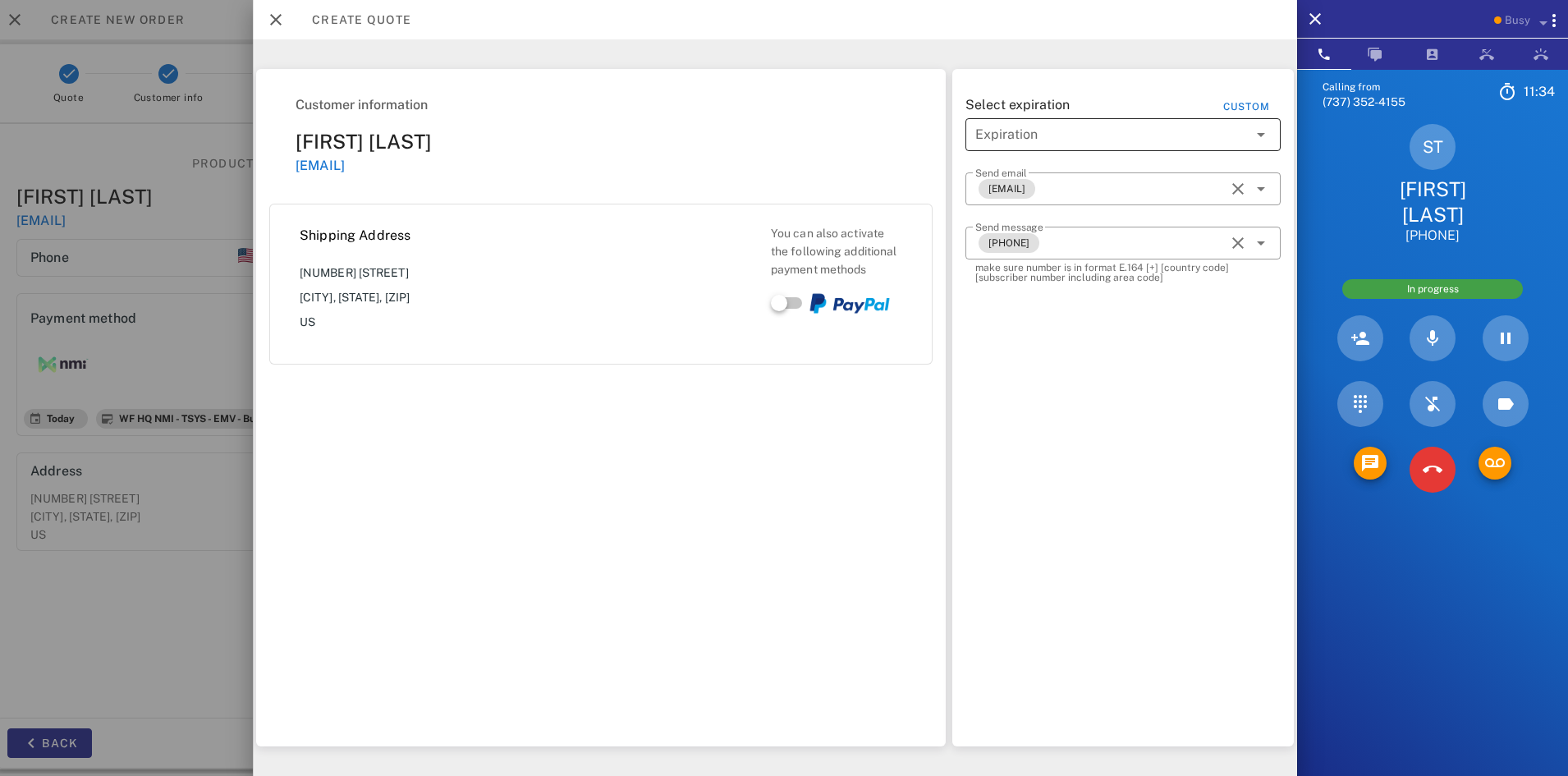 click at bounding box center [1112, 135] 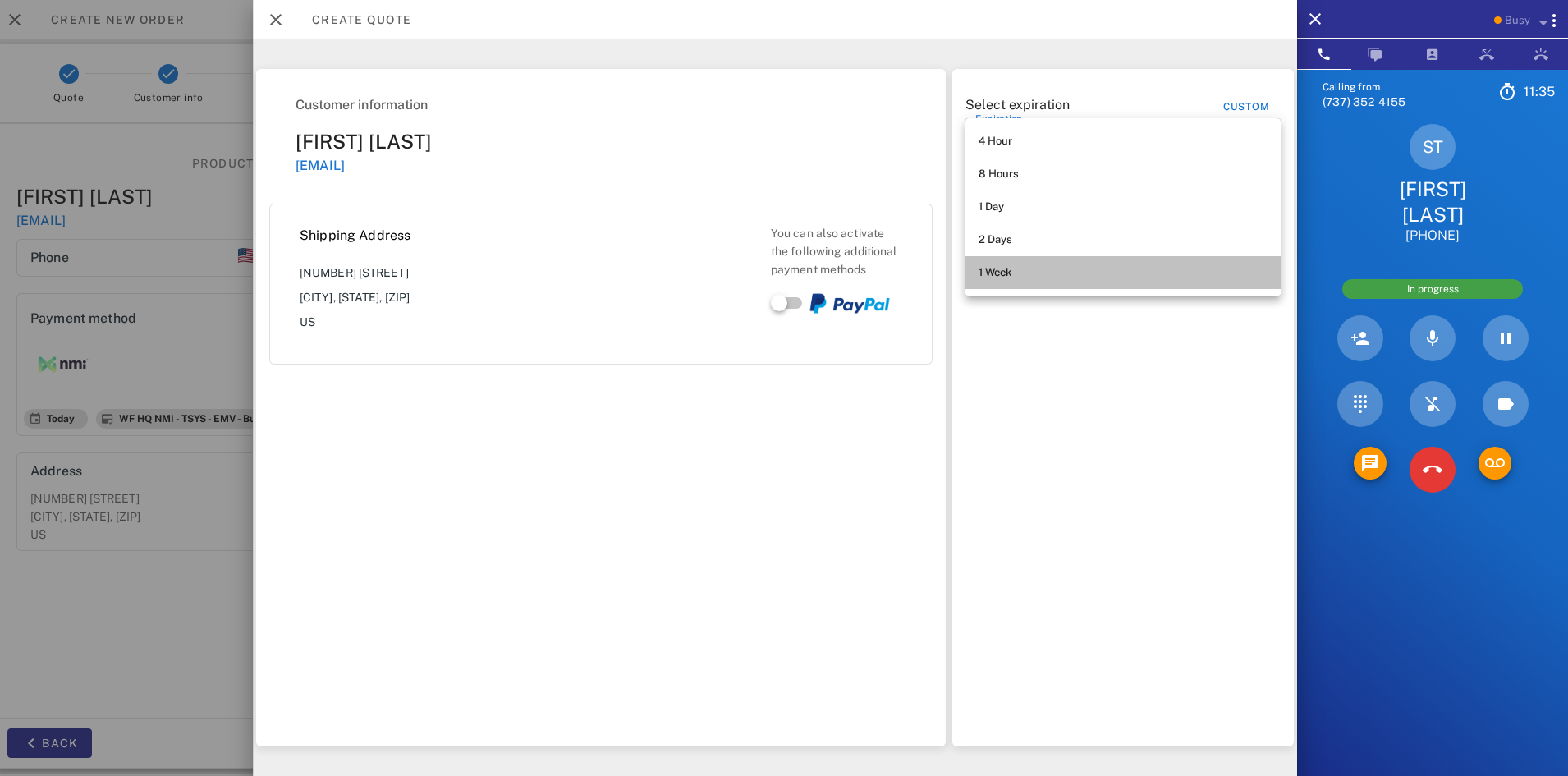 click on "1 Week" at bounding box center (1123, 273) 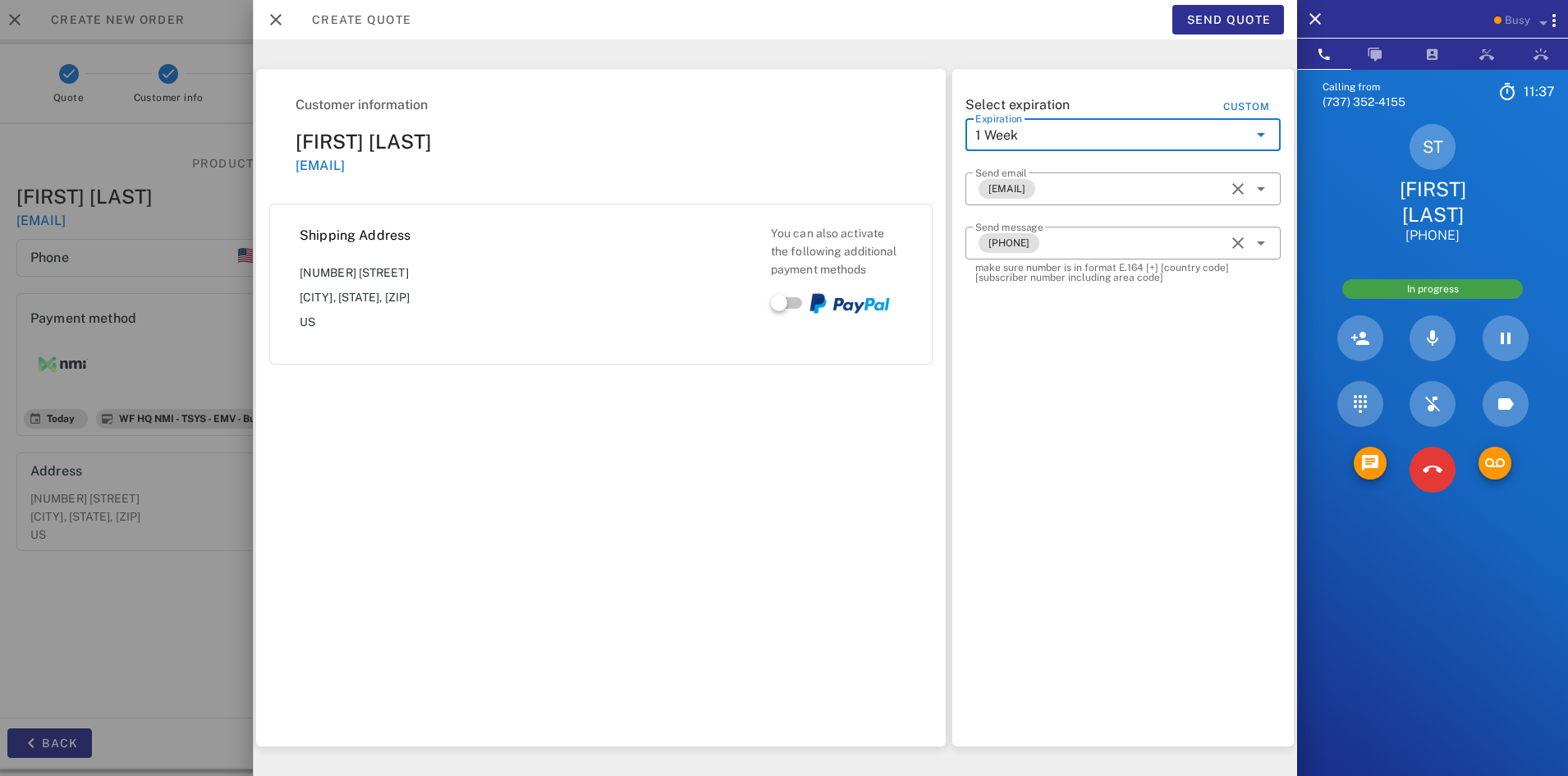 click at bounding box center [790, 303] 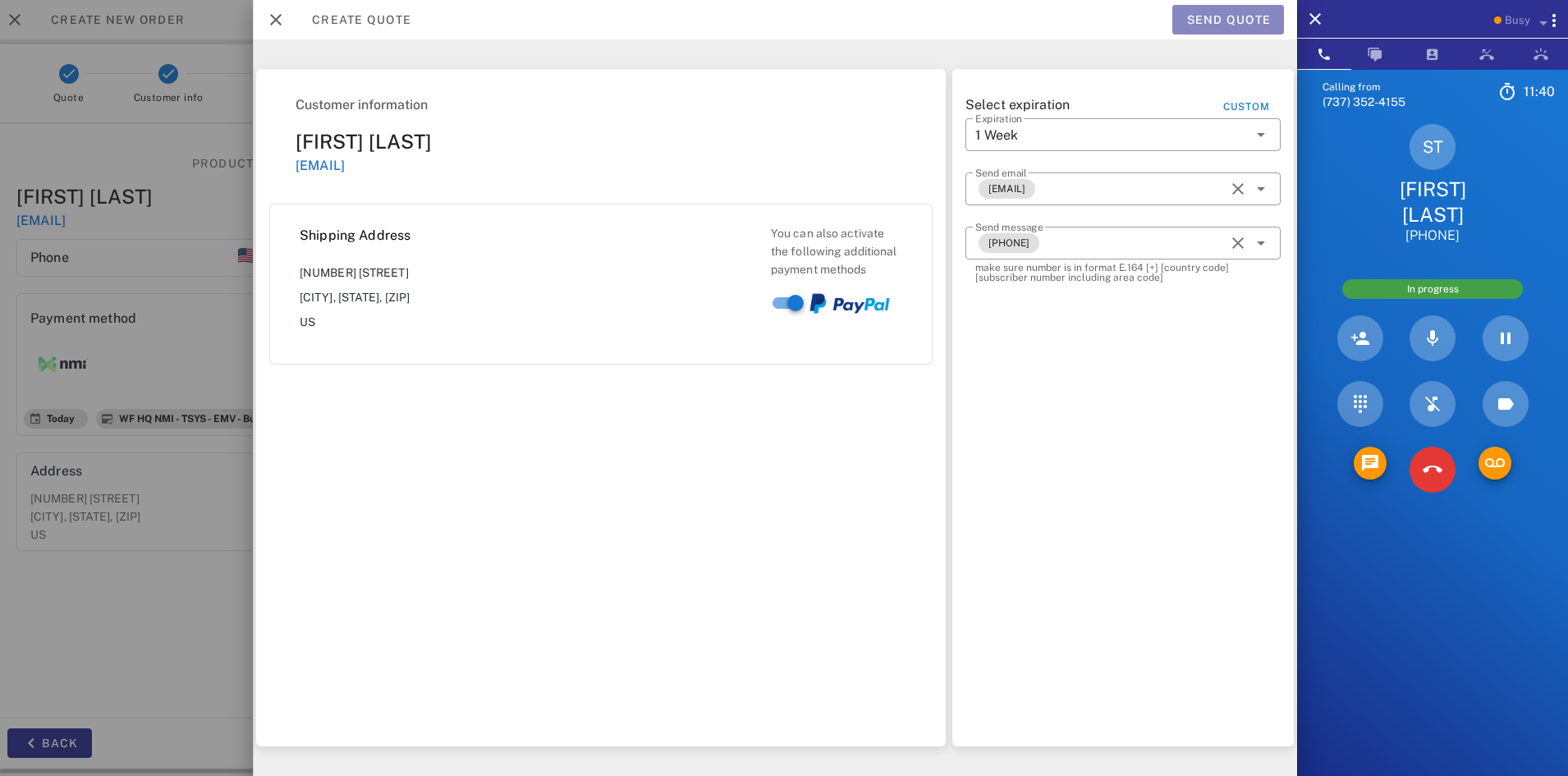 click on "Send quote" at bounding box center [1228, 20] 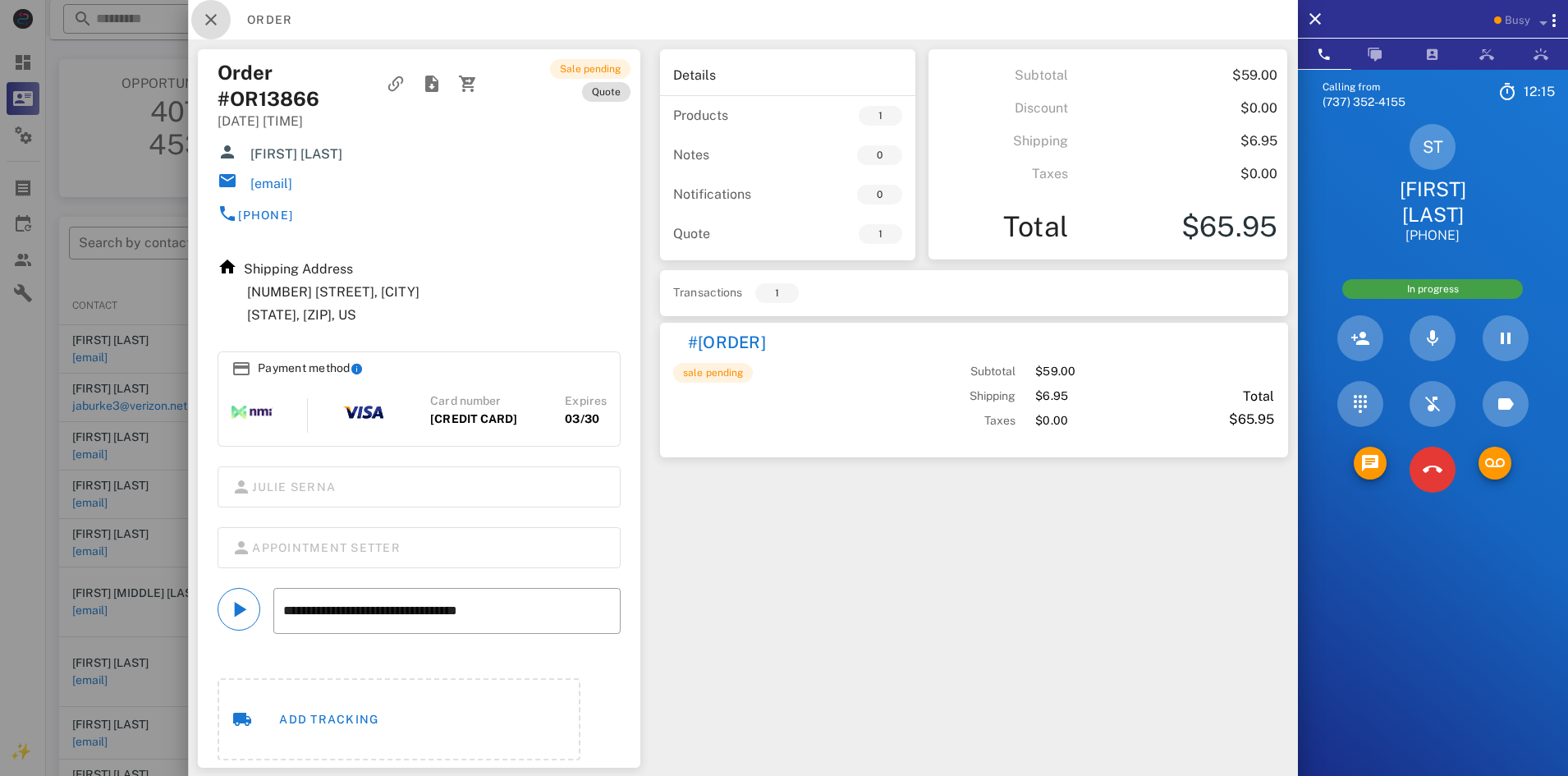 click at bounding box center (211, 20) 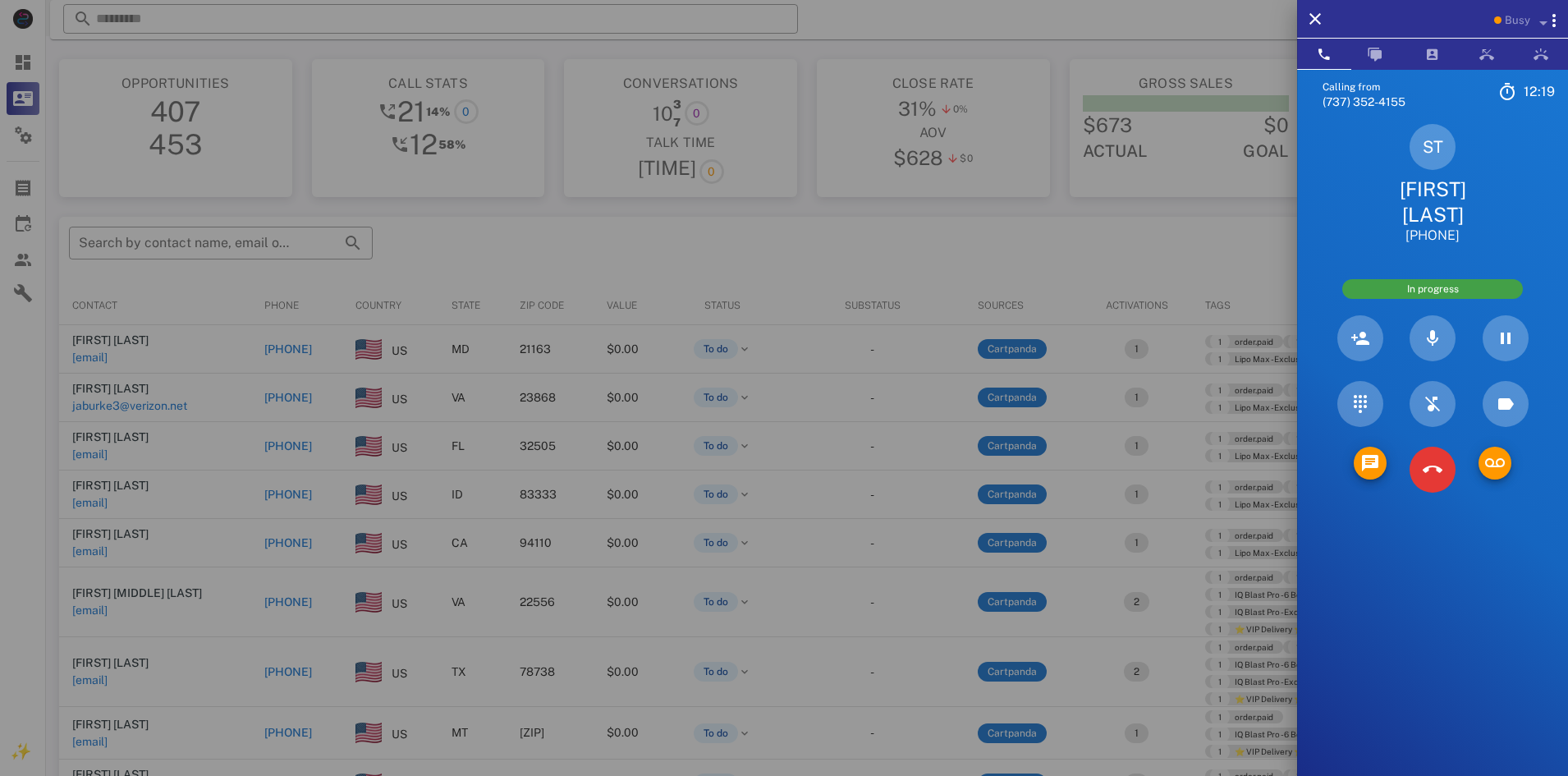 click on "[FIRST] [LAST] [PHONE]" at bounding box center [1433, 184] 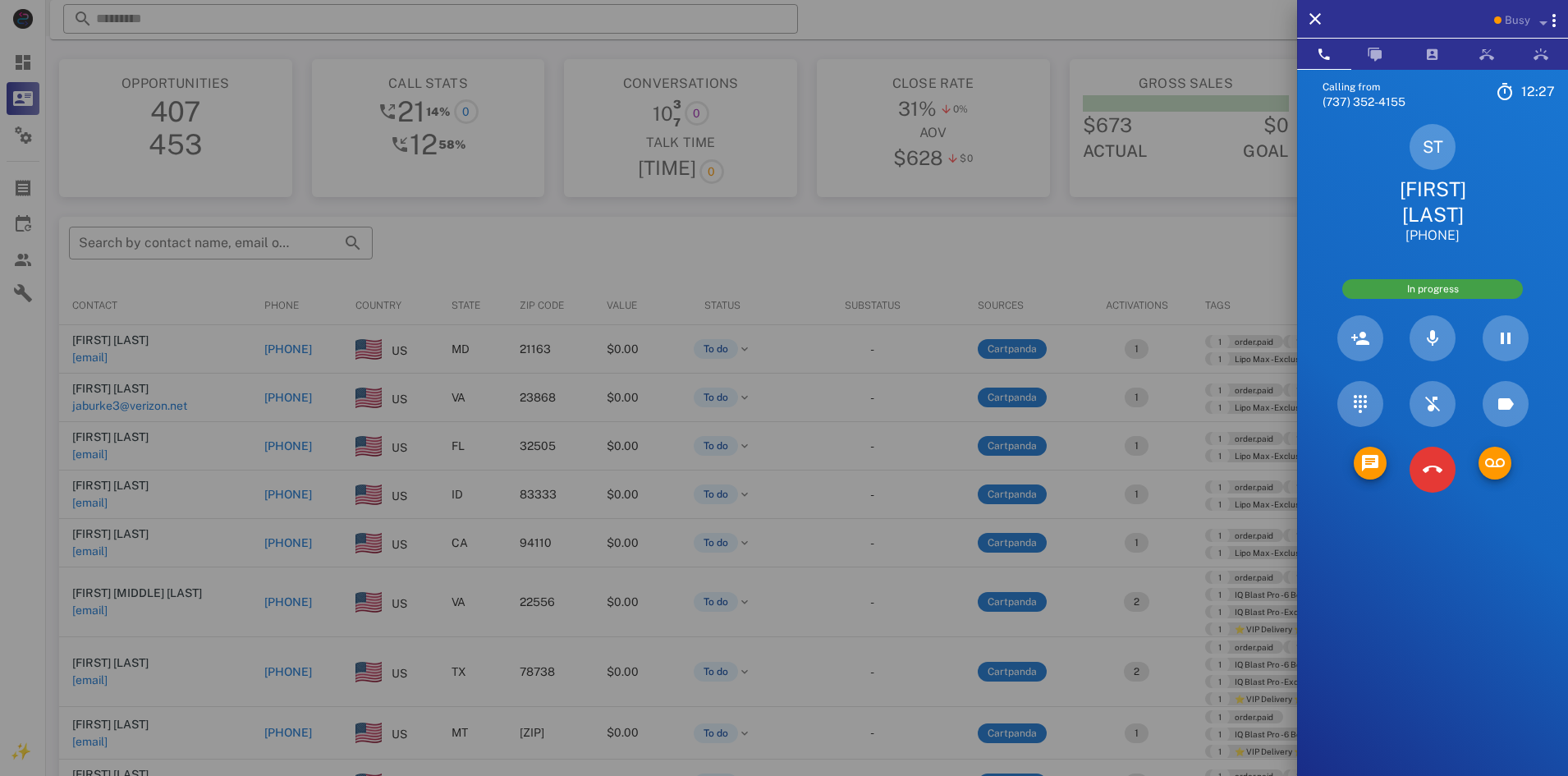 click at bounding box center (784, 388) 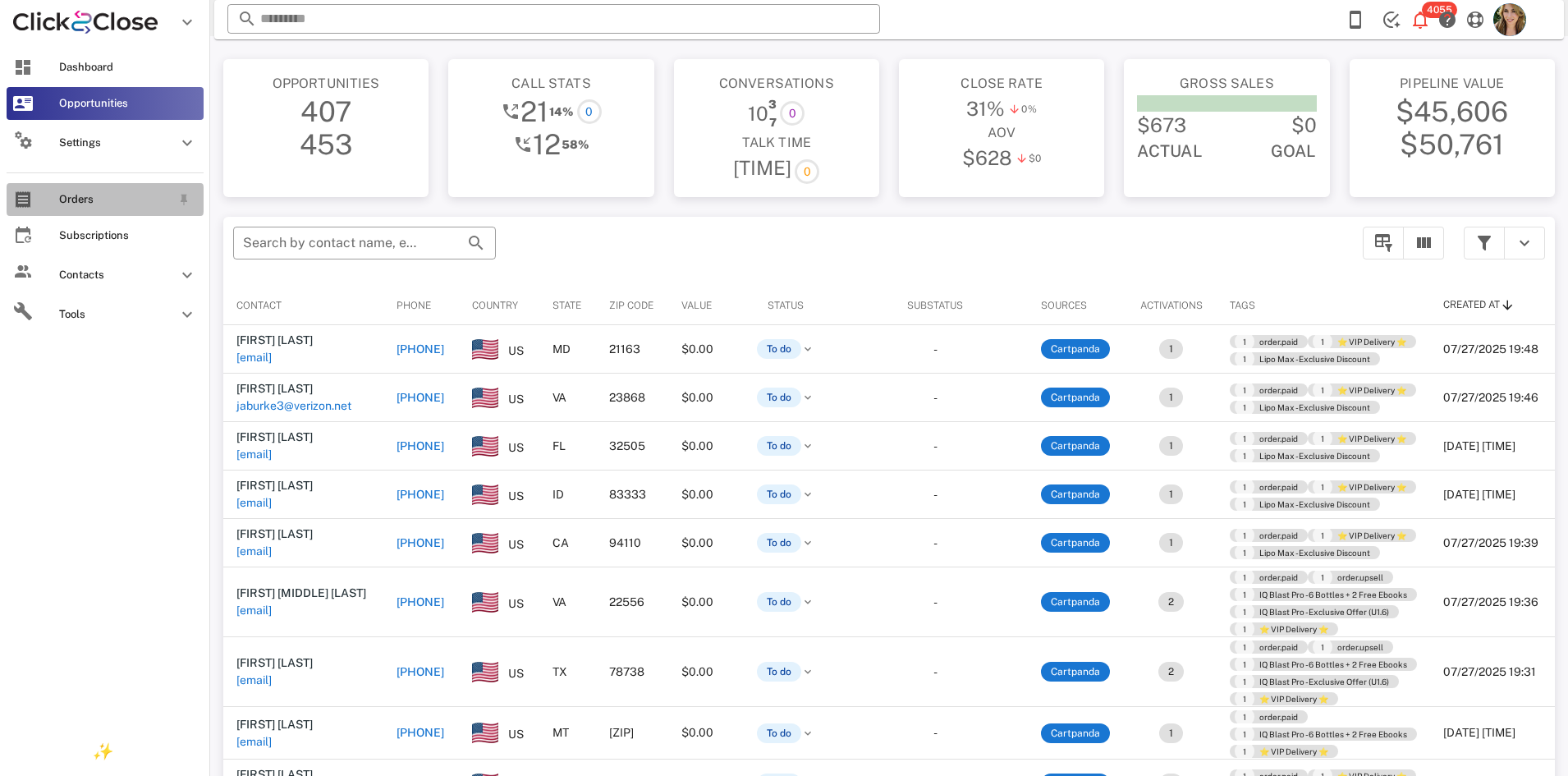 click on "Orders" at bounding box center (105, 200) 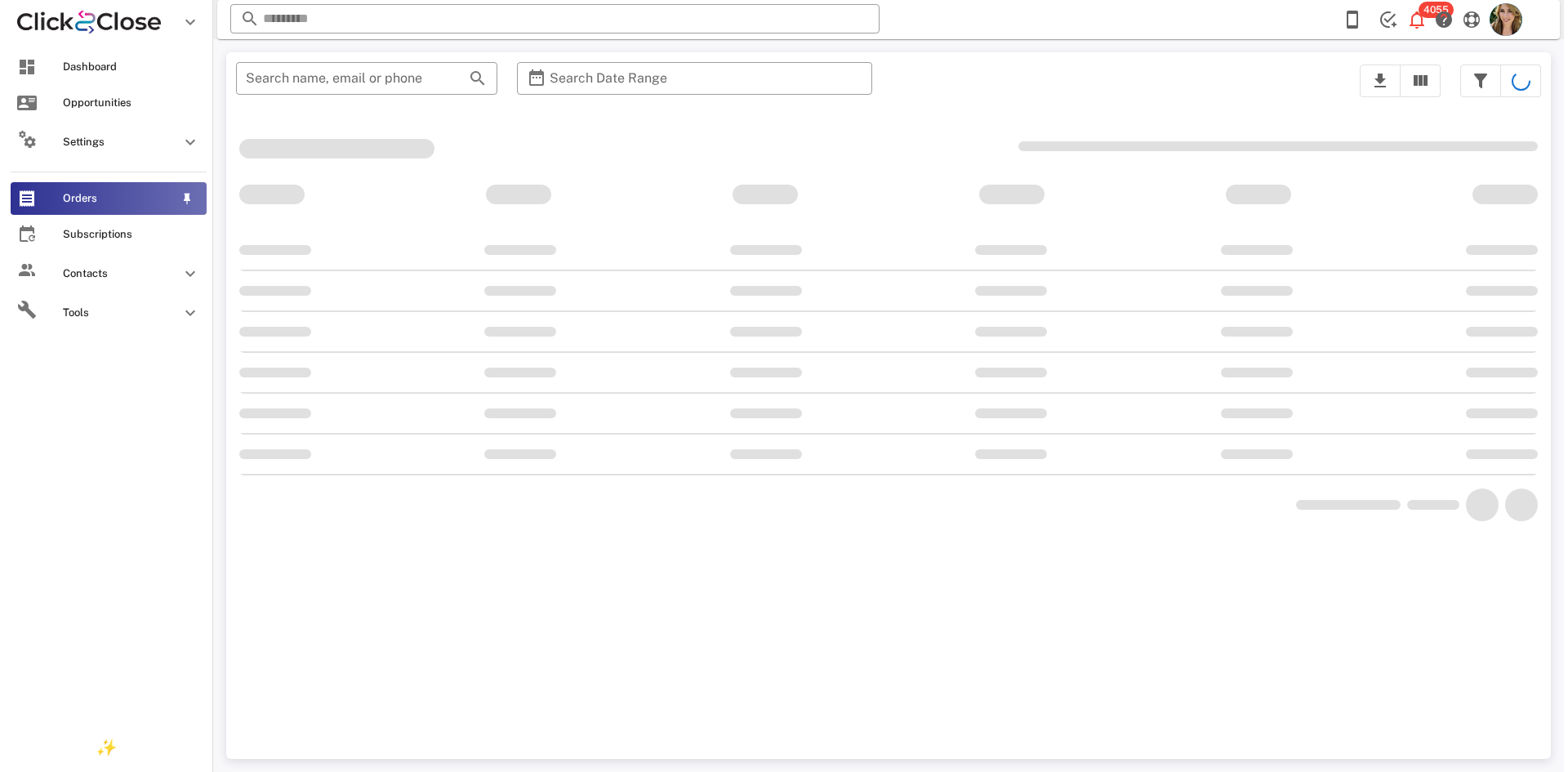 scroll, scrollTop: 0, scrollLeft: 0, axis: both 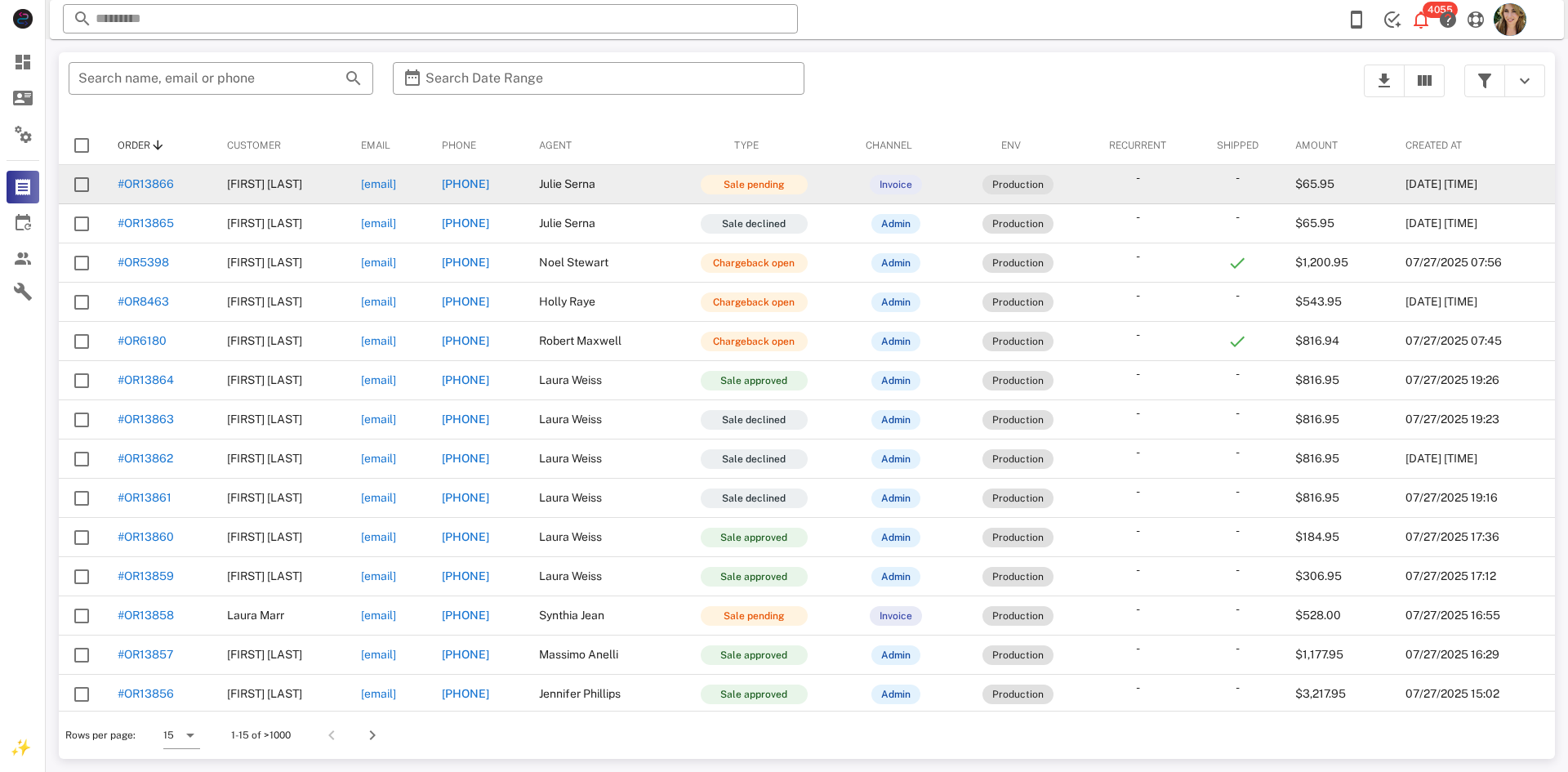 click on "[EMAIL]" at bounding box center (378, 184) 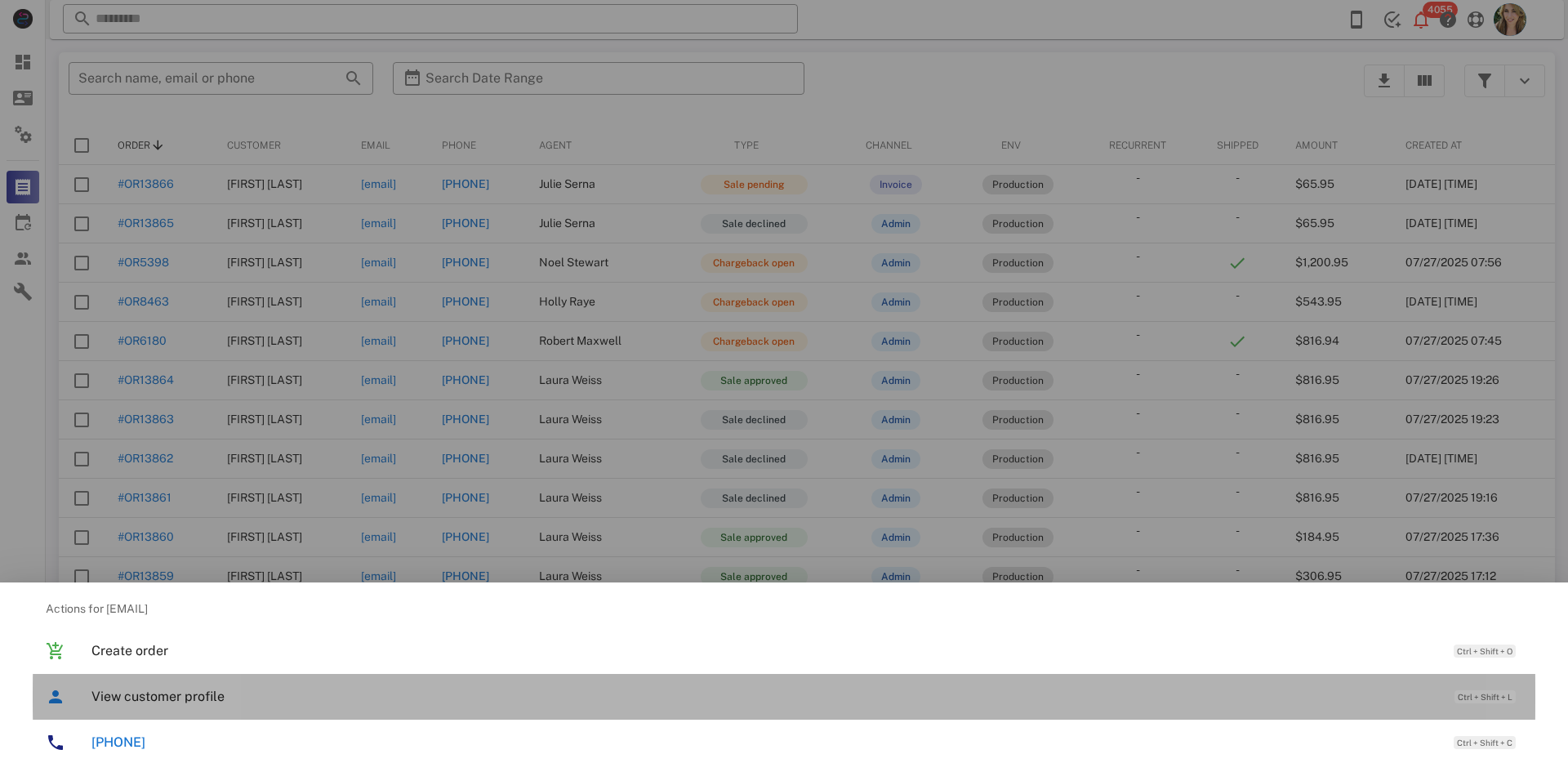 click on "View customer profile Ctrl + Shift + L" at bounding box center [807, 696] 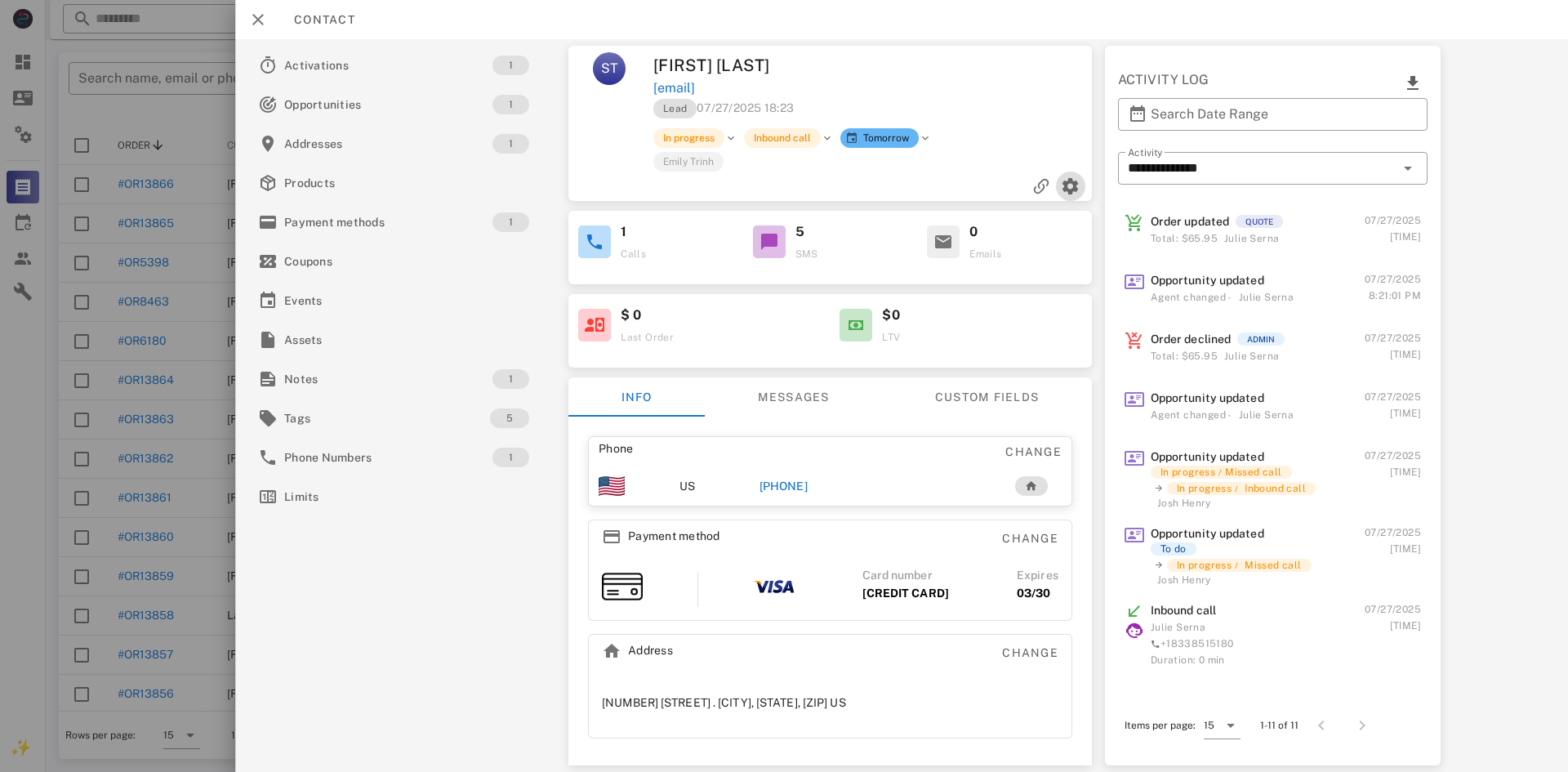 click at bounding box center (1071, 186) 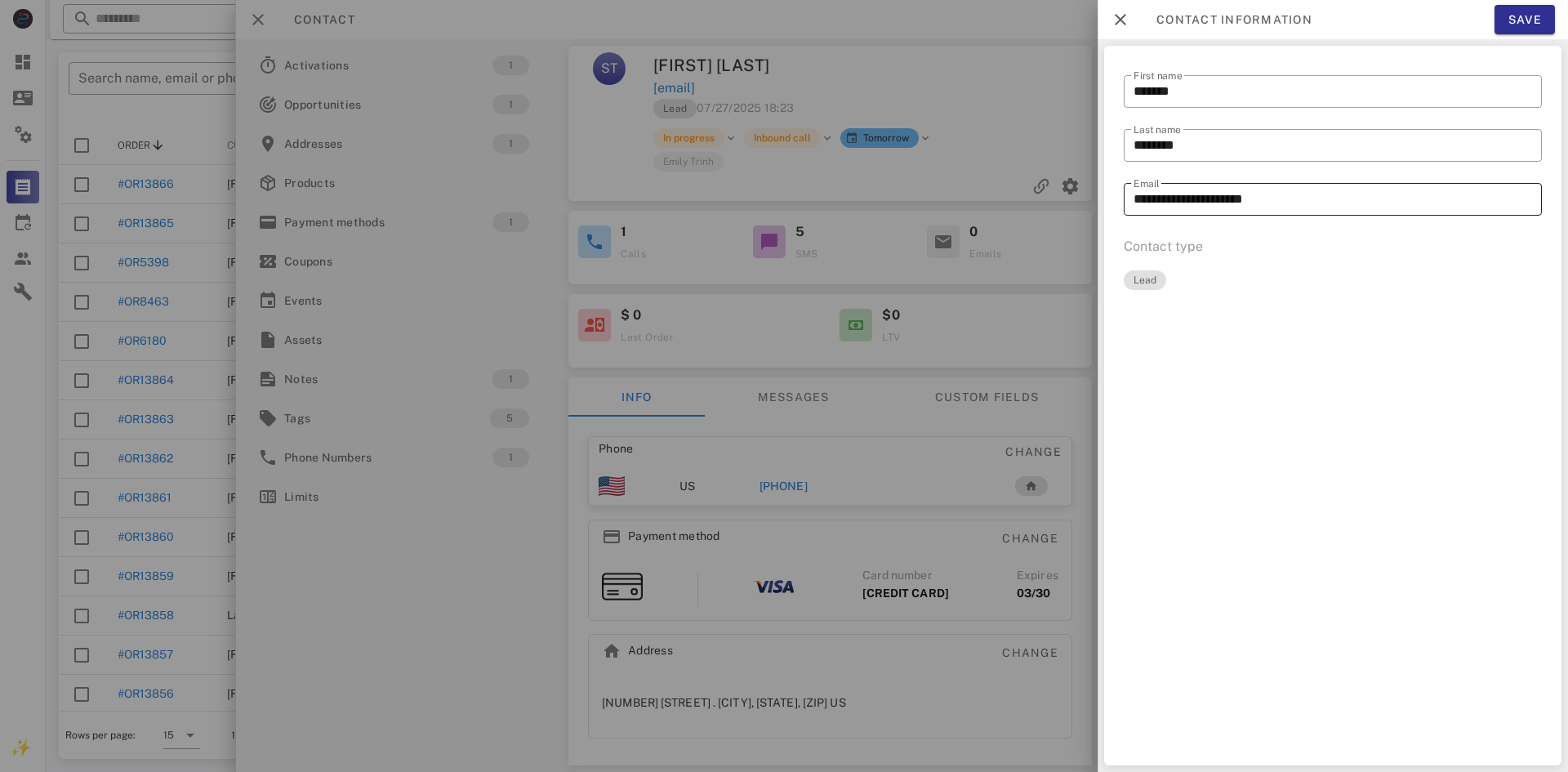 click on "**********" at bounding box center (1333, 199) 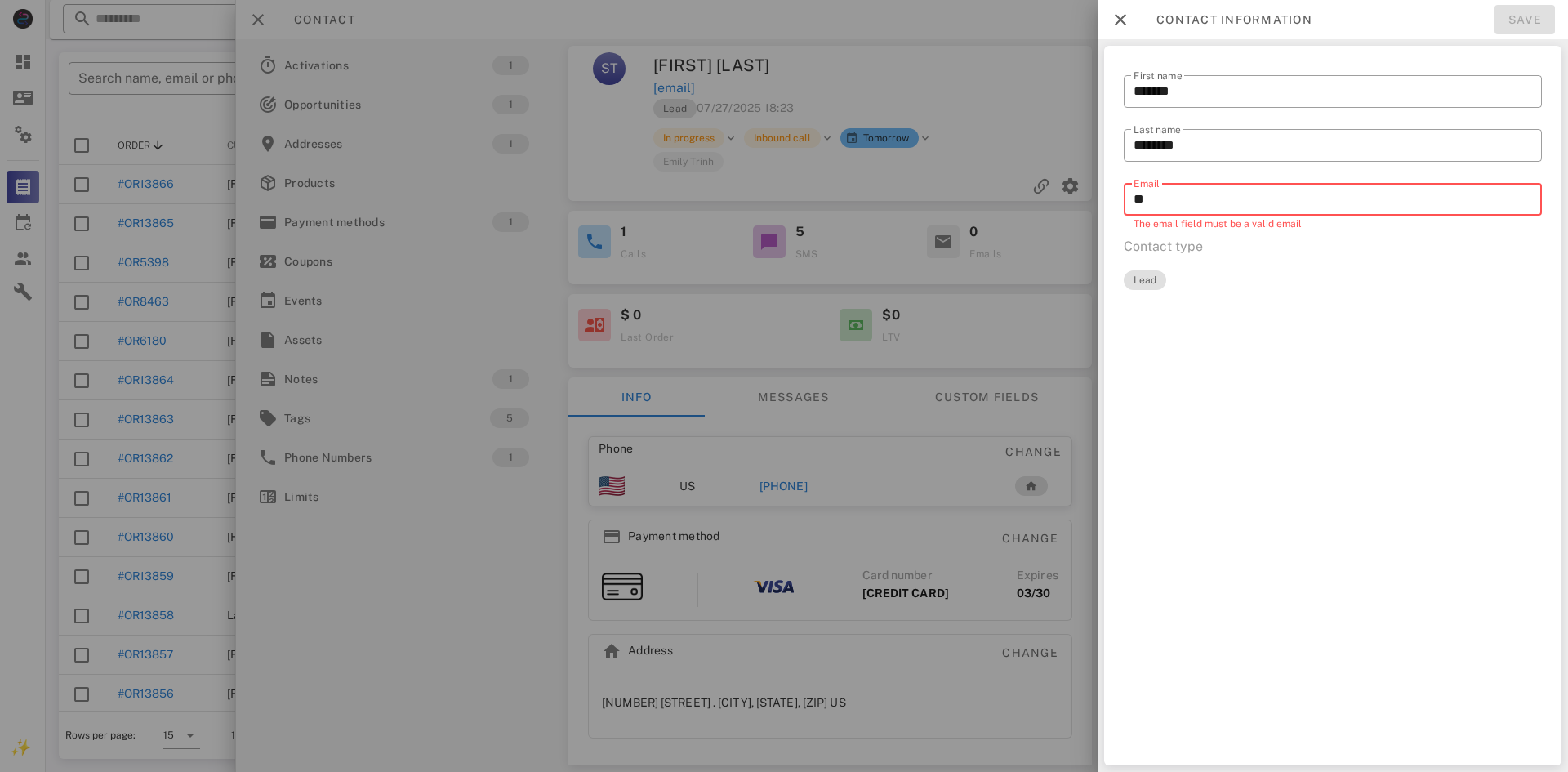type on "*" 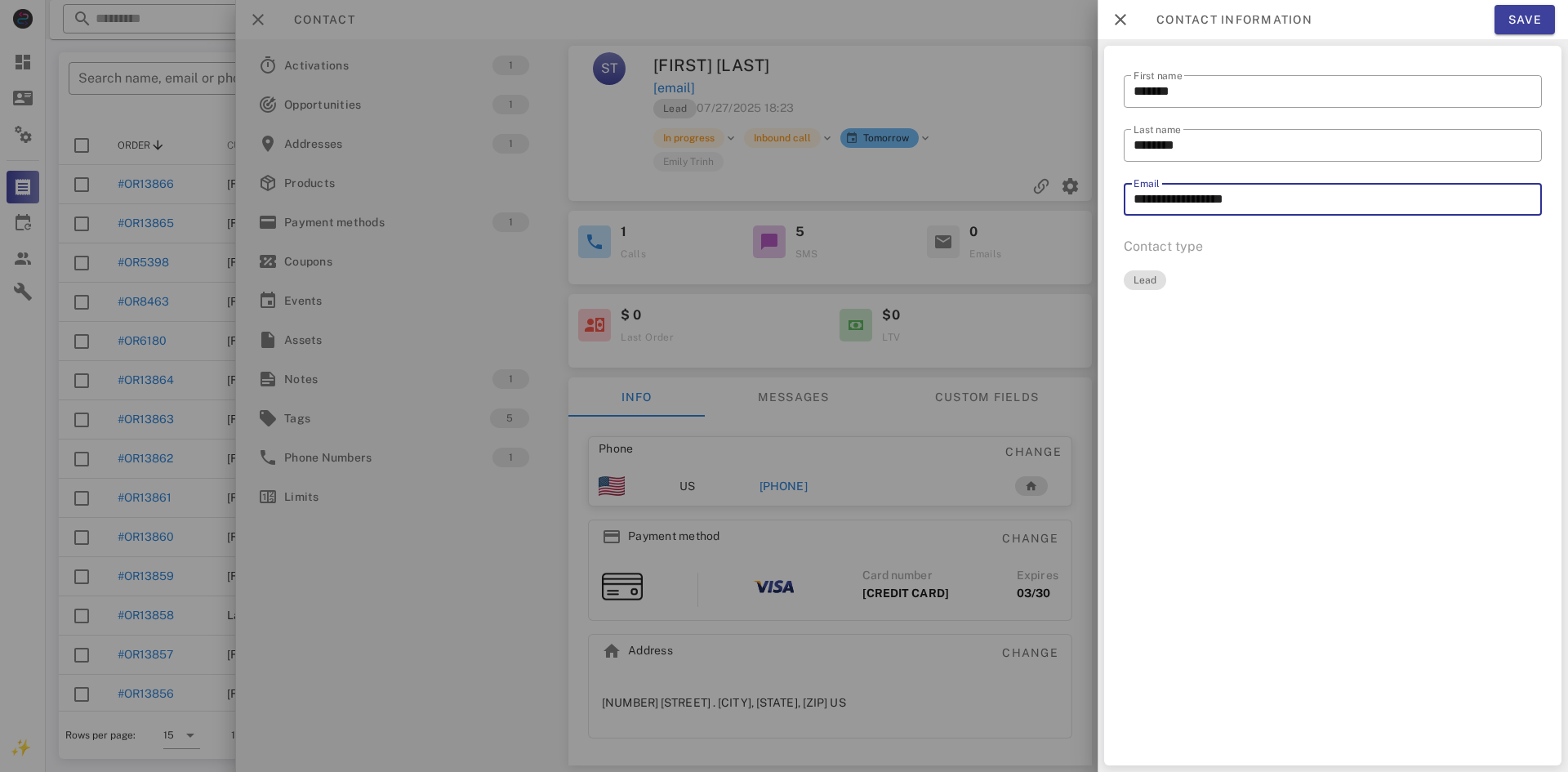 type on "**********" 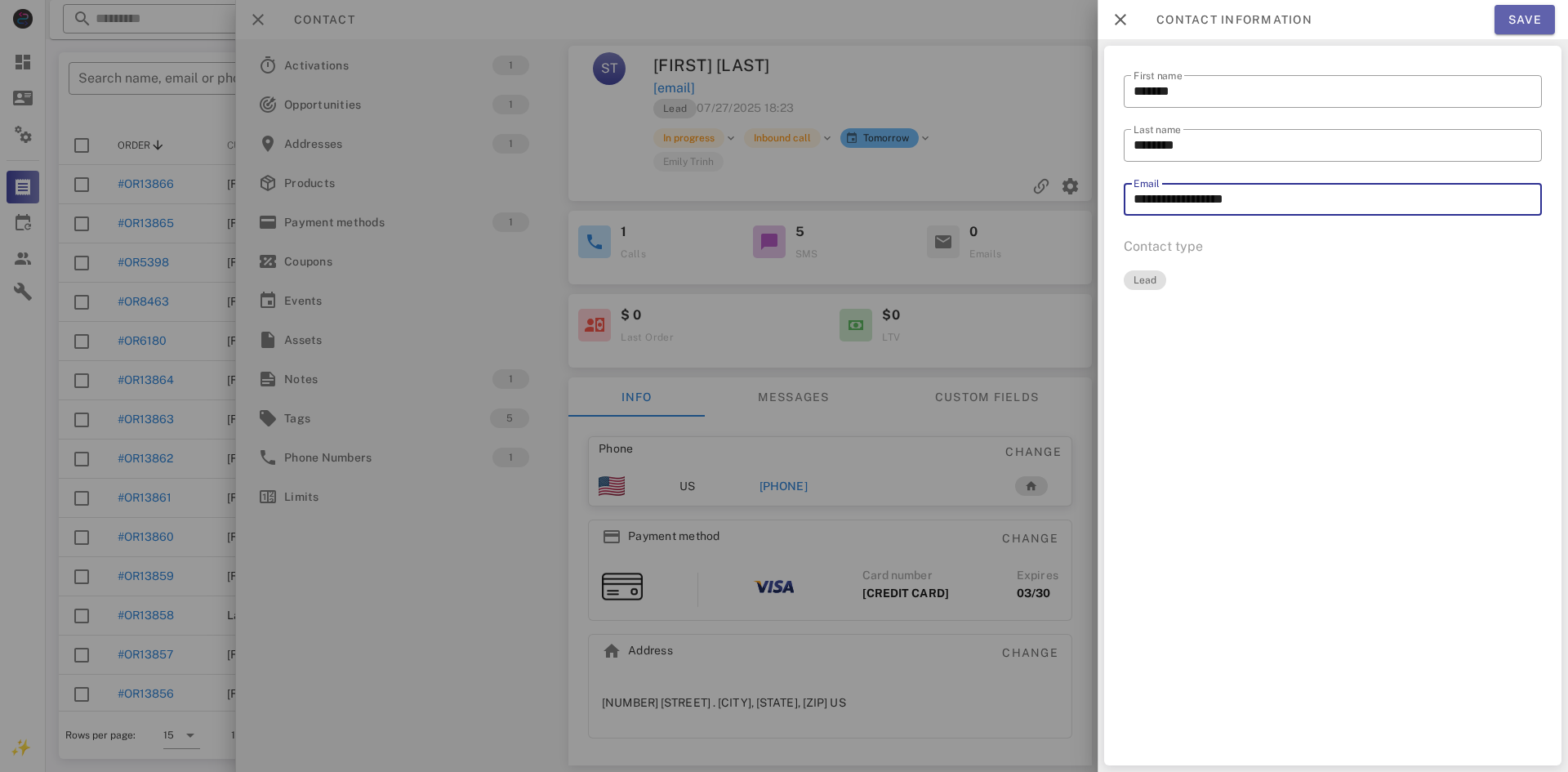 click on "Save" at bounding box center [1525, 20] 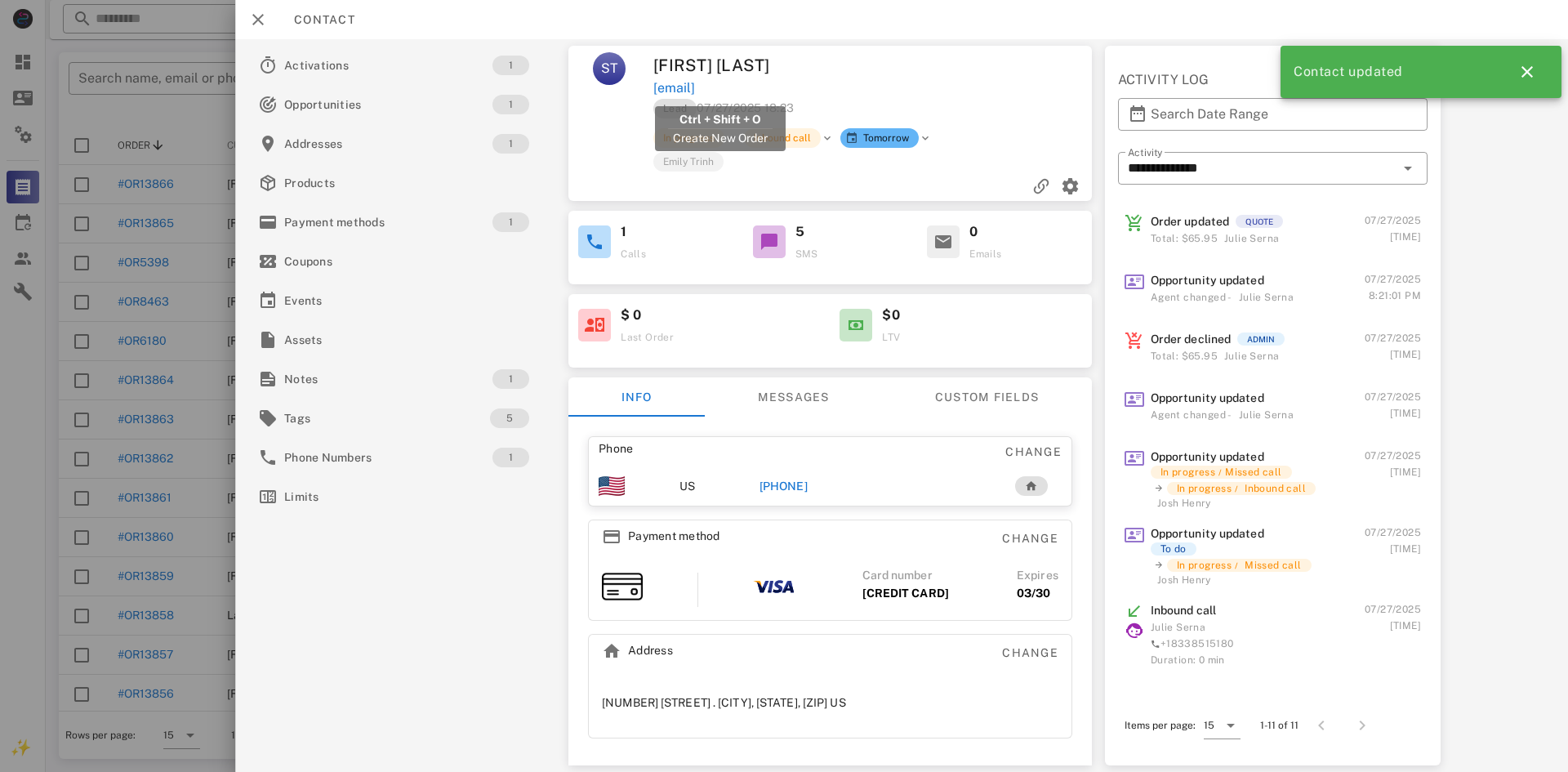 click on "[EMAIL]" at bounding box center (674, 88) 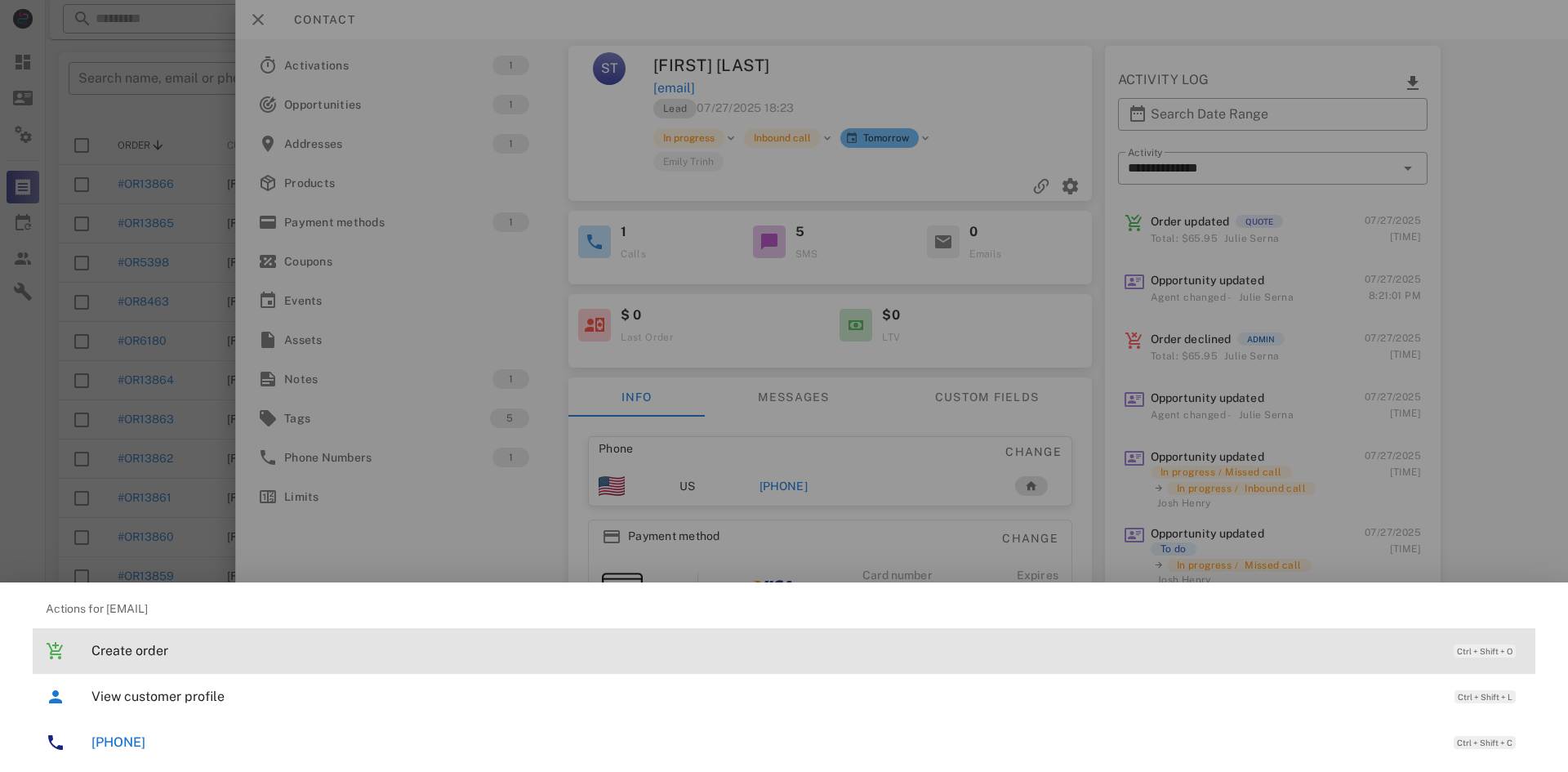 click on "Create order" at bounding box center [764, 650] 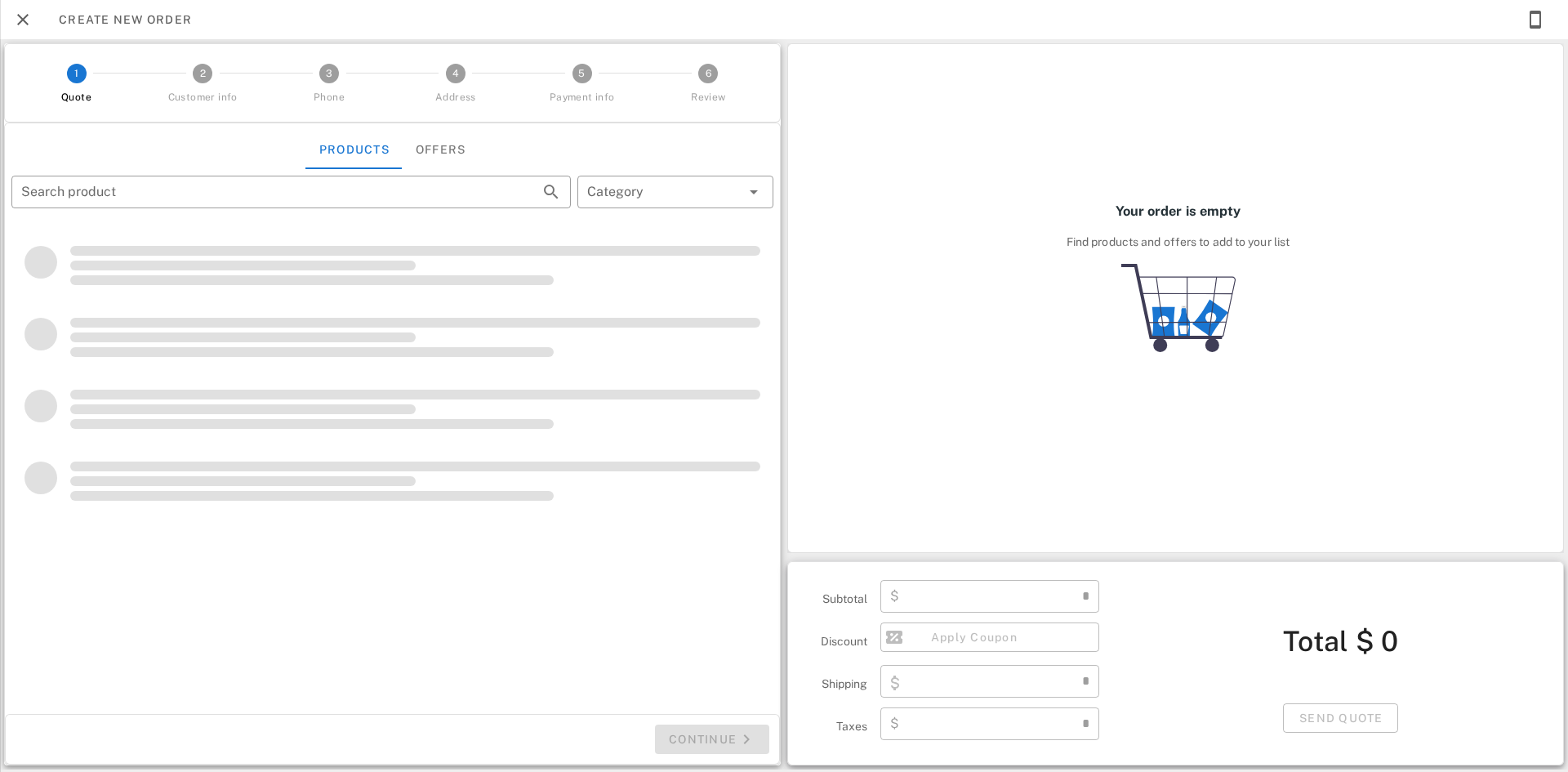 type on "**********" 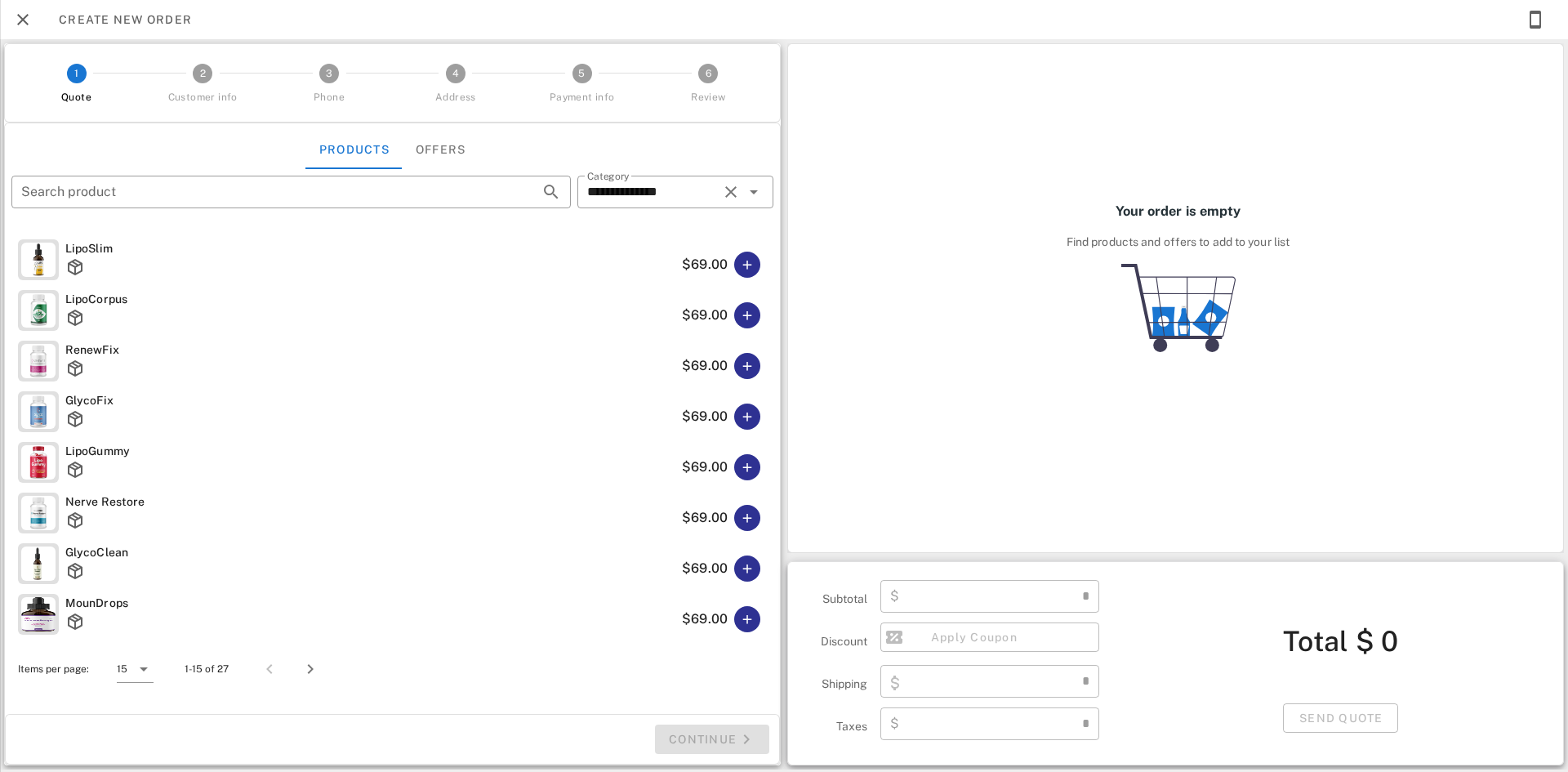 type on "****" 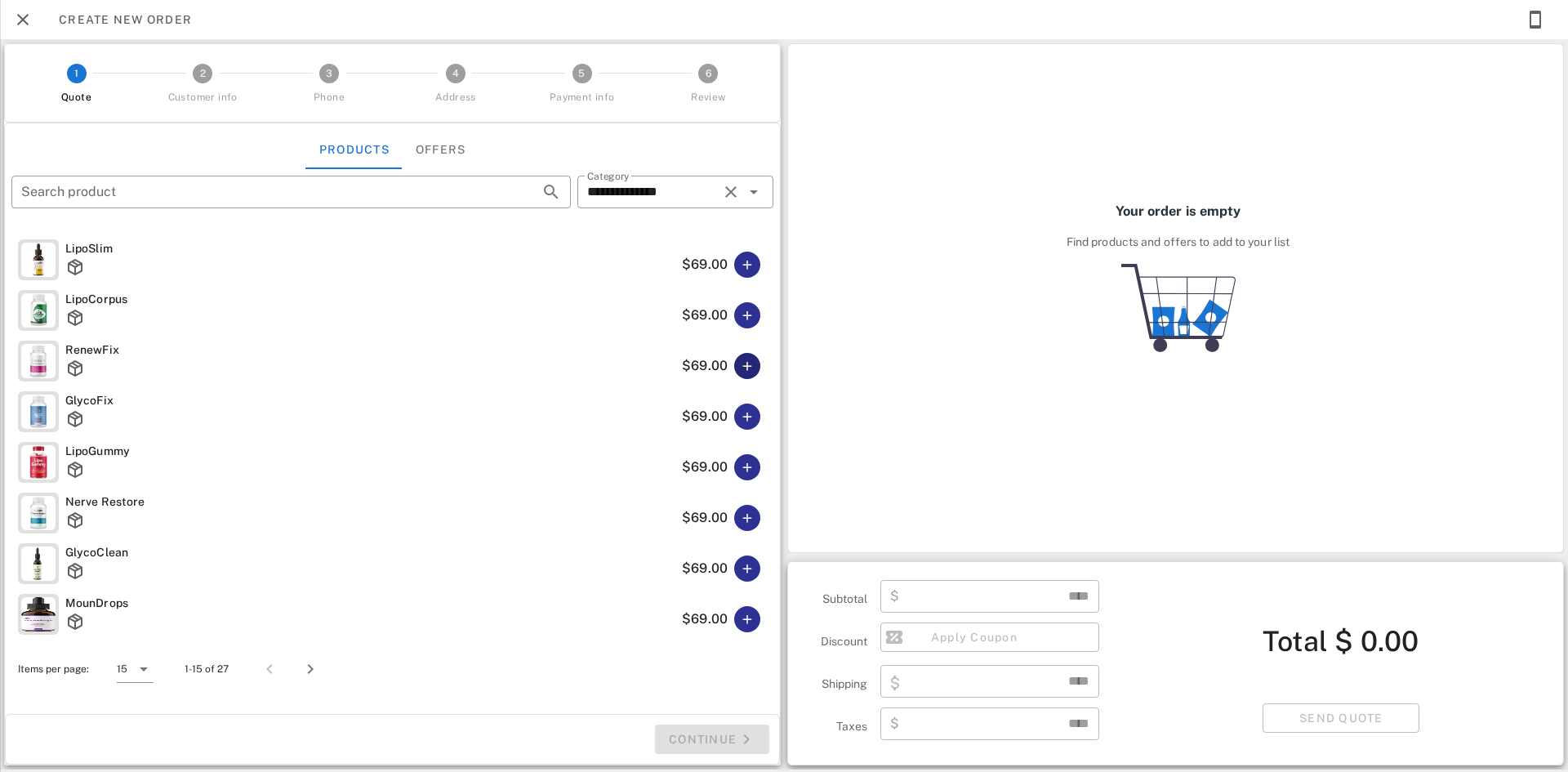 click at bounding box center (747, 366) 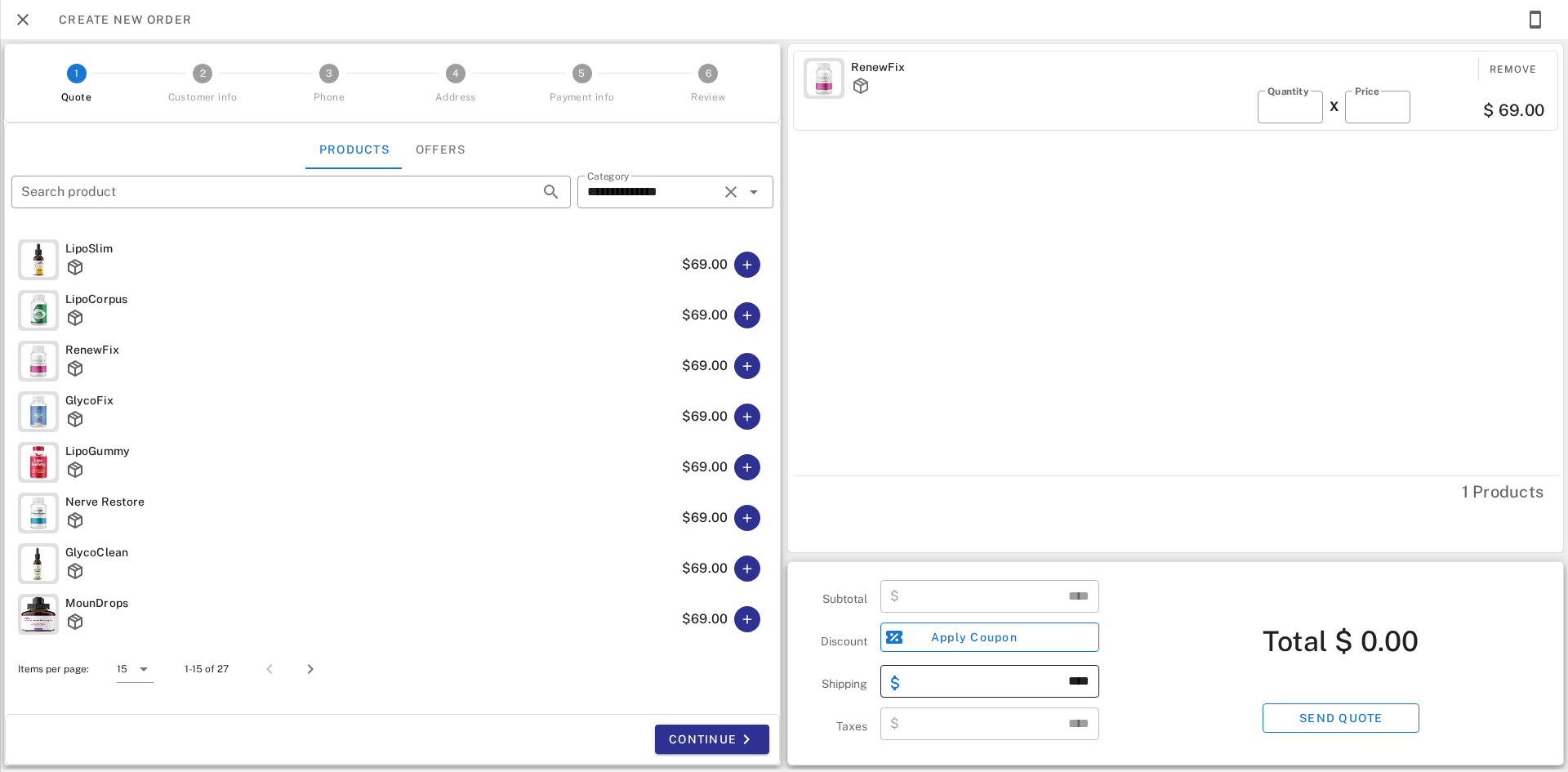 type on "*****" 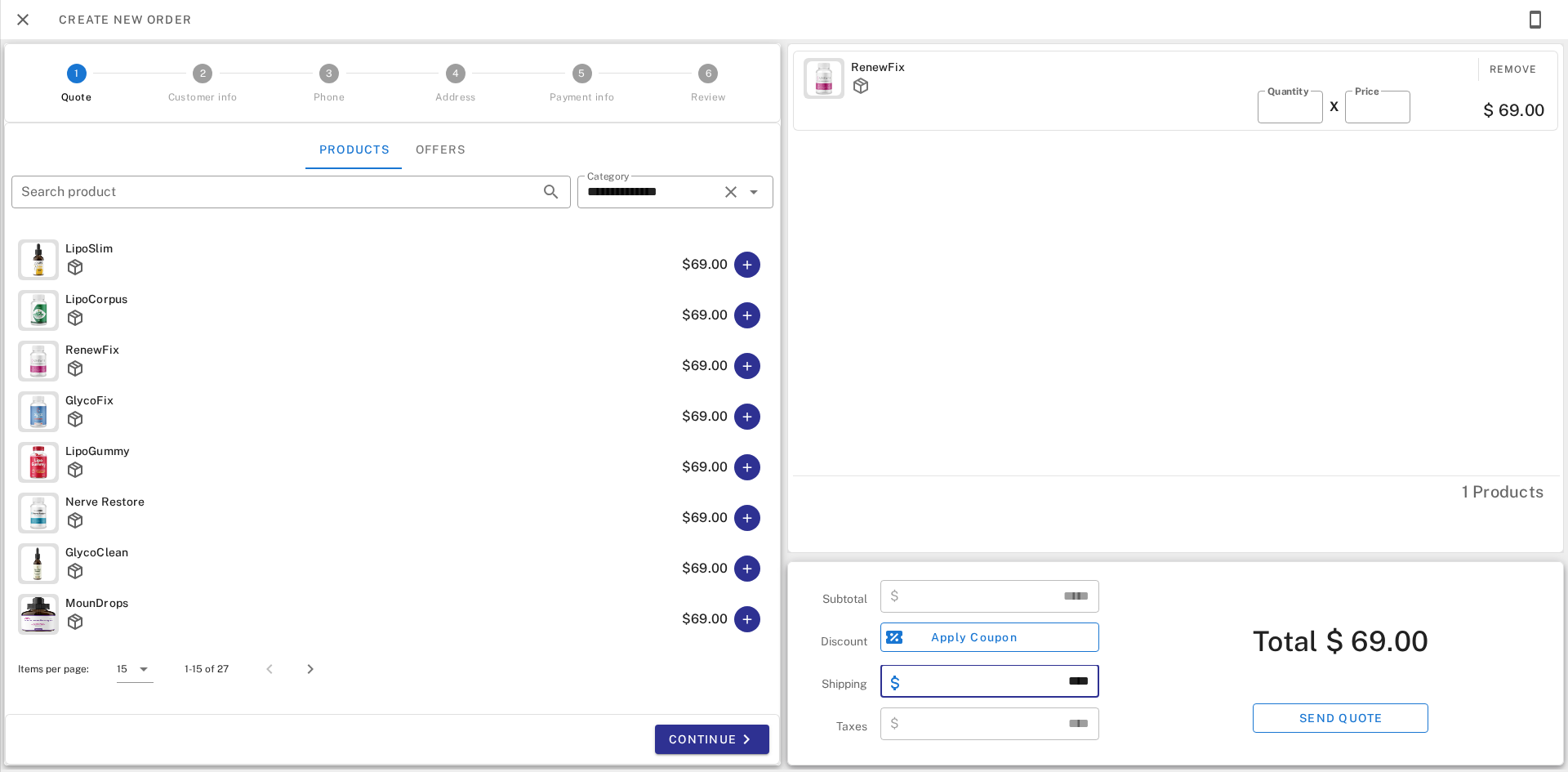 click on "****" at bounding box center [1000, 681] 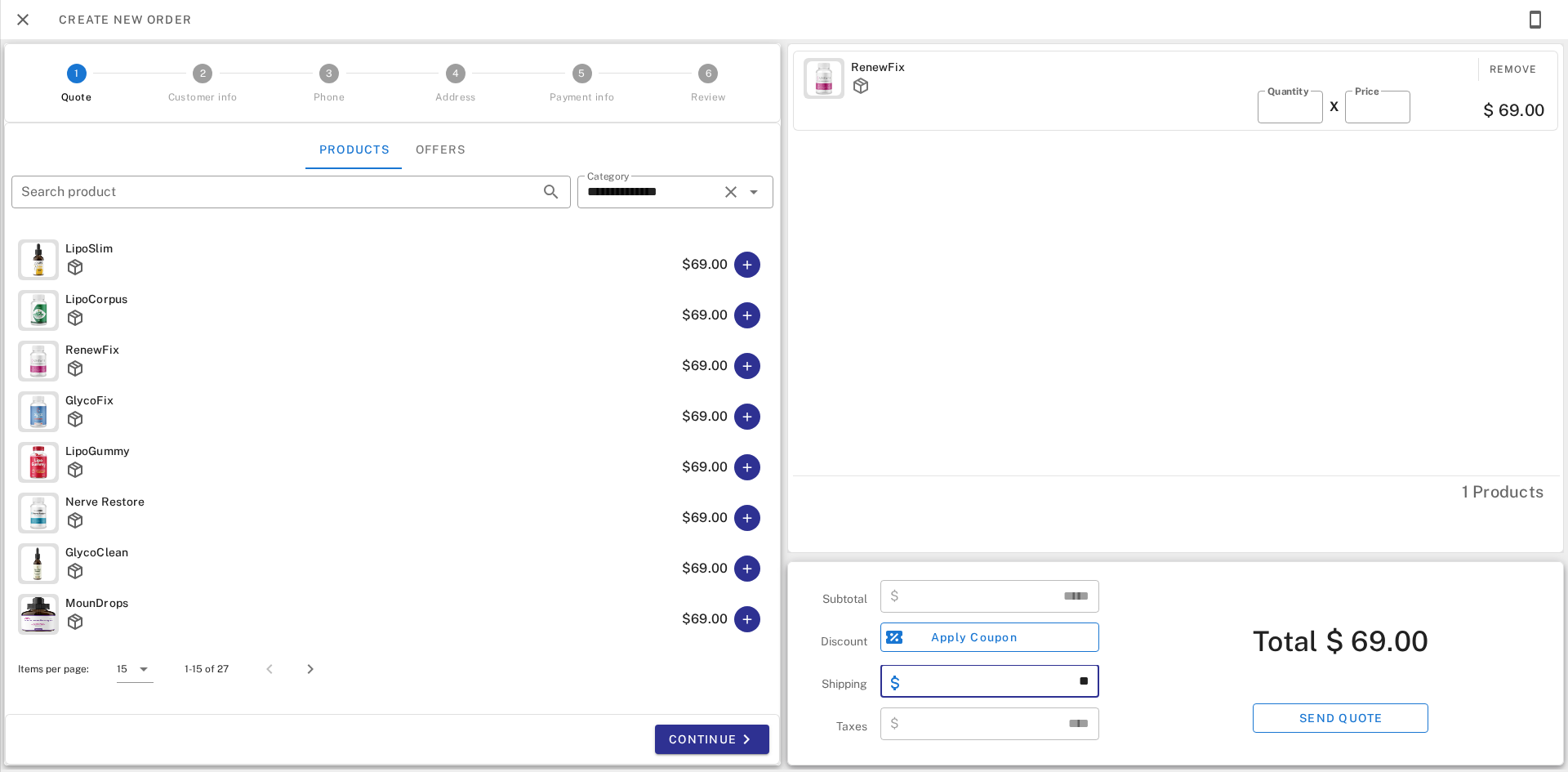 type on "*" 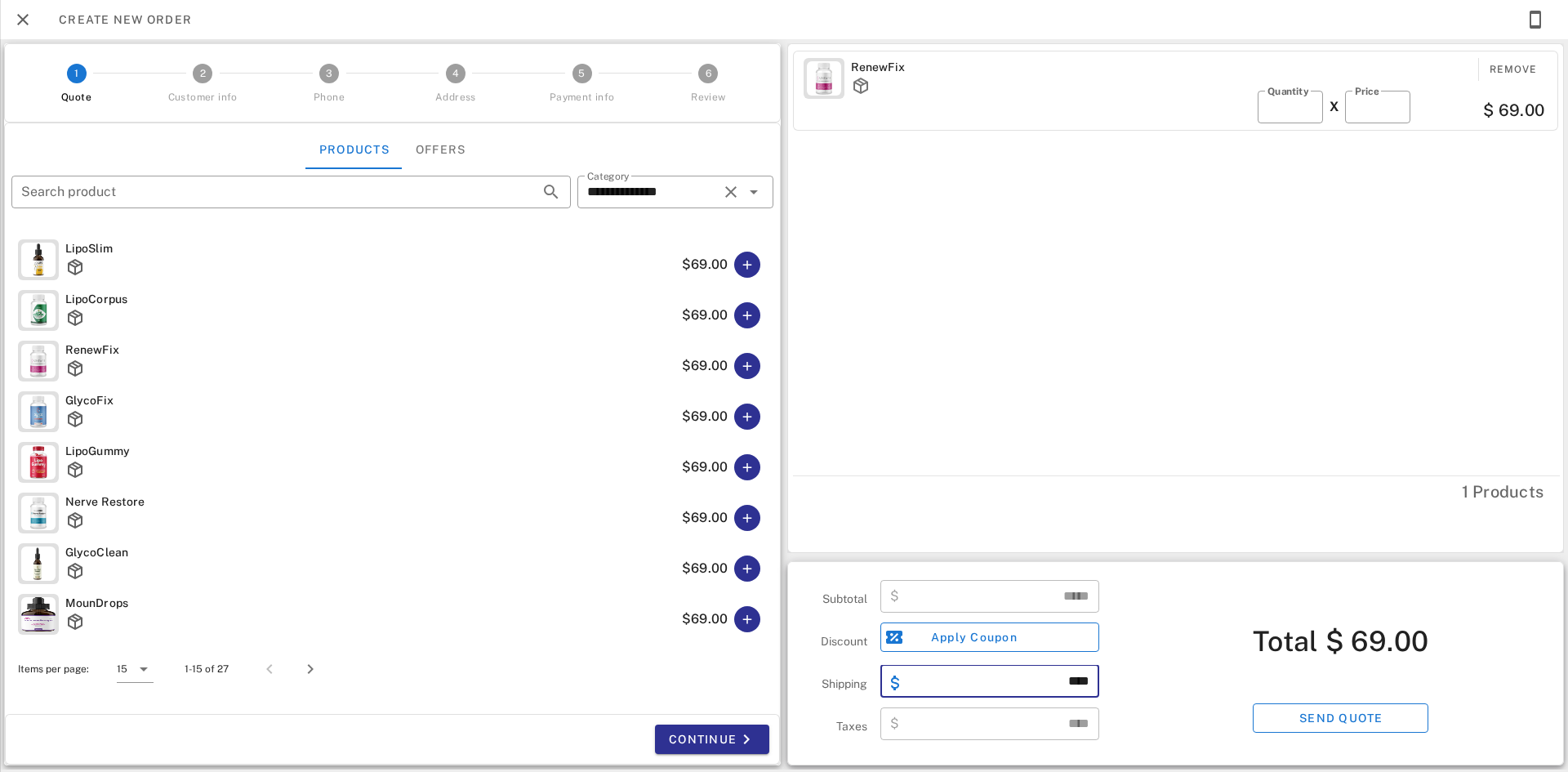 type on "****" 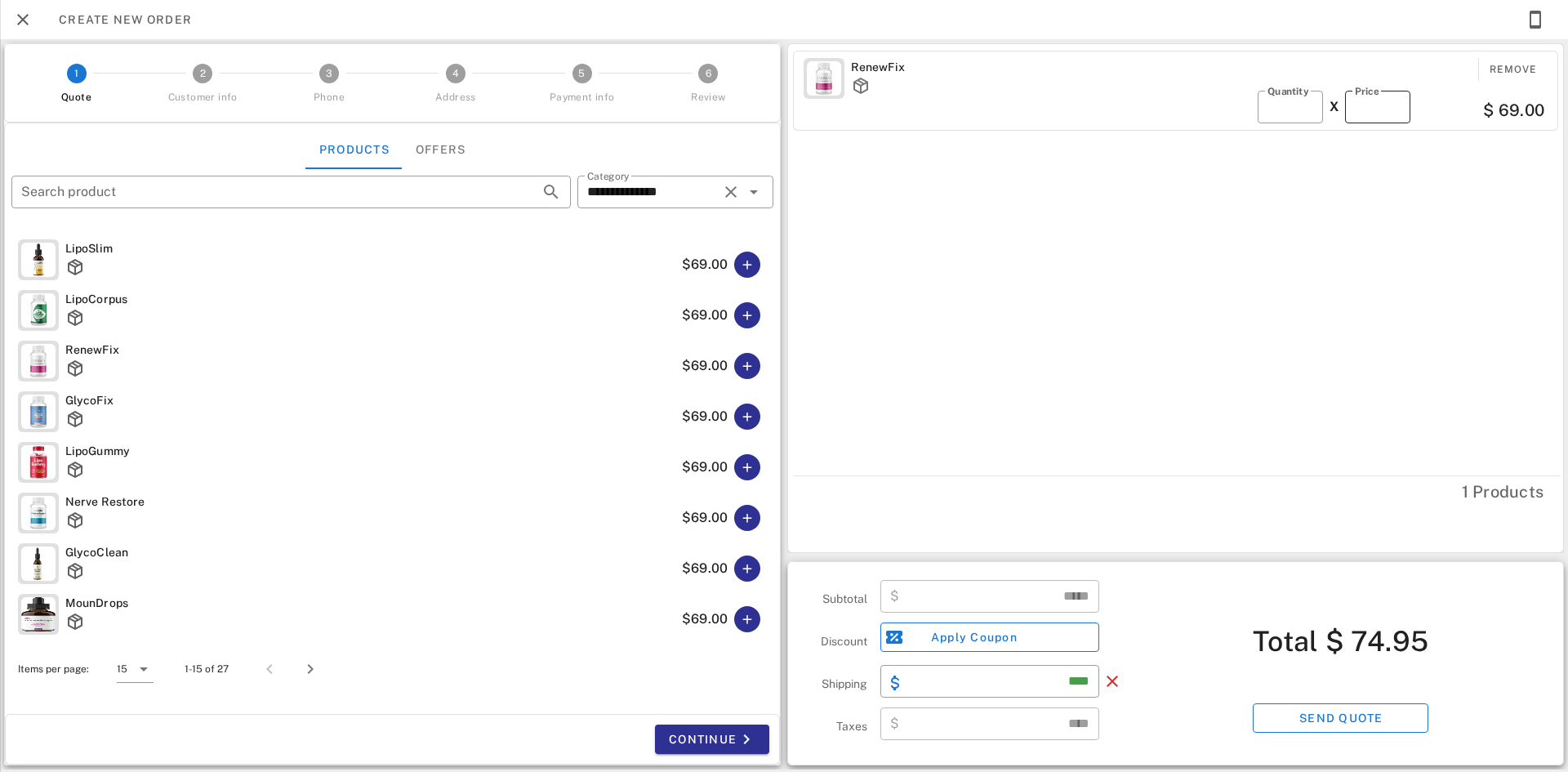 click on "**" at bounding box center [1378, 107] 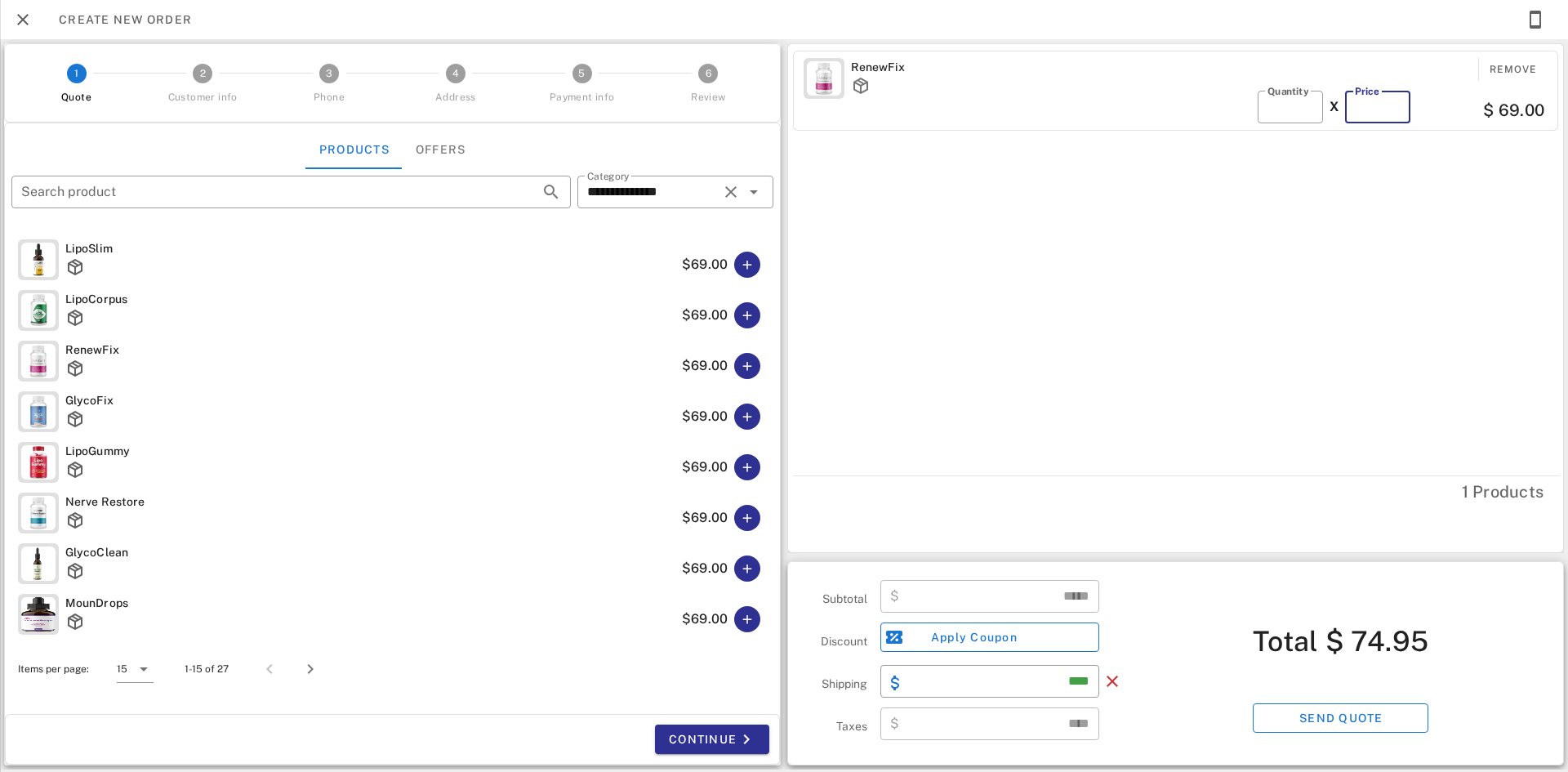 type on "*" 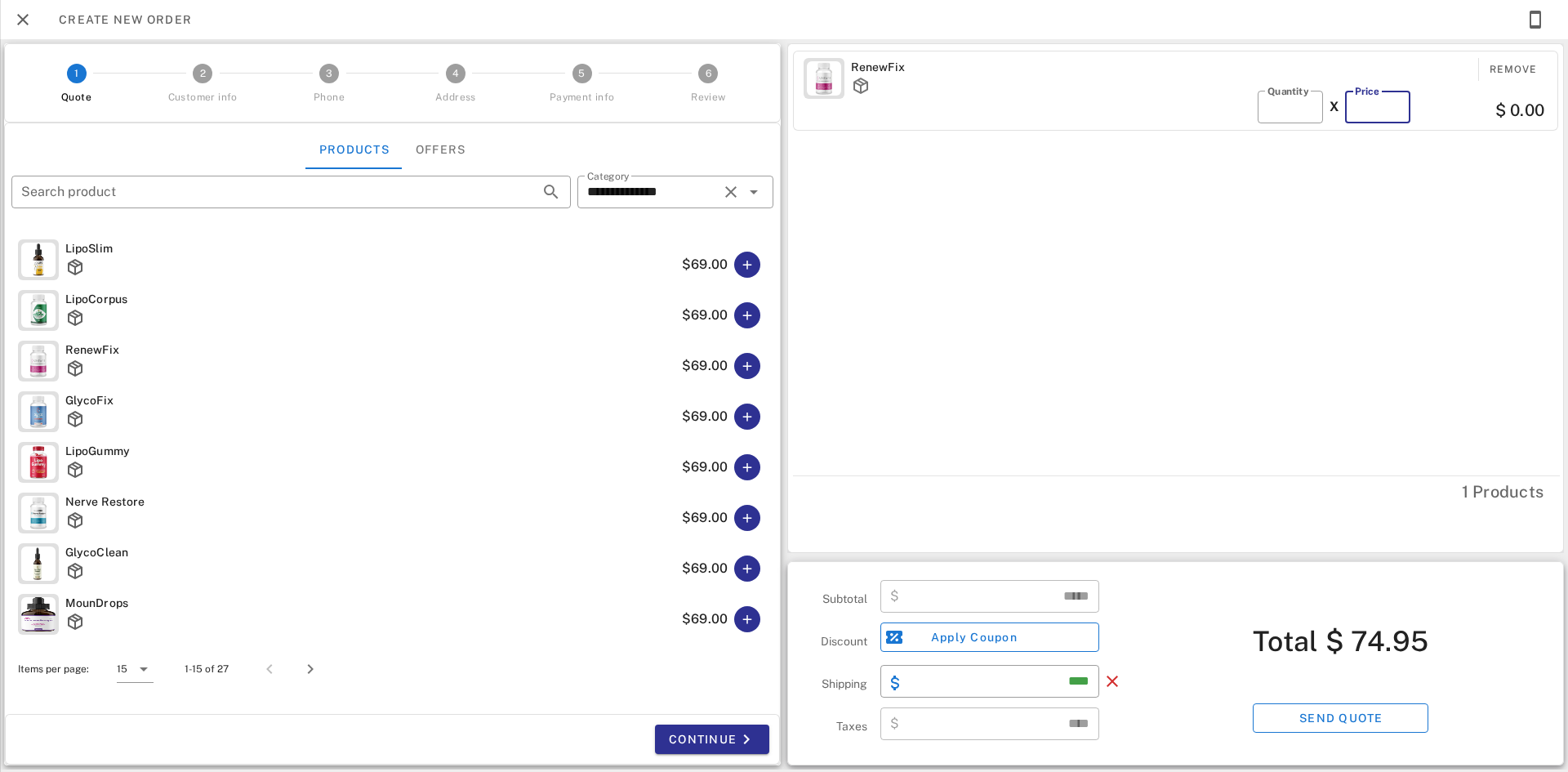 type 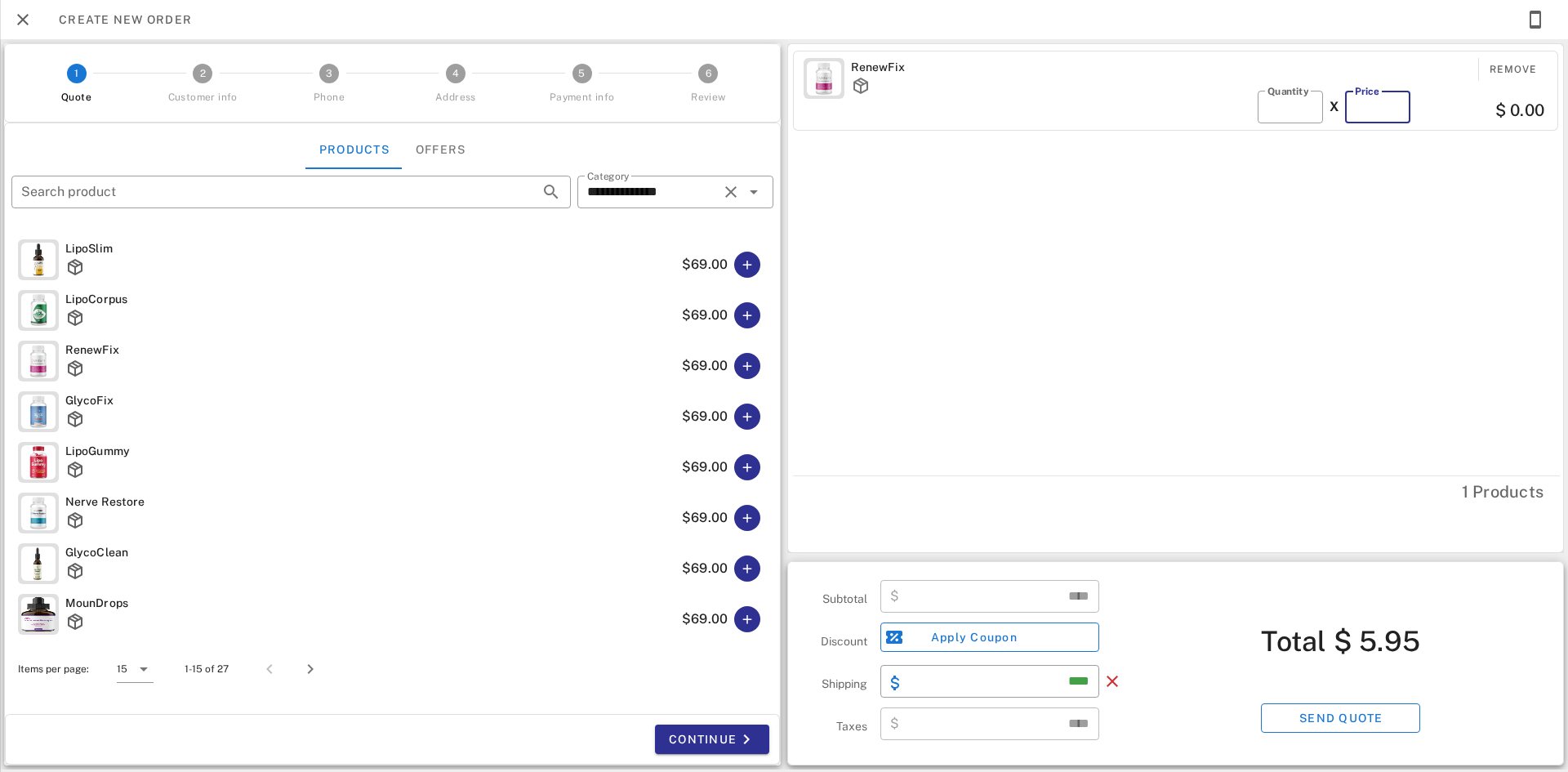 click on "*" at bounding box center [1378, 107] 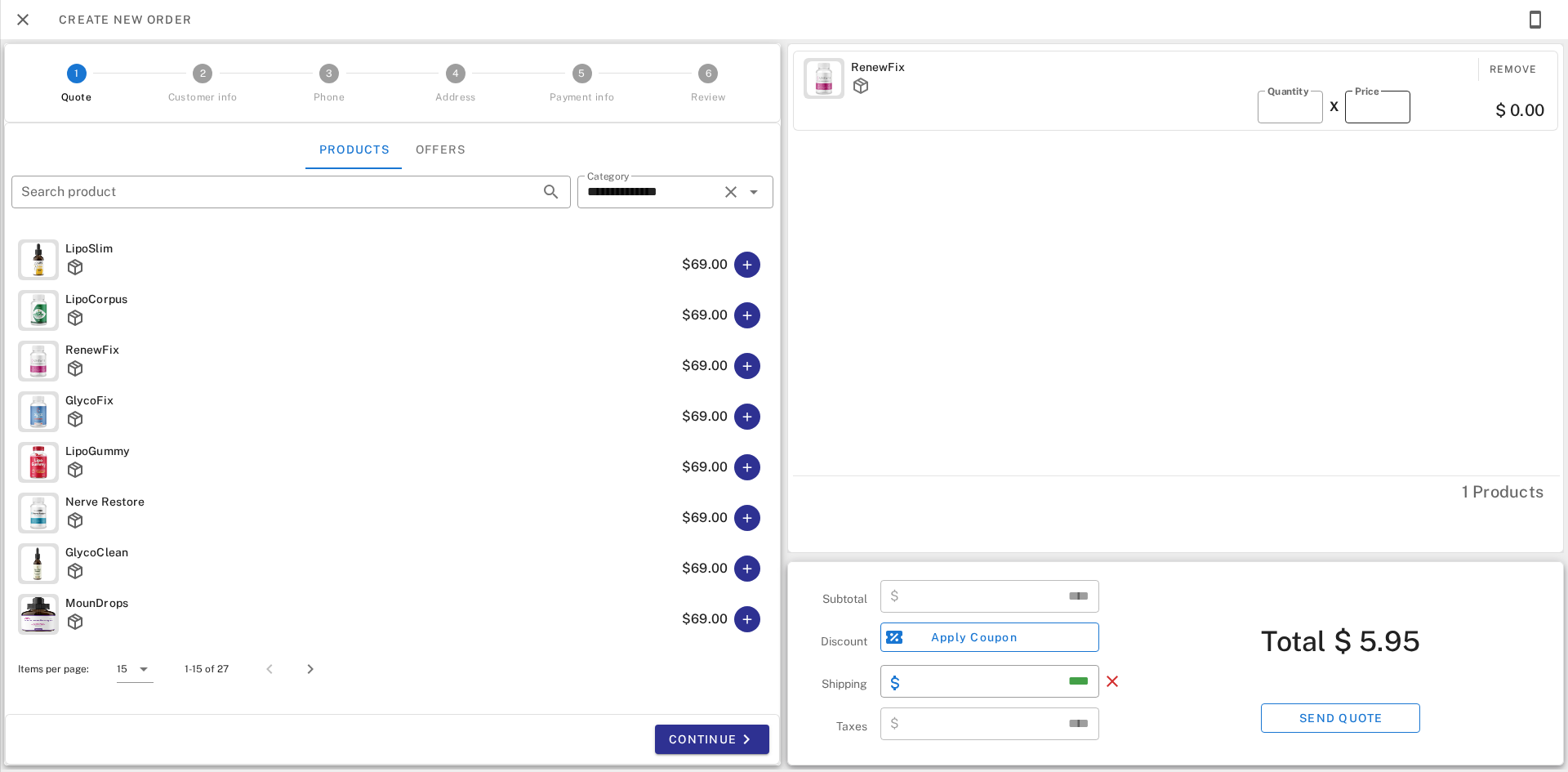 type on "**" 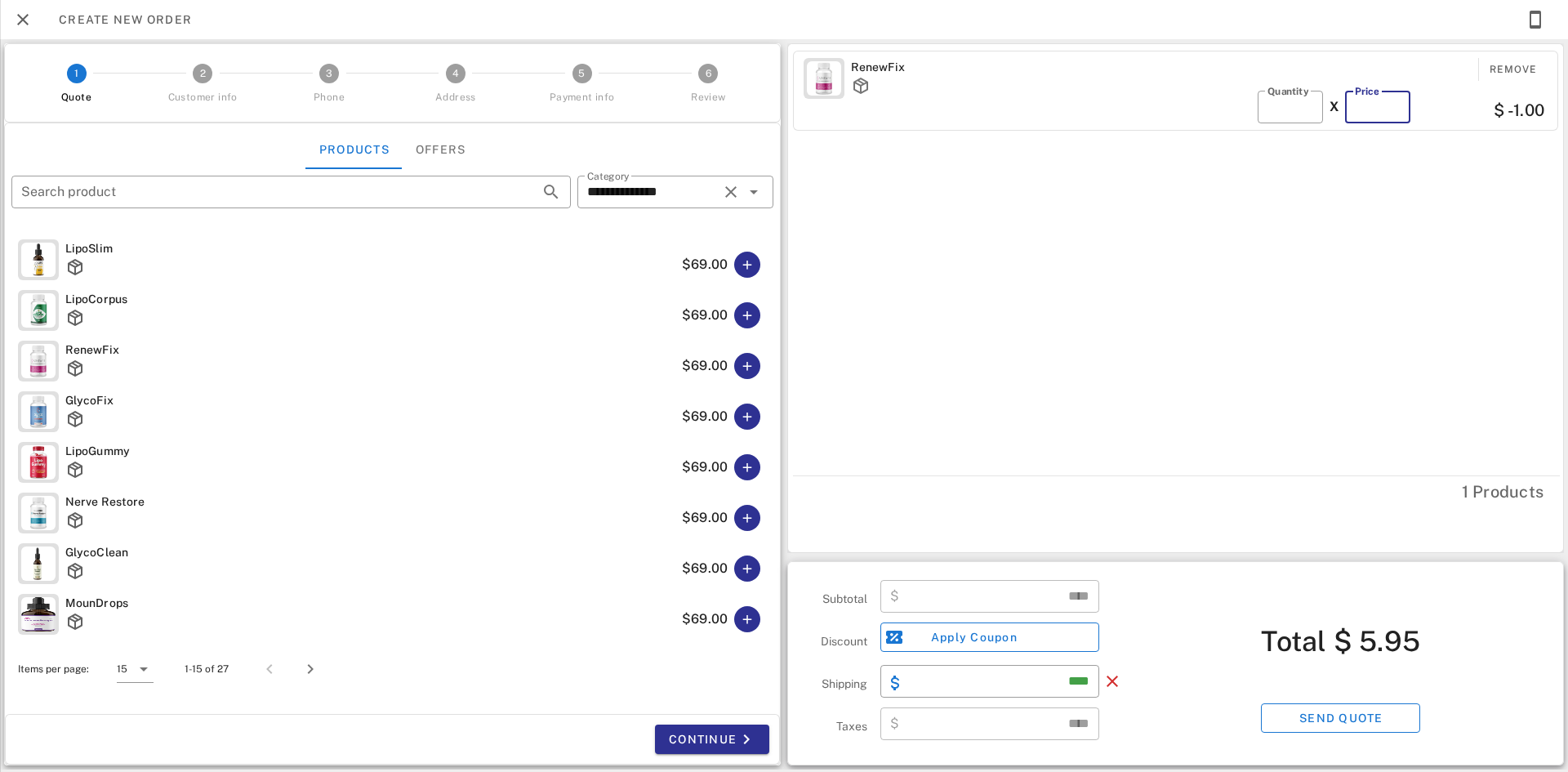 type on "*****" 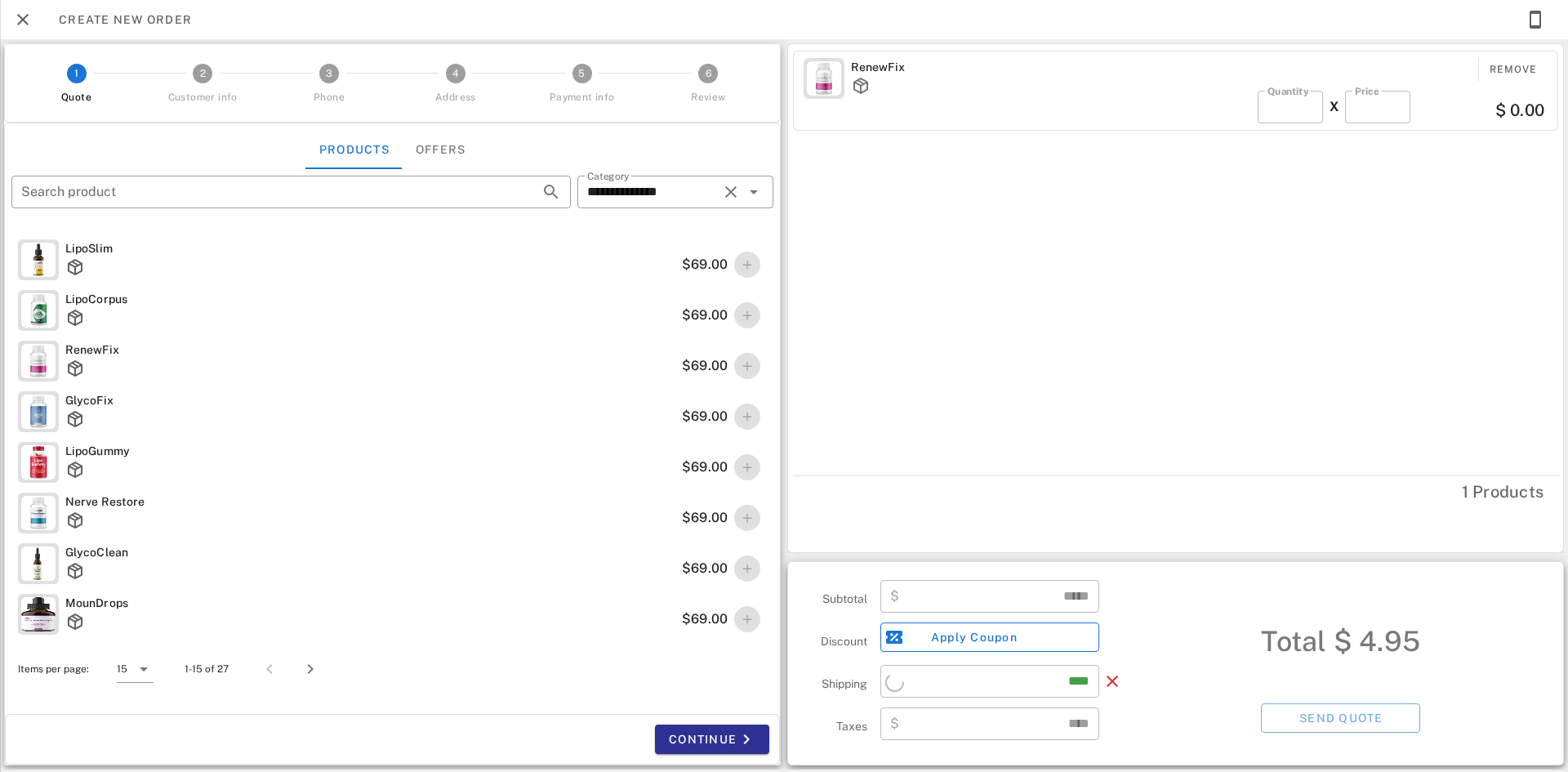 type on "****" 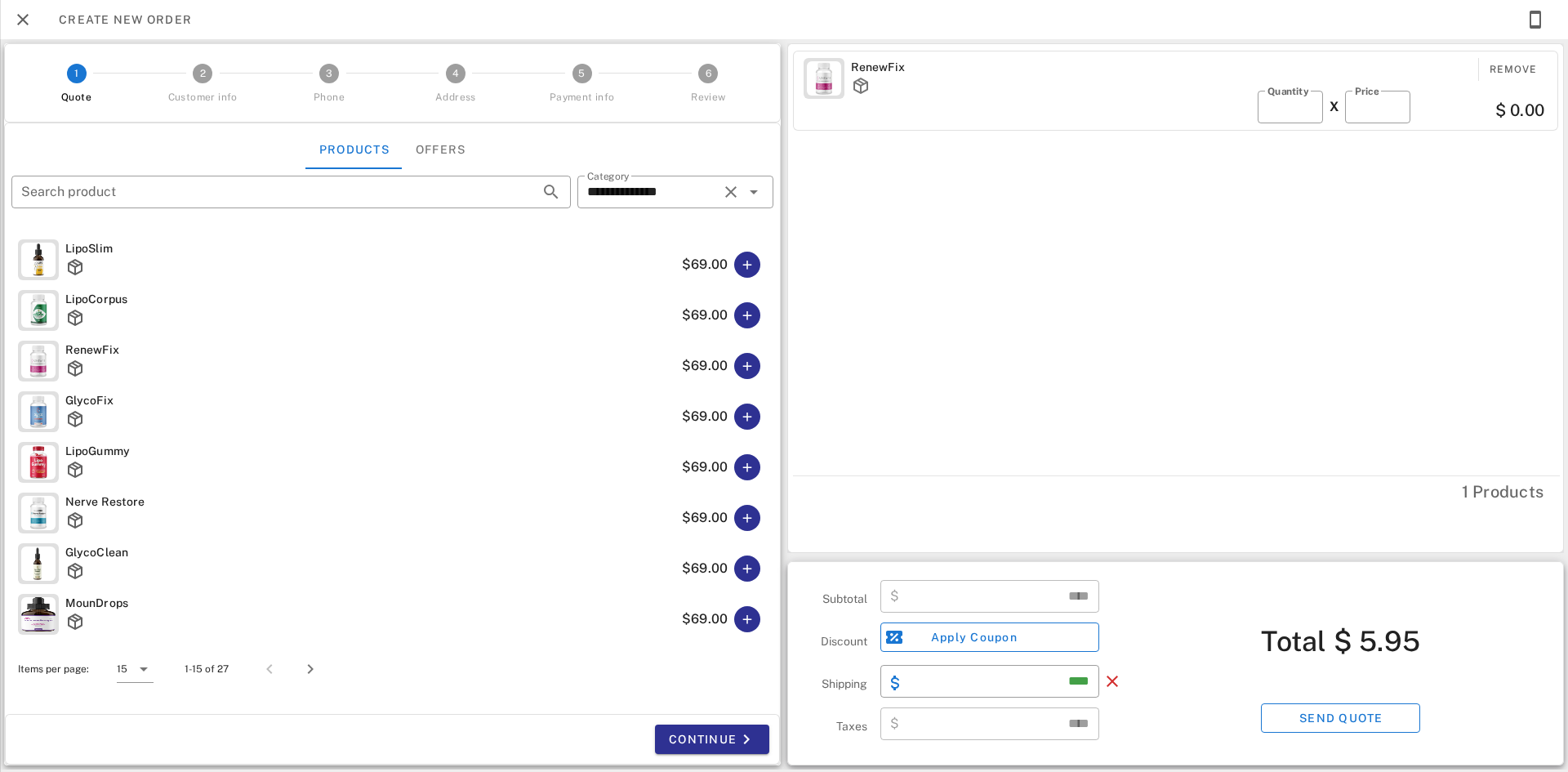 click on "​ Price *" at bounding box center (1378, 107) 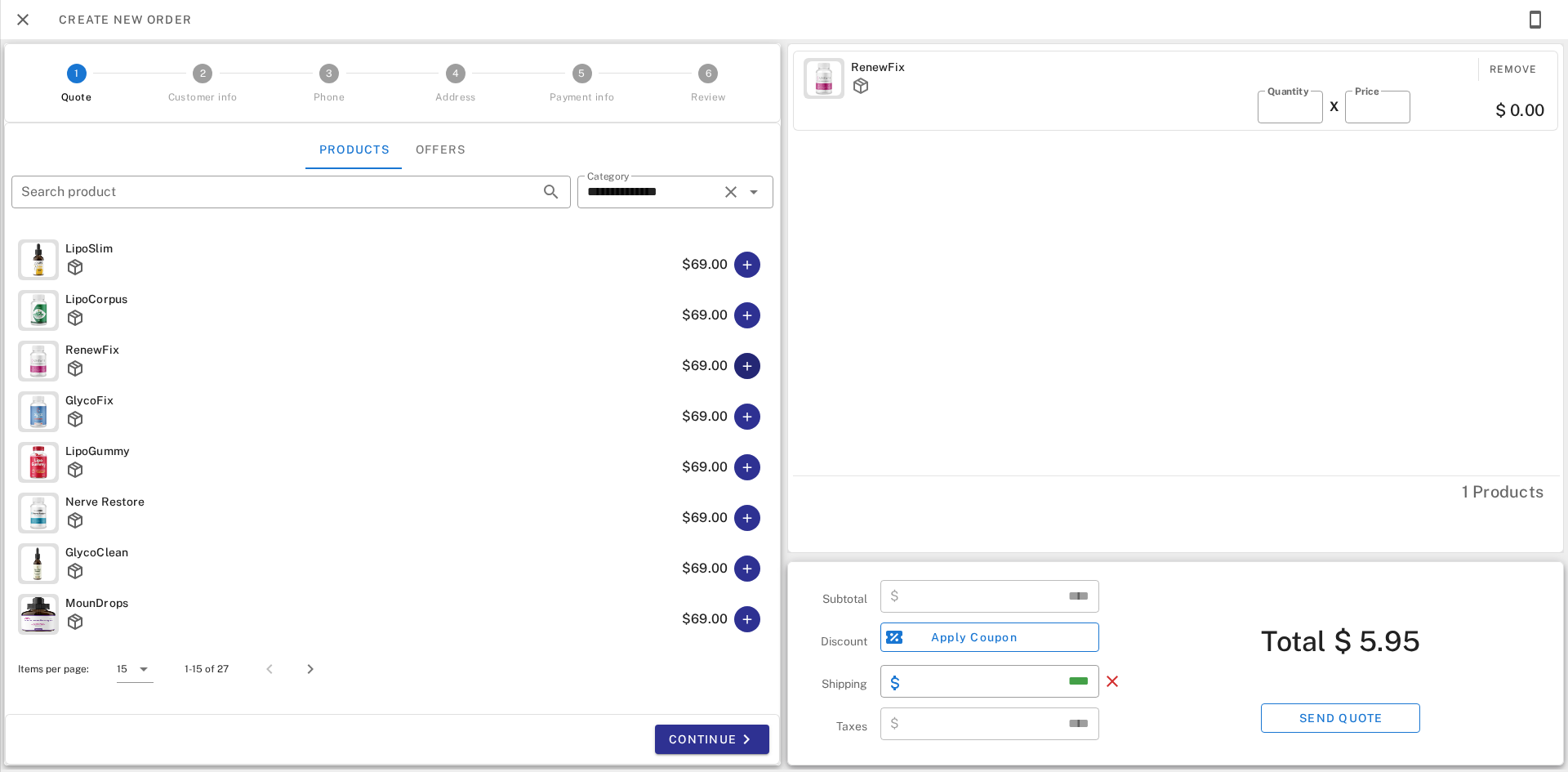 click at bounding box center [747, 366] 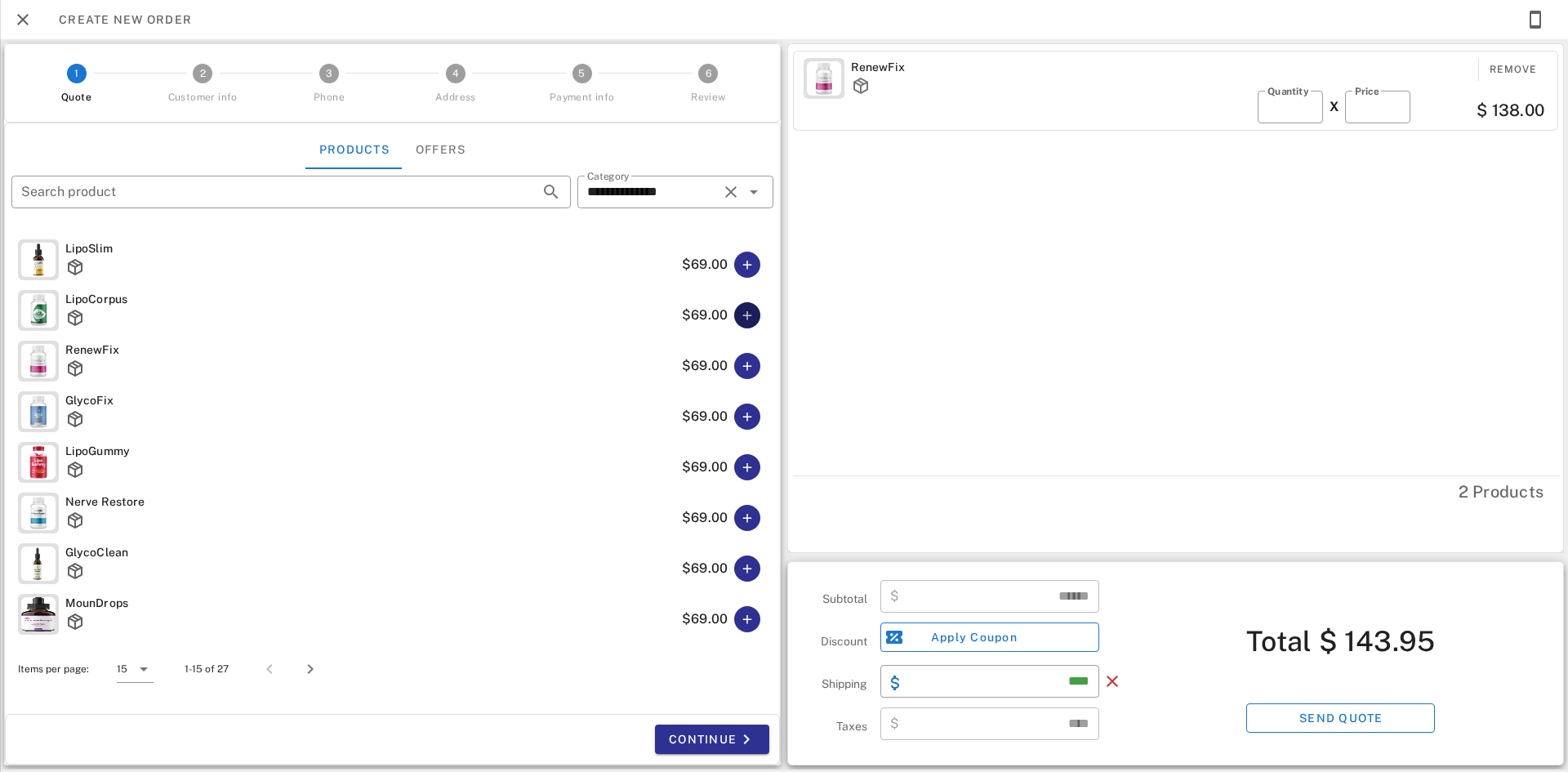 click at bounding box center (747, 315) 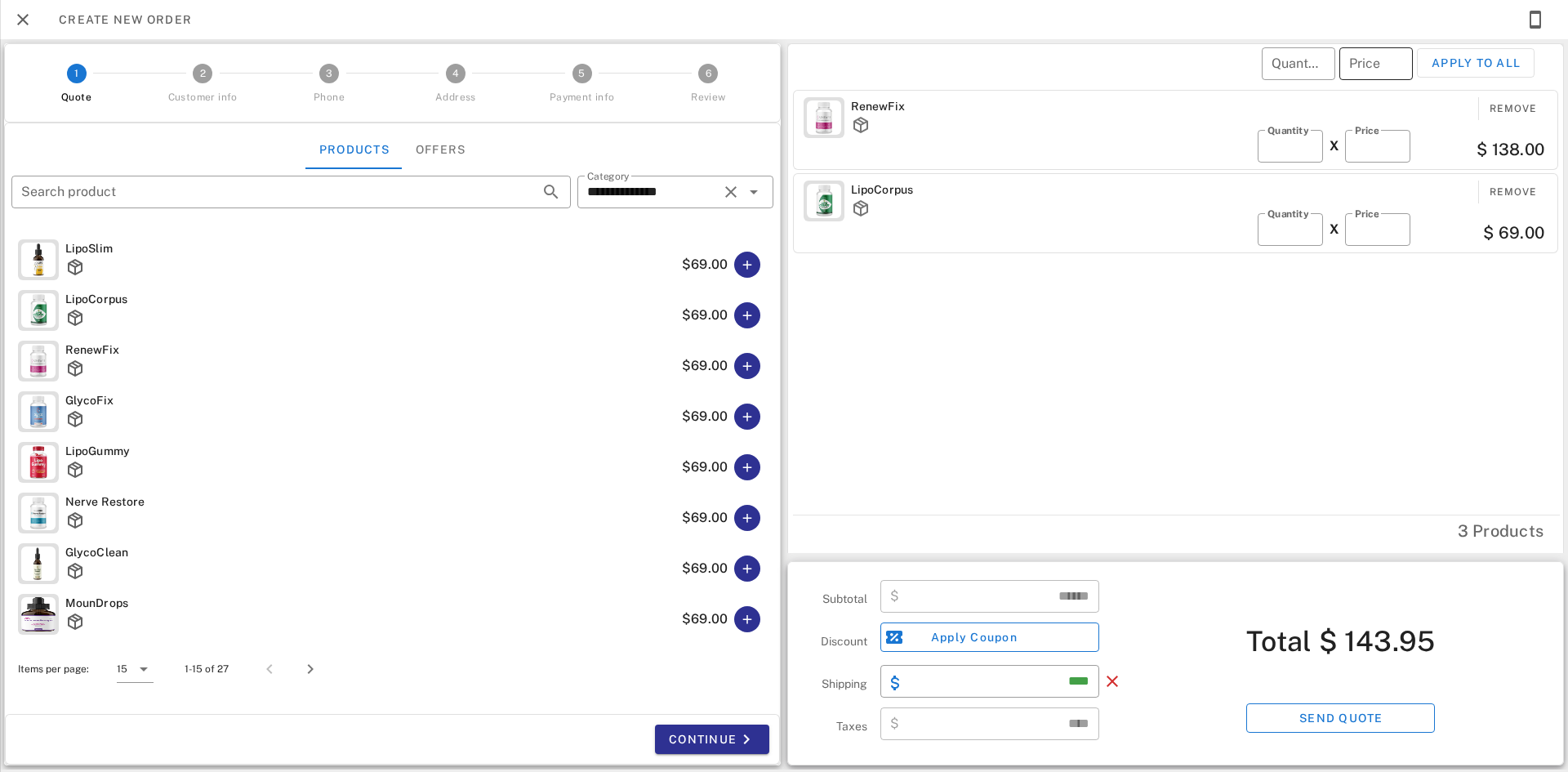 type on "******" 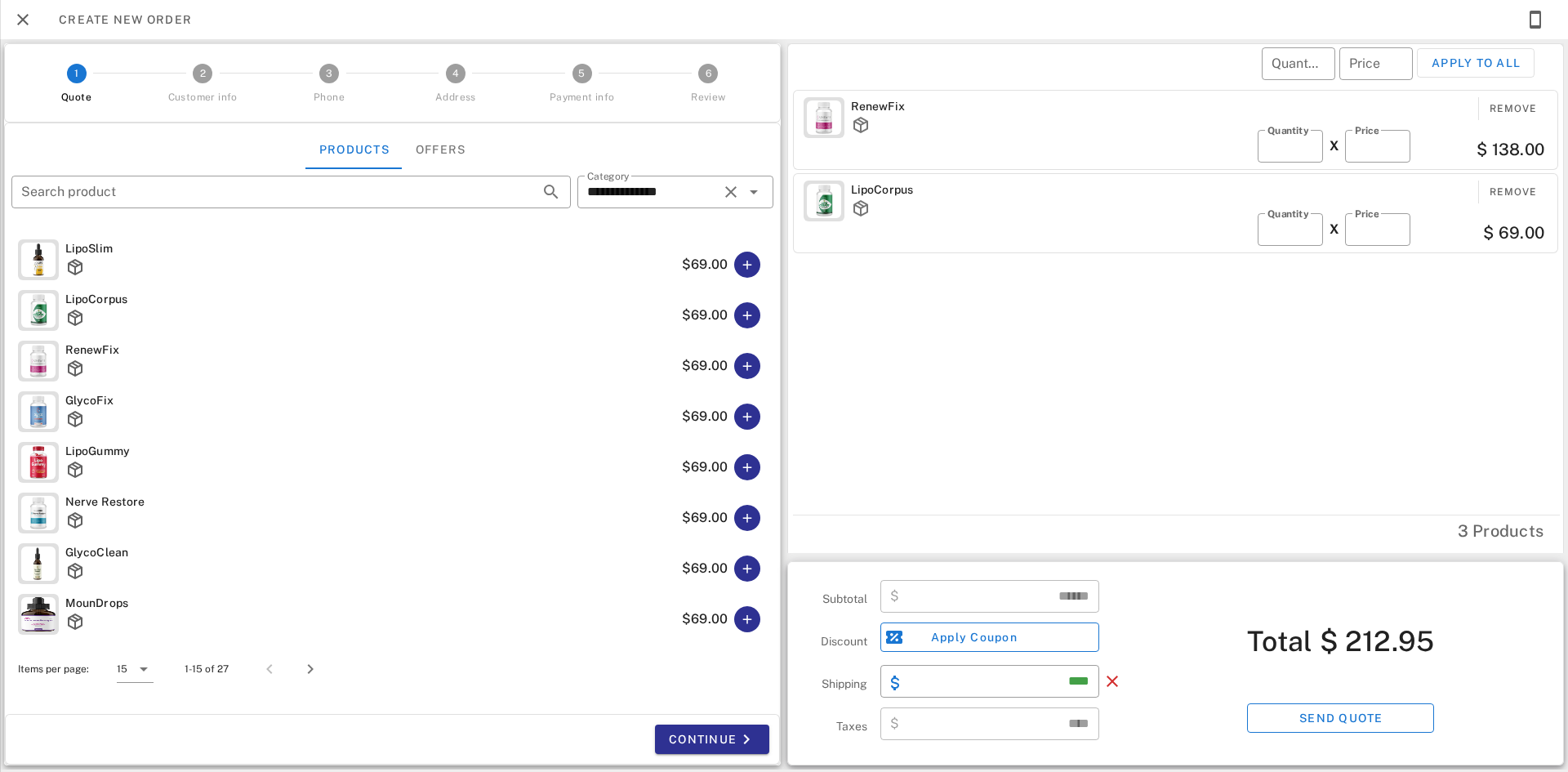 click on "​ Quantity ​ Price Apply to all" at bounding box center [1178, 74] 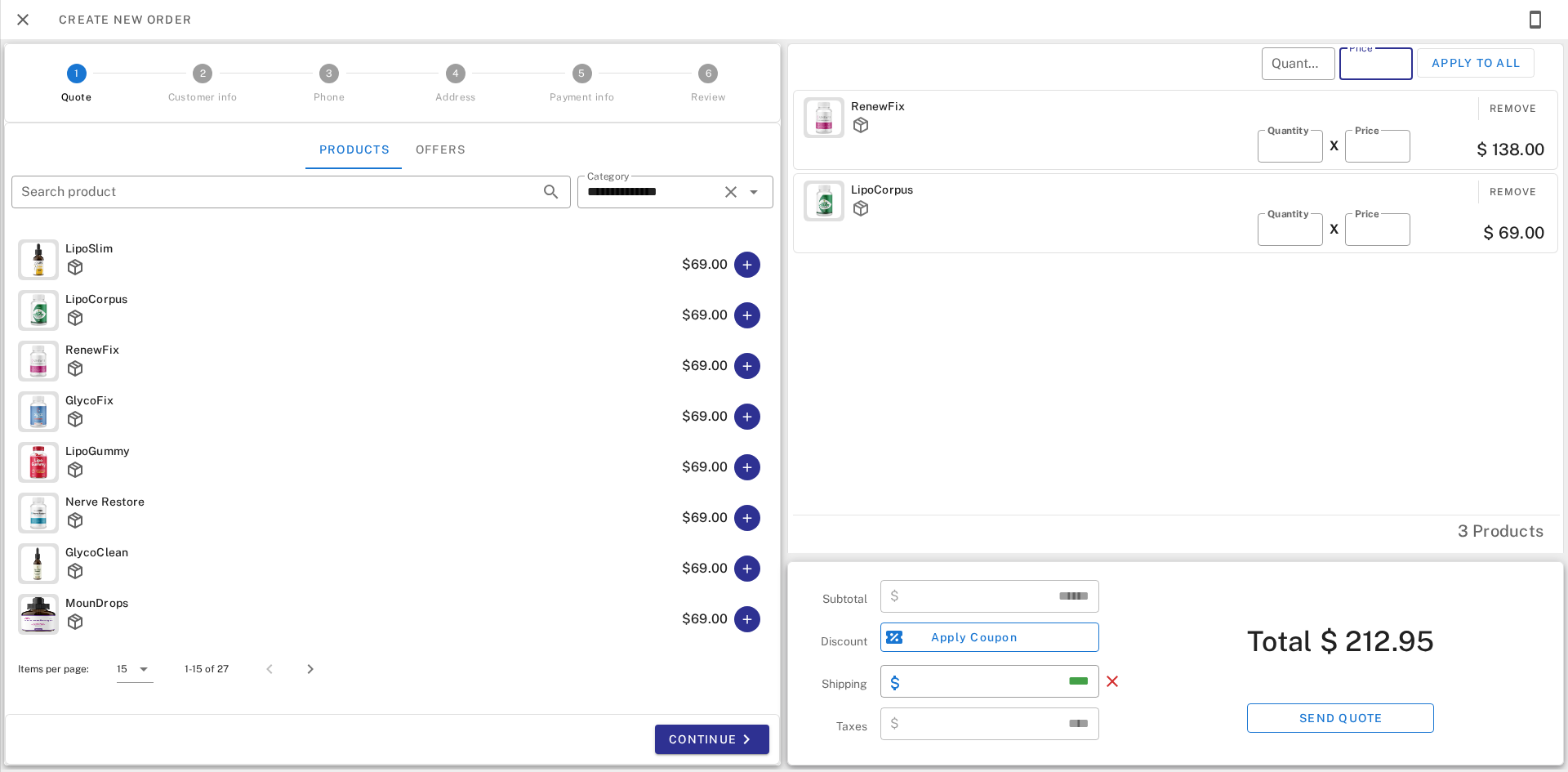 click on "Price" at bounding box center (1376, 64) 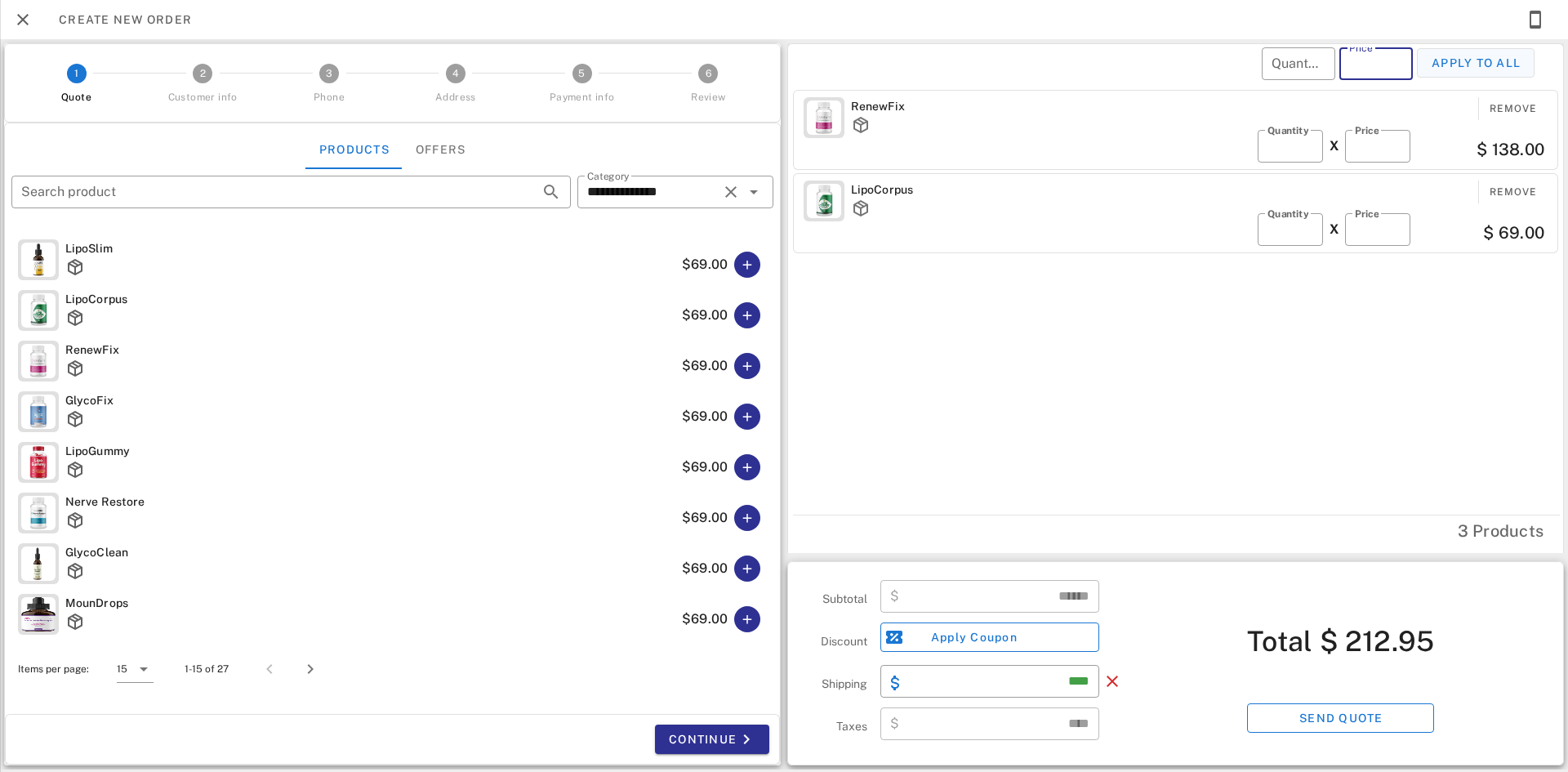 type on "**" 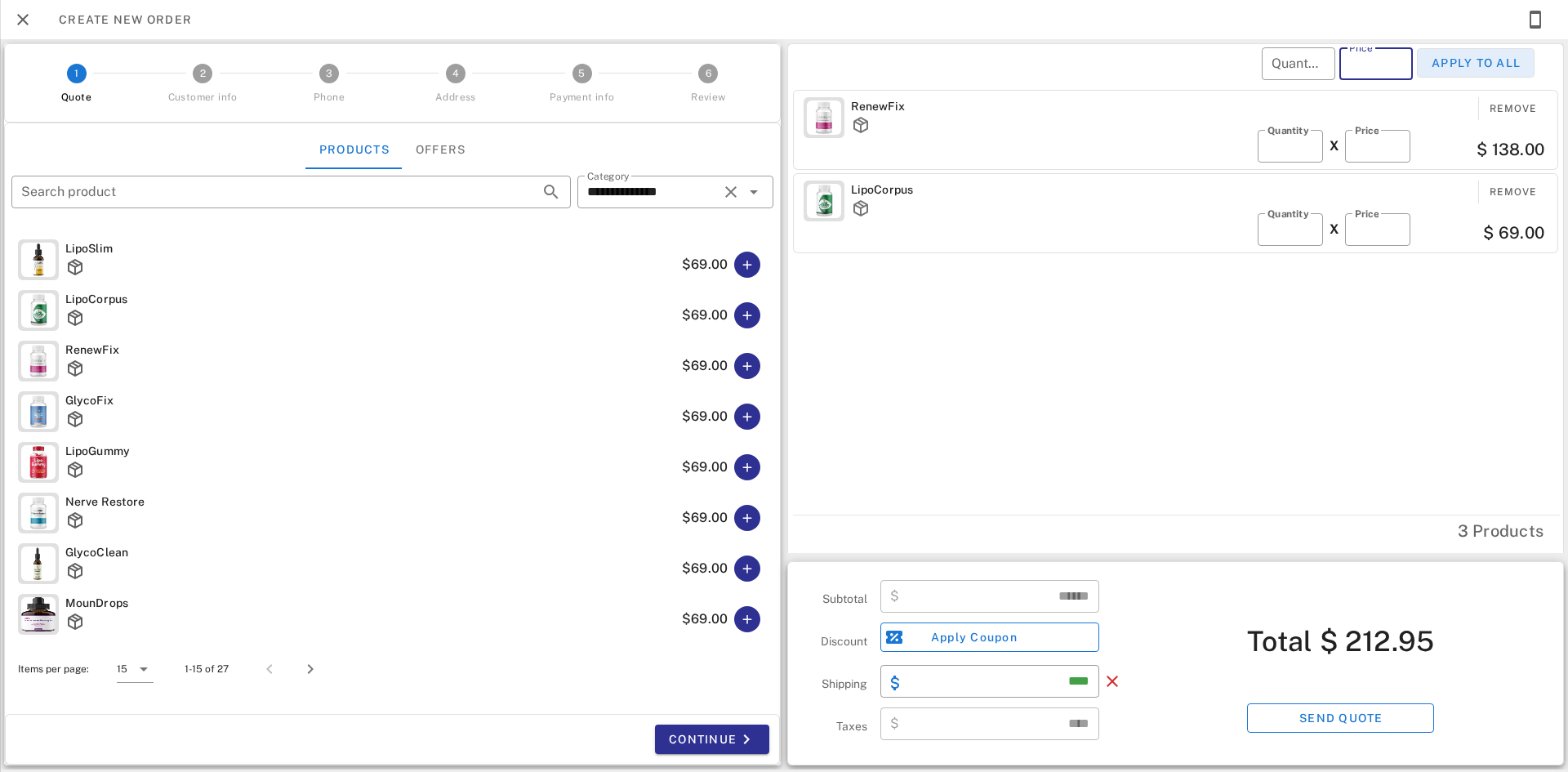 click on "Apply to all" at bounding box center (1476, 63) 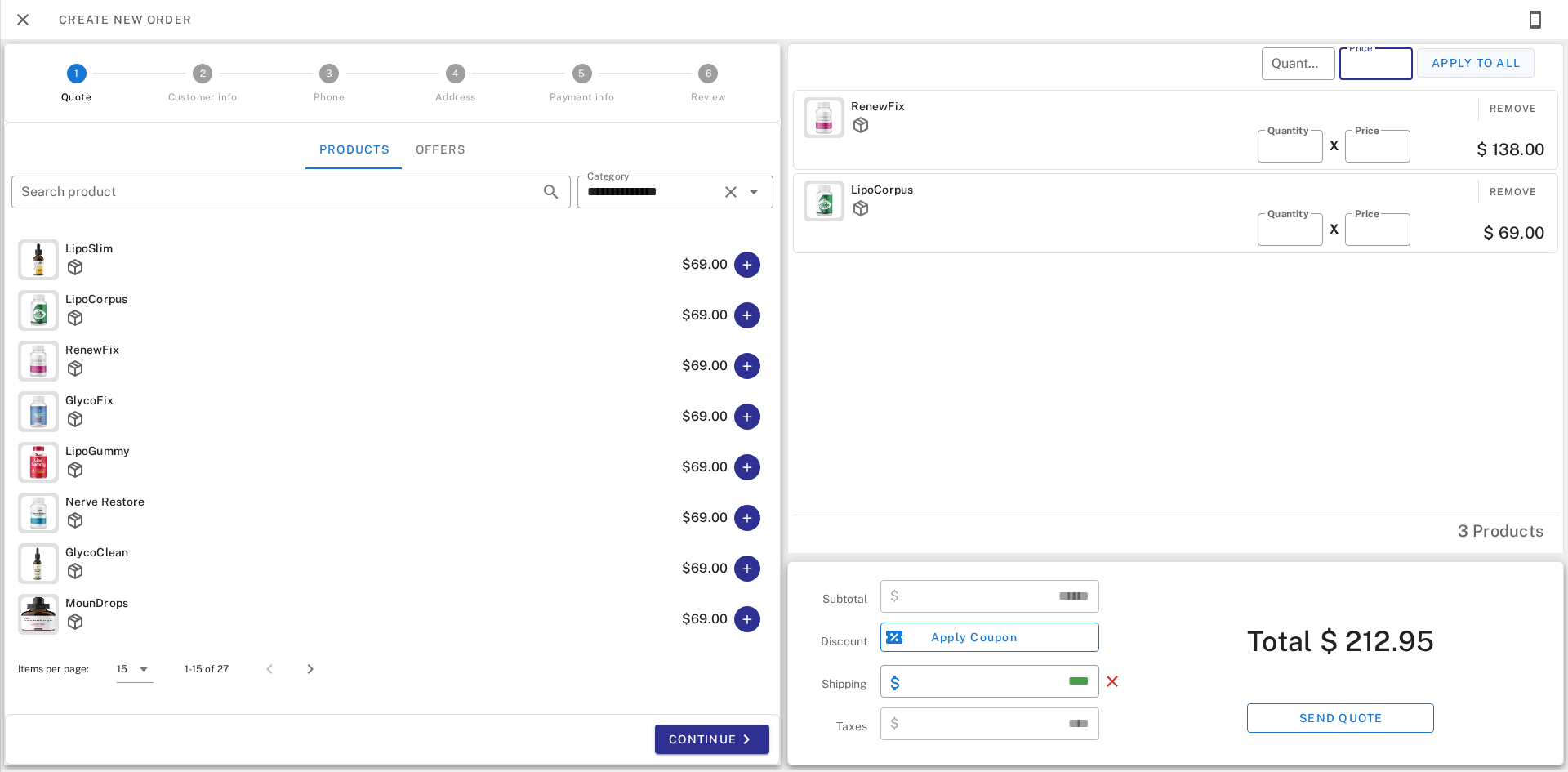 type on "**" 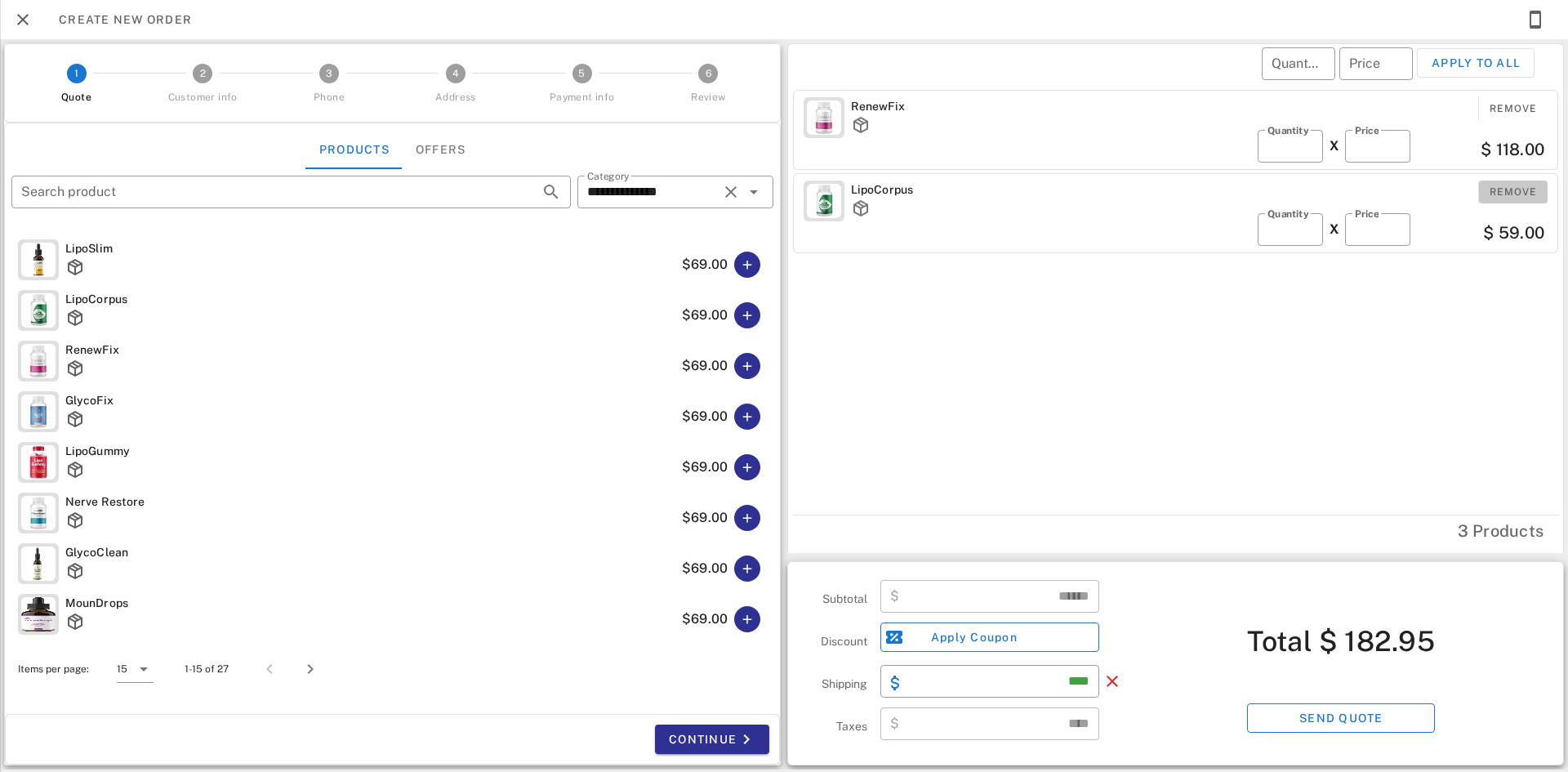 click on "Remove" at bounding box center [1513, 192] 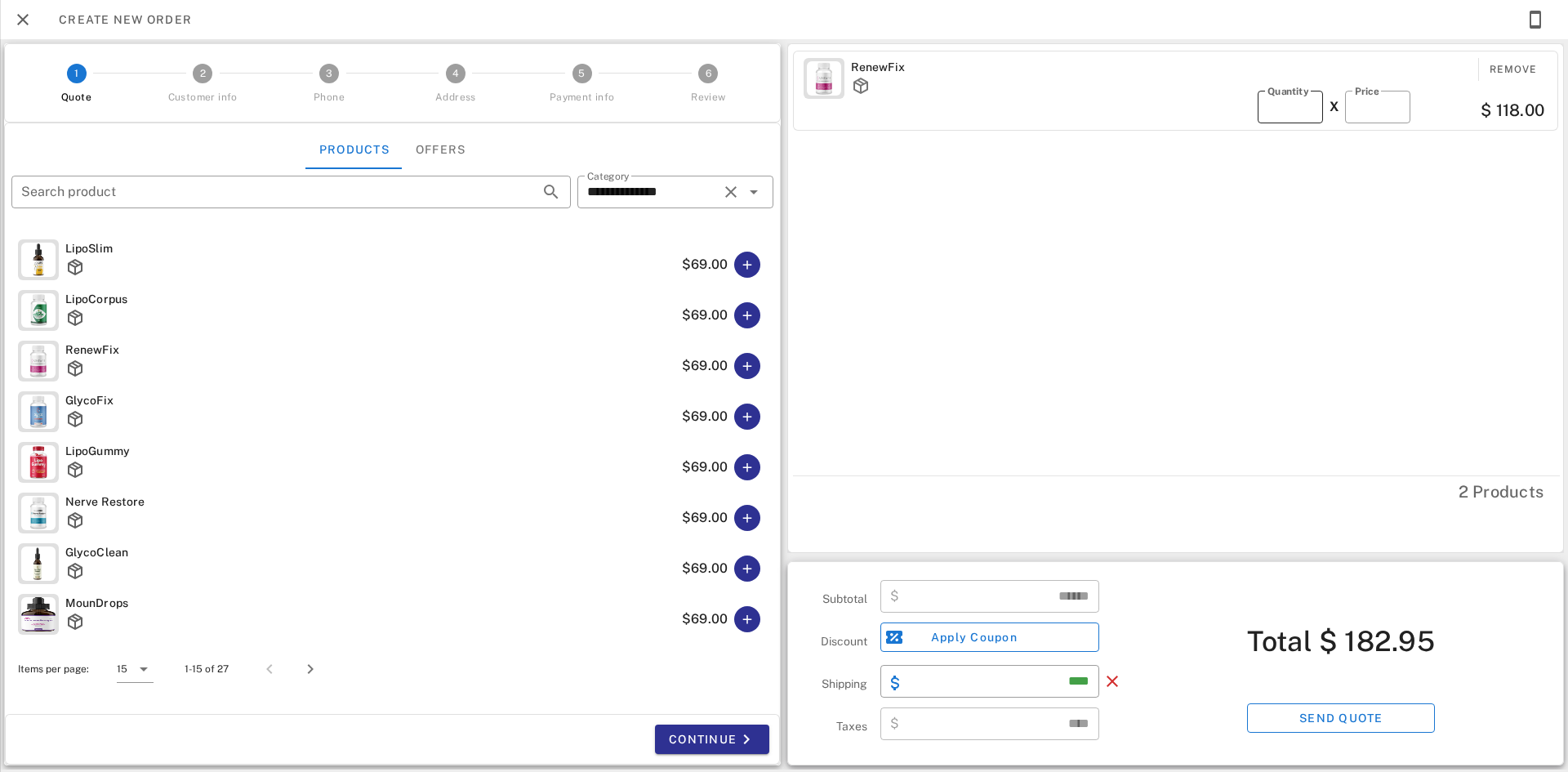 type on "******" 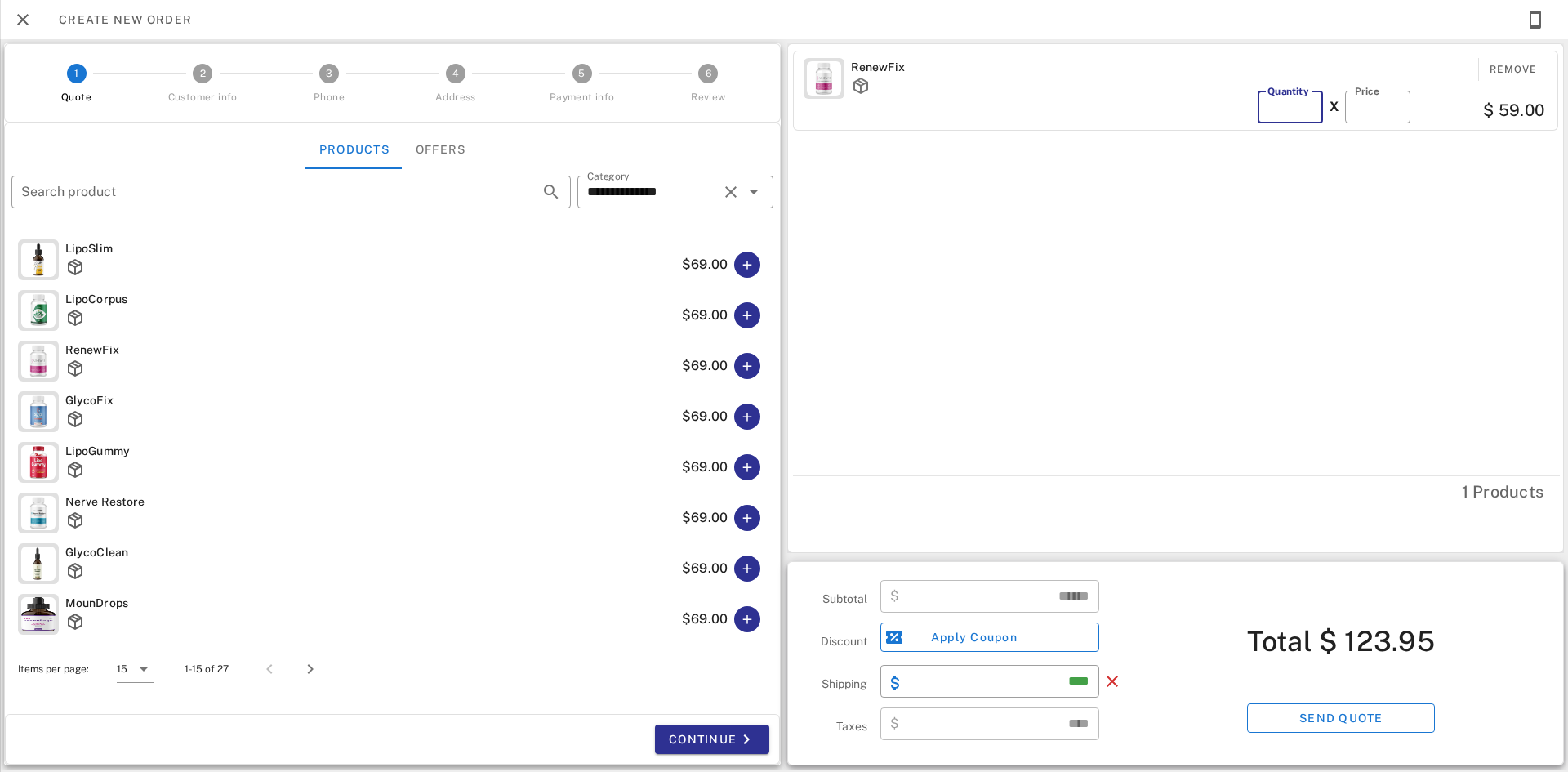 type on "*" 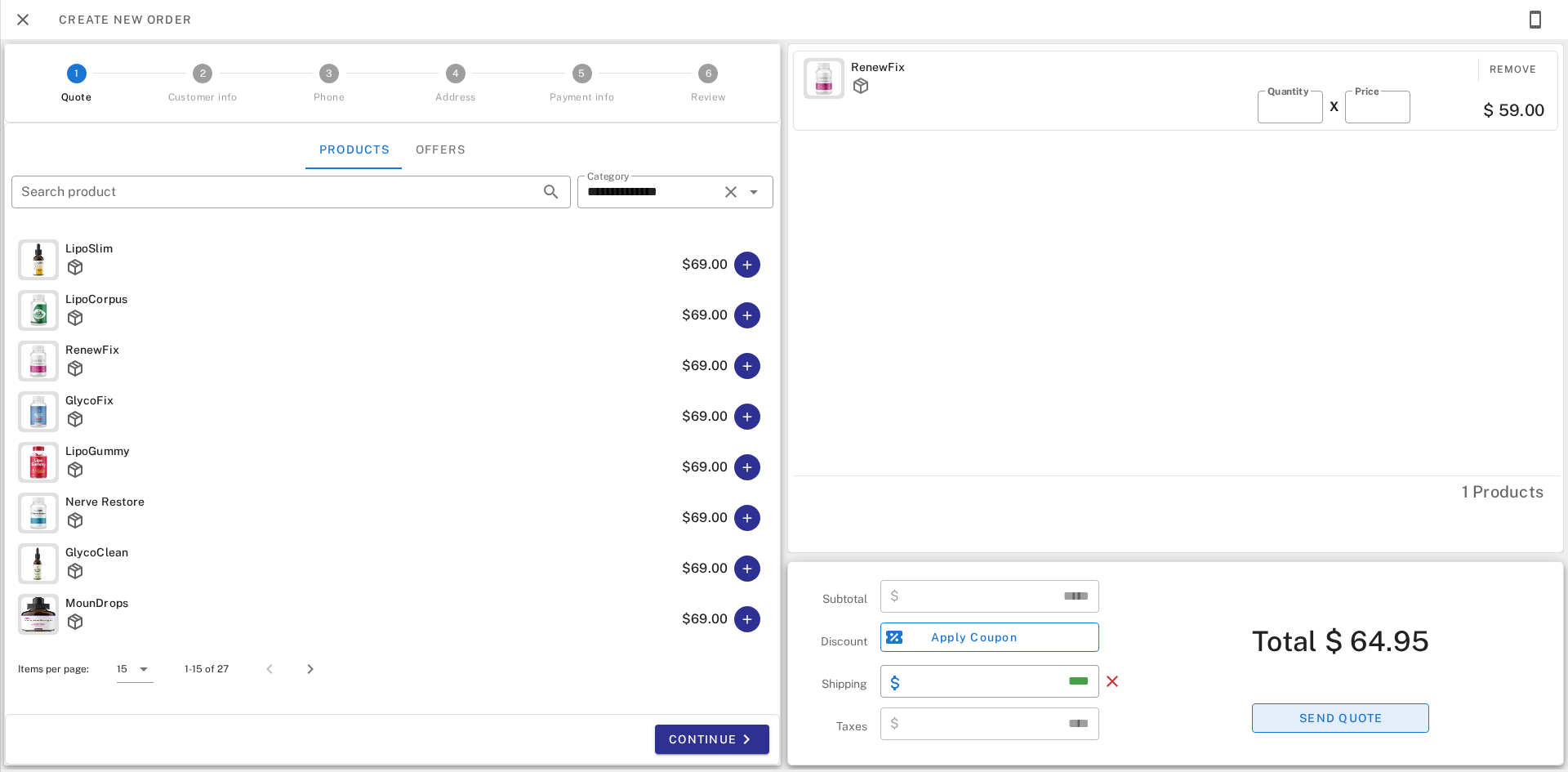 click on "Send quote" at bounding box center [1340, 718] 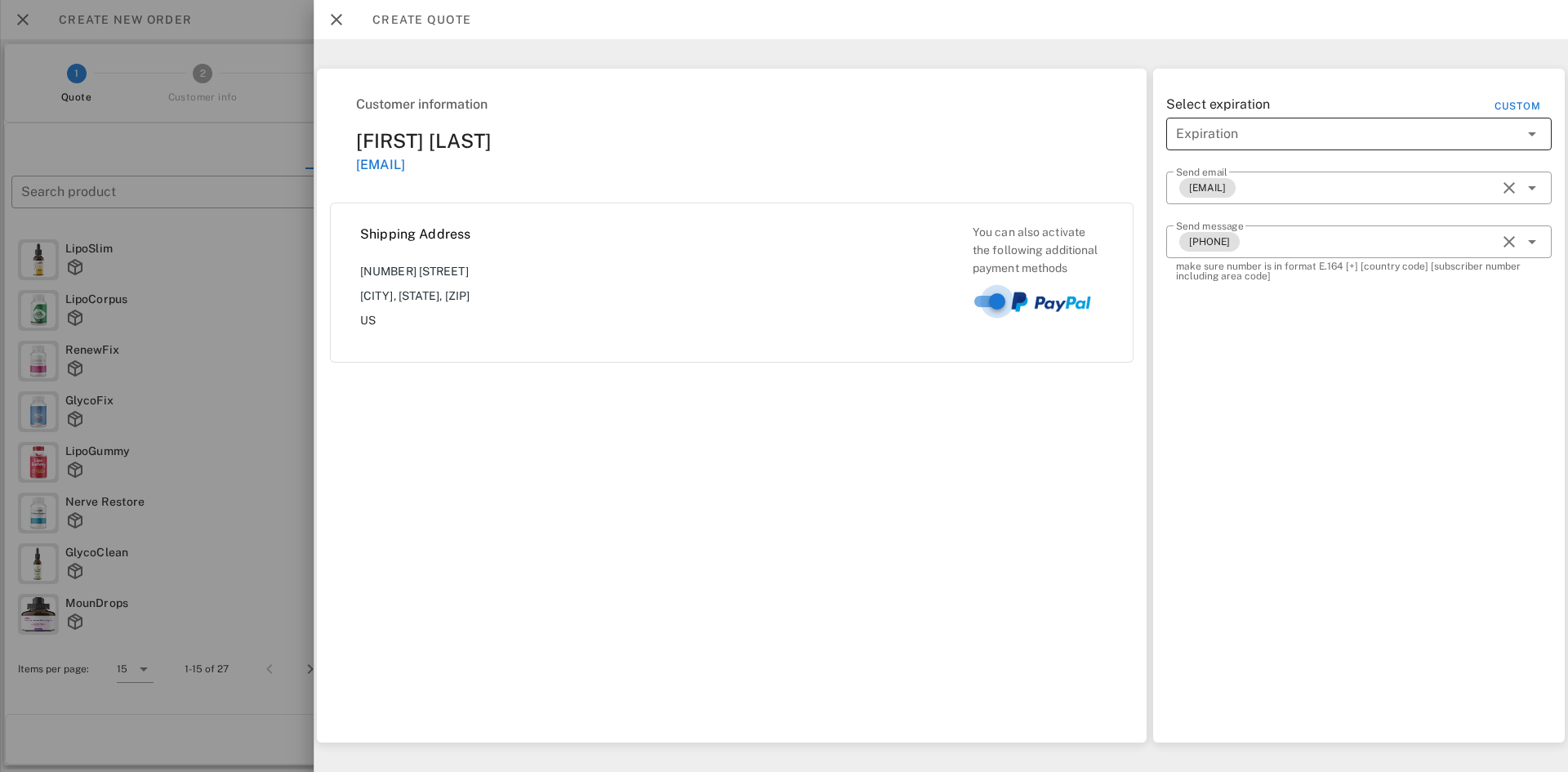 click at bounding box center (1348, 134) 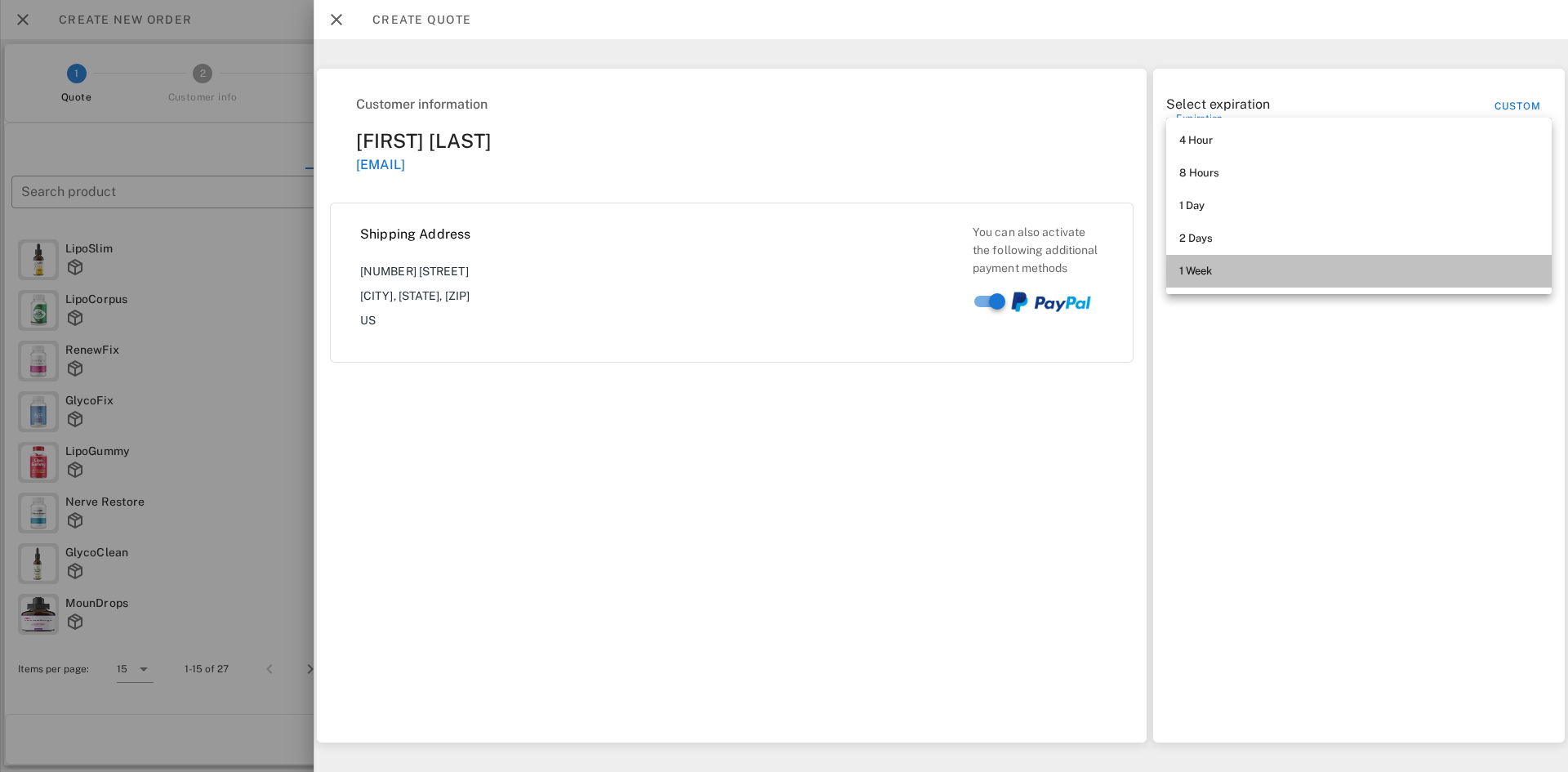 click on "1 Week" at bounding box center (1359, 271) 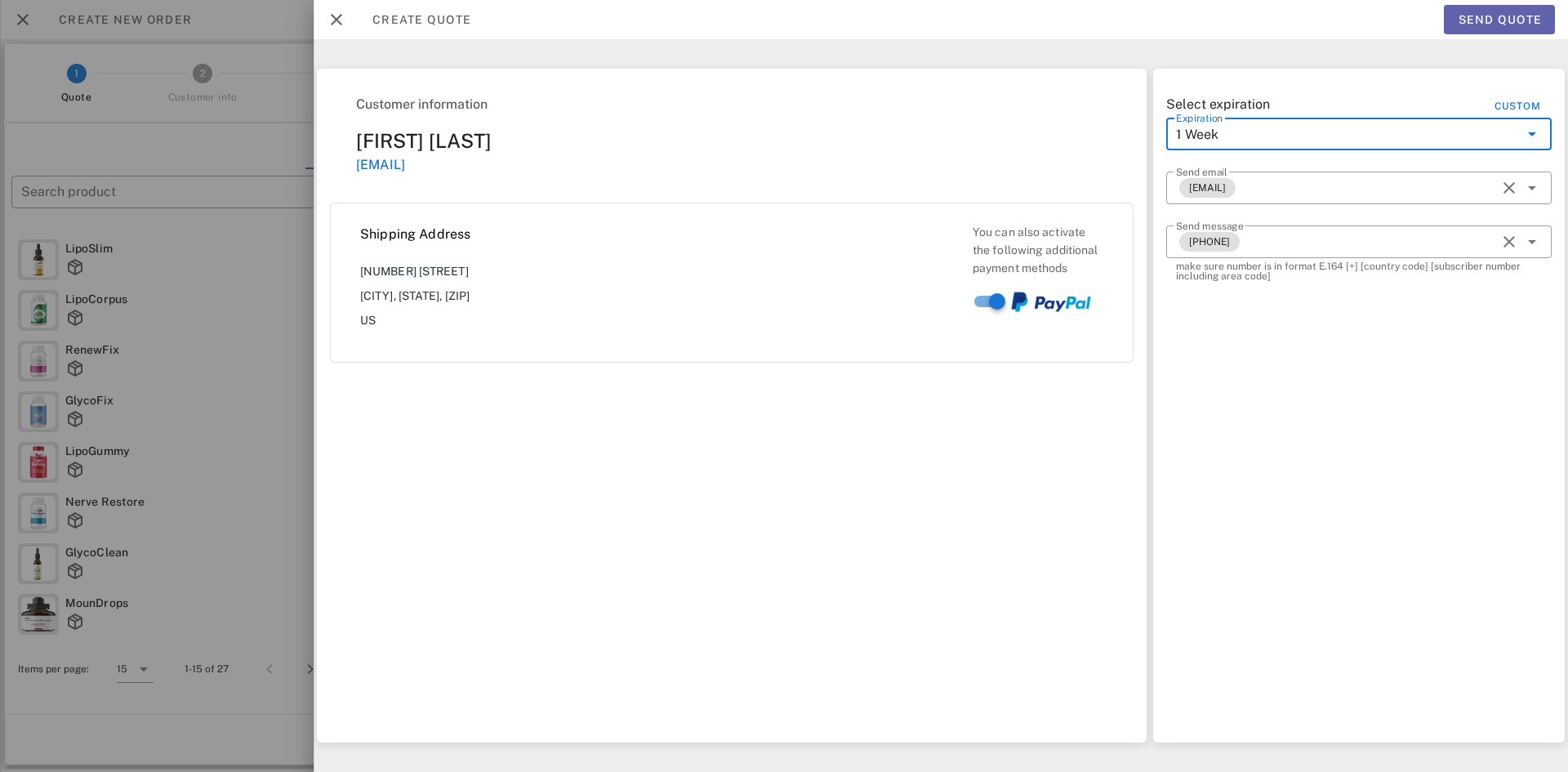 click on "Send quote" at bounding box center (1499, 20) 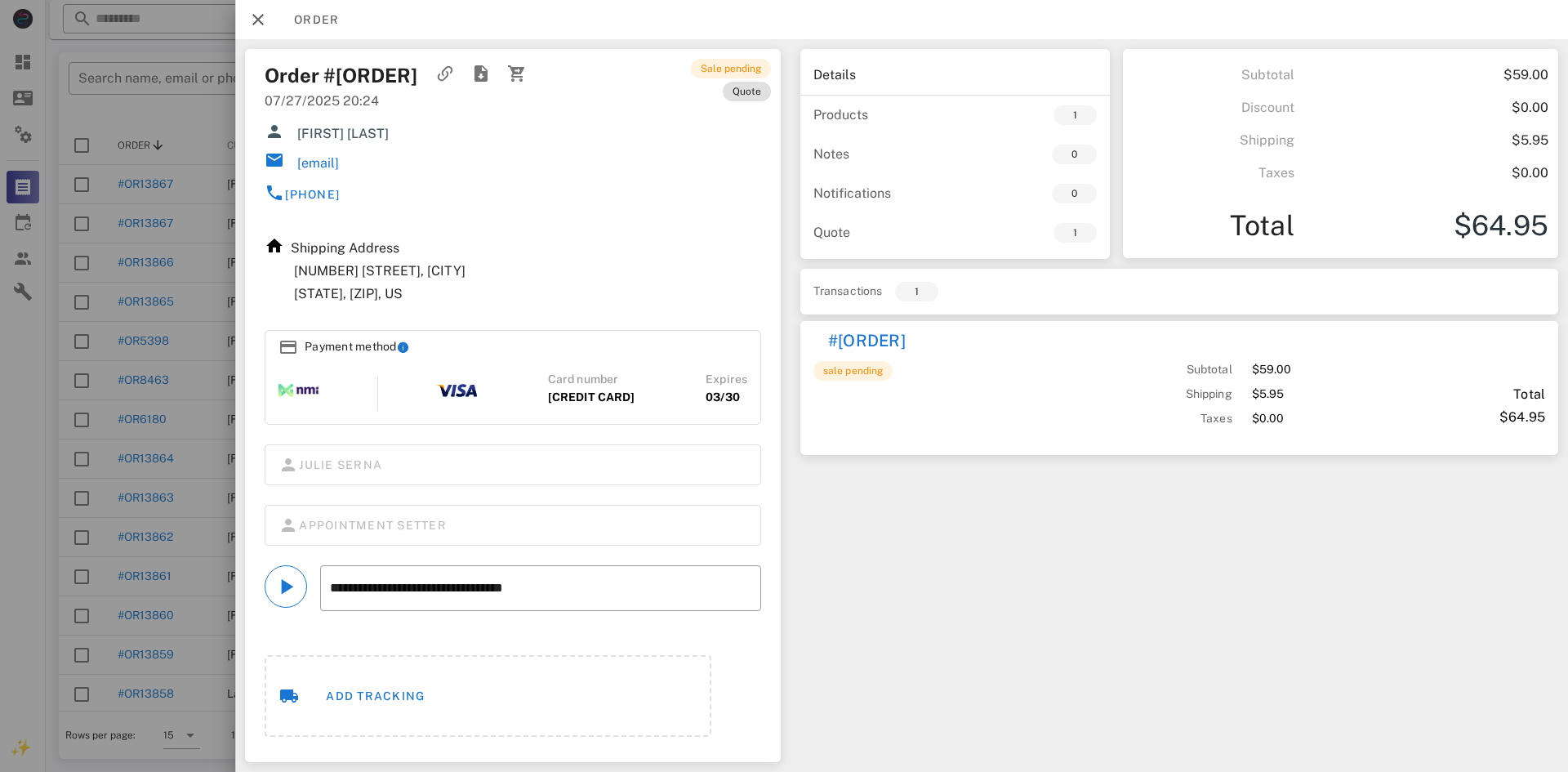 click on "Details Products  1  Notes  0  Notifications  0  Quote  1   Subtotal  $59.00  Discount  $0.00  Shipping  $5.95  Taxes  $0.00  Total  $64.95 Transactions  1  #TR13867  sale pending Subtotal Shipping  Taxes   $59.00   $5.95   $0.00   Total   $64.95" at bounding box center [1179, 405] 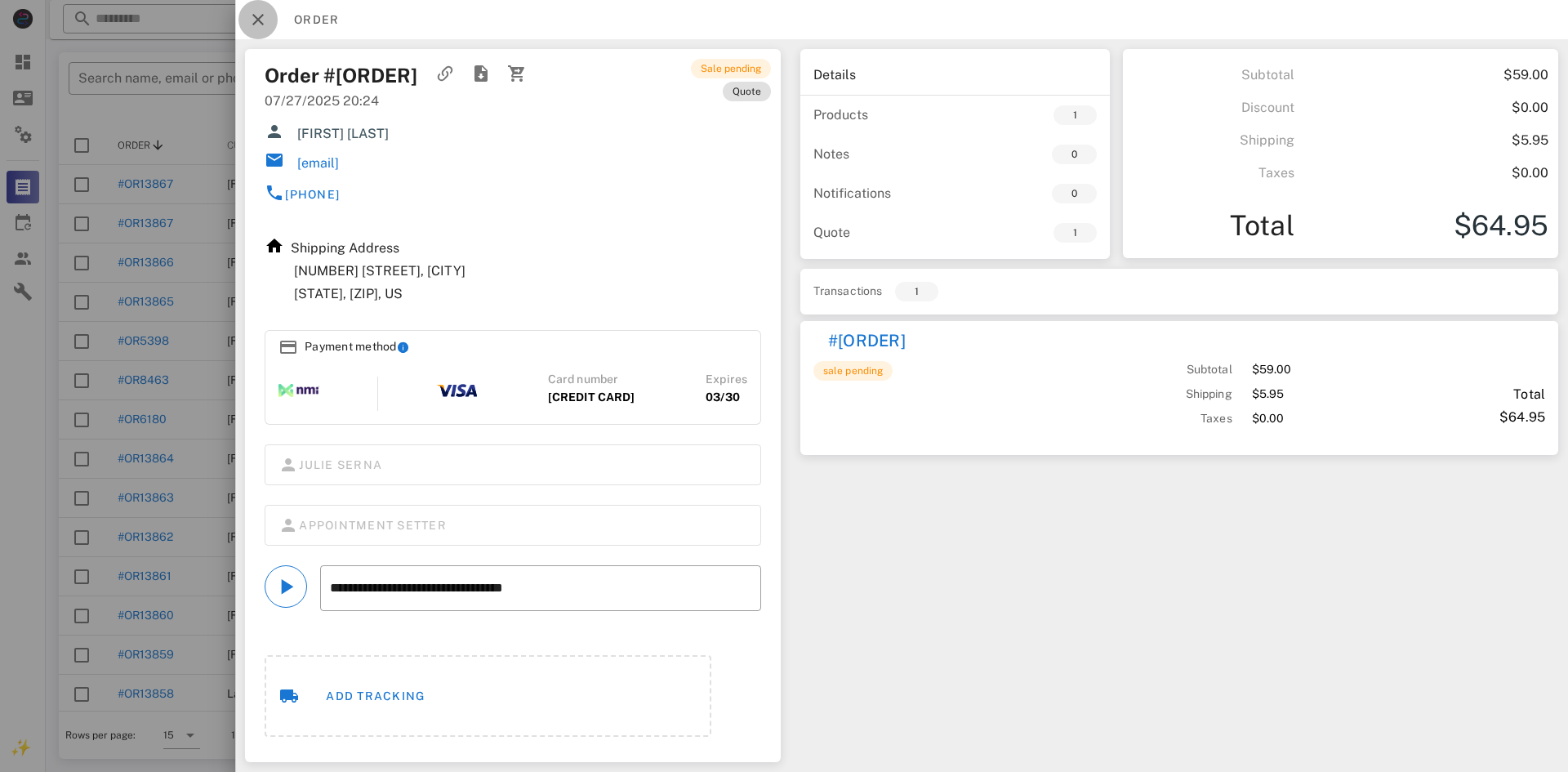 click at bounding box center [258, 20] 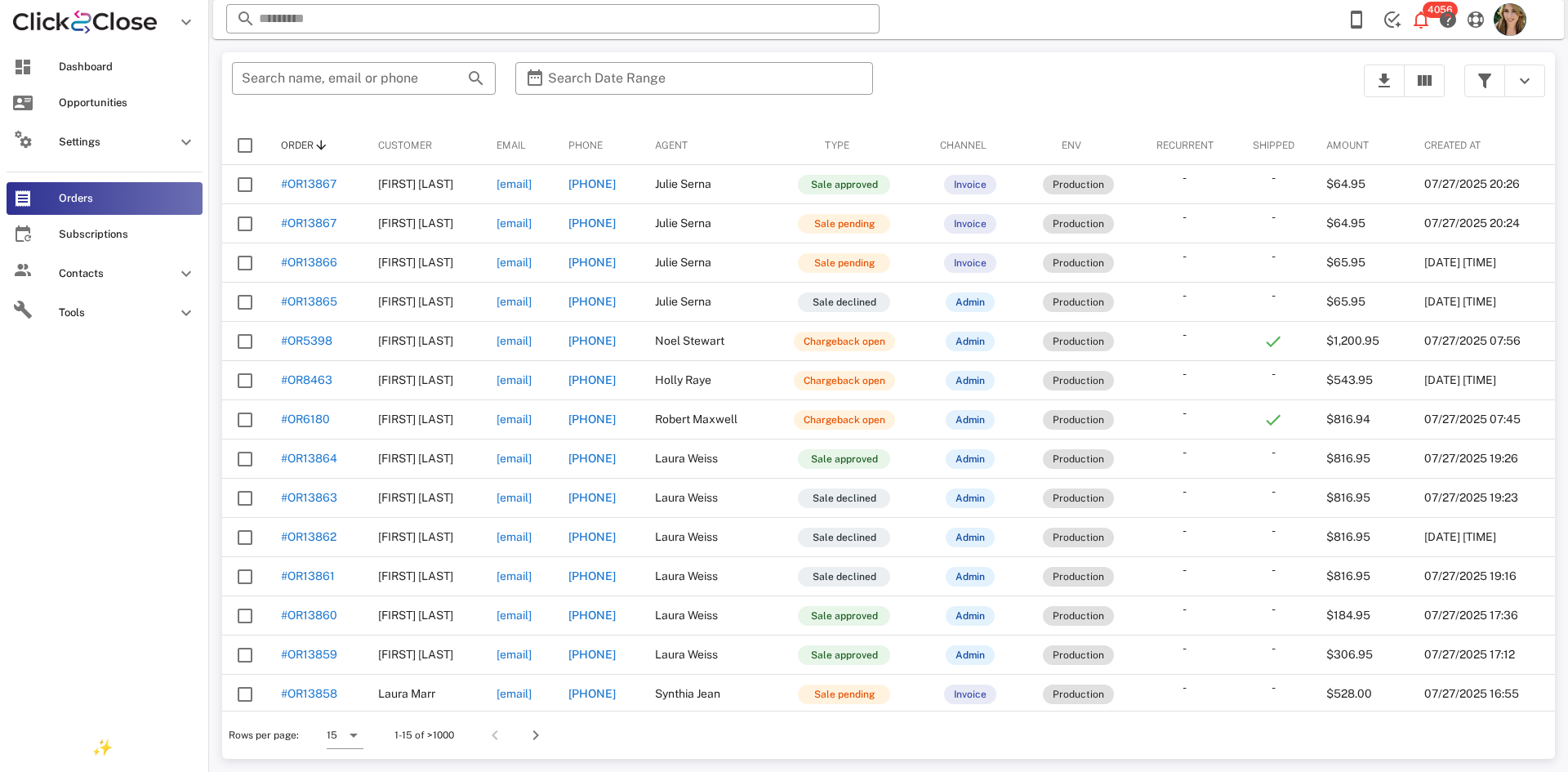 click on "Dashboard Opportunities Settings Orders Subscriptions Contacts Tools" at bounding box center [105, 383] 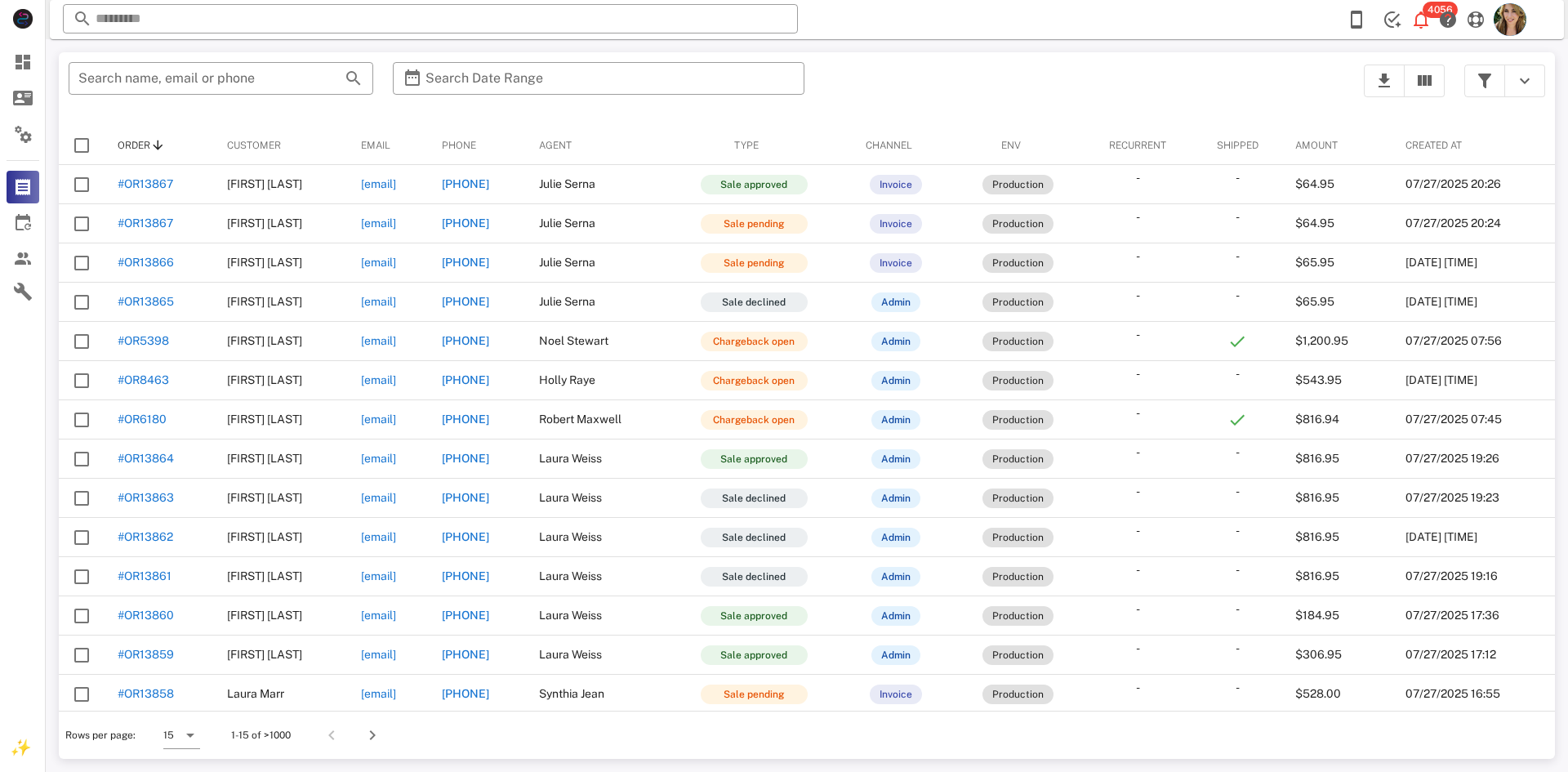 click on "​ Search Date Range" at bounding box center (599, 89) 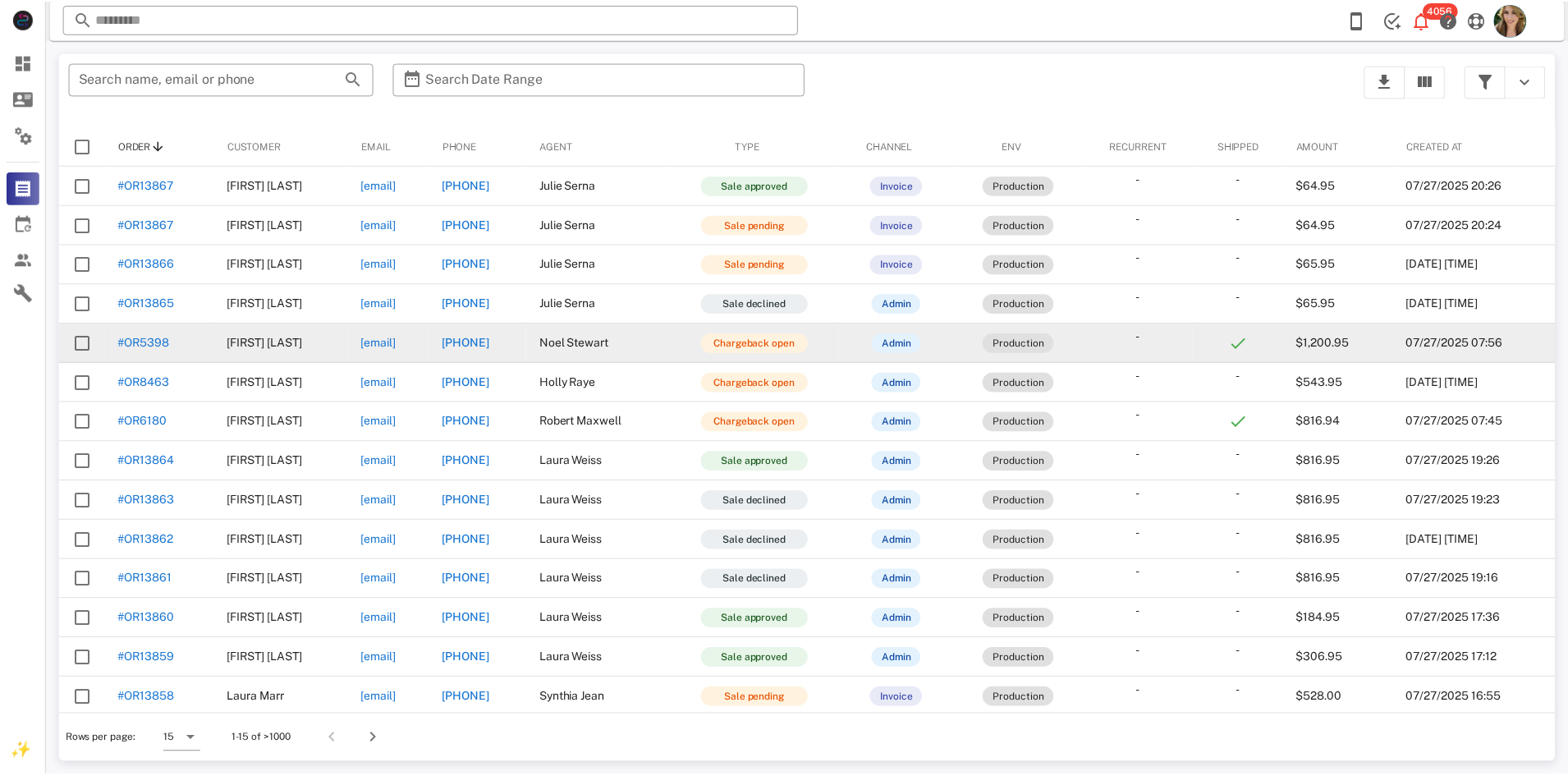 scroll, scrollTop: 44, scrollLeft: 0, axis: vertical 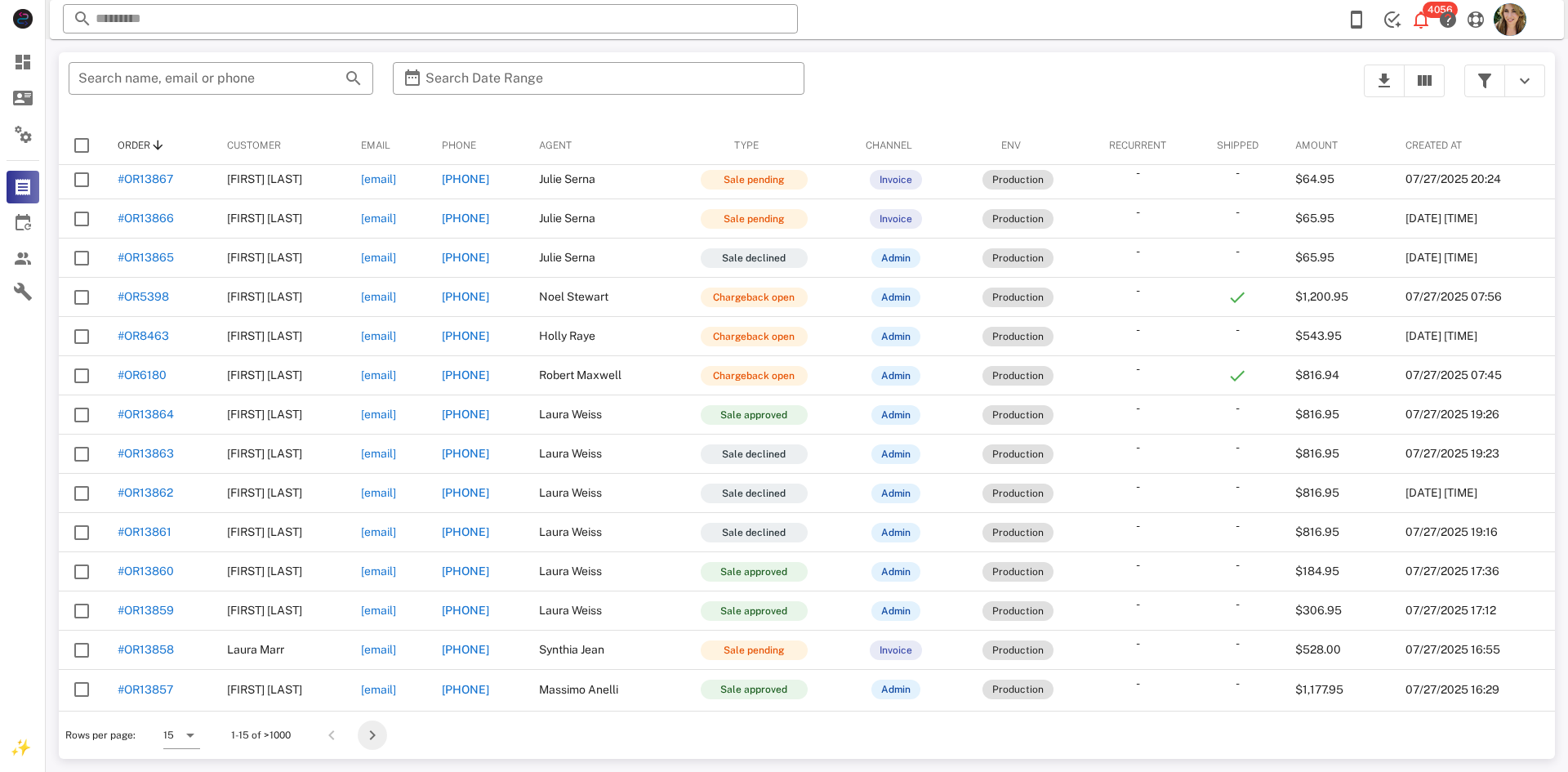 click at bounding box center [372, 735] 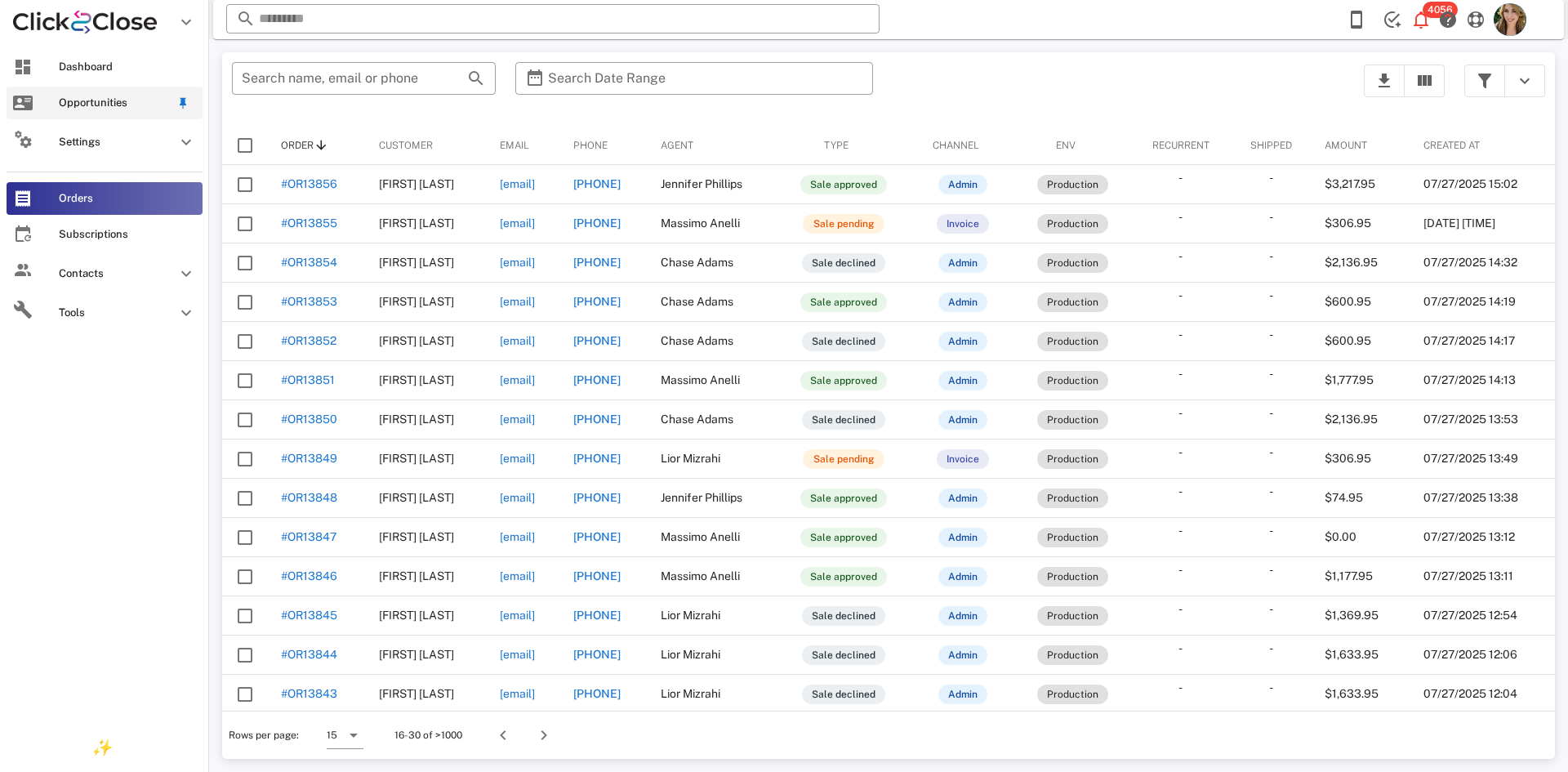 click on "Opportunities" at bounding box center [105, 103] 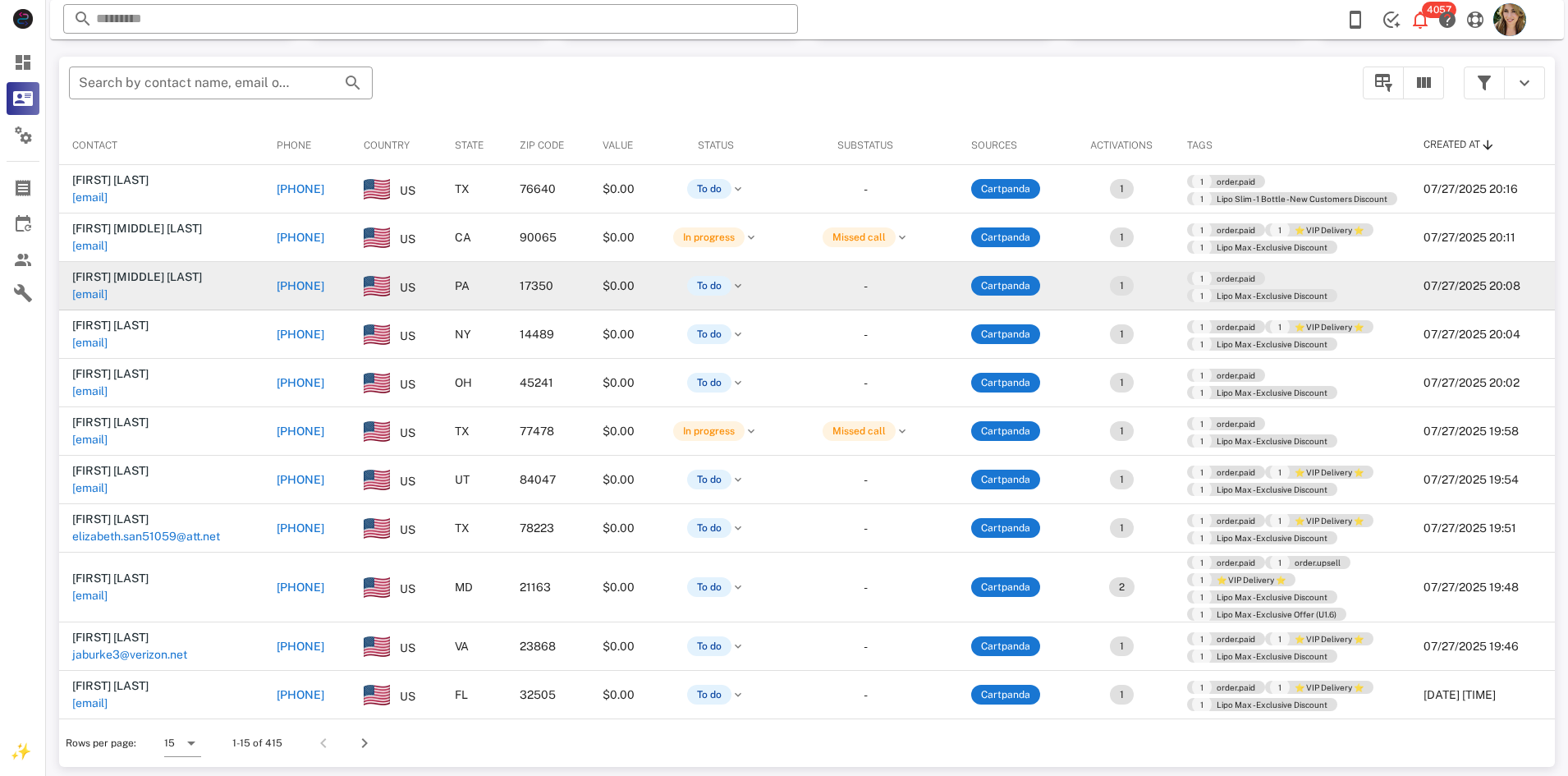 scroll, scrollTop: 168, scrollLeft: 0, axis: vertical 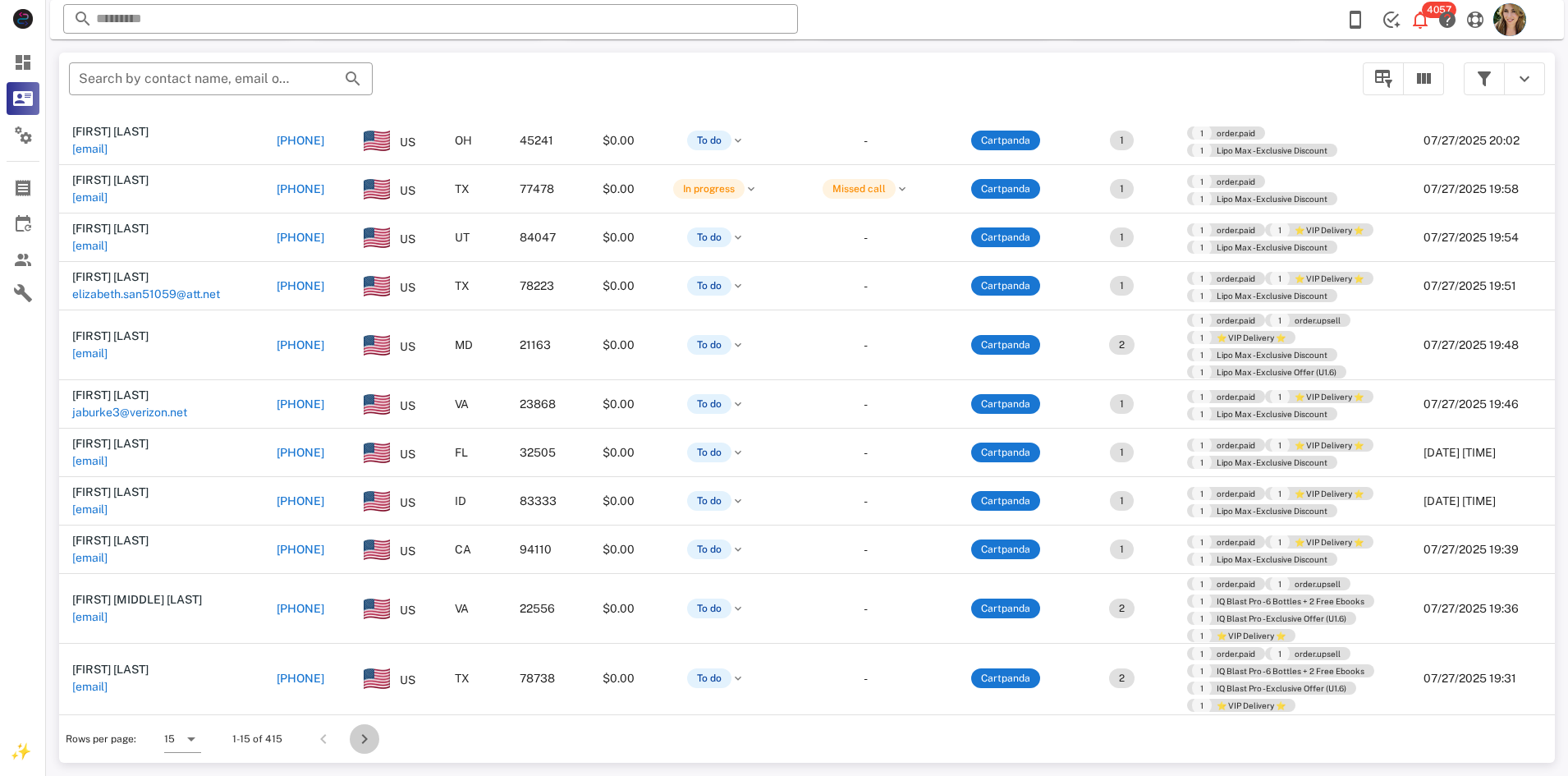 click at bounding box center [364, 739] 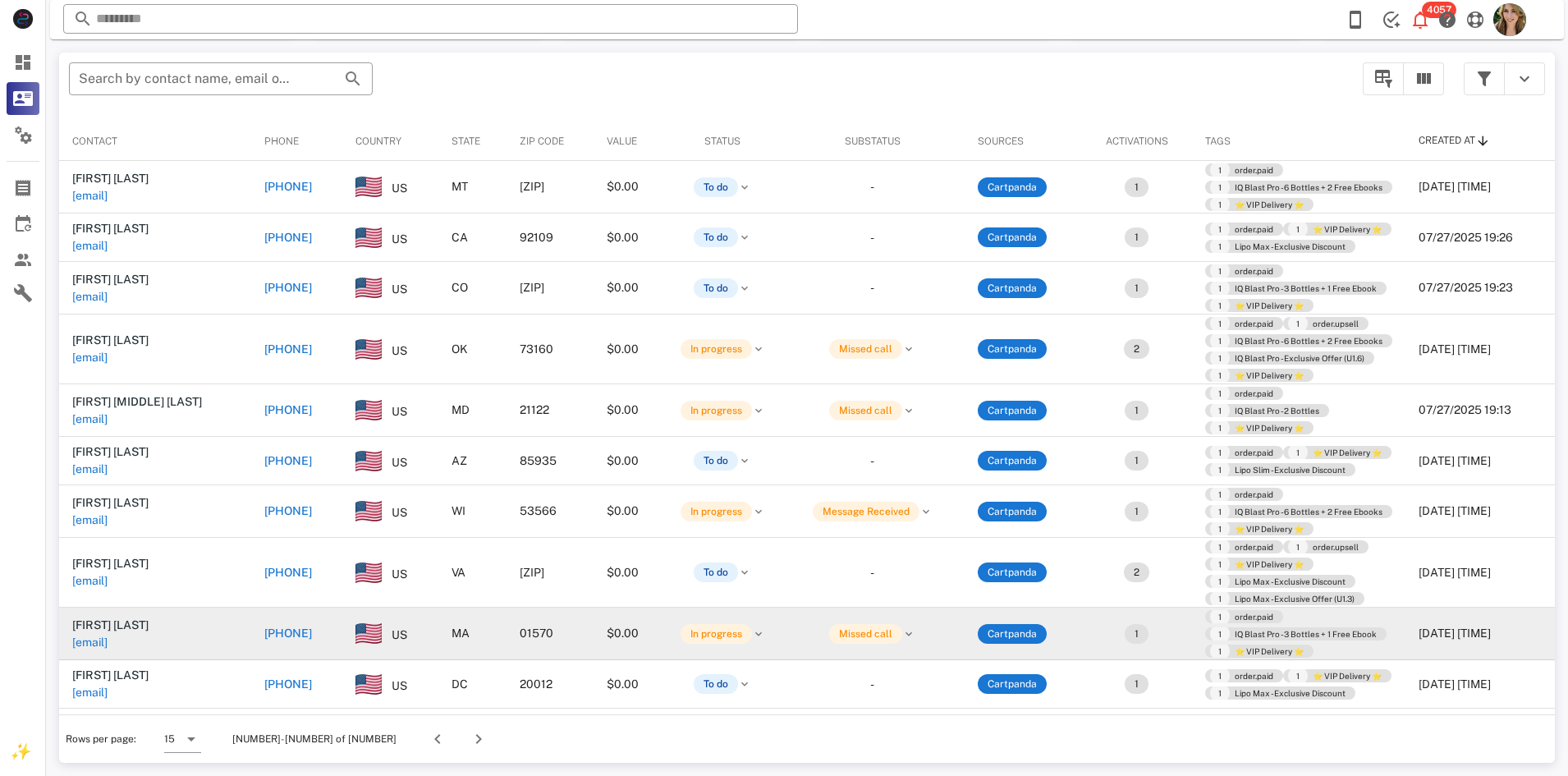scroll, scrollTop: 168, scrollLeft: 0, axis: vertical 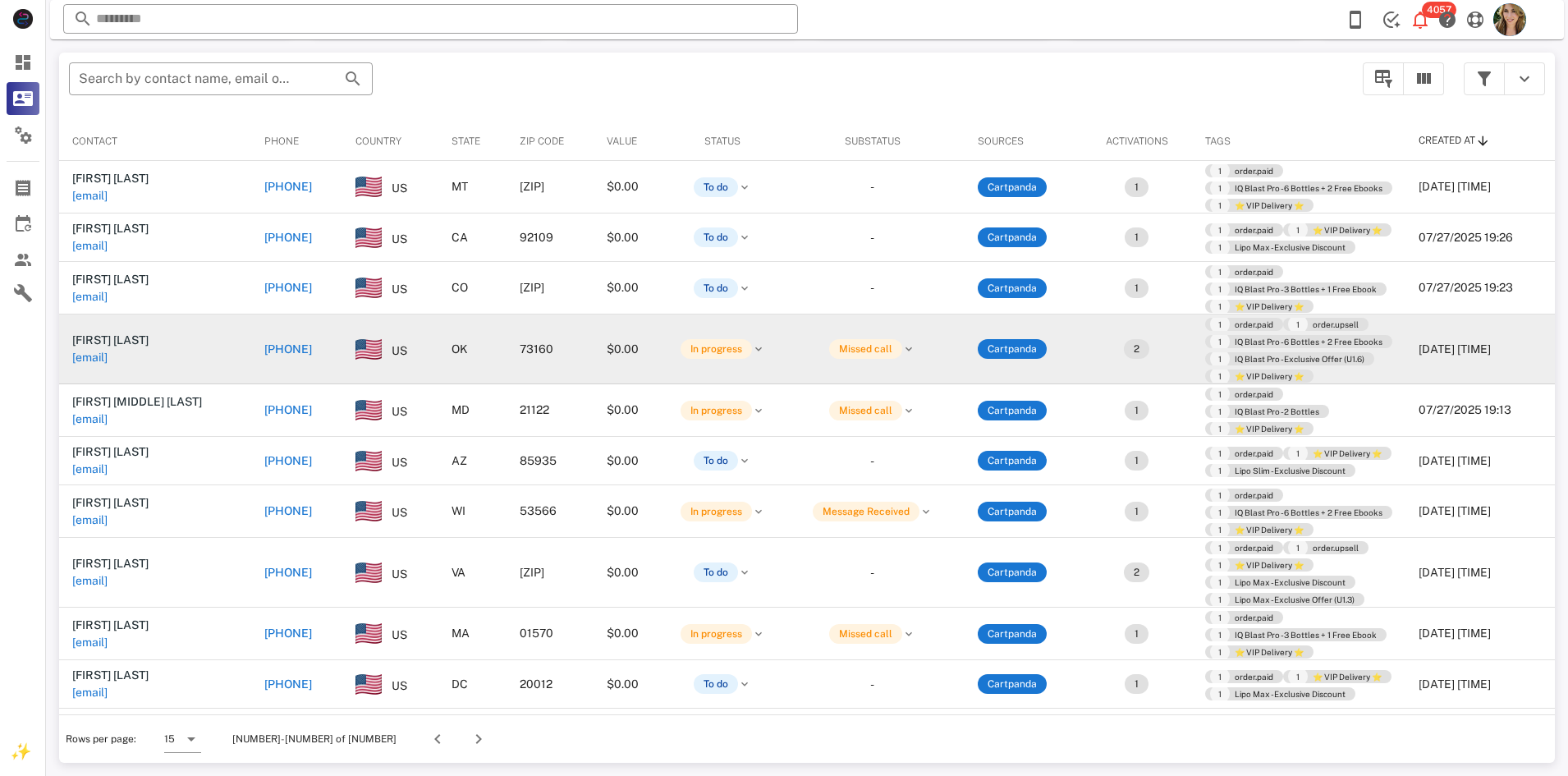 click on "[PHONE]" at bounding box center [288, 349] 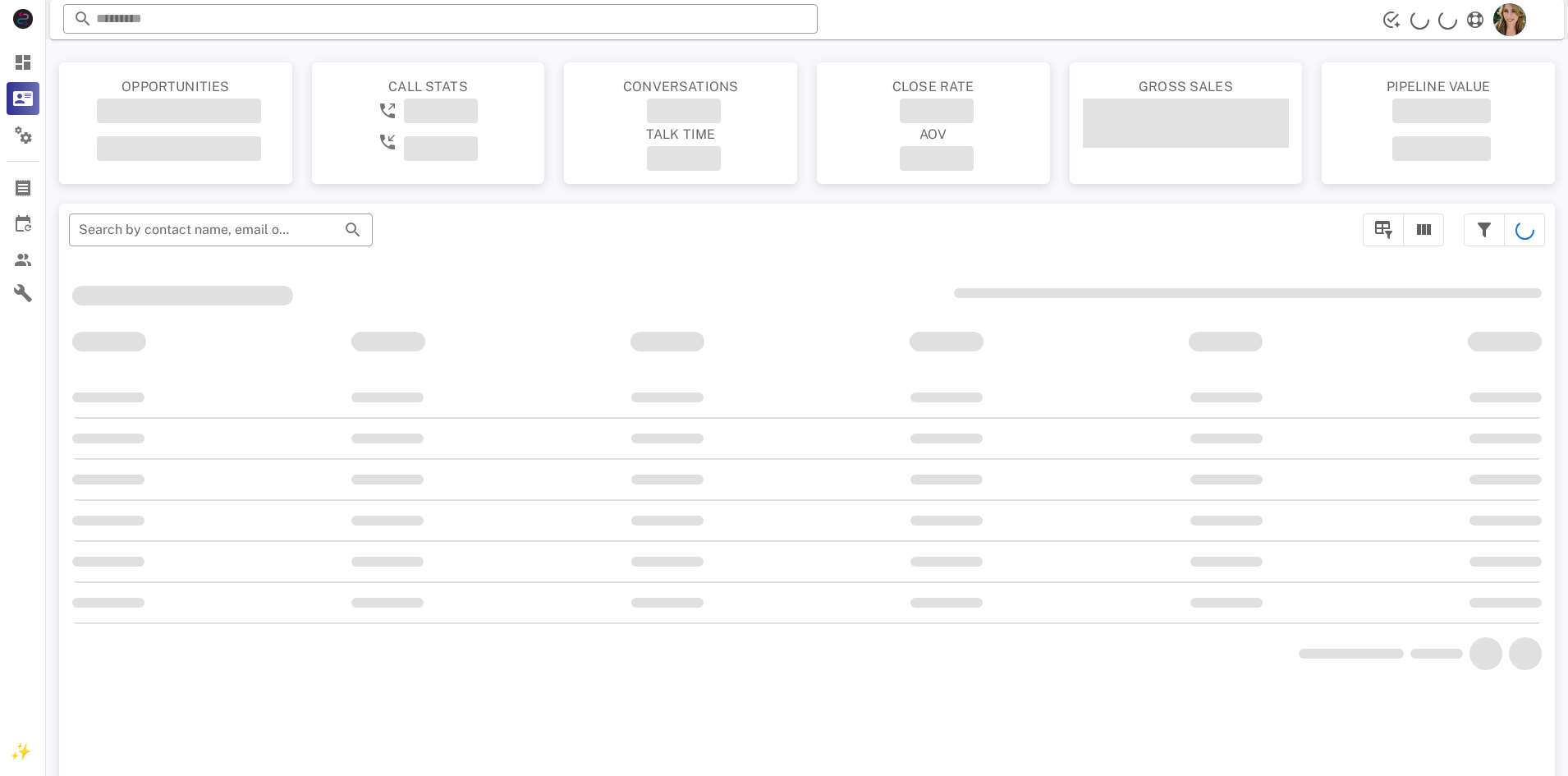 scroll, scrollTop: 151, scrollLeft: 0, axis: vertical 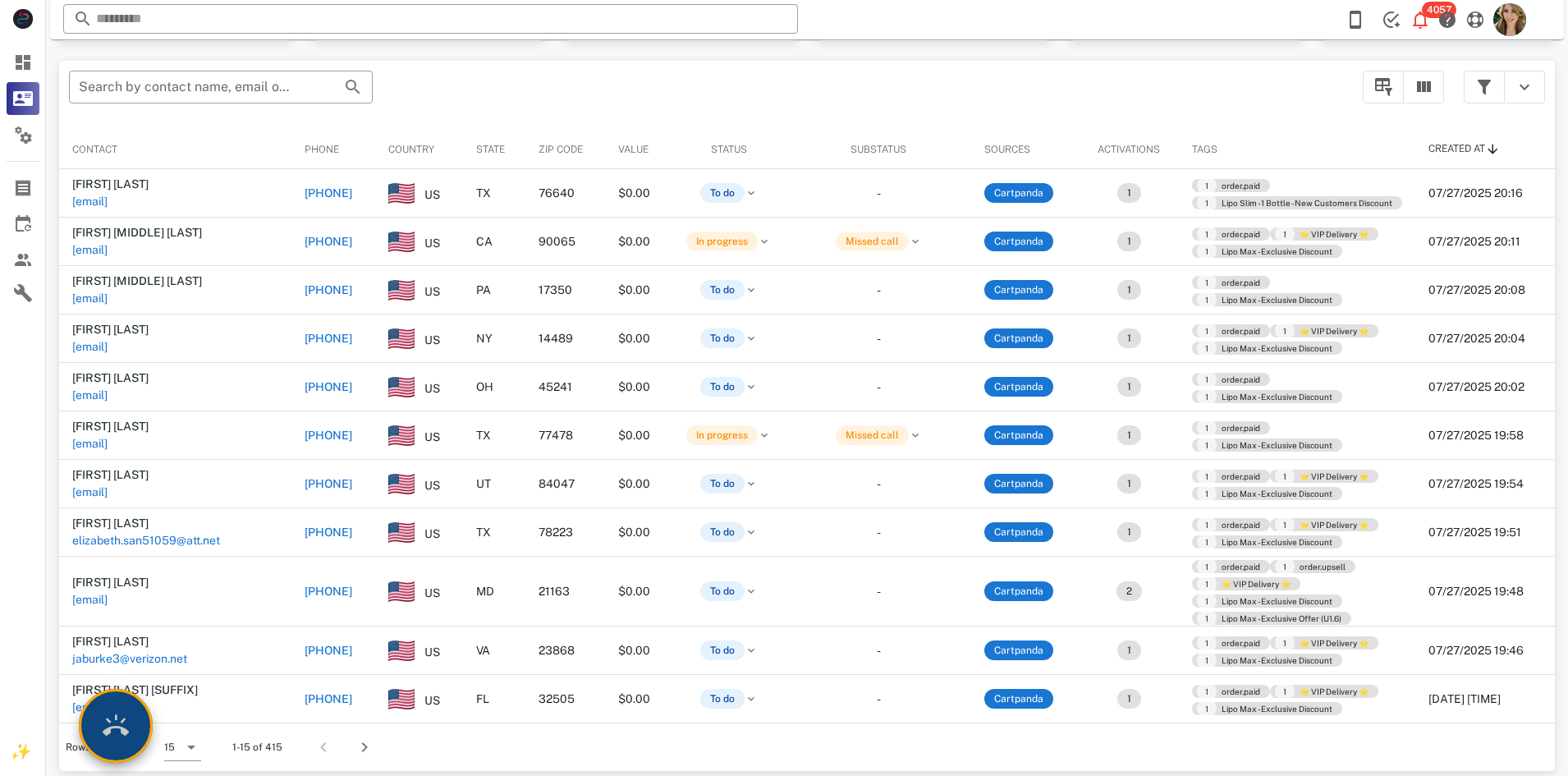 click at bounding box center [116, 726] 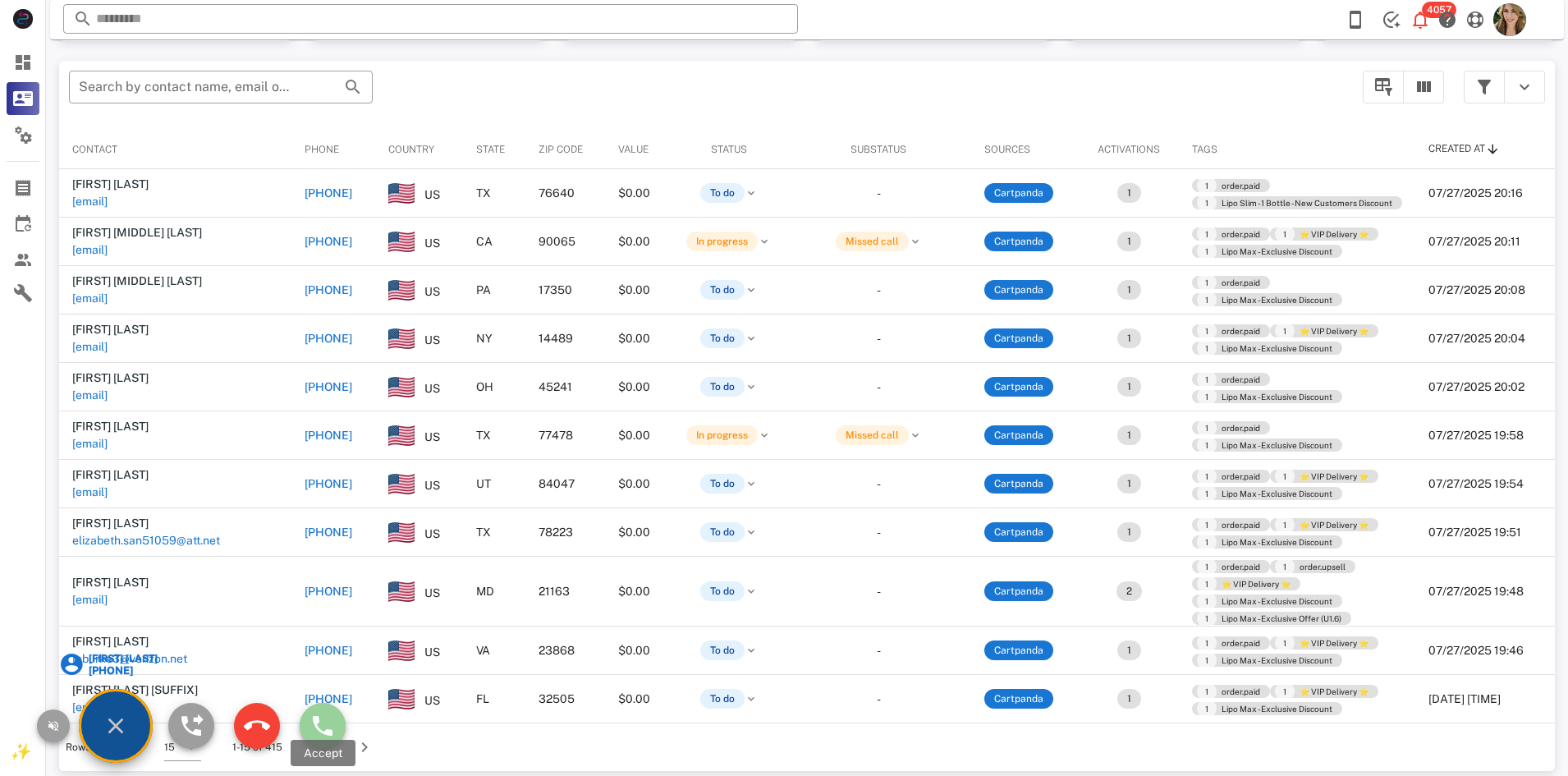 click at bounding box center [323, 726] 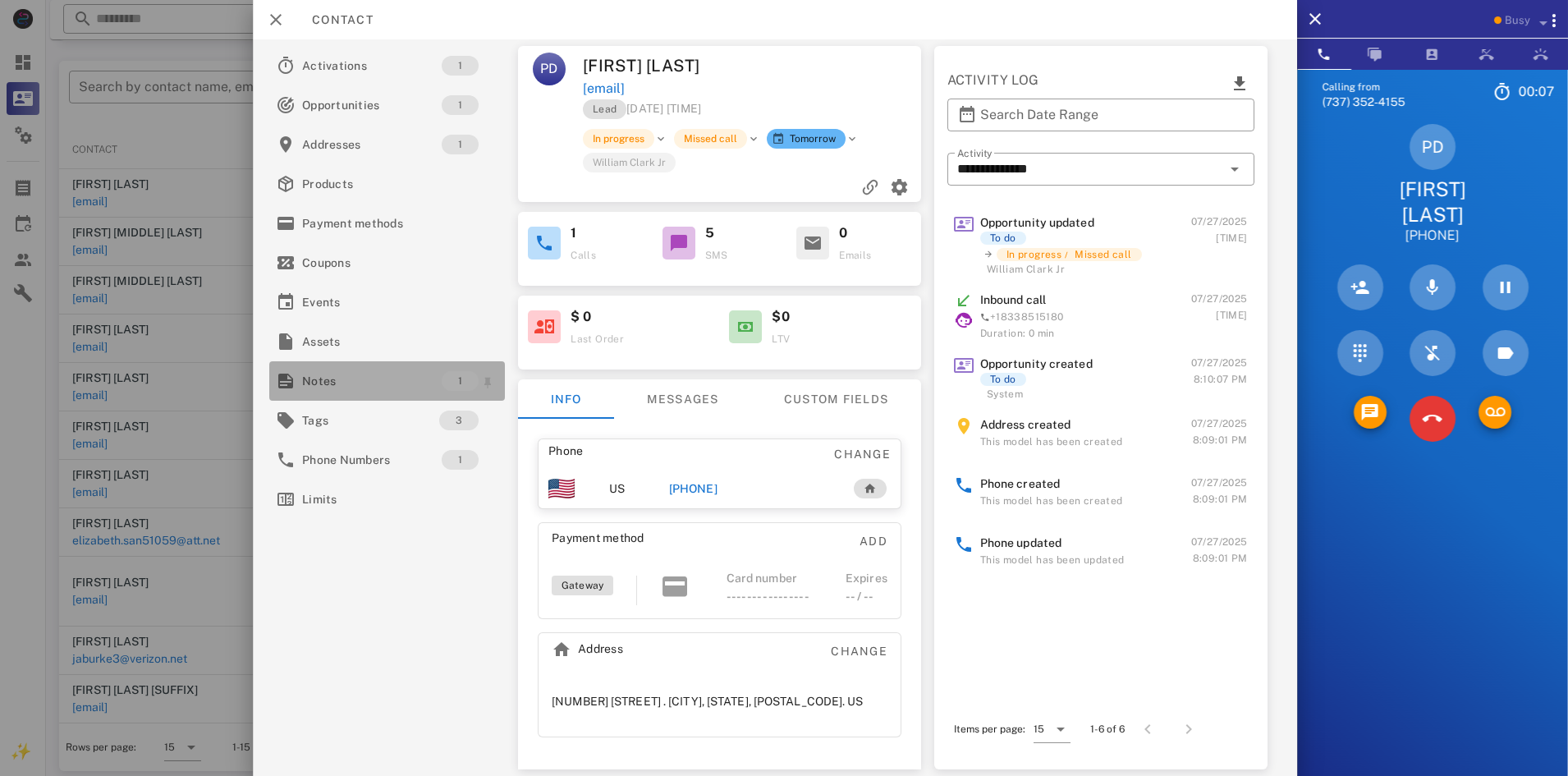 click on "Notes" at bounding box center (372, 381) 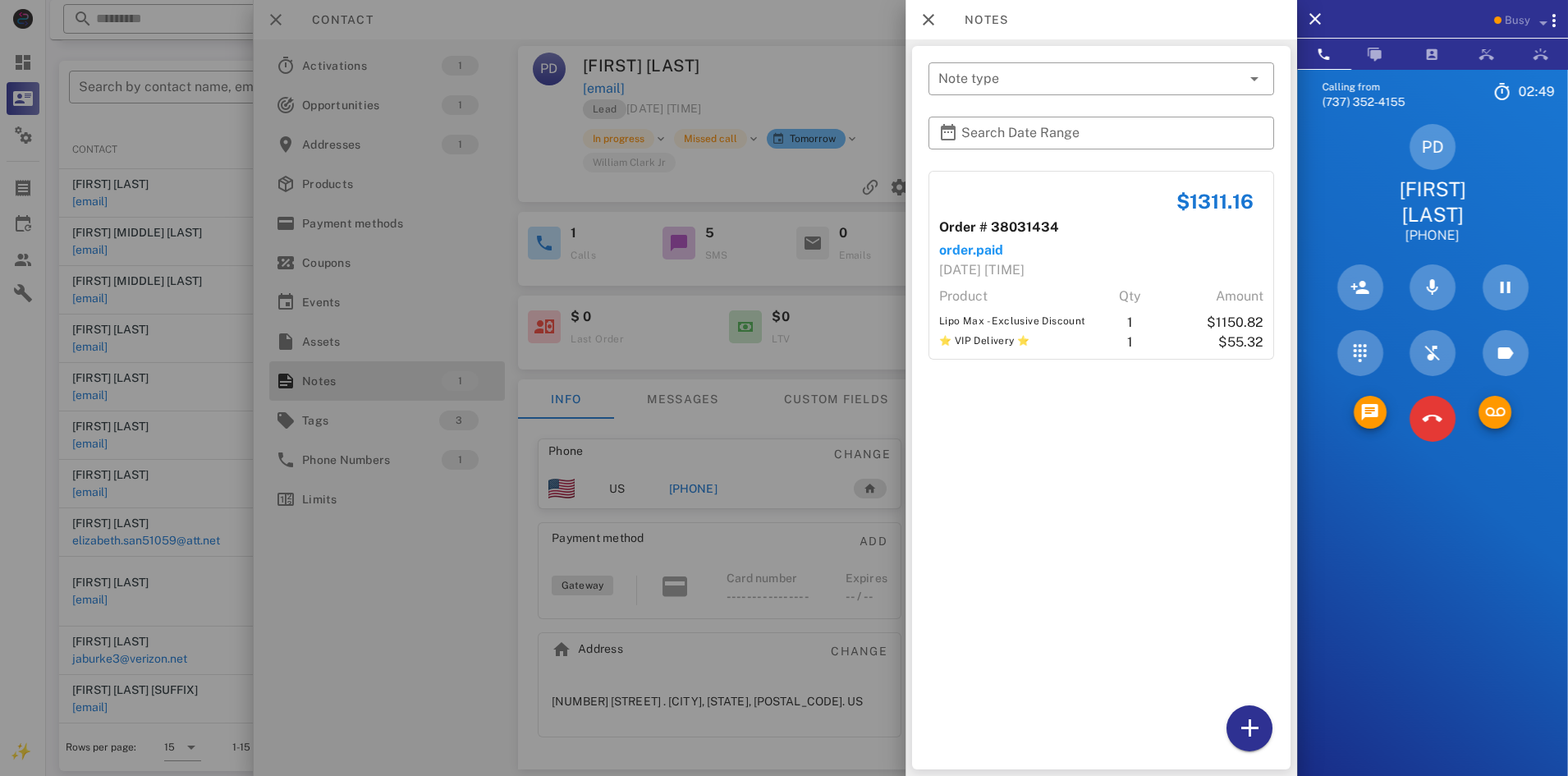 click at bounding box center (784, 388) 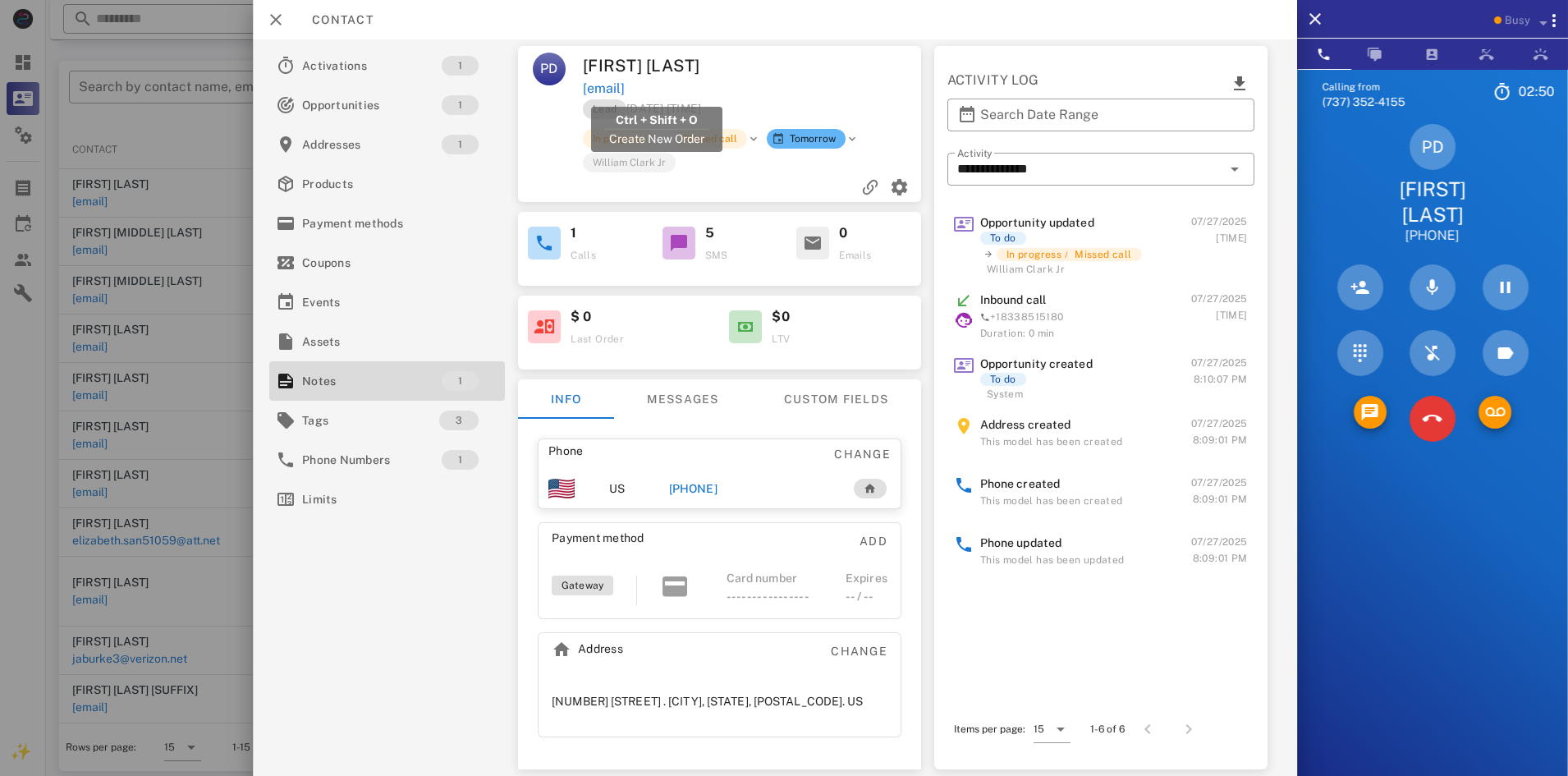 click on "pdavis6049@yahoo.com" at bounding box center (603, 89) 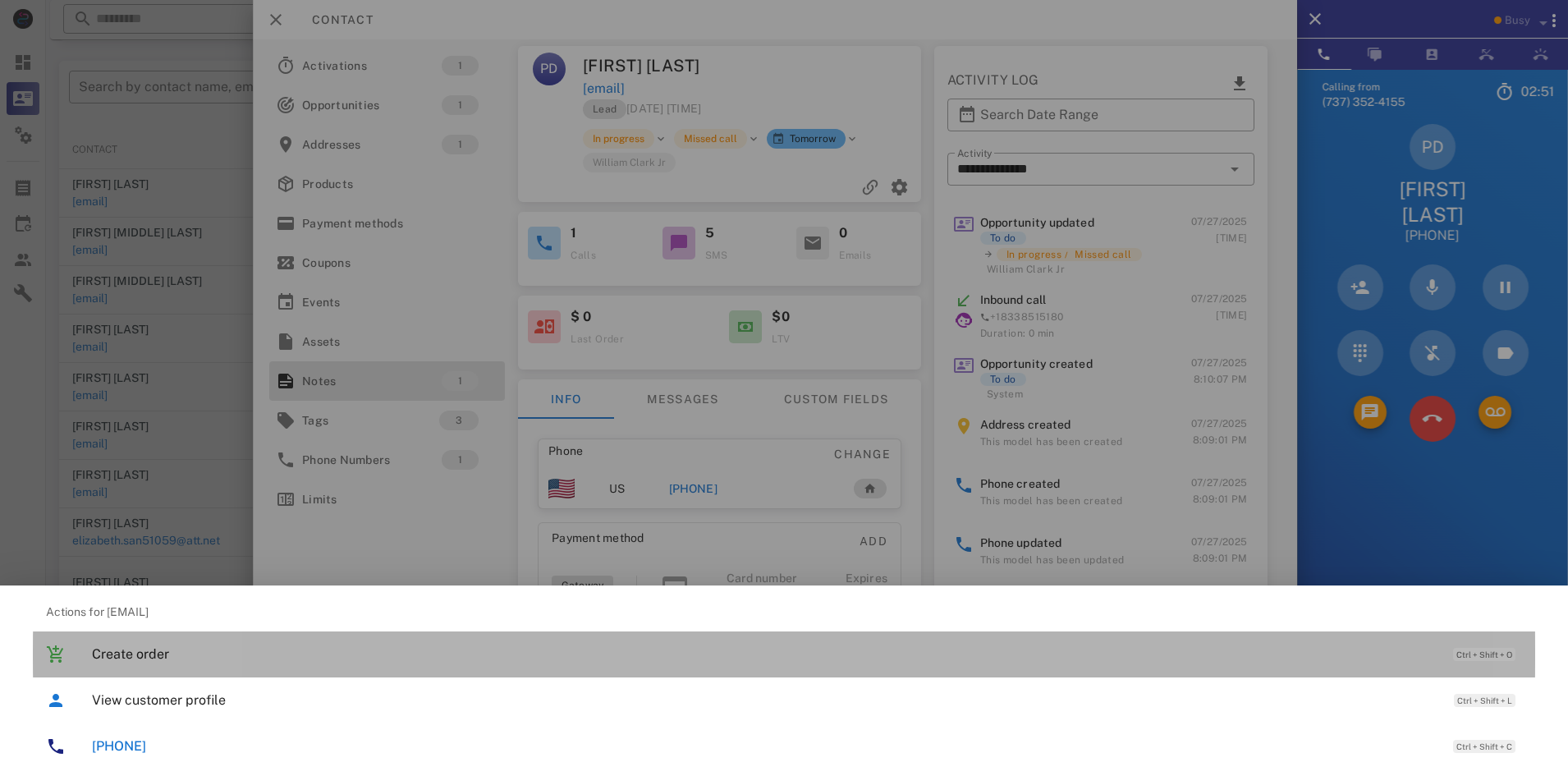 click on "Create order" at bounding box center (764, 654) 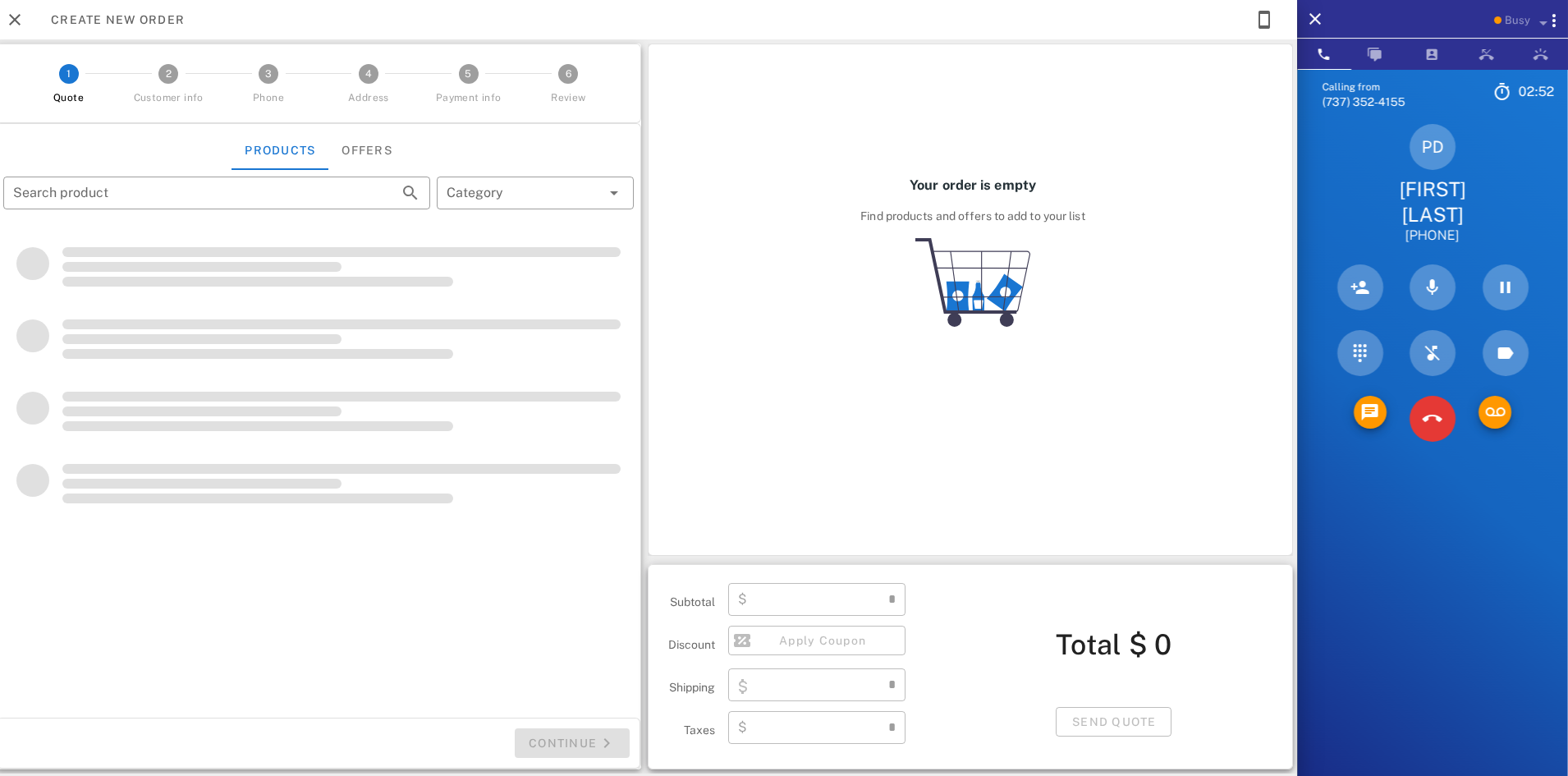 type on "**********" 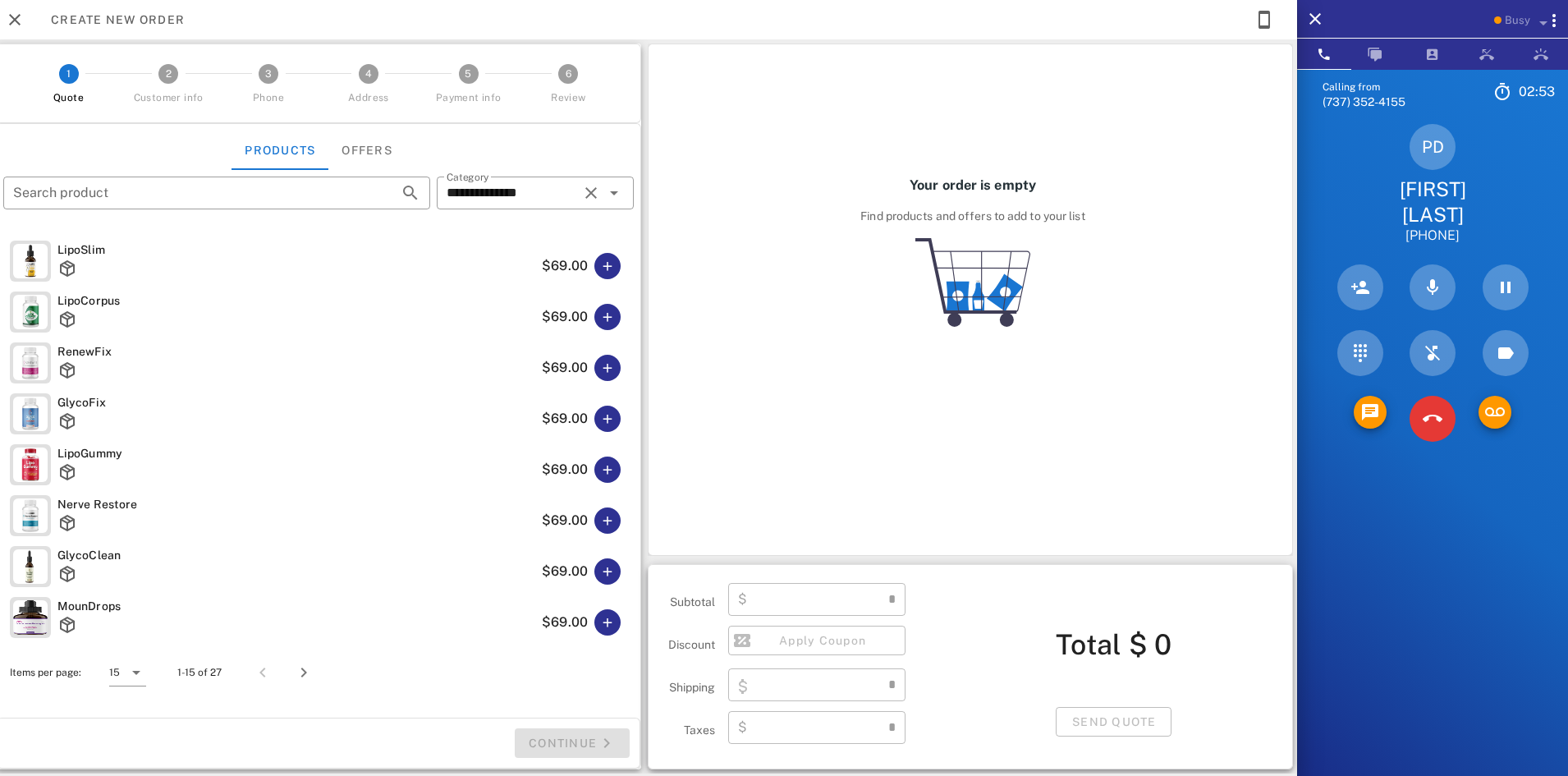 type on "****" 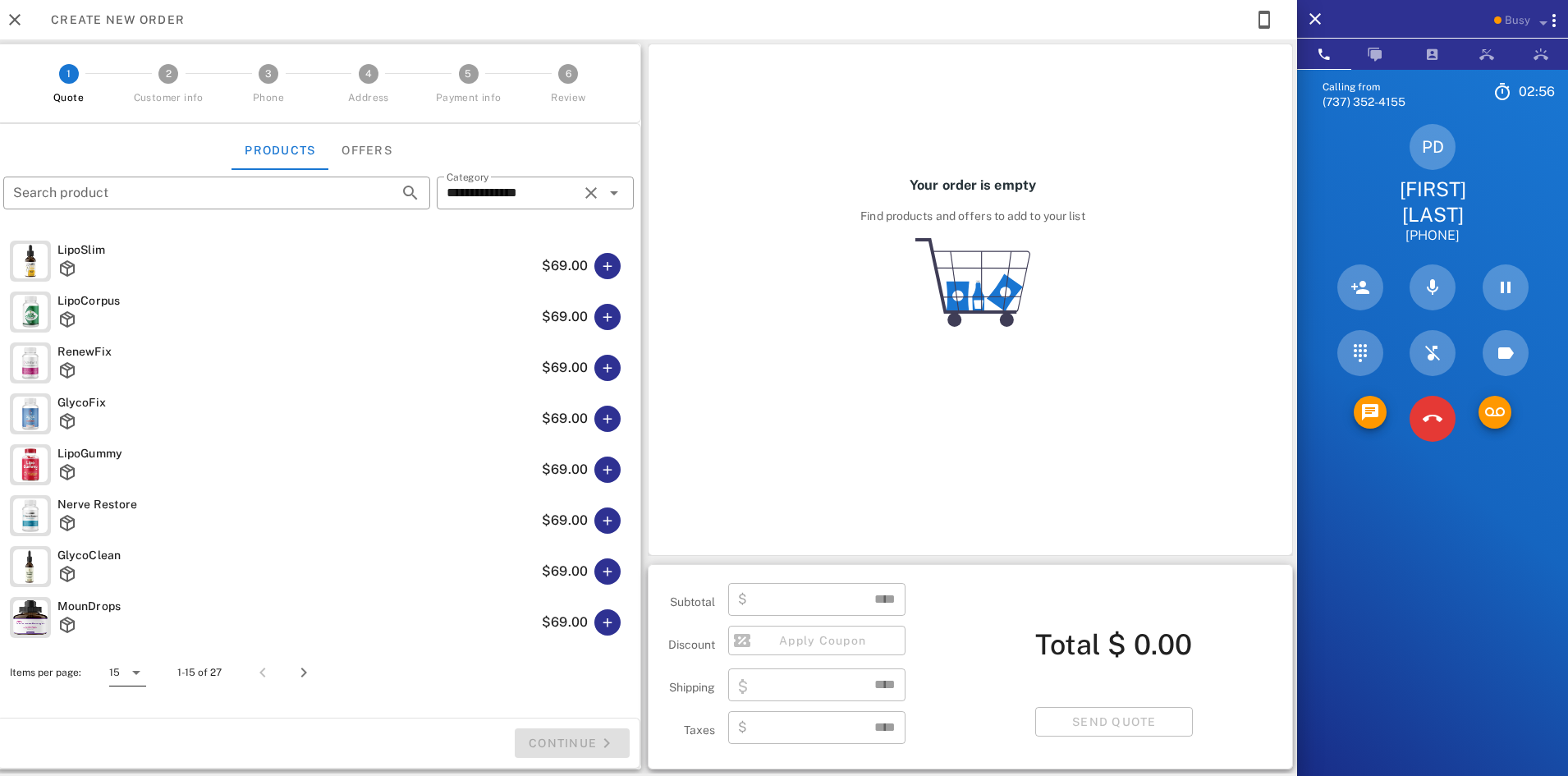click at bounding box center (136, 673) 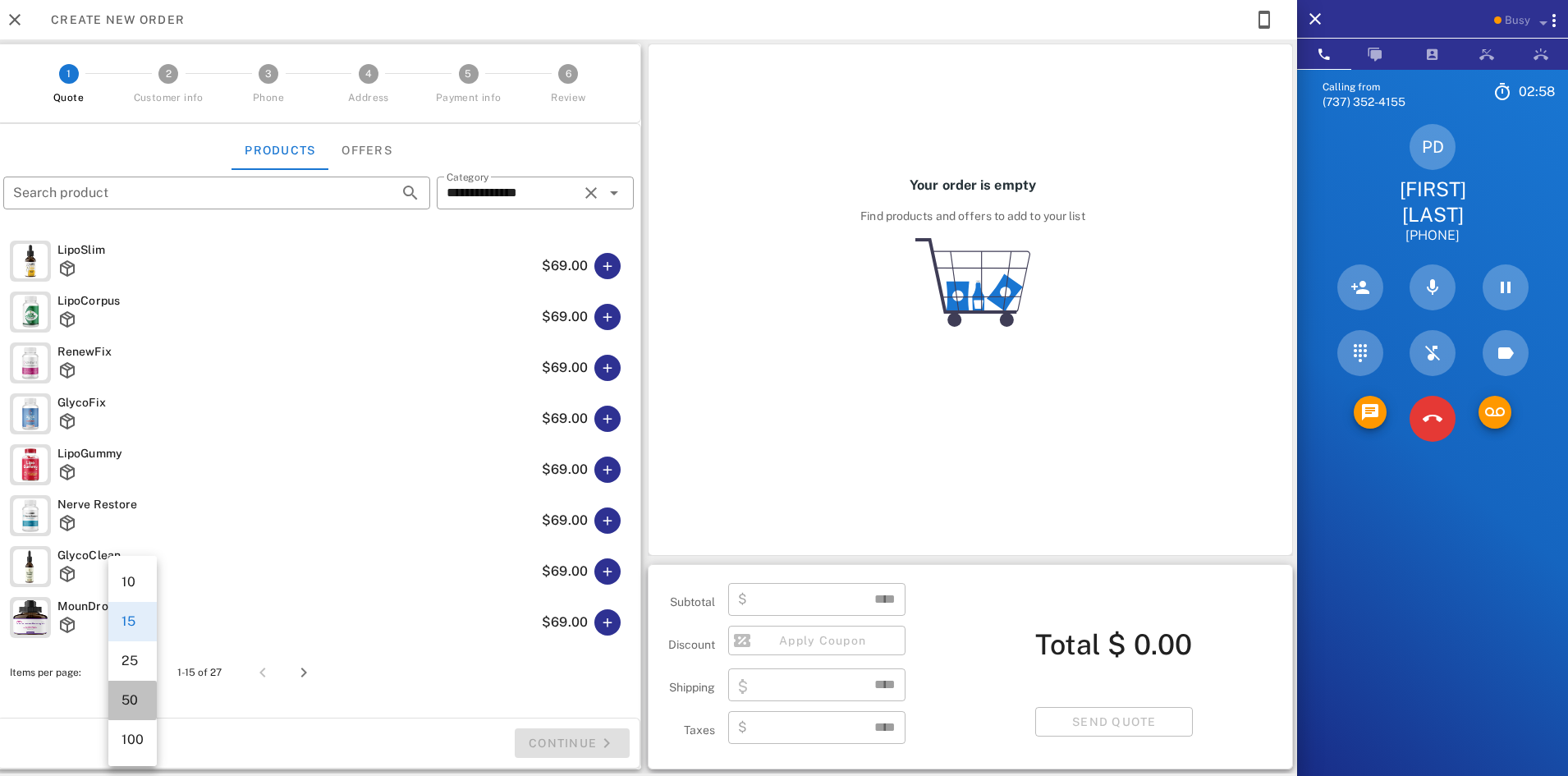 click on "50" at bounding box center (132, 700) 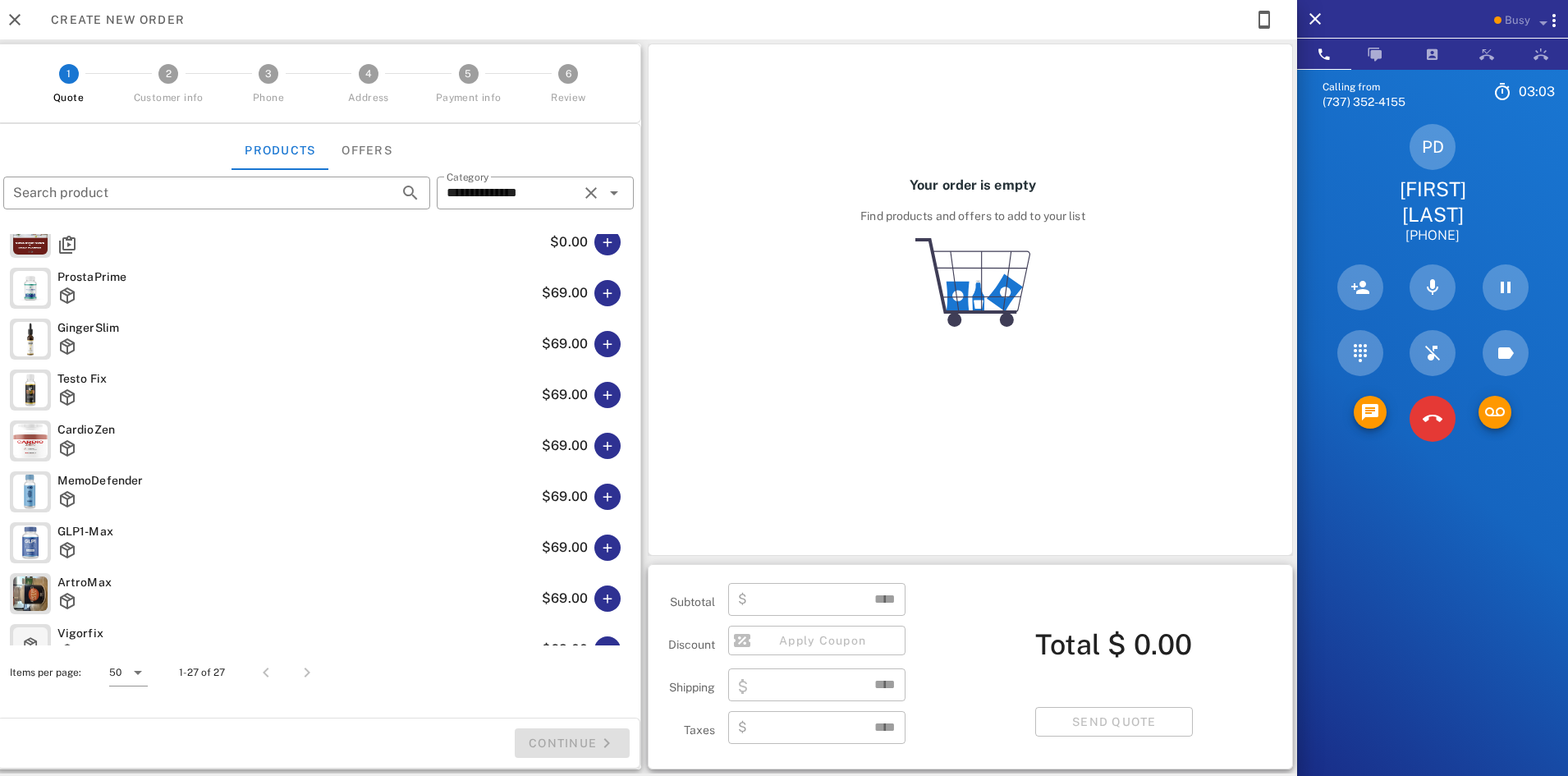 scroll, scrollTop: 739, scrollLeft: 0, axis: vertical 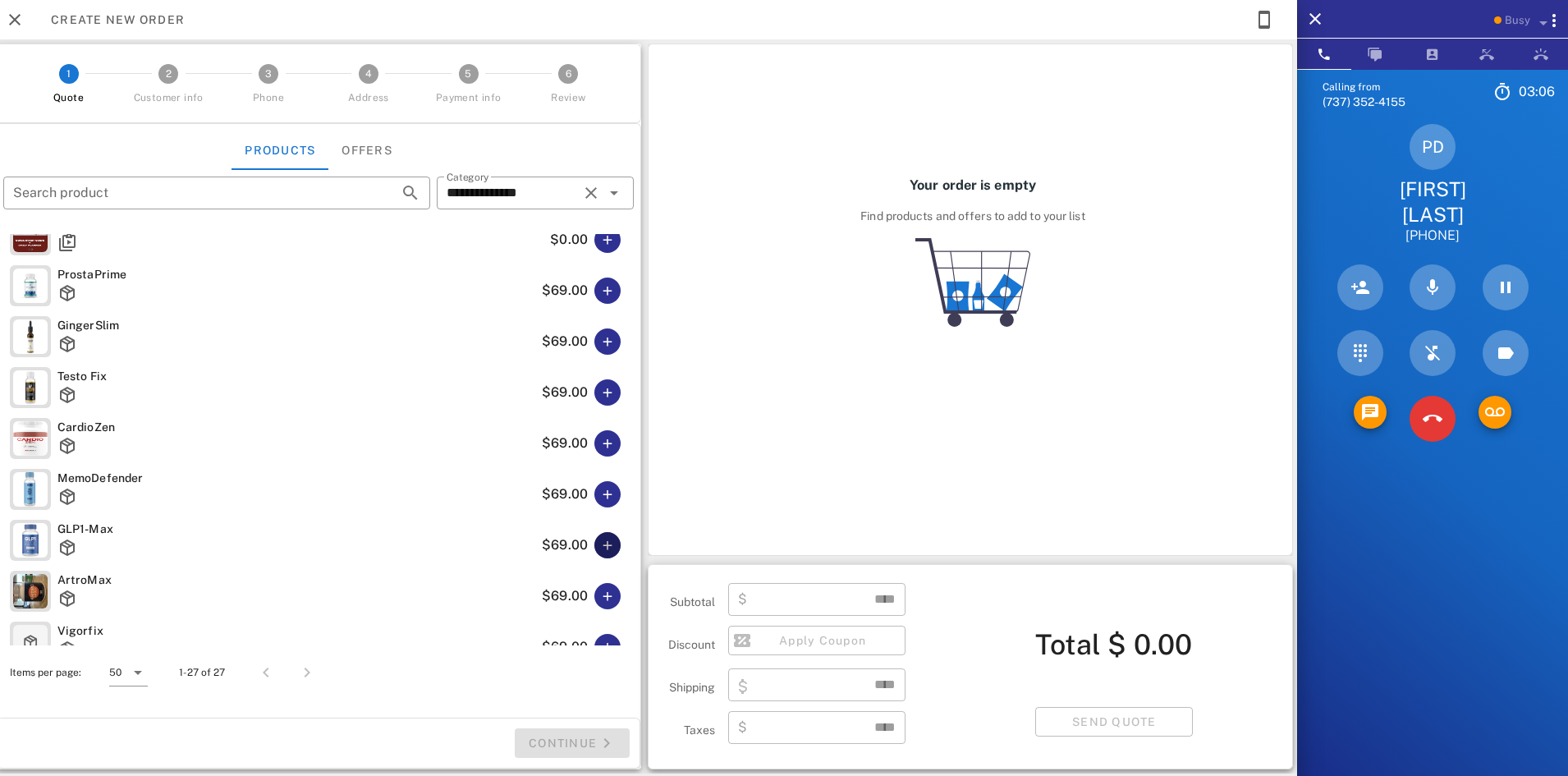 click at bounding box center (607, 545) 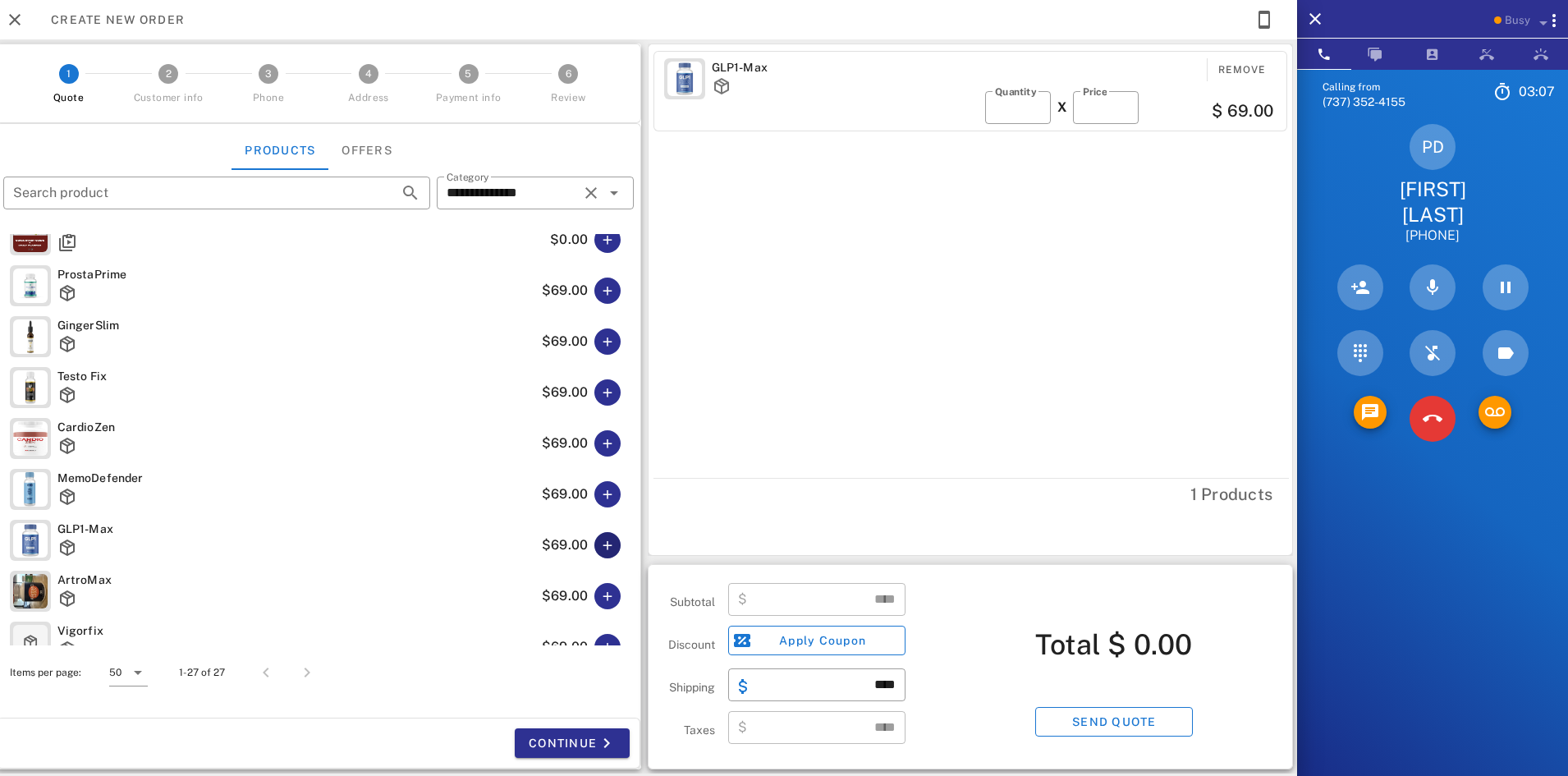 type on "*****" 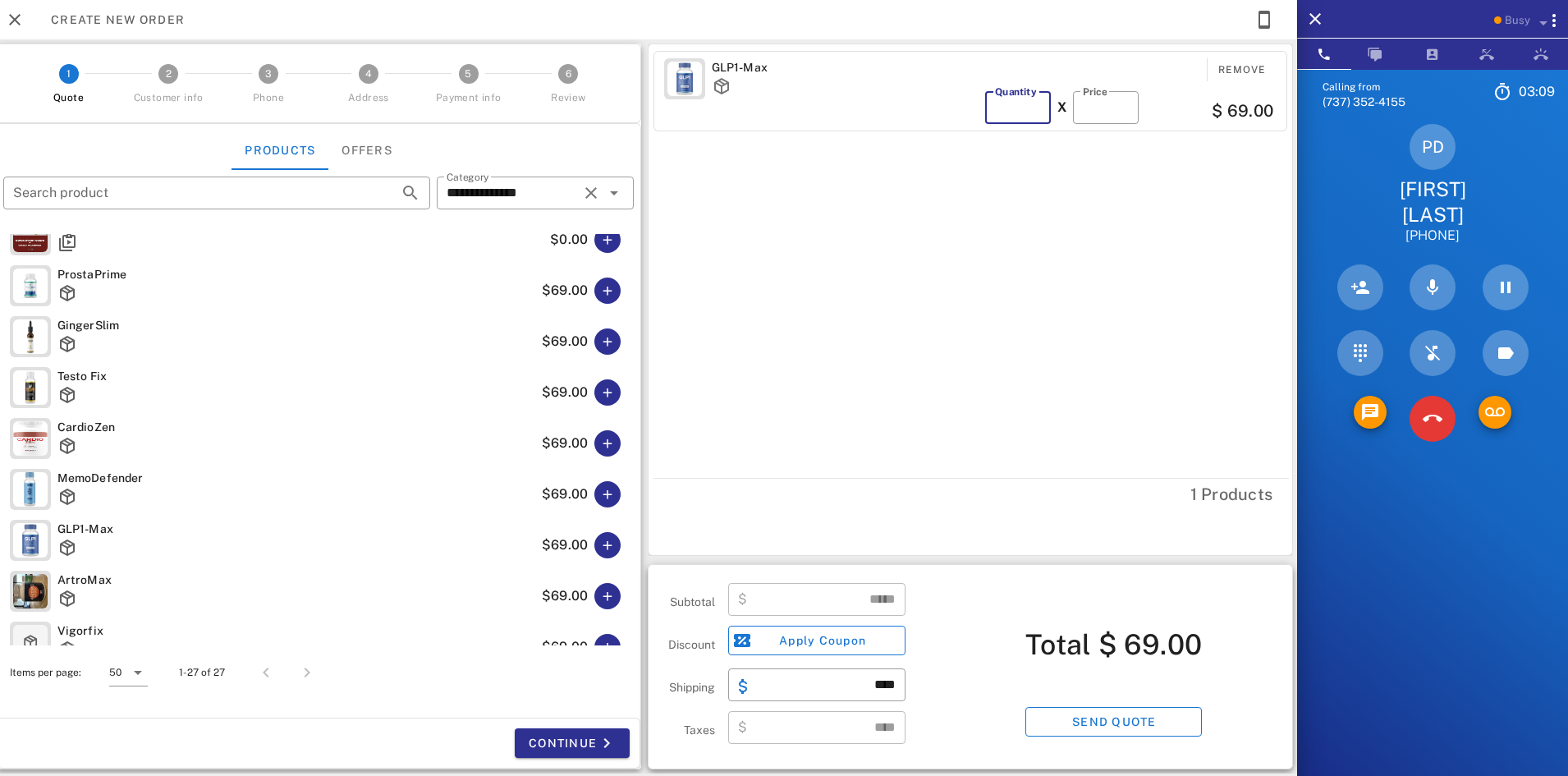 click on "*" at bounding box center [1018, 108] 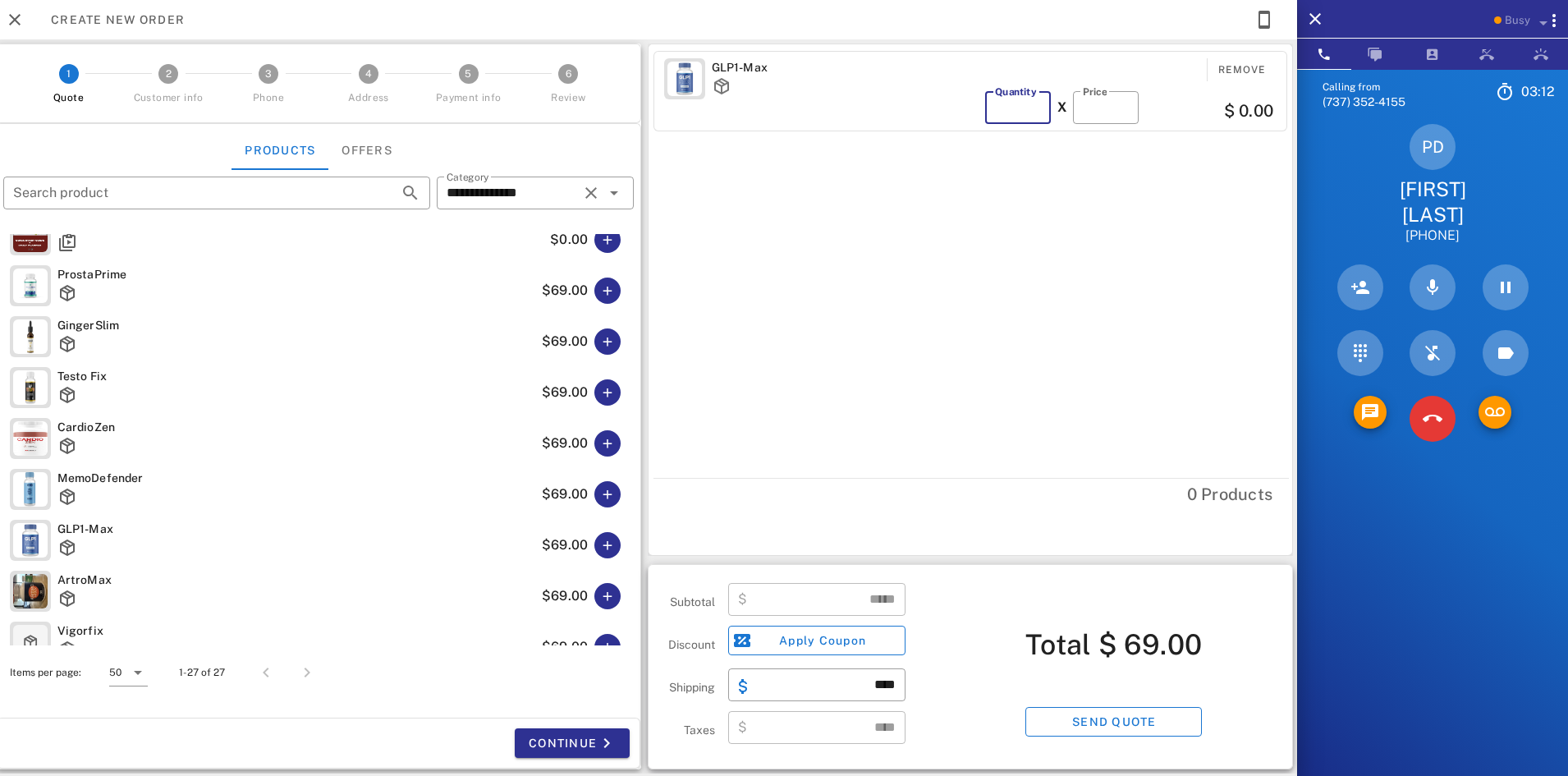 type on "*" 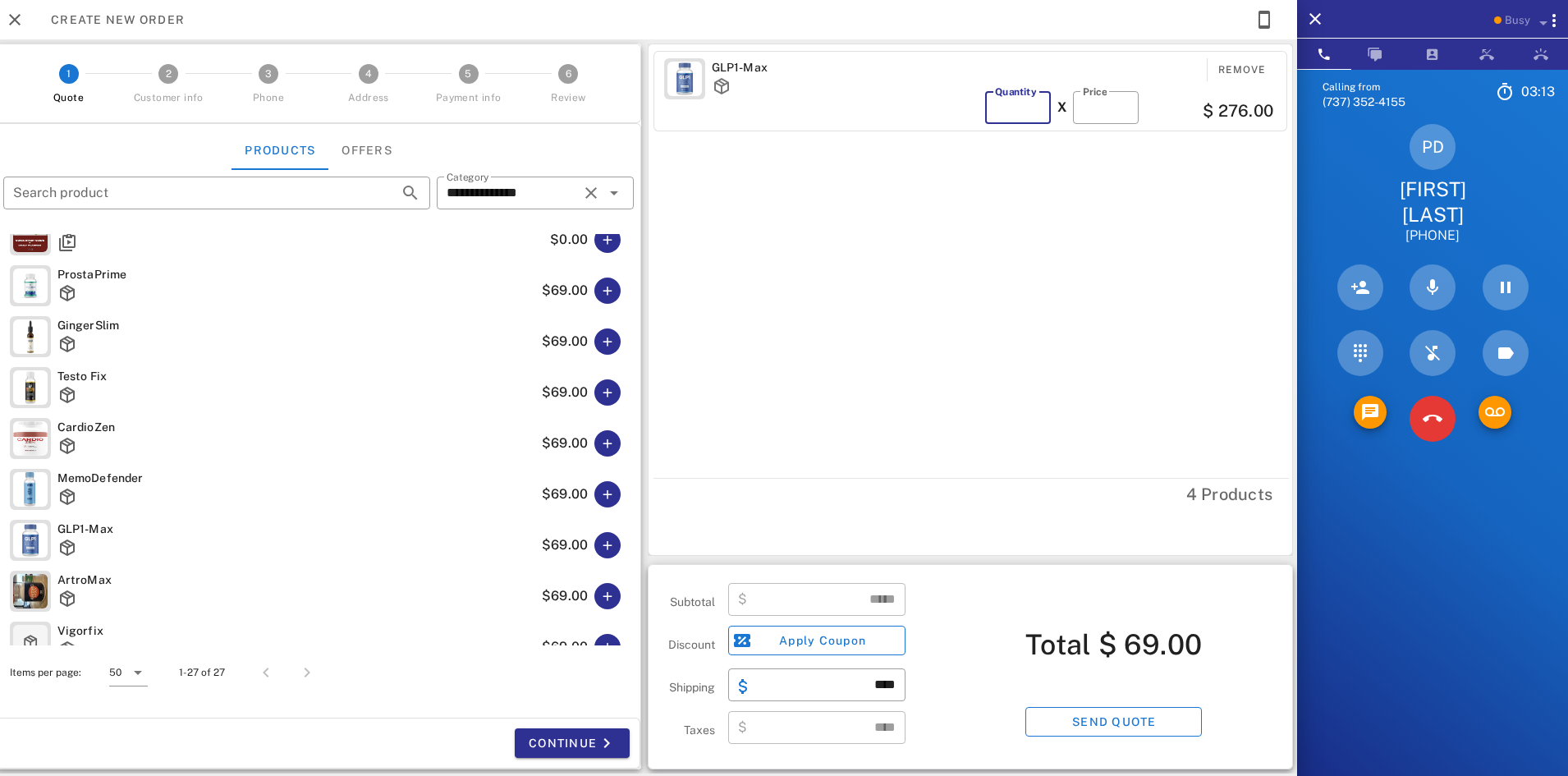 type on "******" 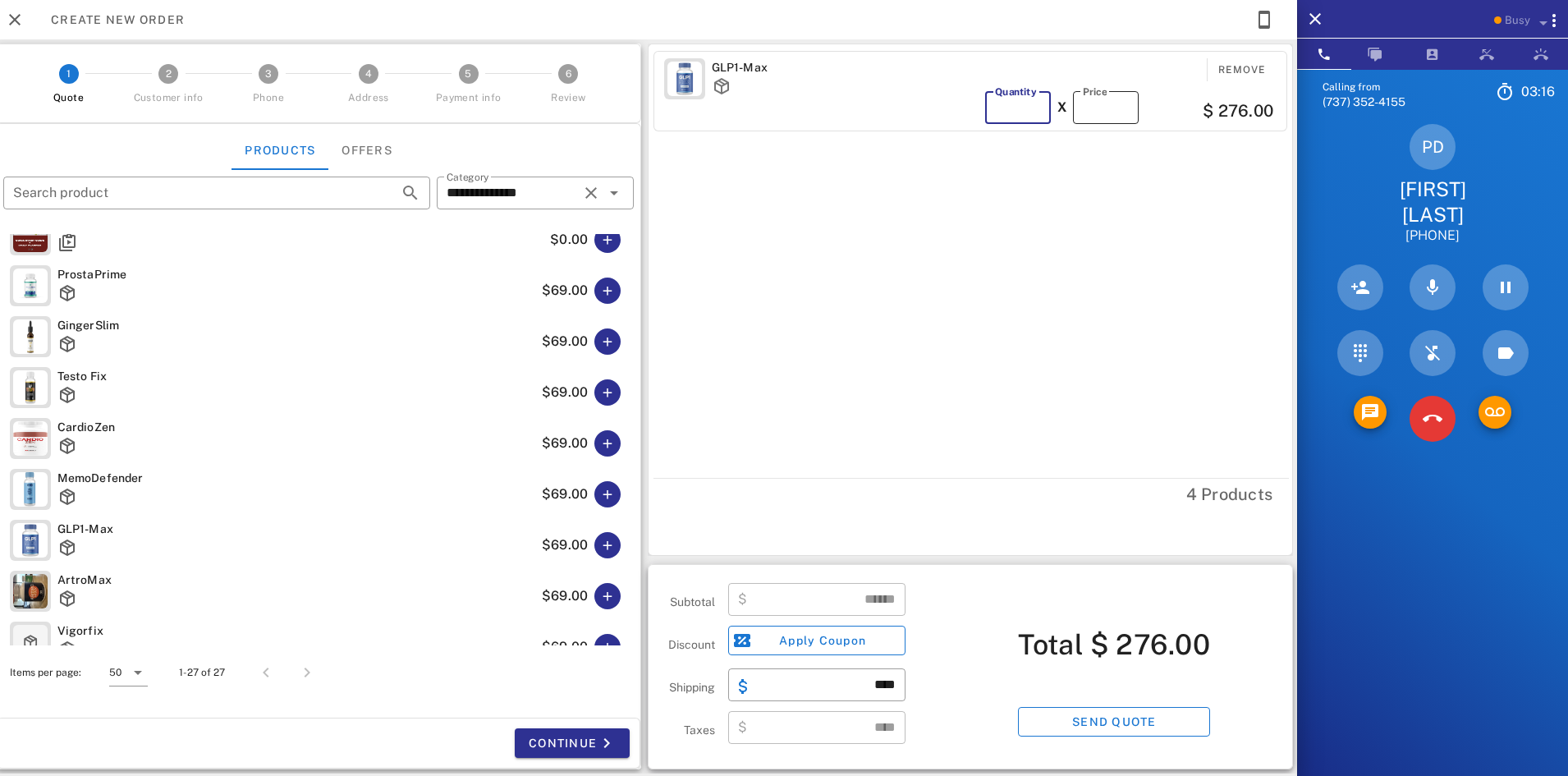 type on "*" 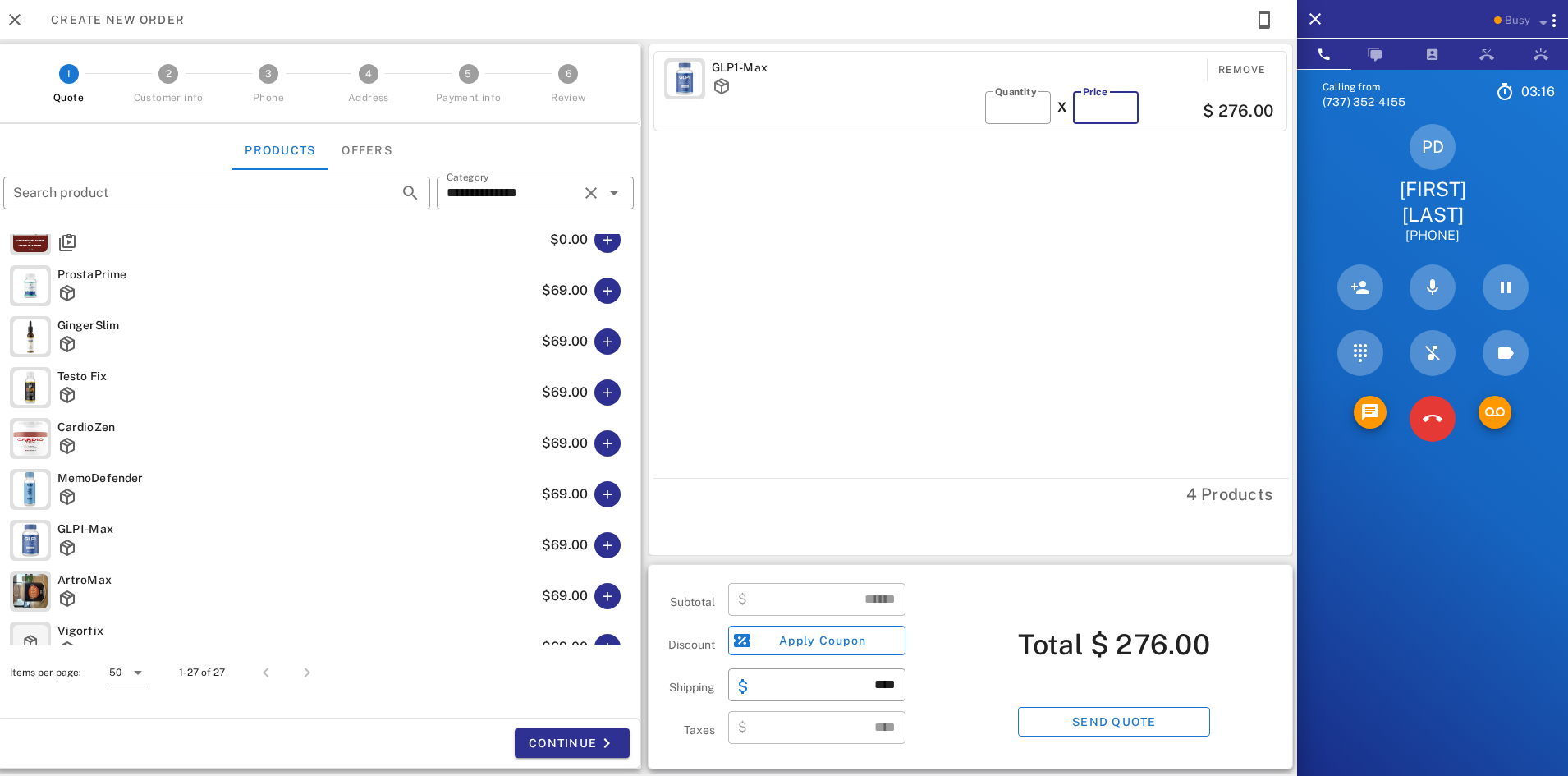 click on "**" at bounding box center (1106, 108) 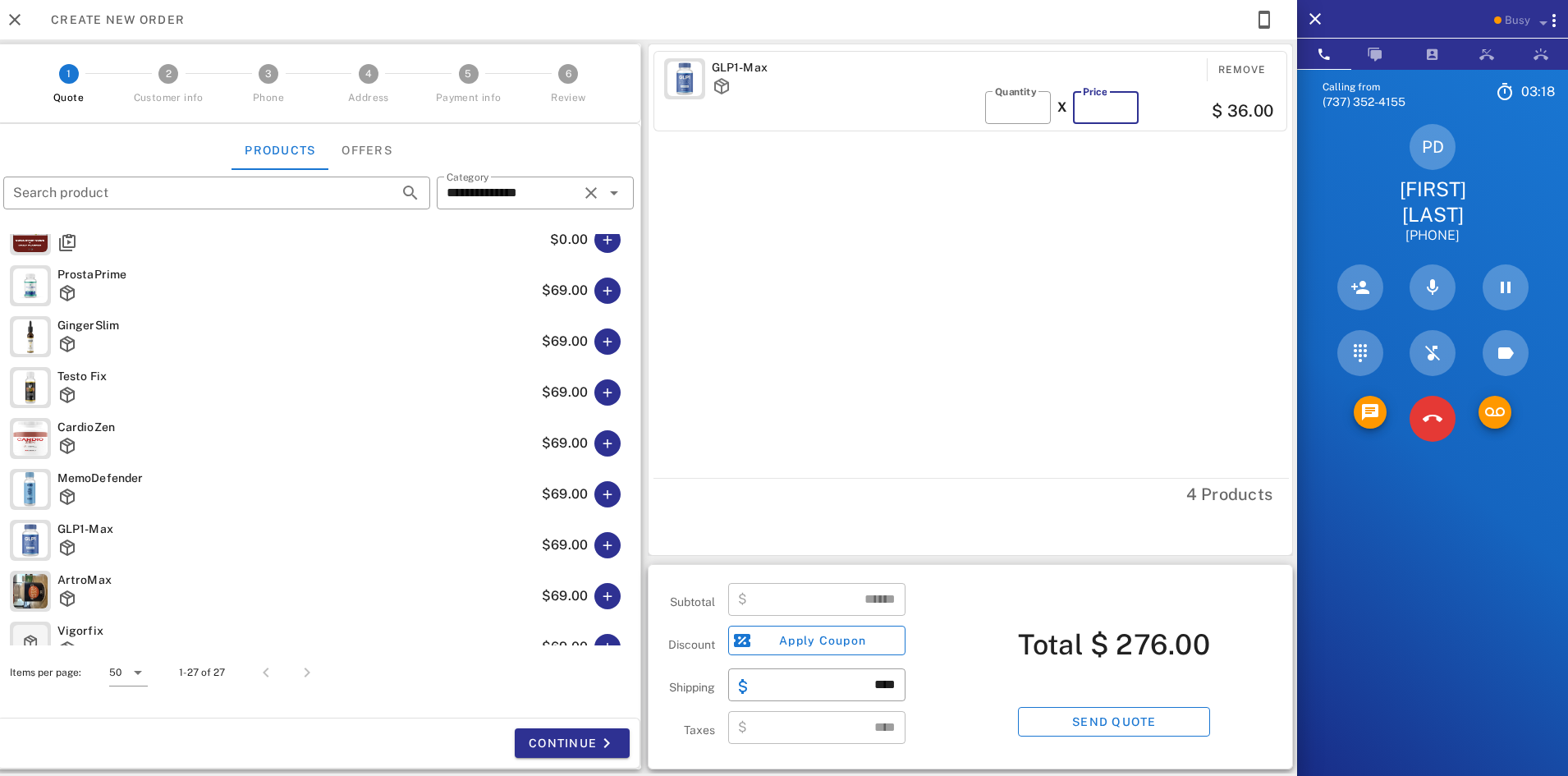 type on "**" 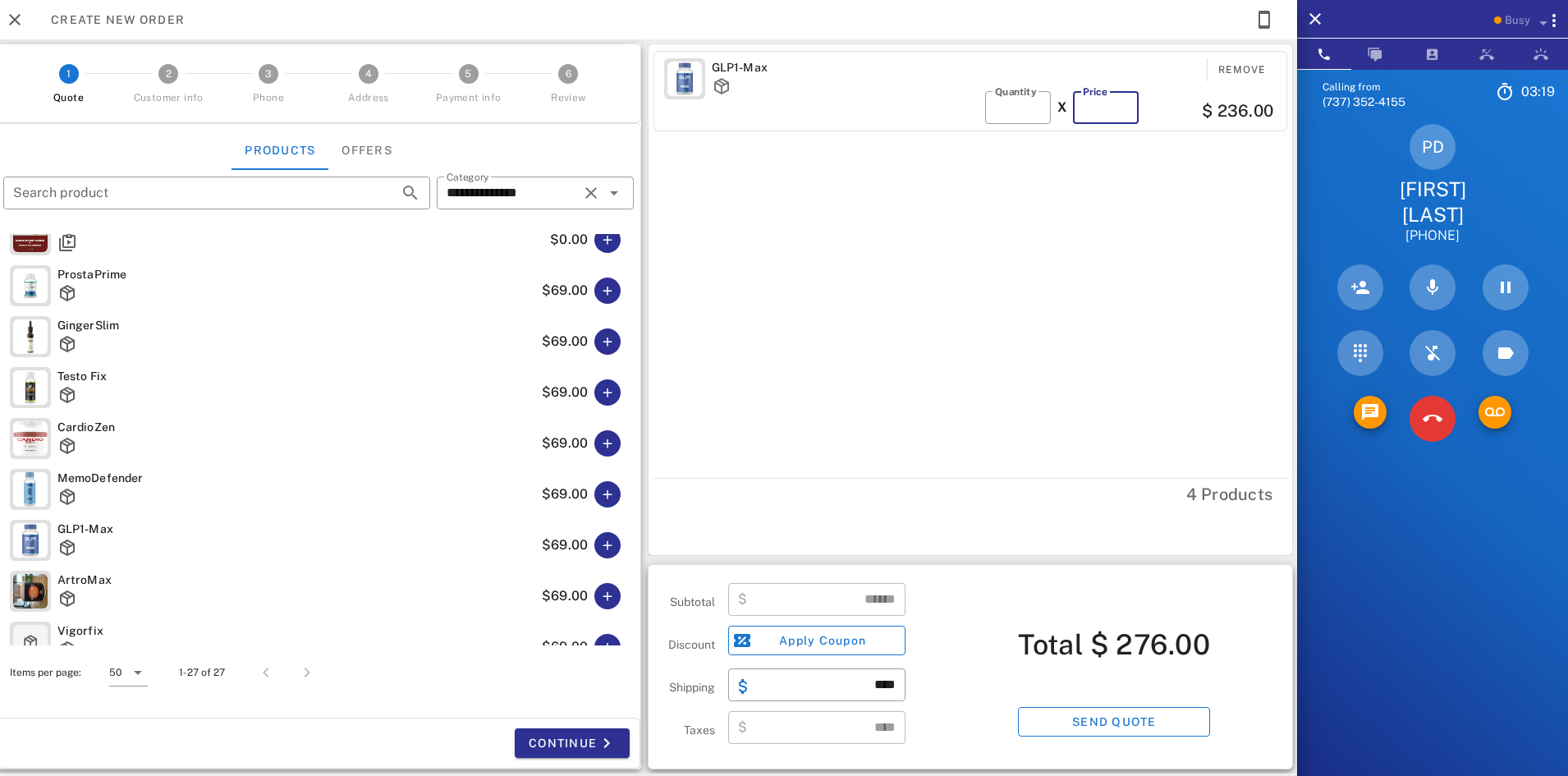 type on "******" 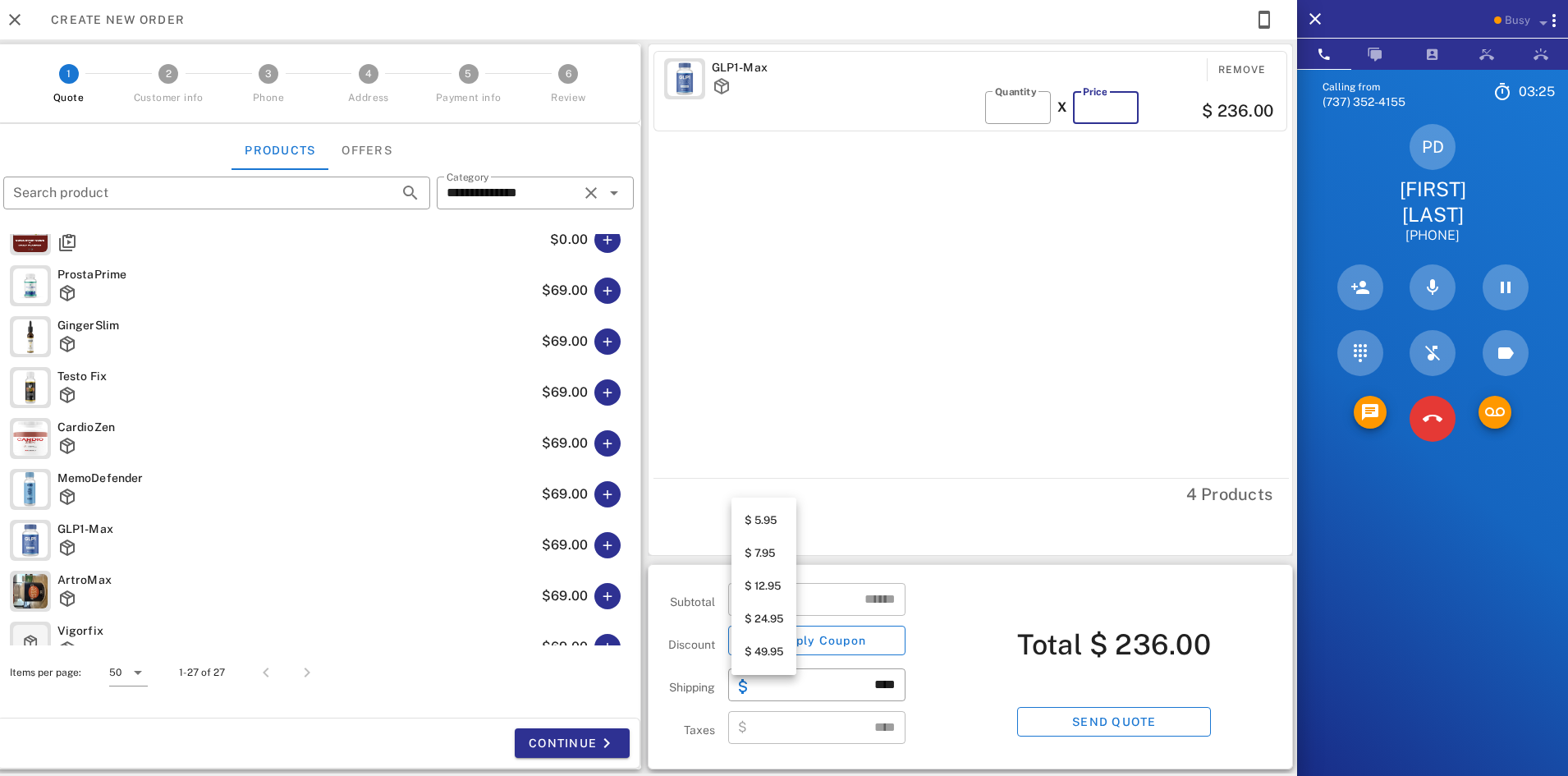 type on "**" 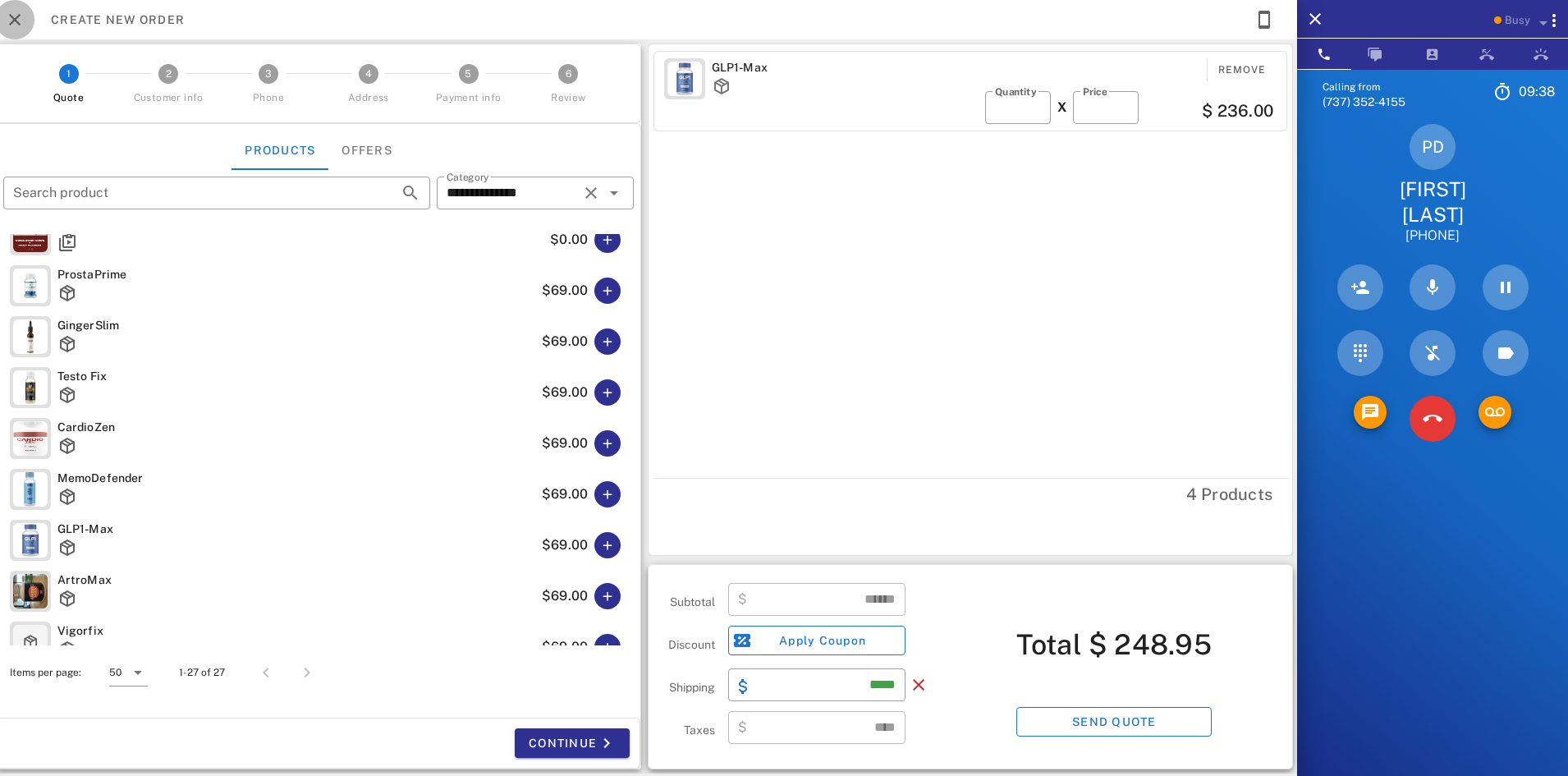 click at bounding box center [15, 20] 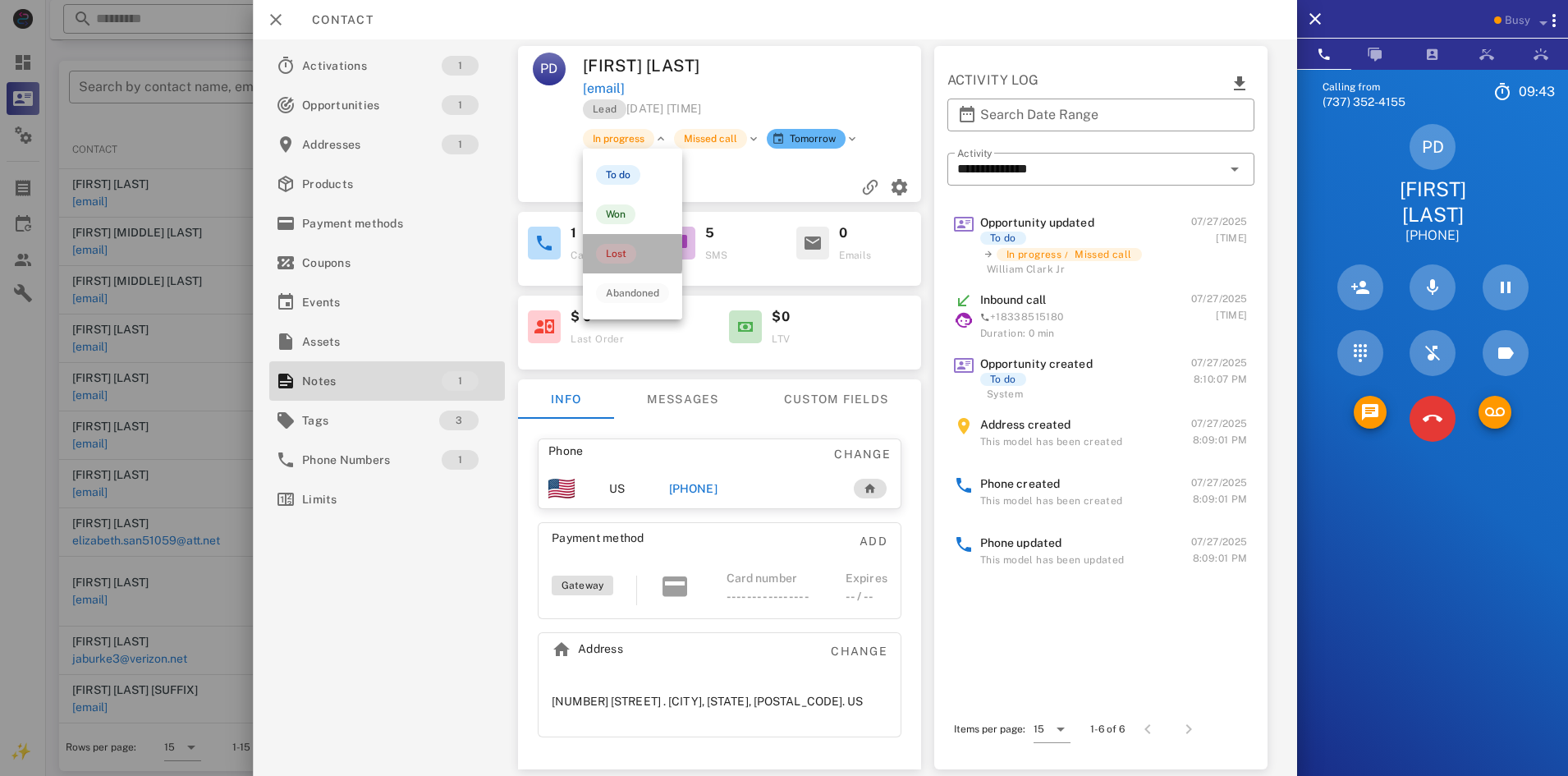 click on "Lost" at bounding box center [616, 254] 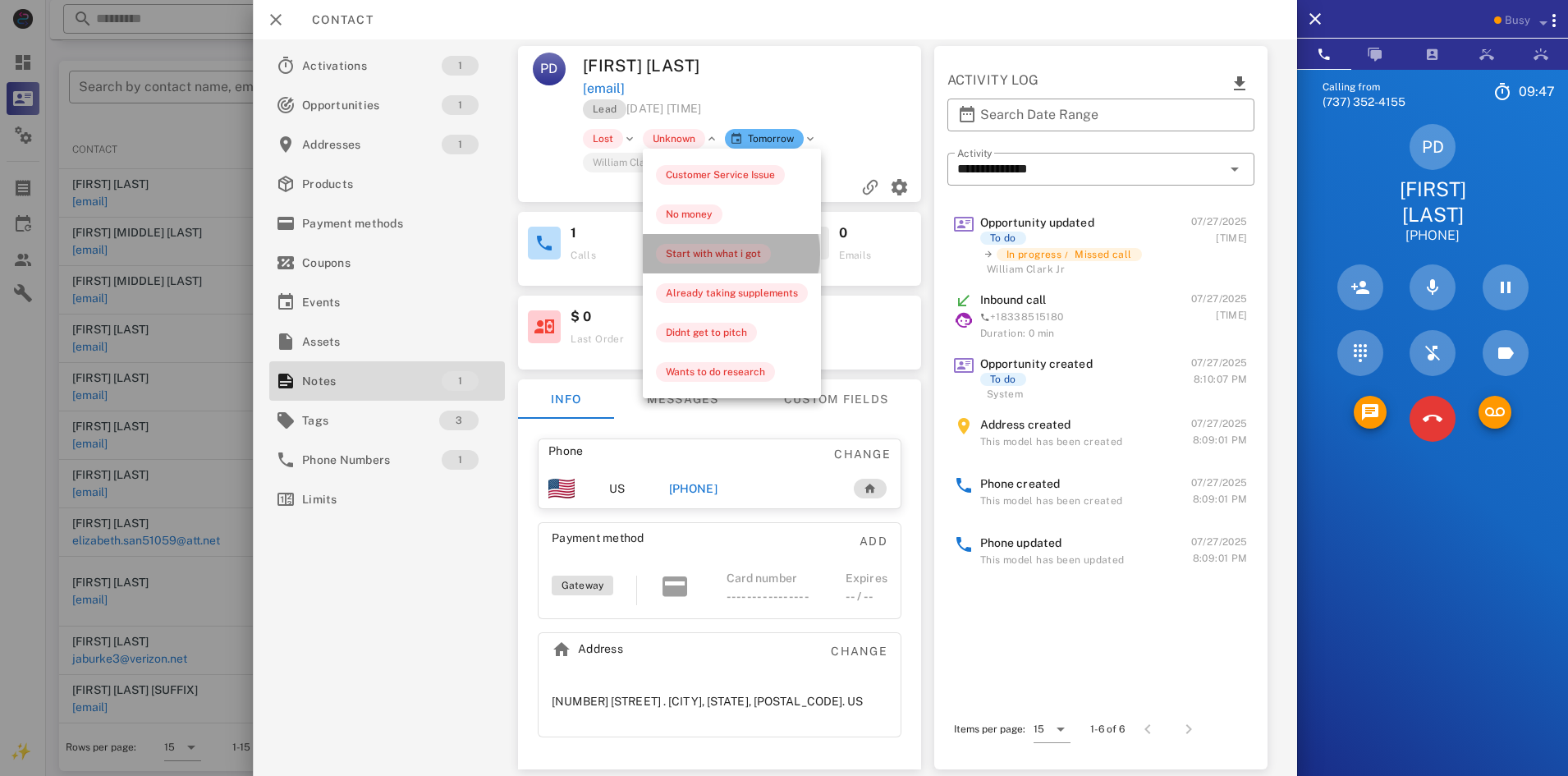 click on "Start with what i got" at bounding box center [713, 254] 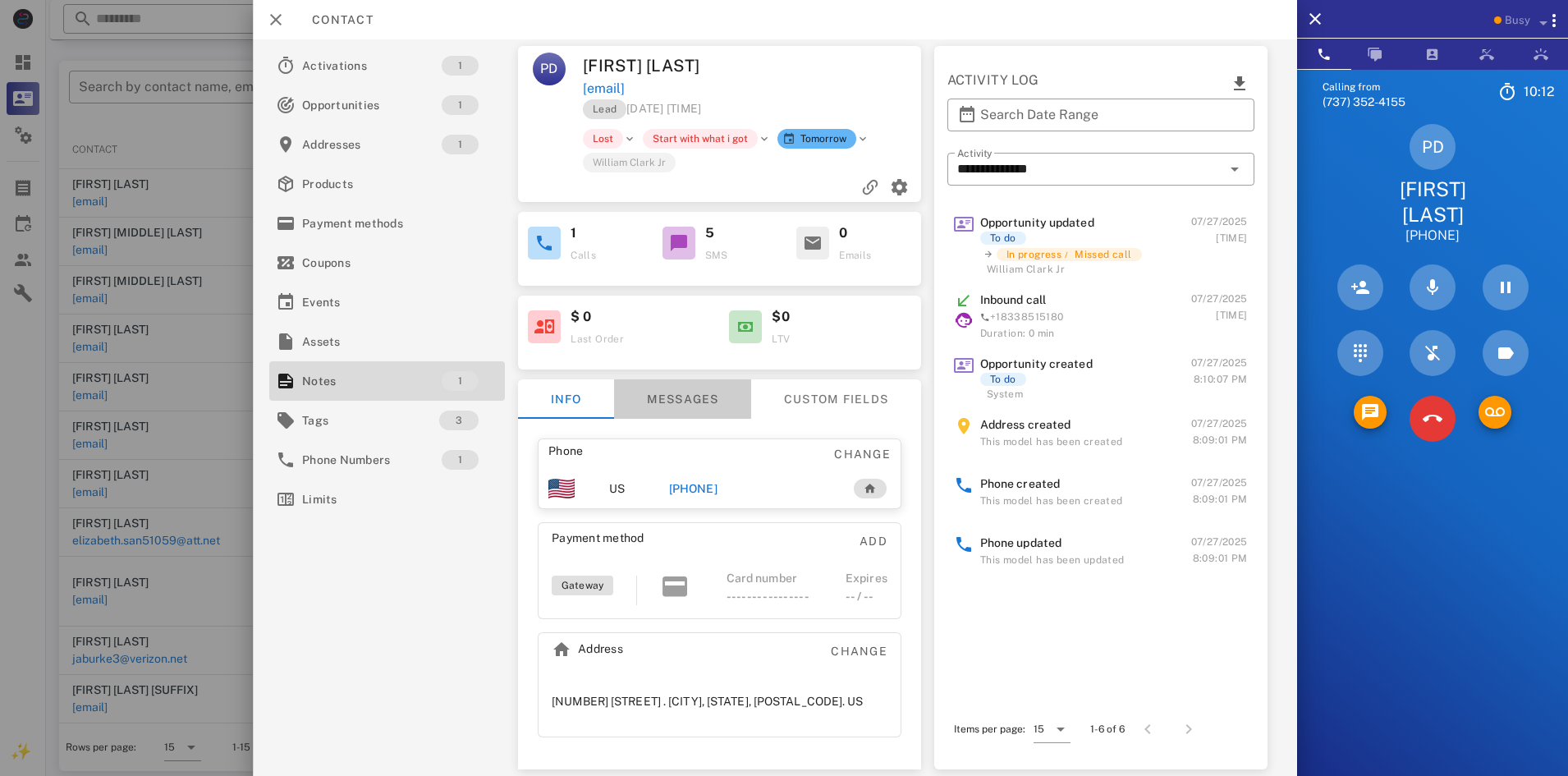 click on "Messages" at bounding box center [682, 399] 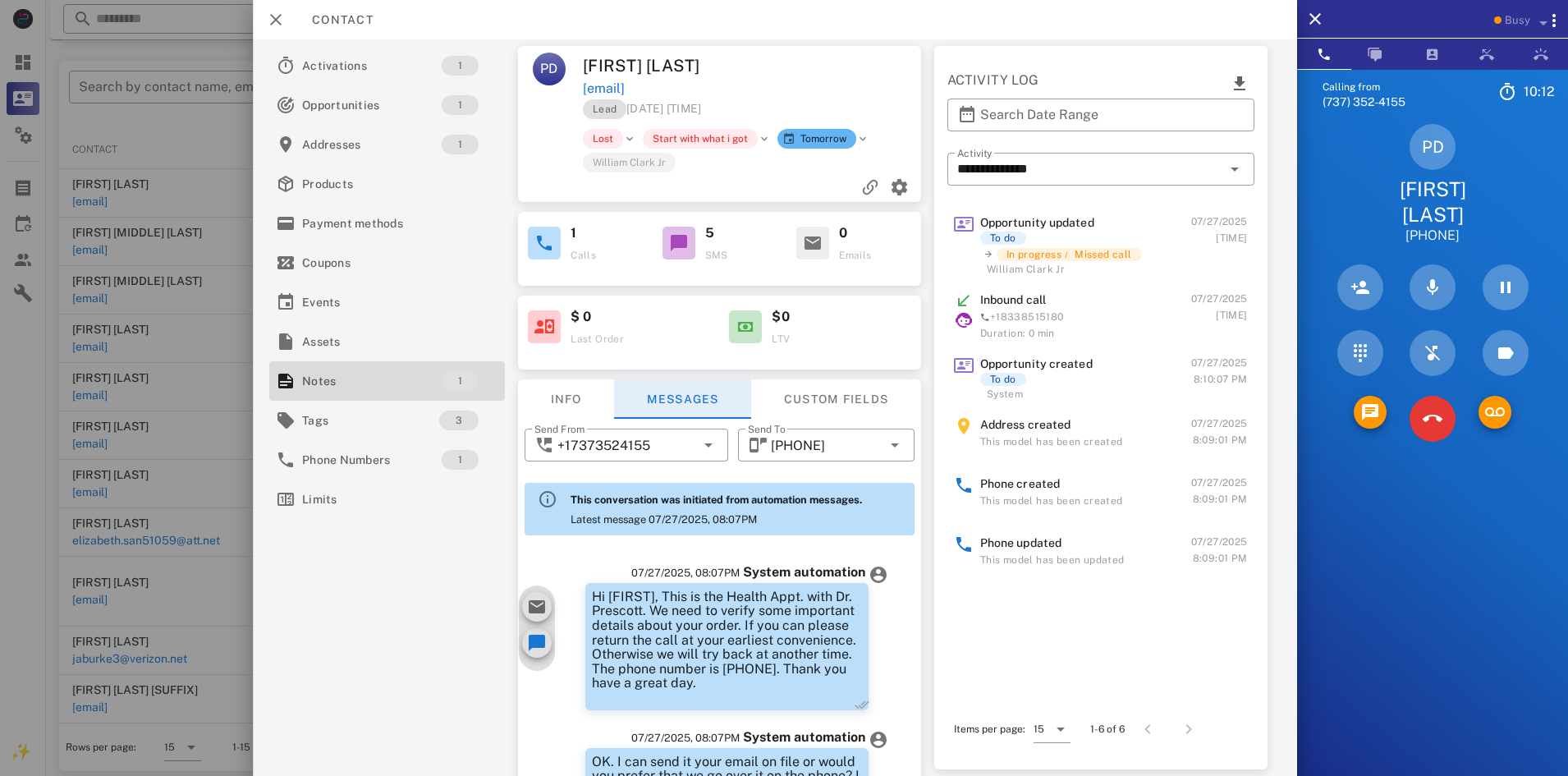 scroll, scrollTop: 374, scrollLeft: 0, axis: vertical 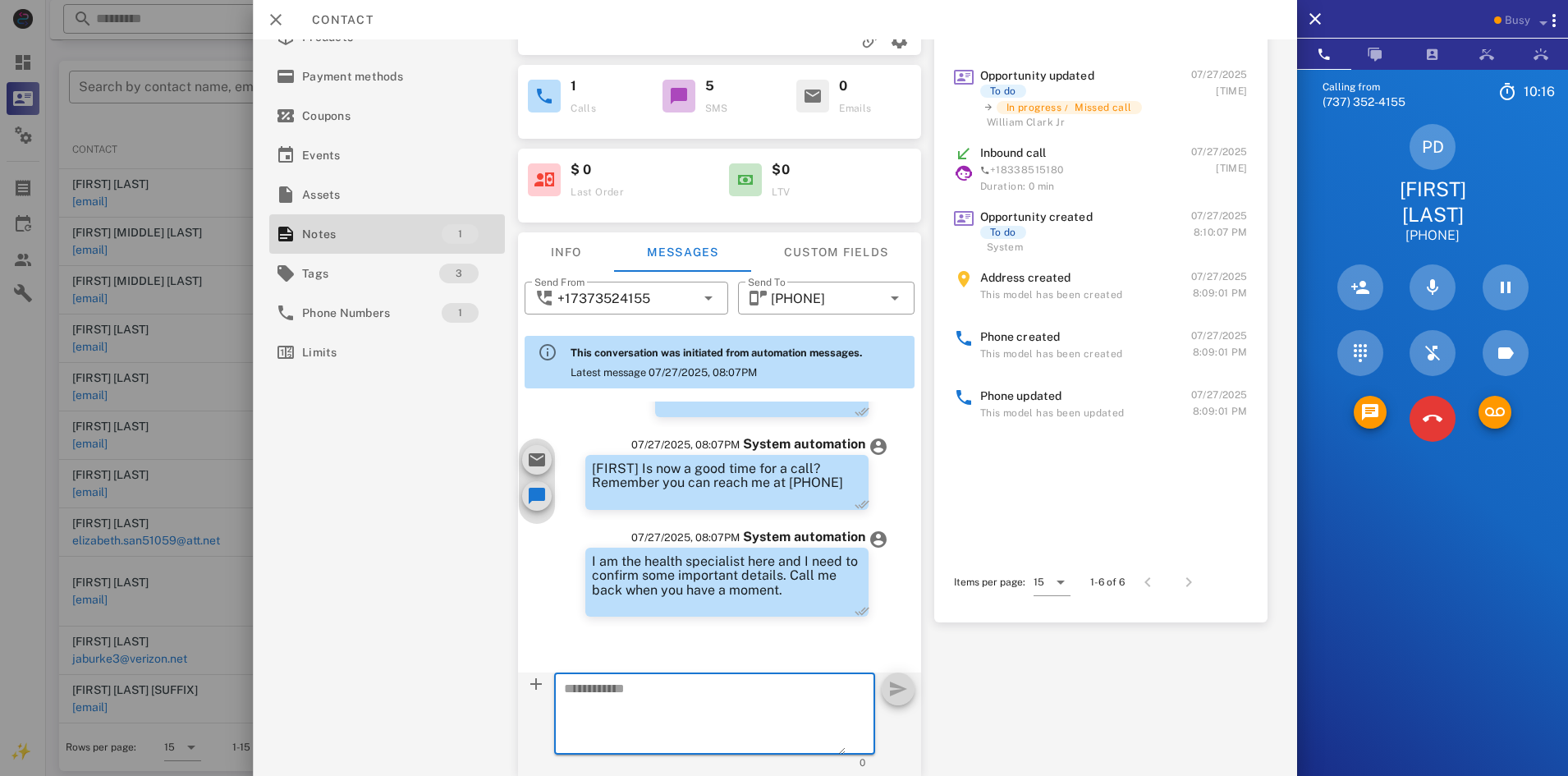 click at bounding box center [704, 716] 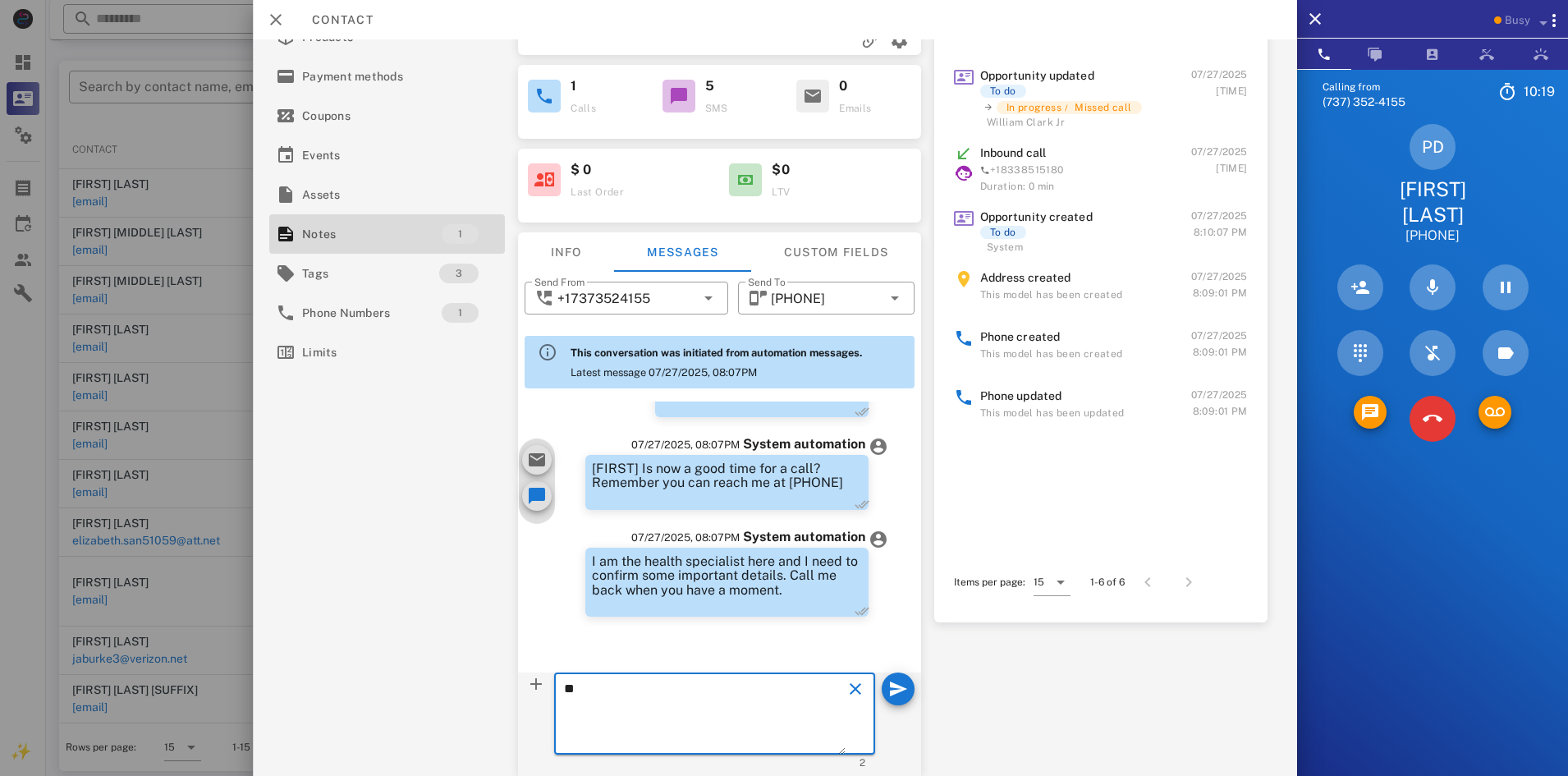 type on "*" 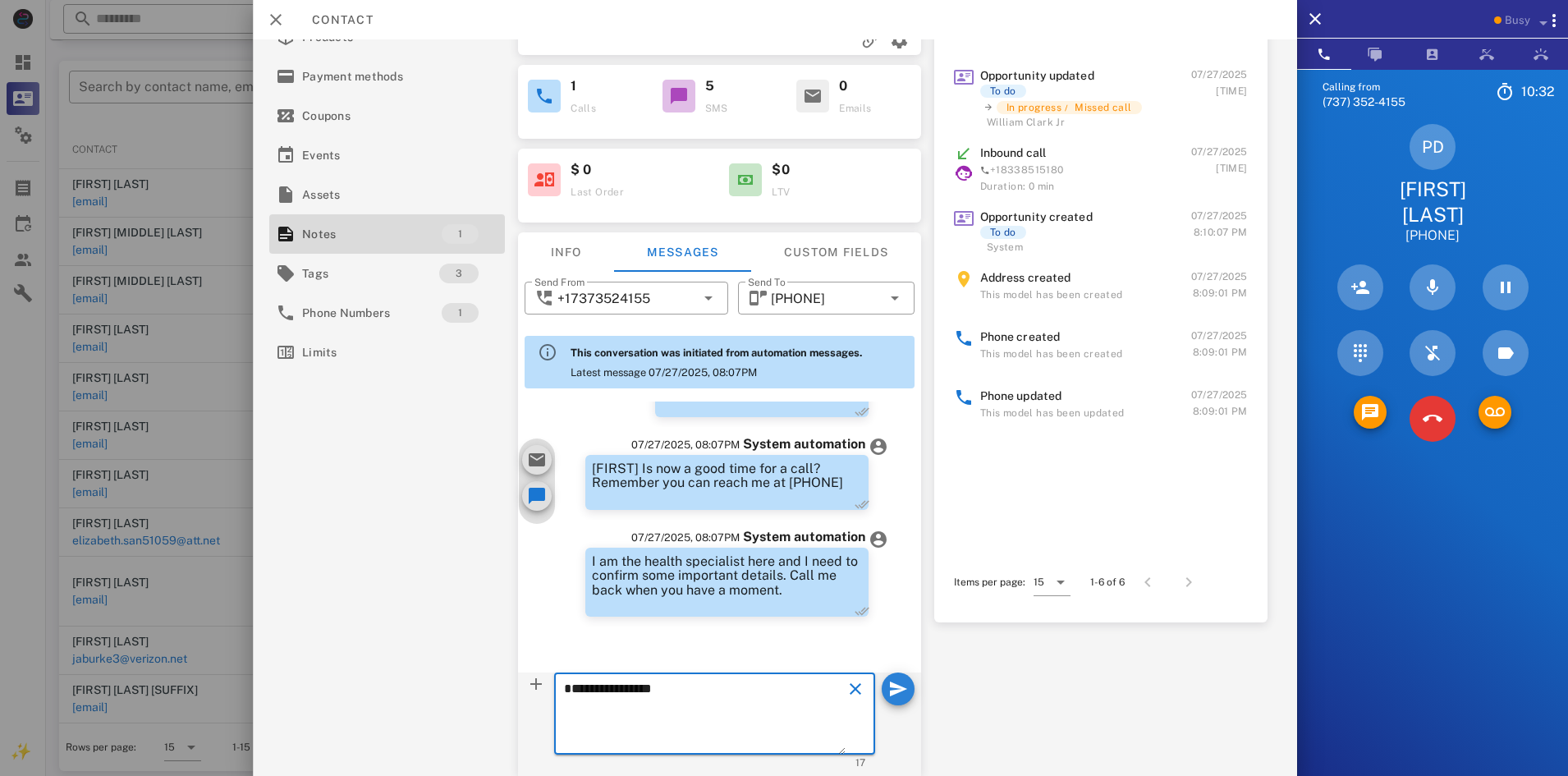 type on "**********" 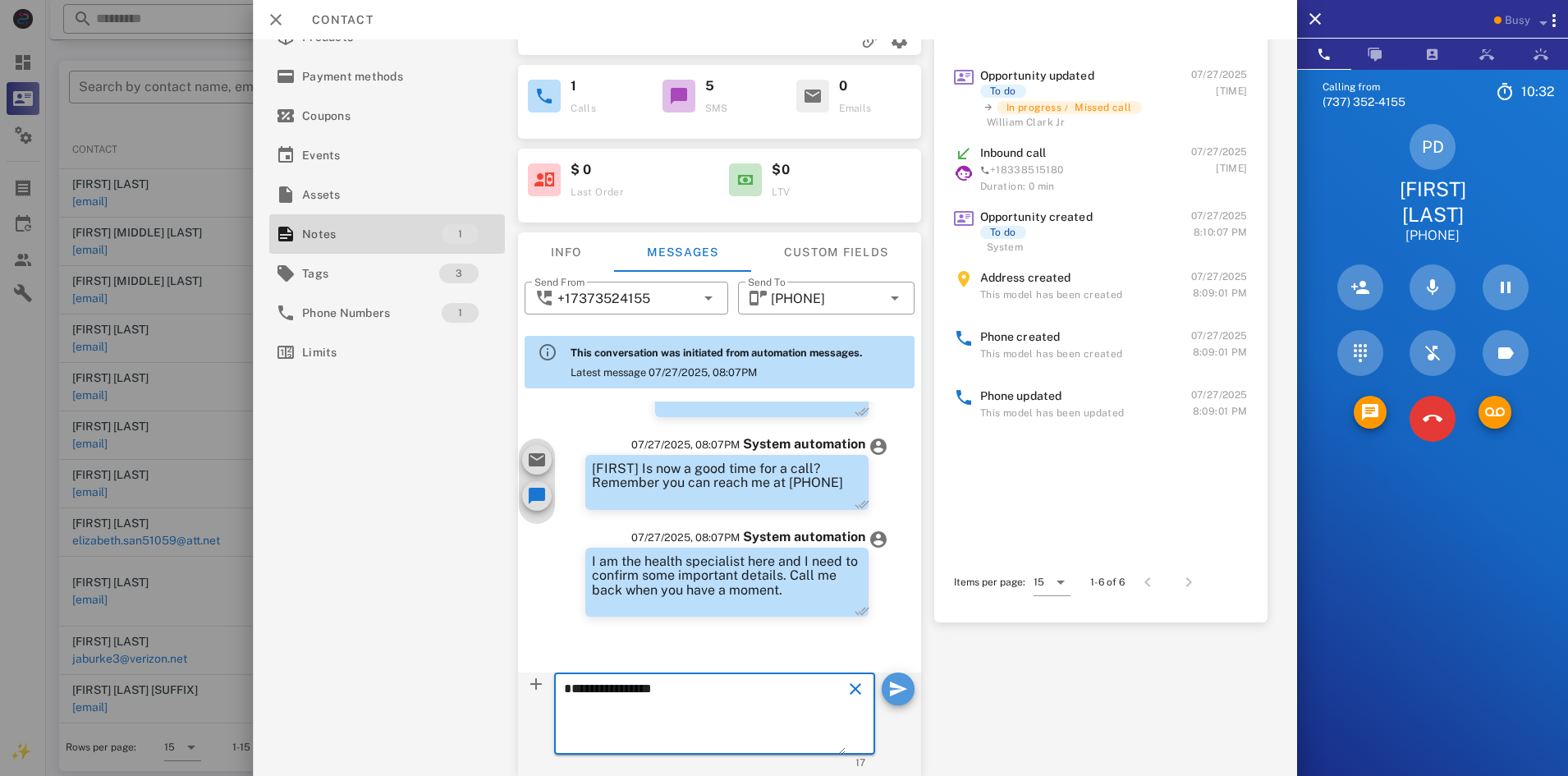 click at bounding box center (898, 689) 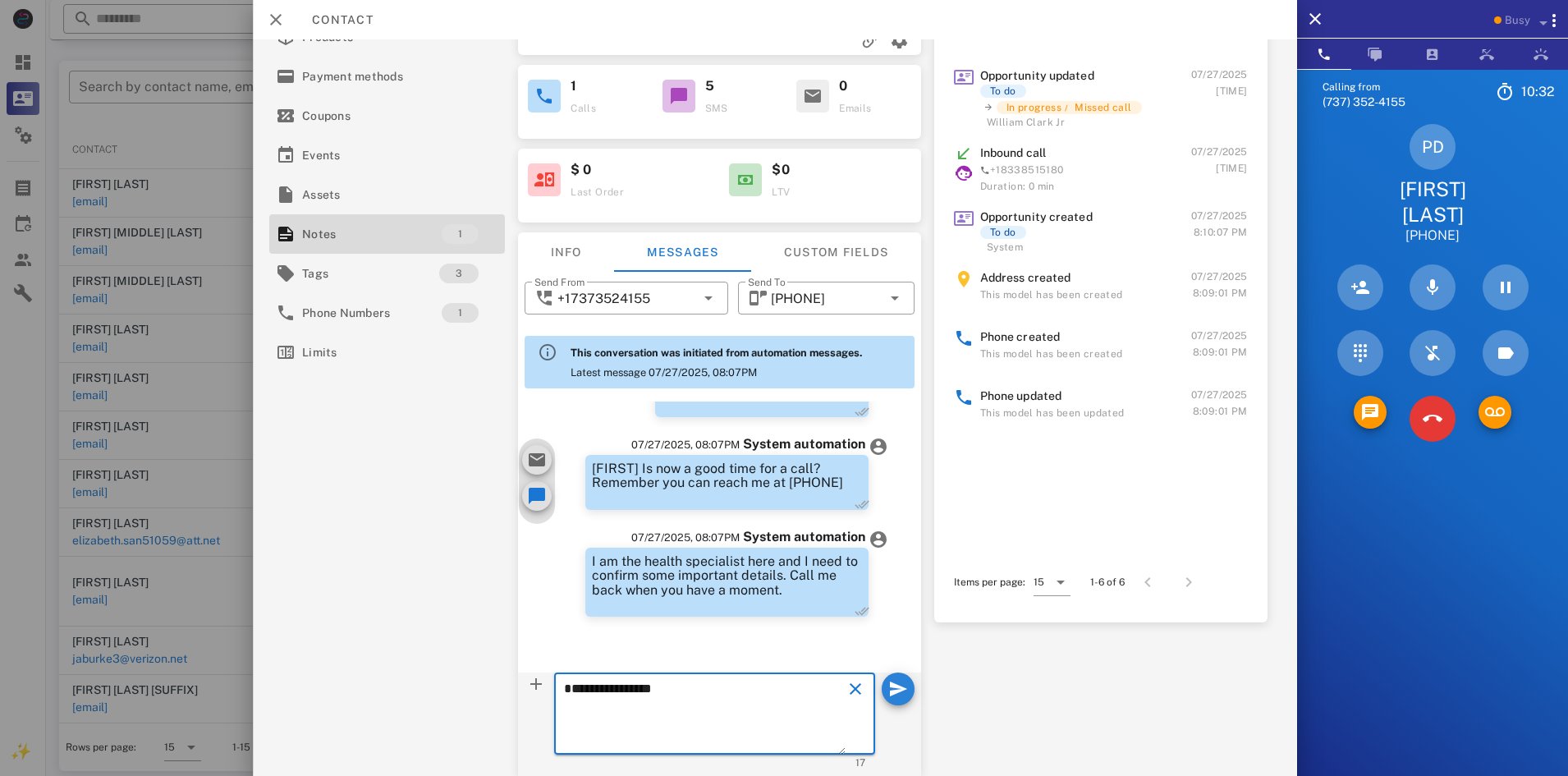 type 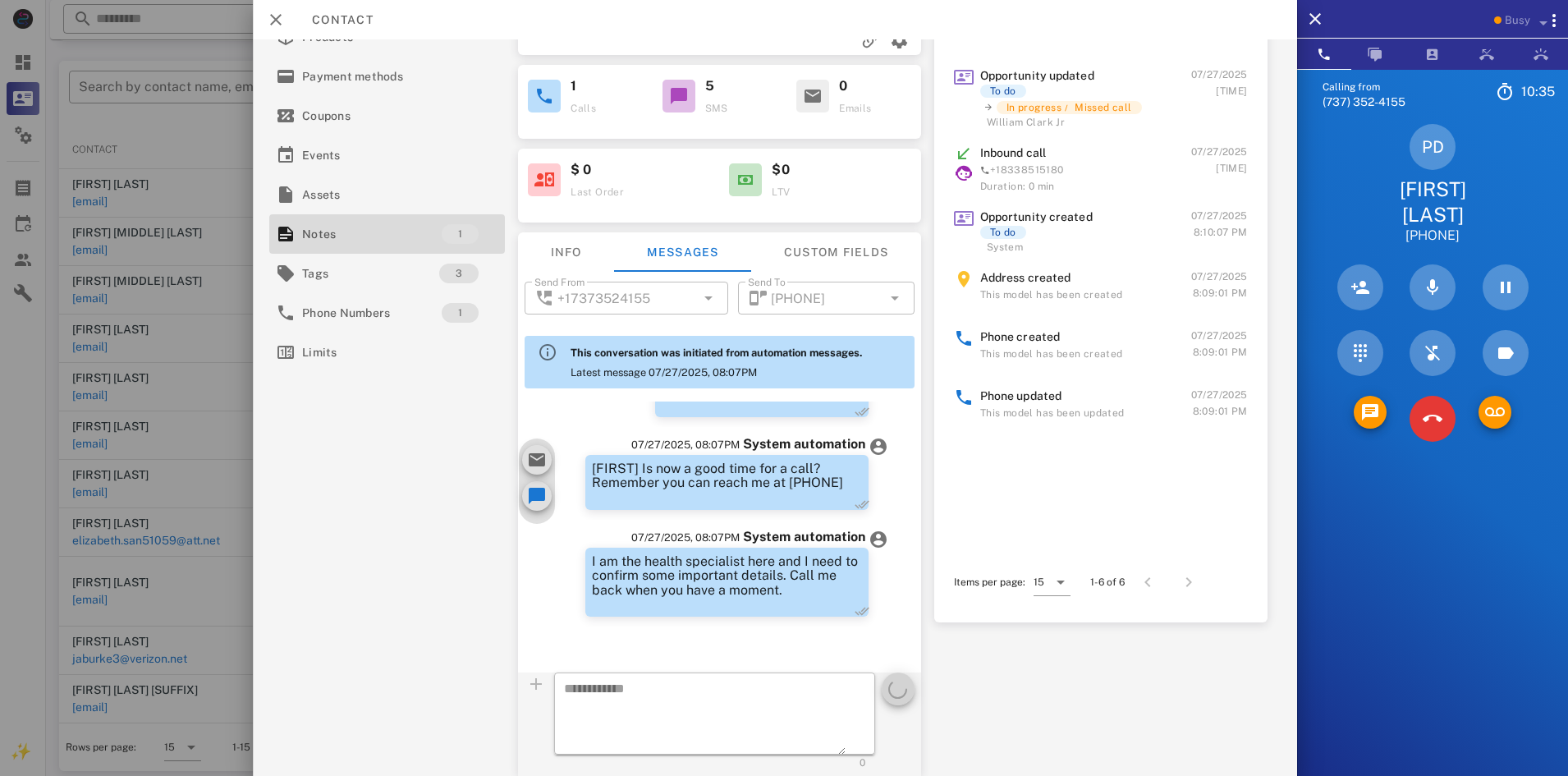 scroll, scrollTop: 452, scrollLeft: 0, axis: vertical 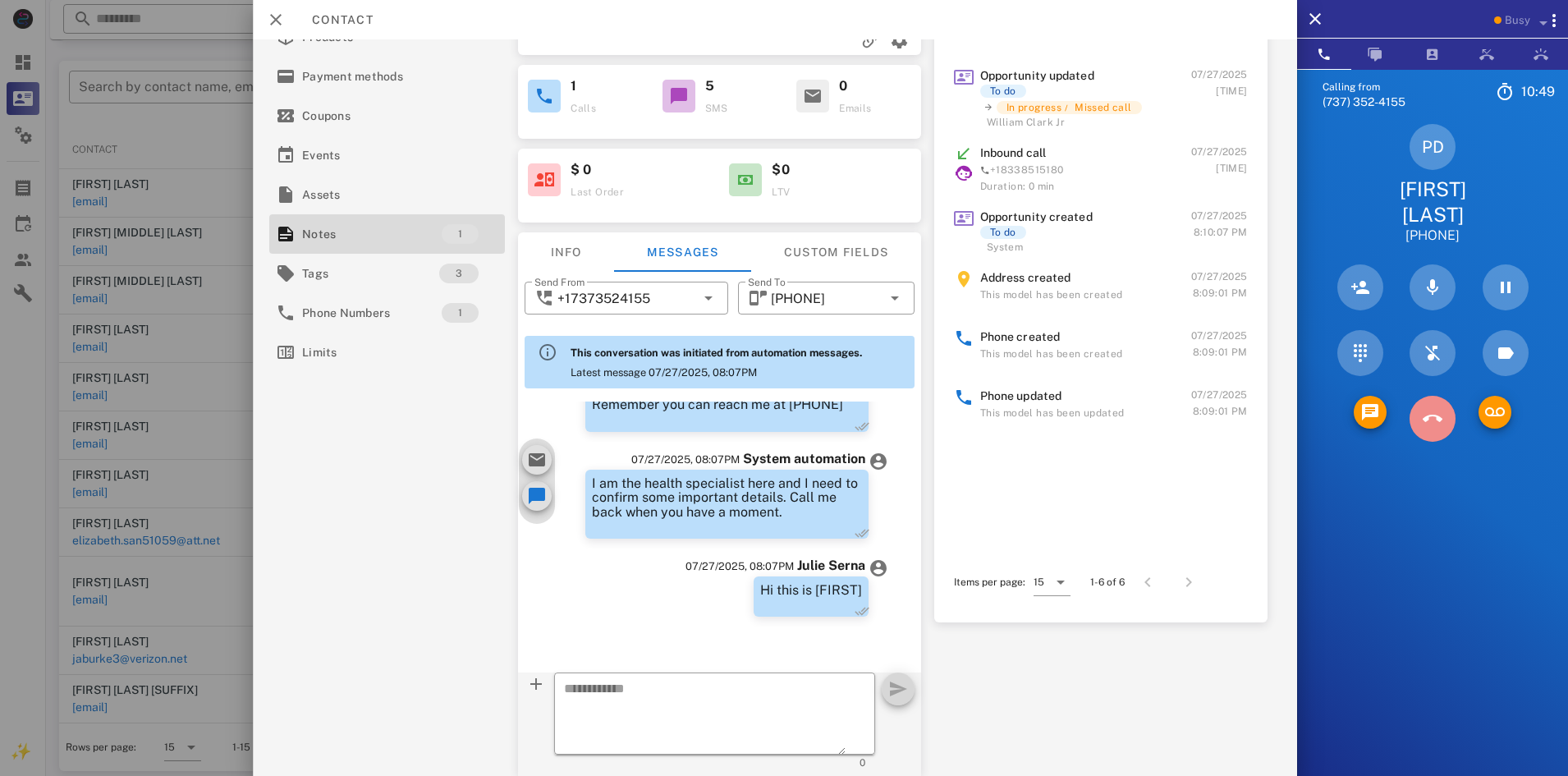 click at bounding box center (1433, 419) 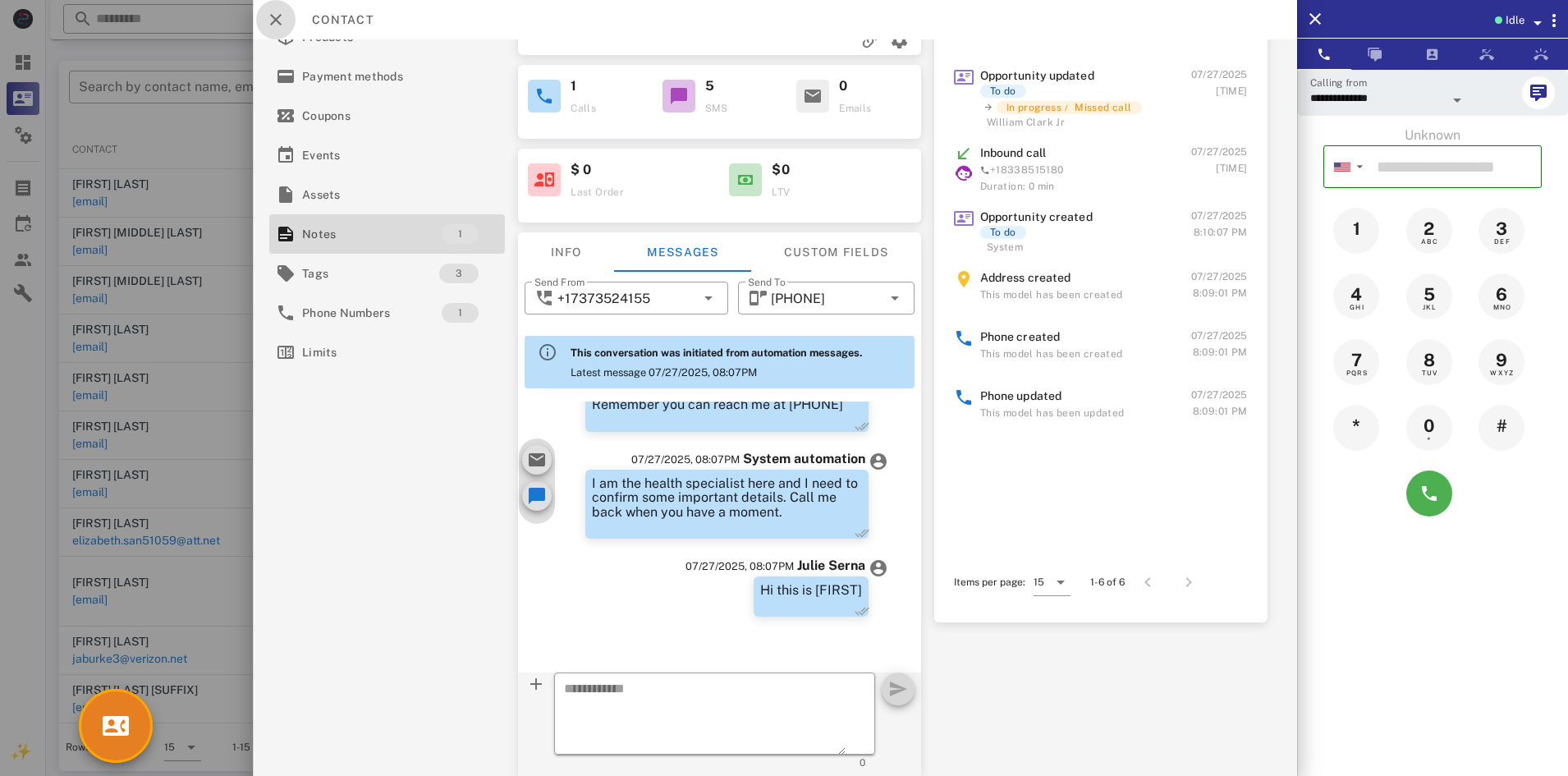 click at bounding box center (276, 20) 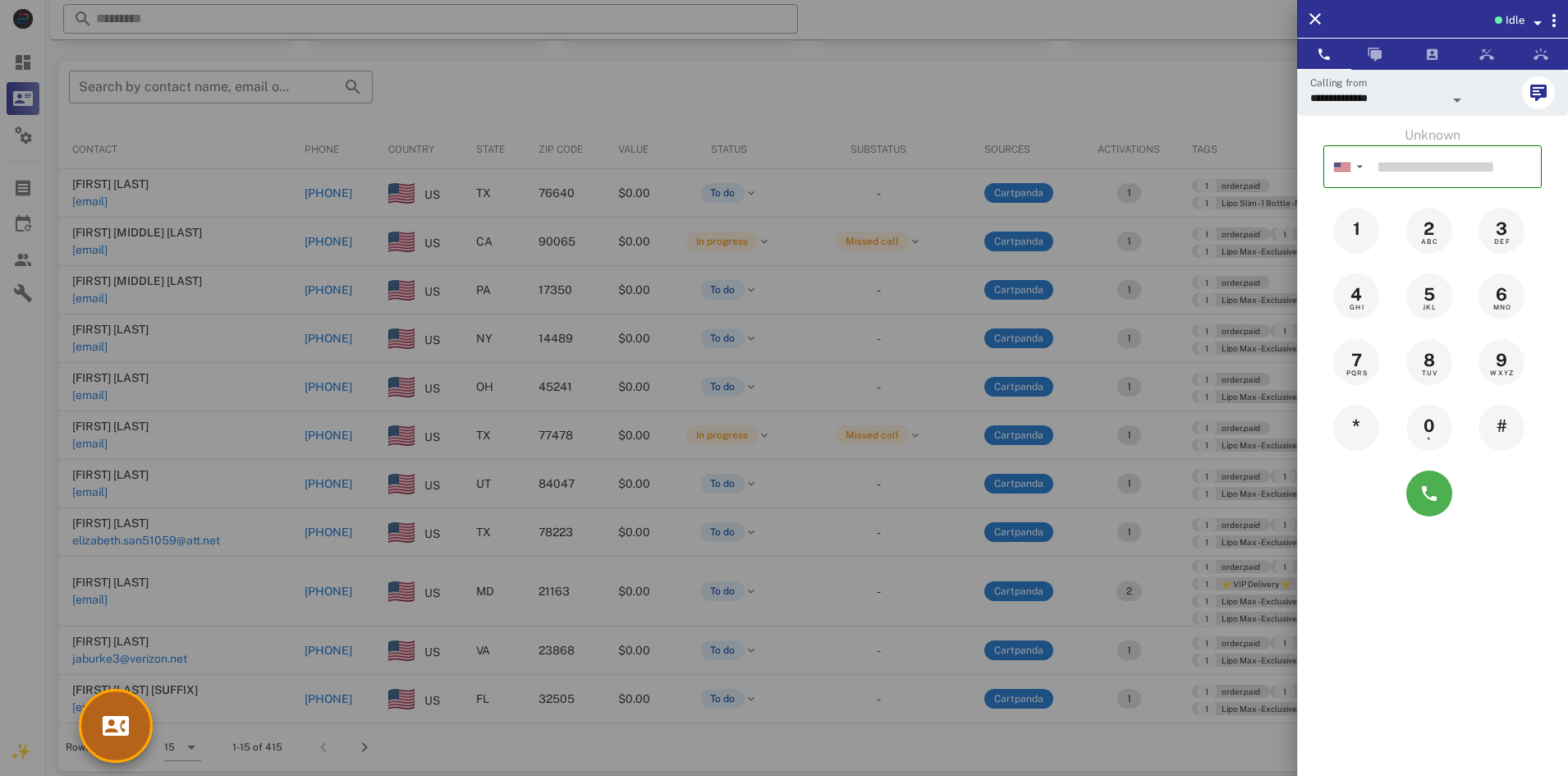 click at bounding box center [116, 726] 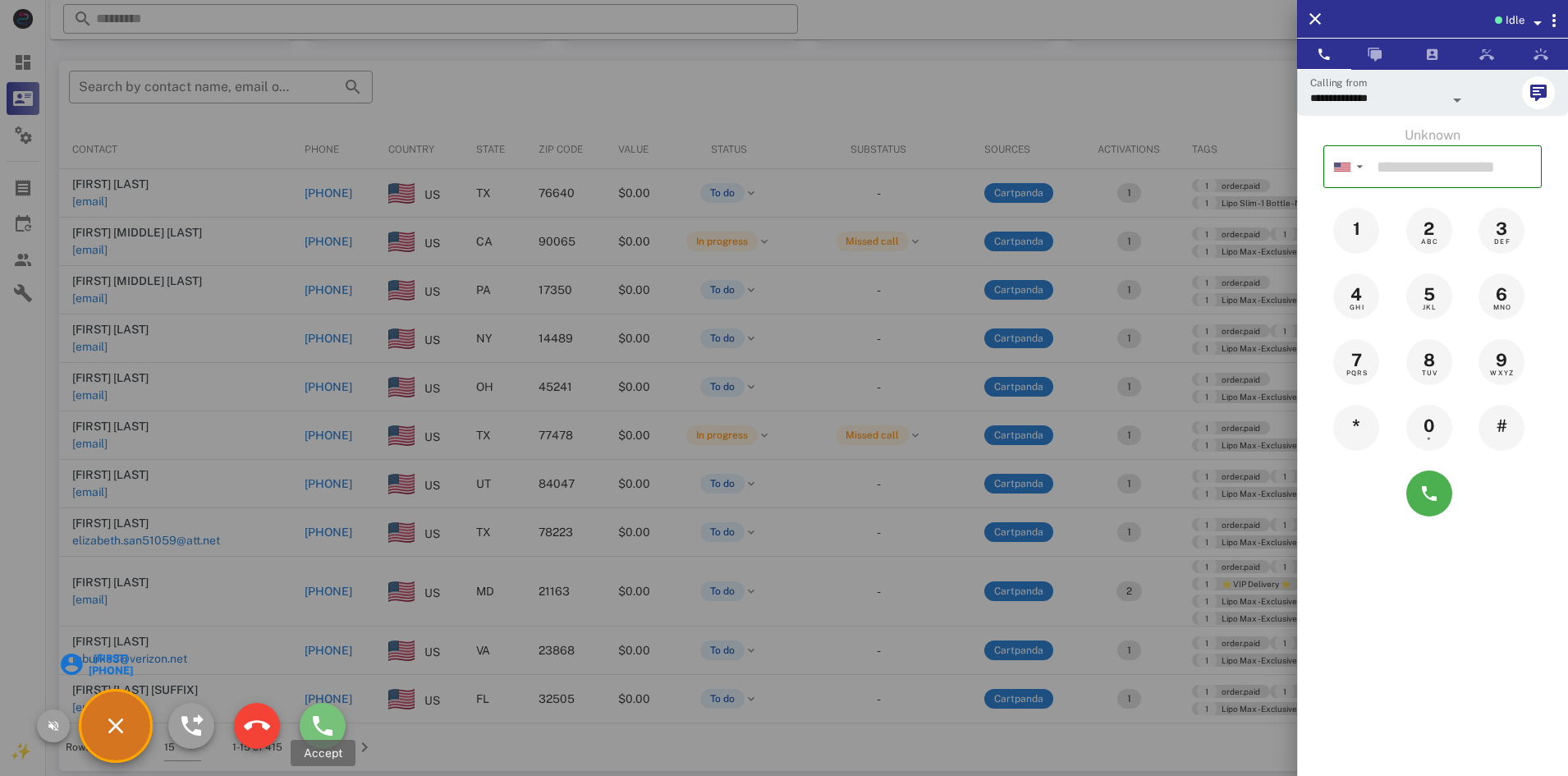 click at bounding box center [323, 726] 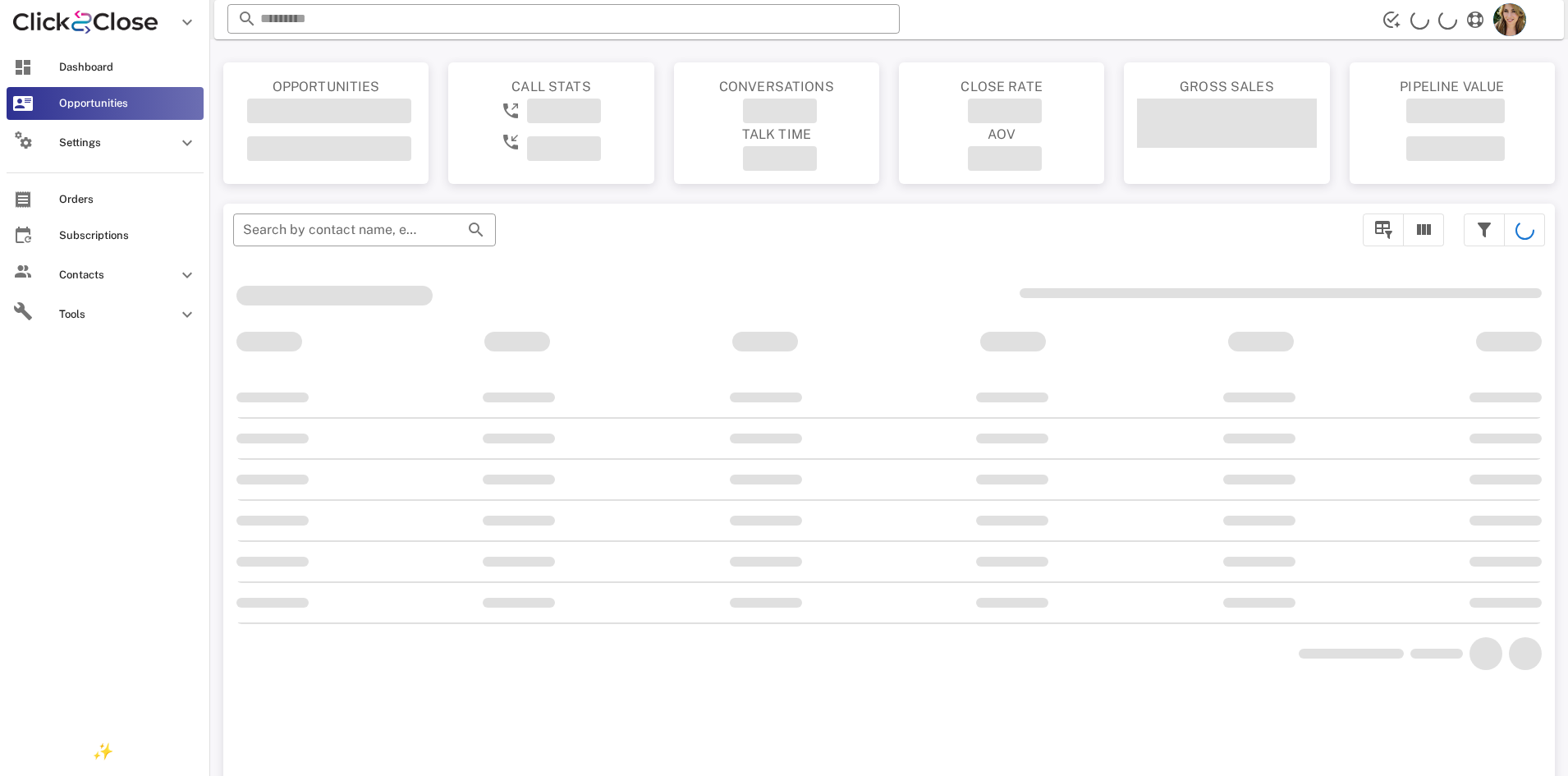 scroll, scrollTop: 151, scrollLeft: 0, axis: vertical 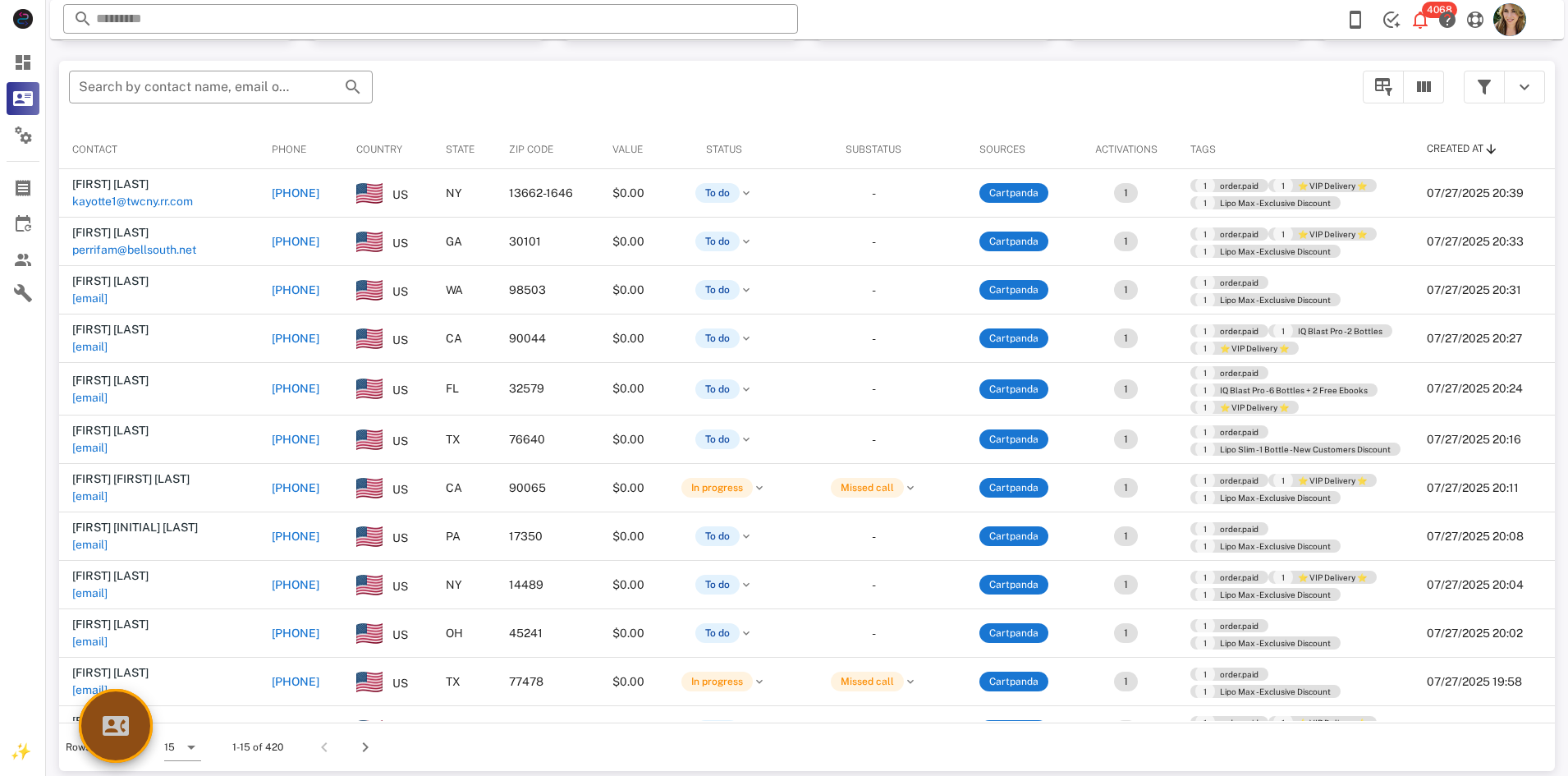 click at bounding box center (116, 726) 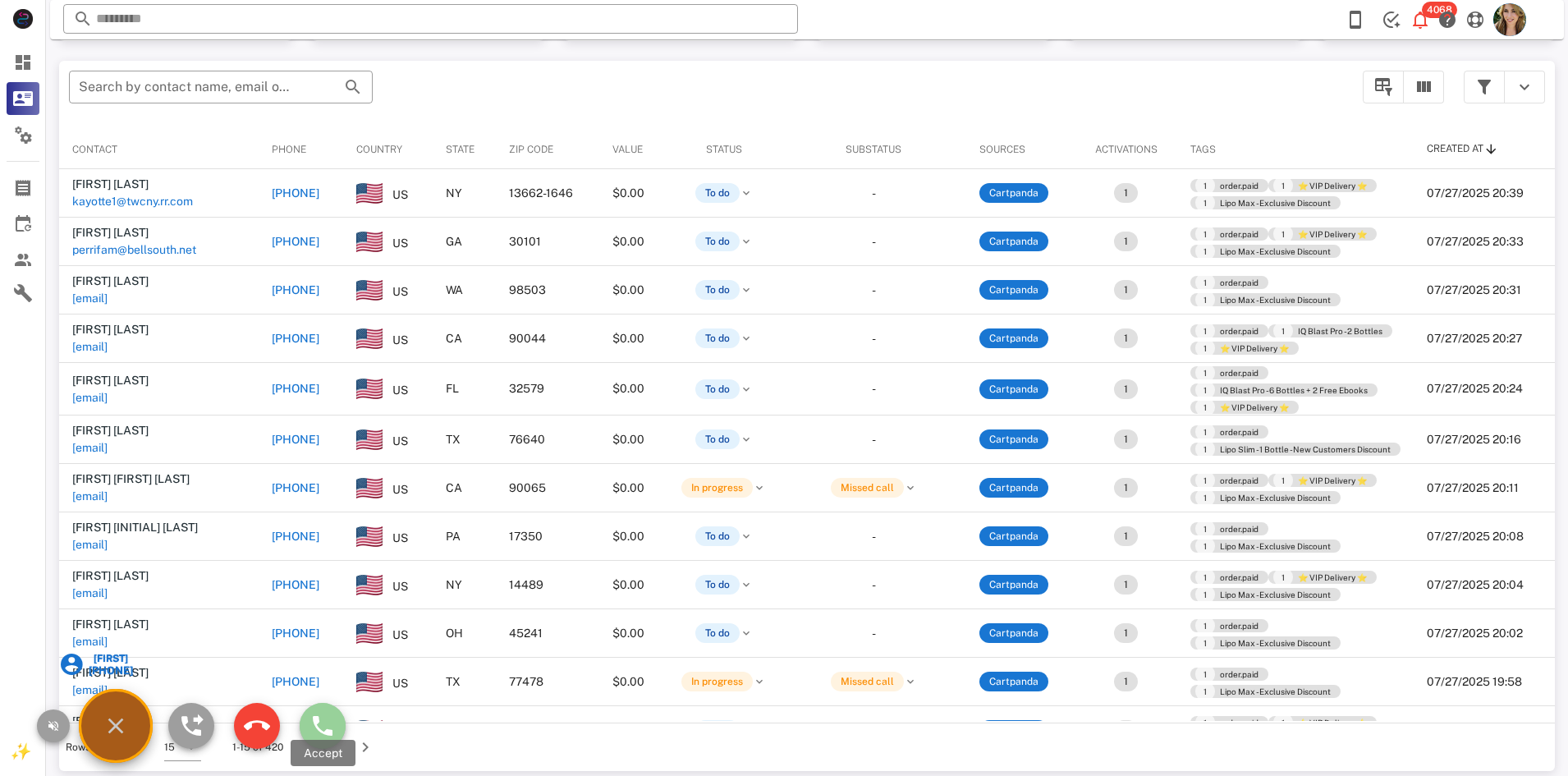 click at bounding box center (323, 726) 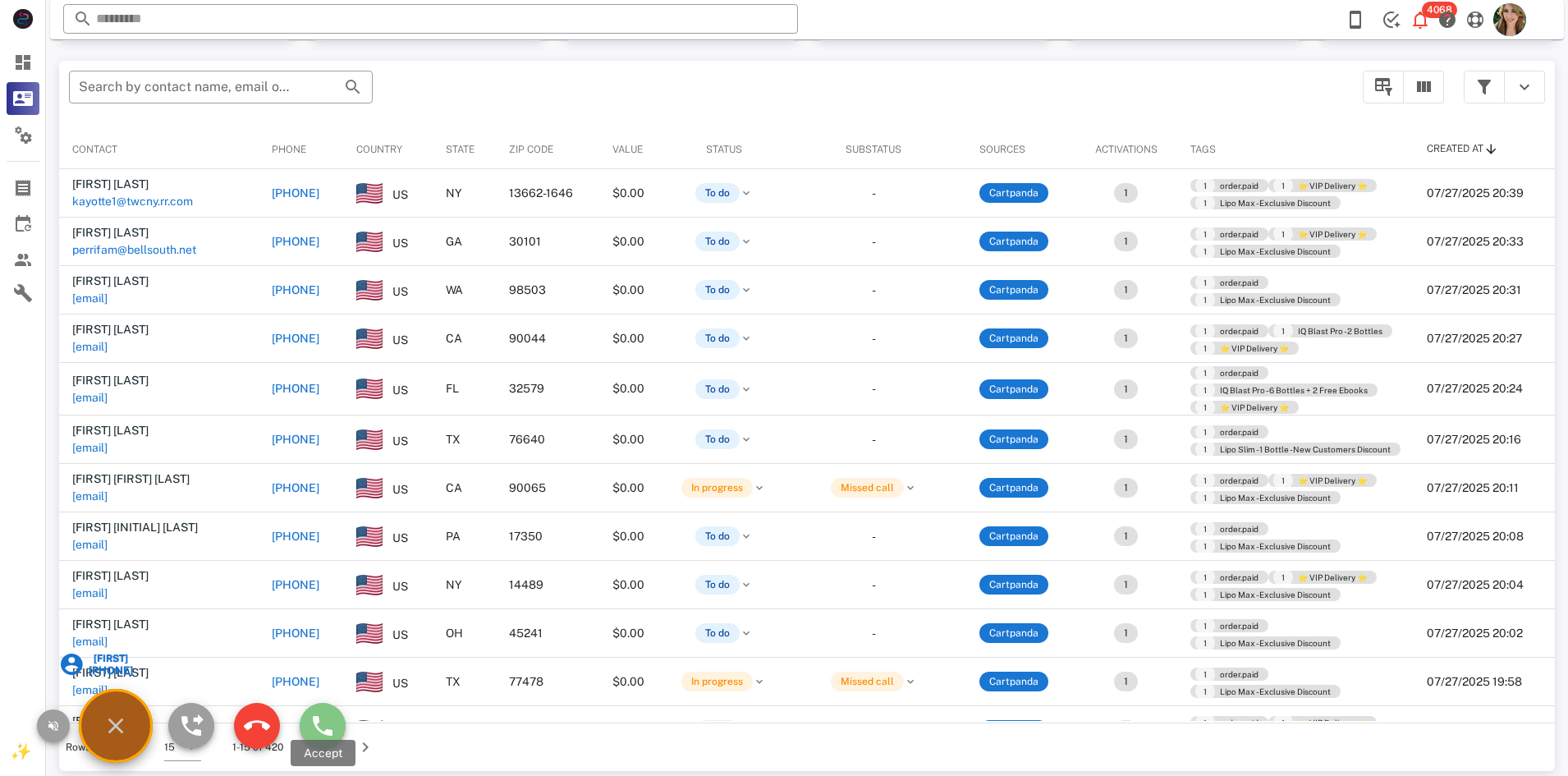 type on "**********" 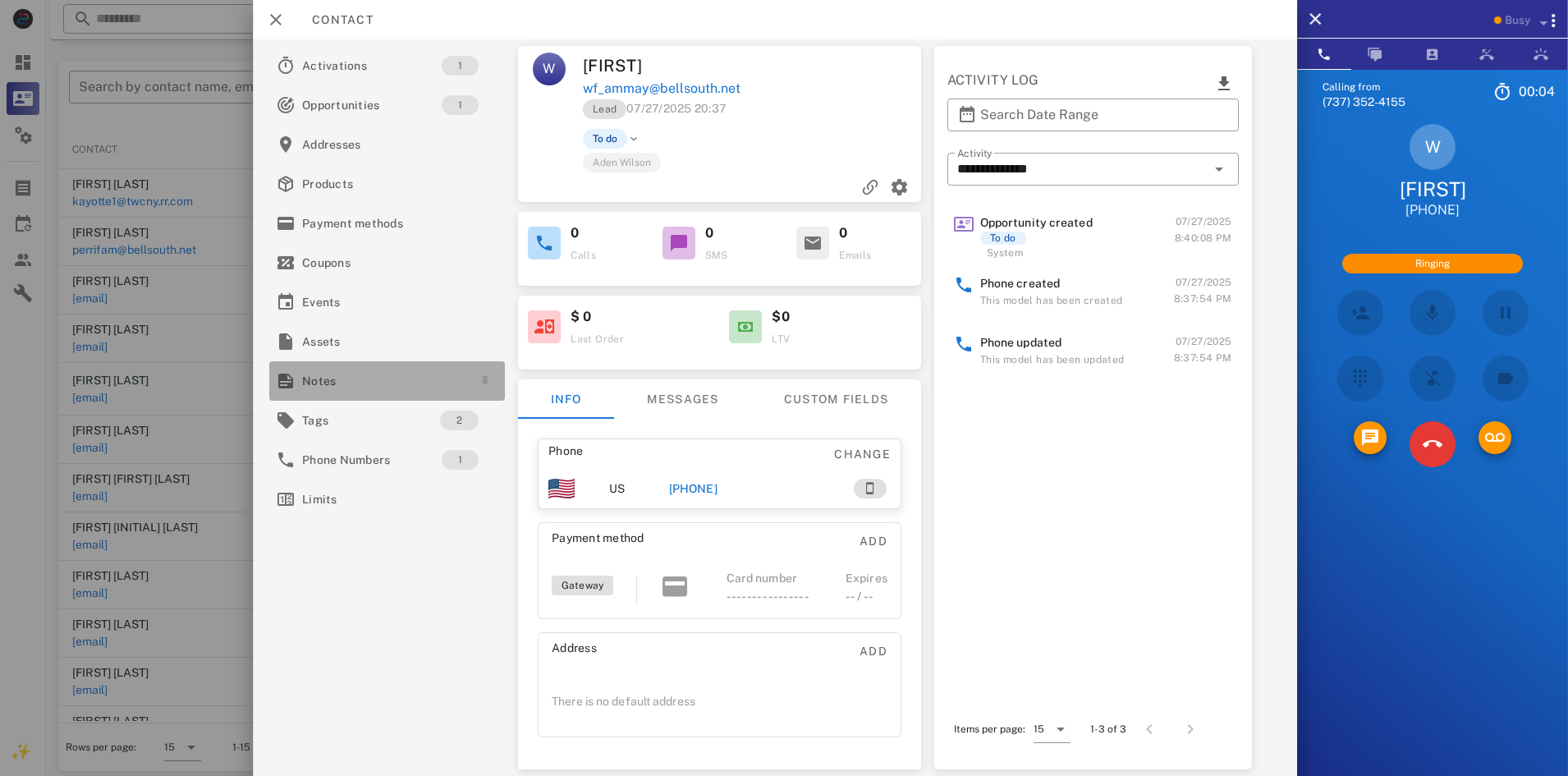click on "Notes" at bounding box center [383, 381] 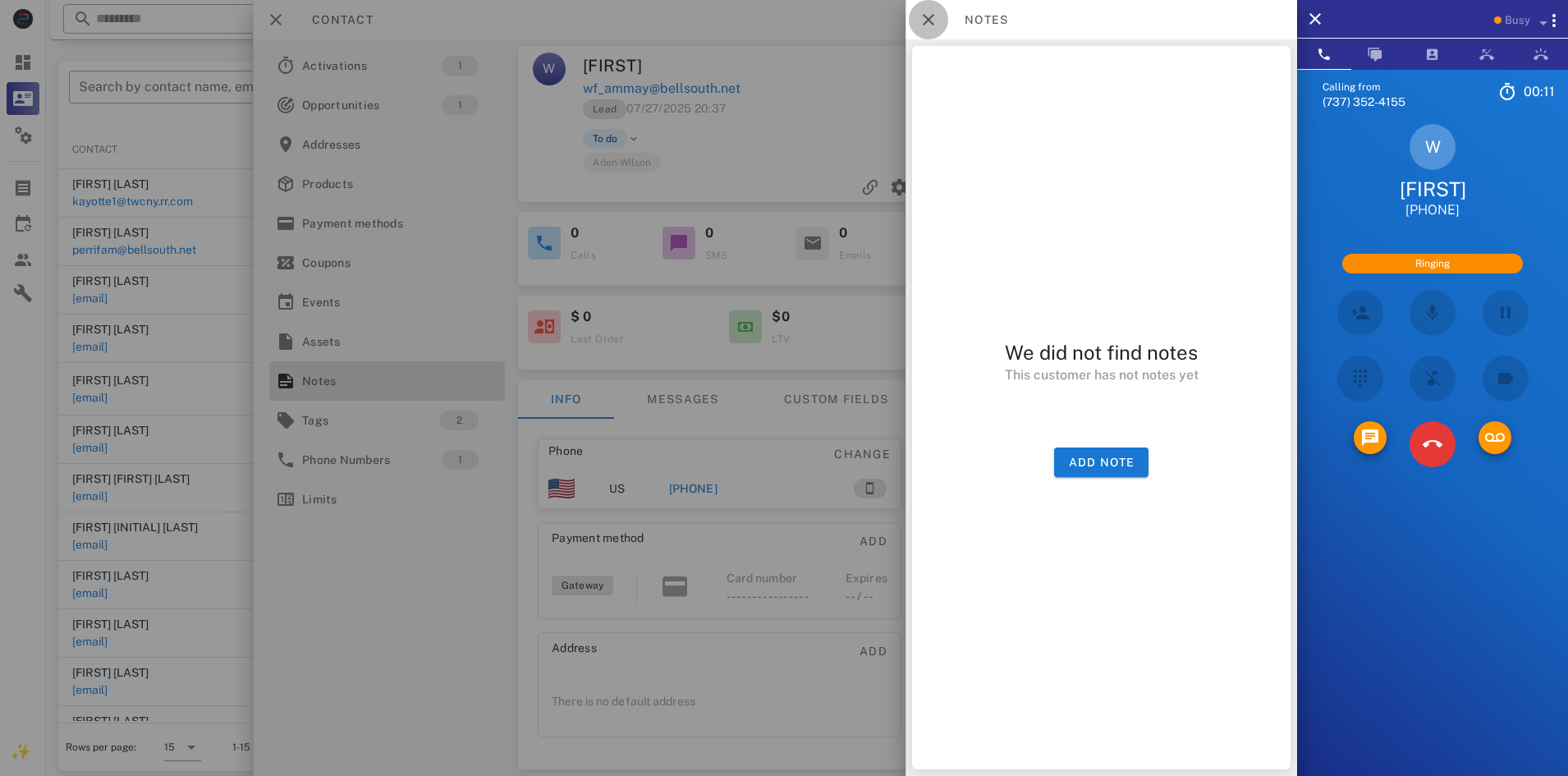 click at bounding box center (928, 20) 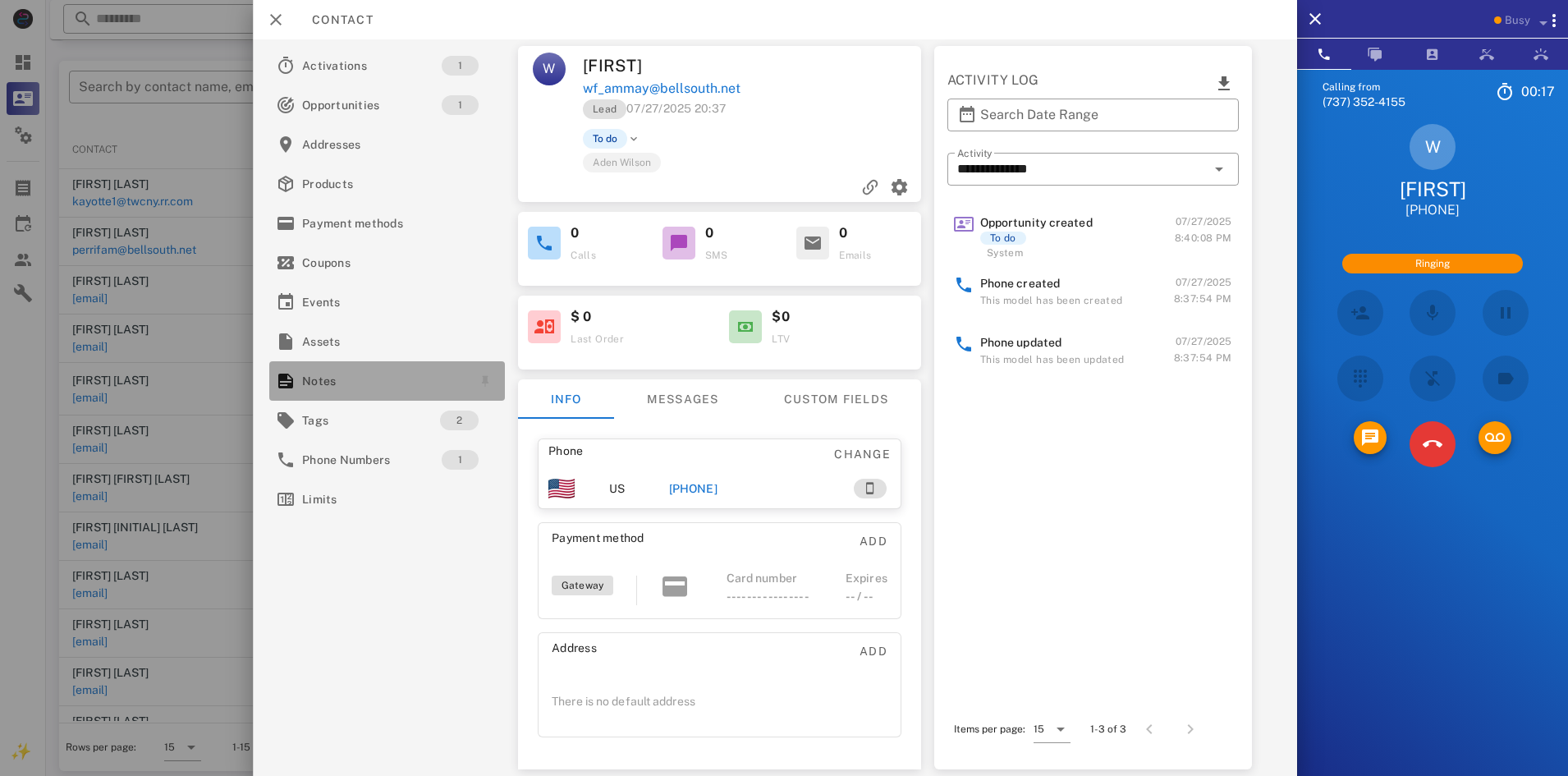click on "Notes" at bounding box center [383, 381] 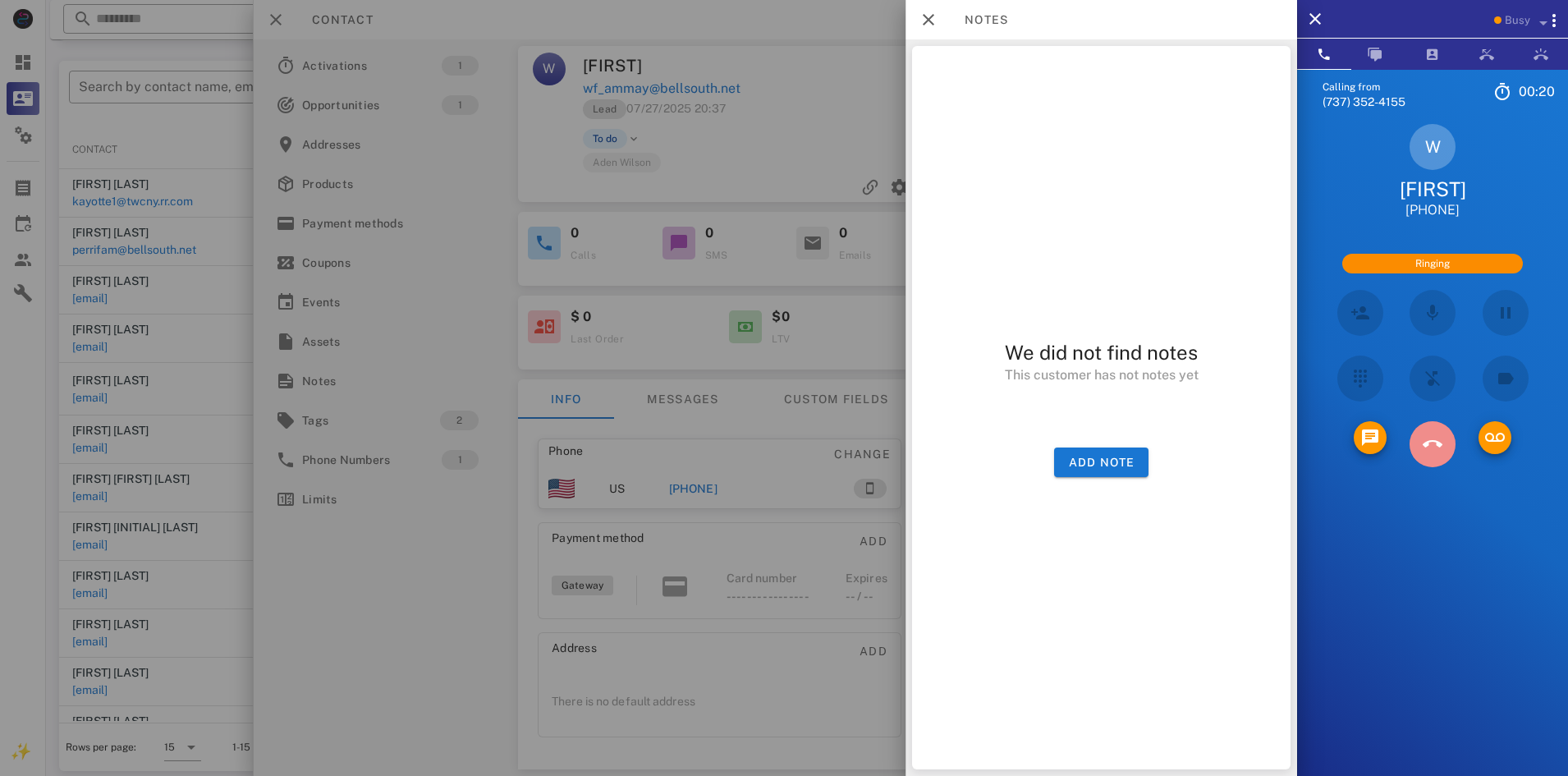click at bounding box center (1433, 444) 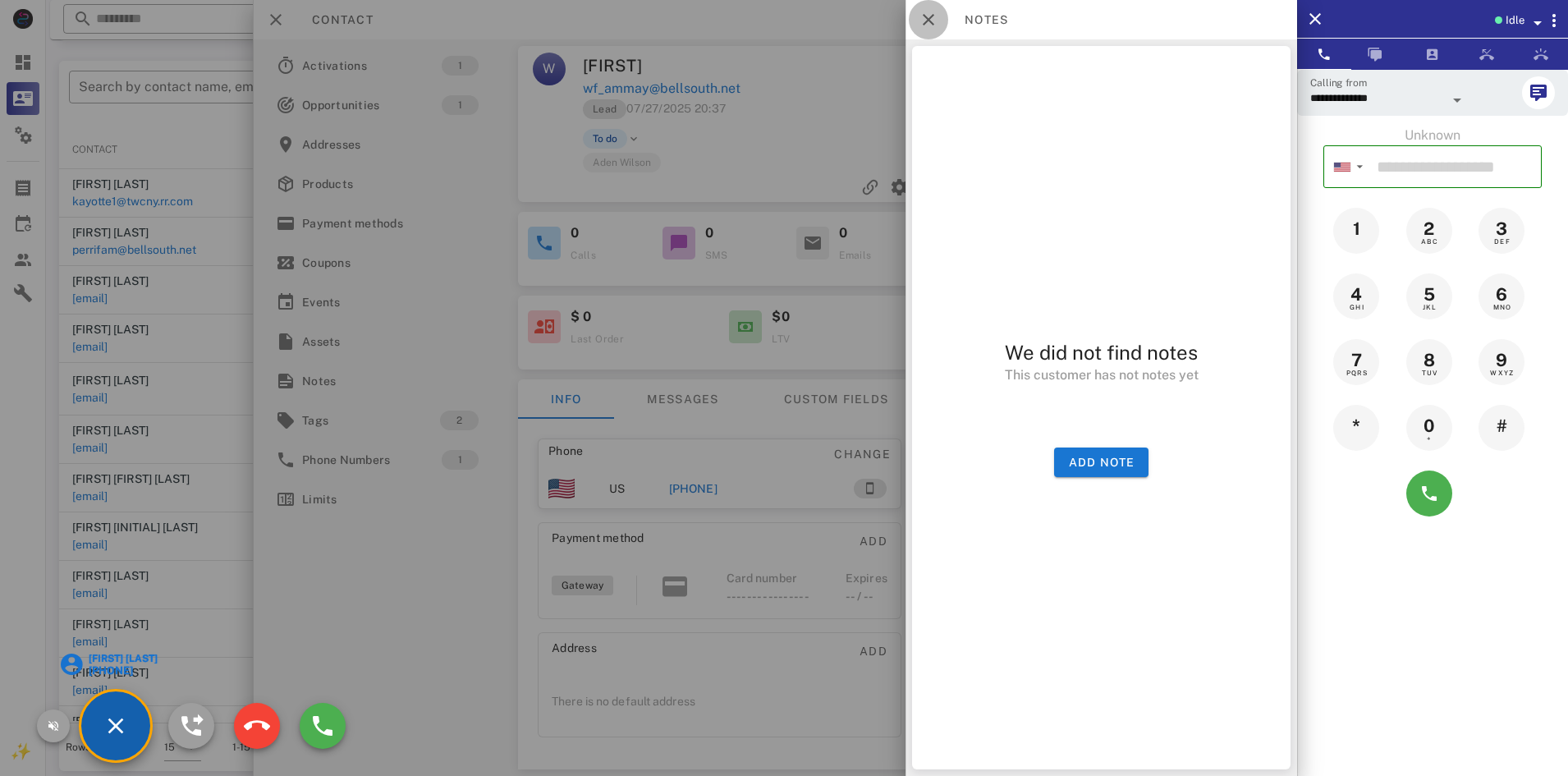 click at bounding box center [928, 20] 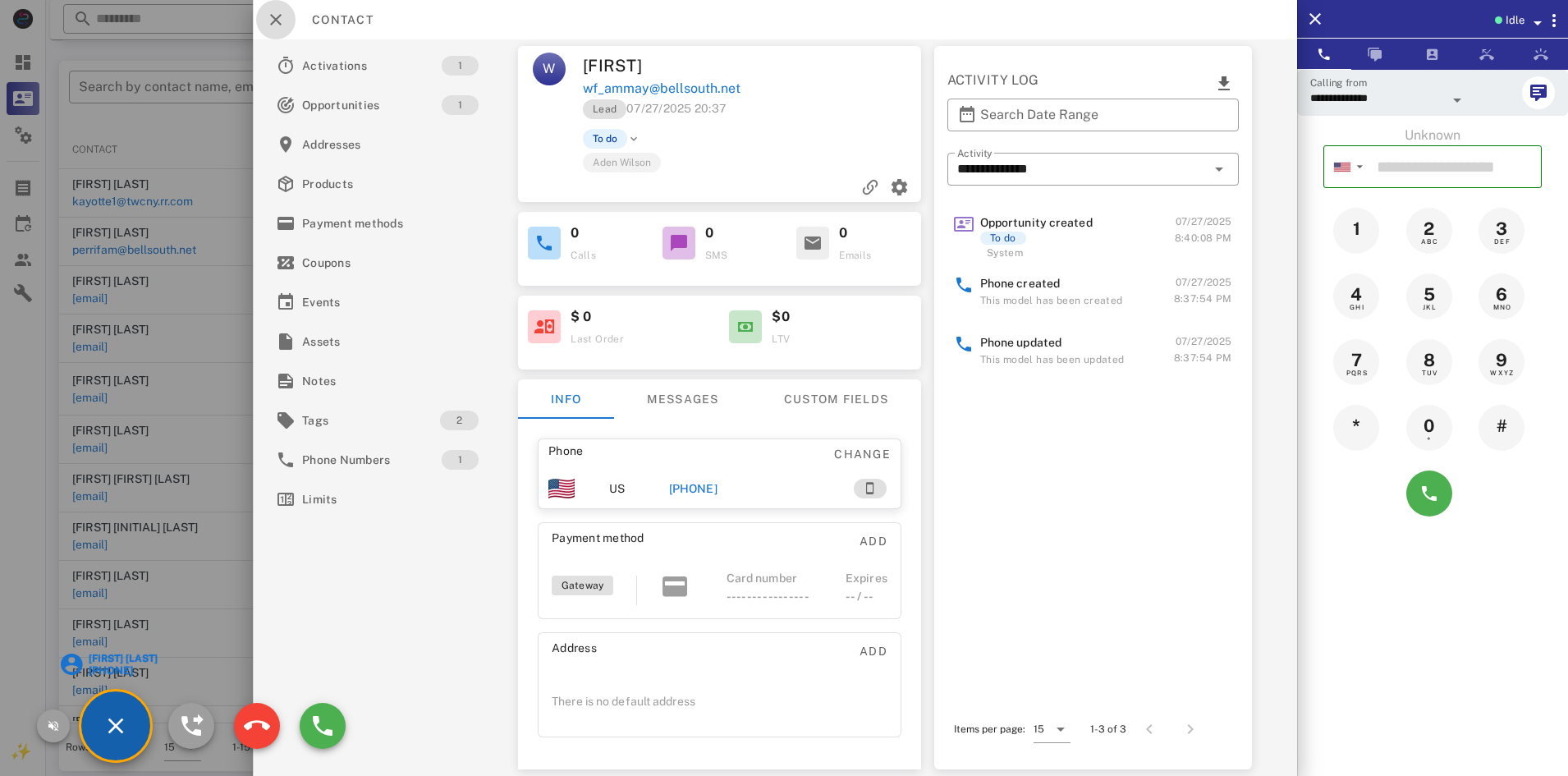 click at bounding box center [276, 20] 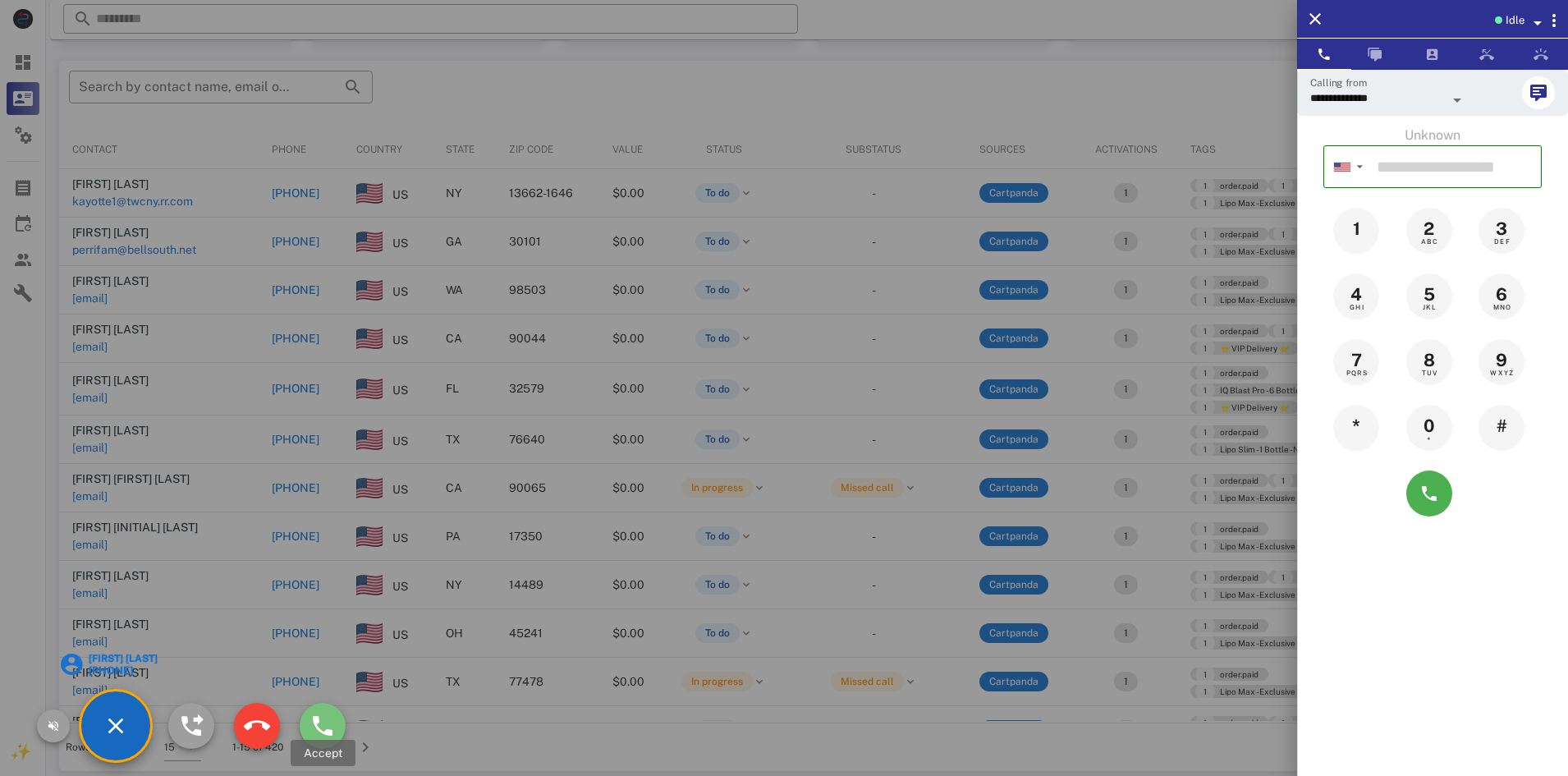 click at bounding box center (323, 726) 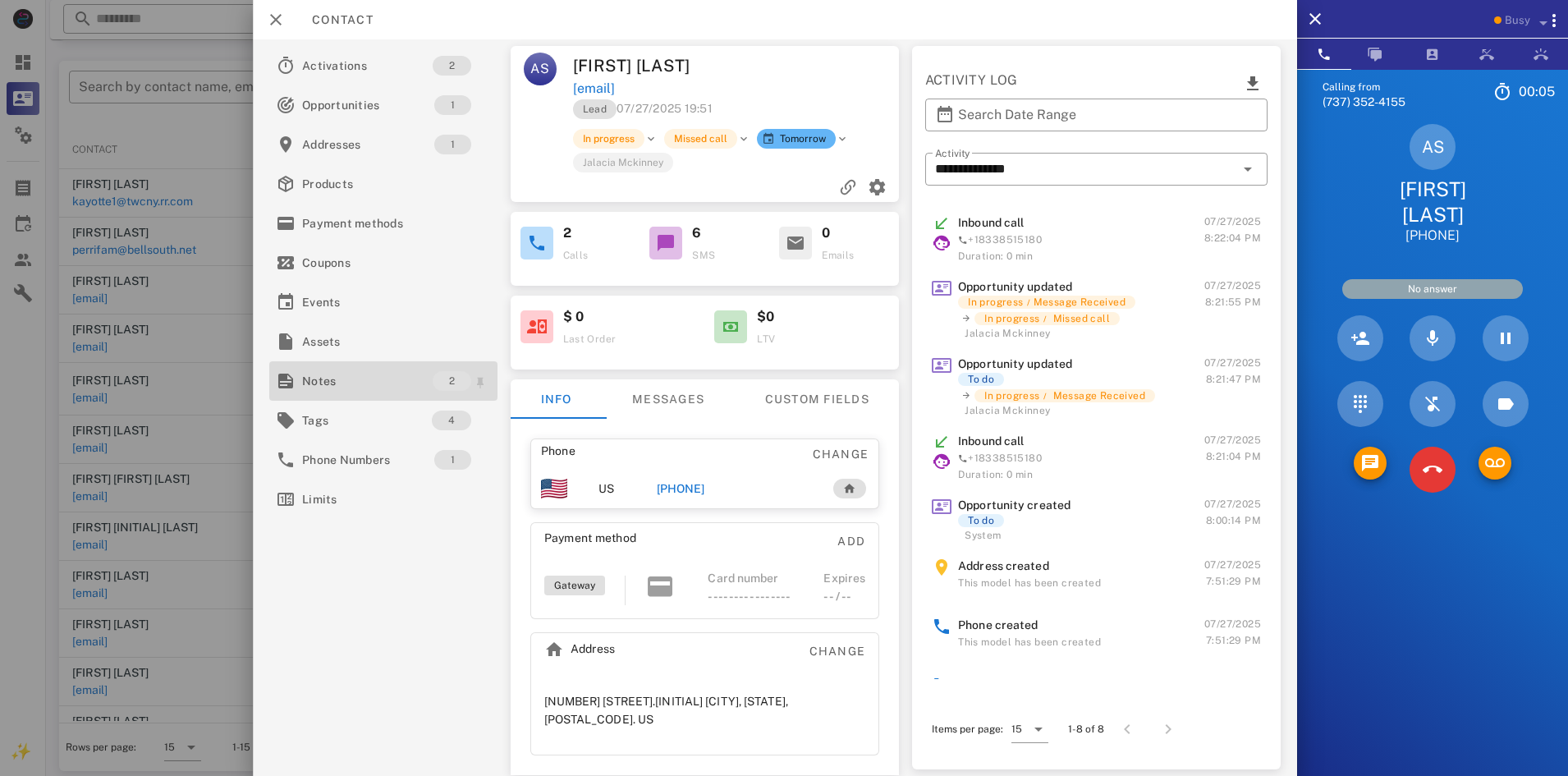 click on "Notes" at bounding box center (367, 381) 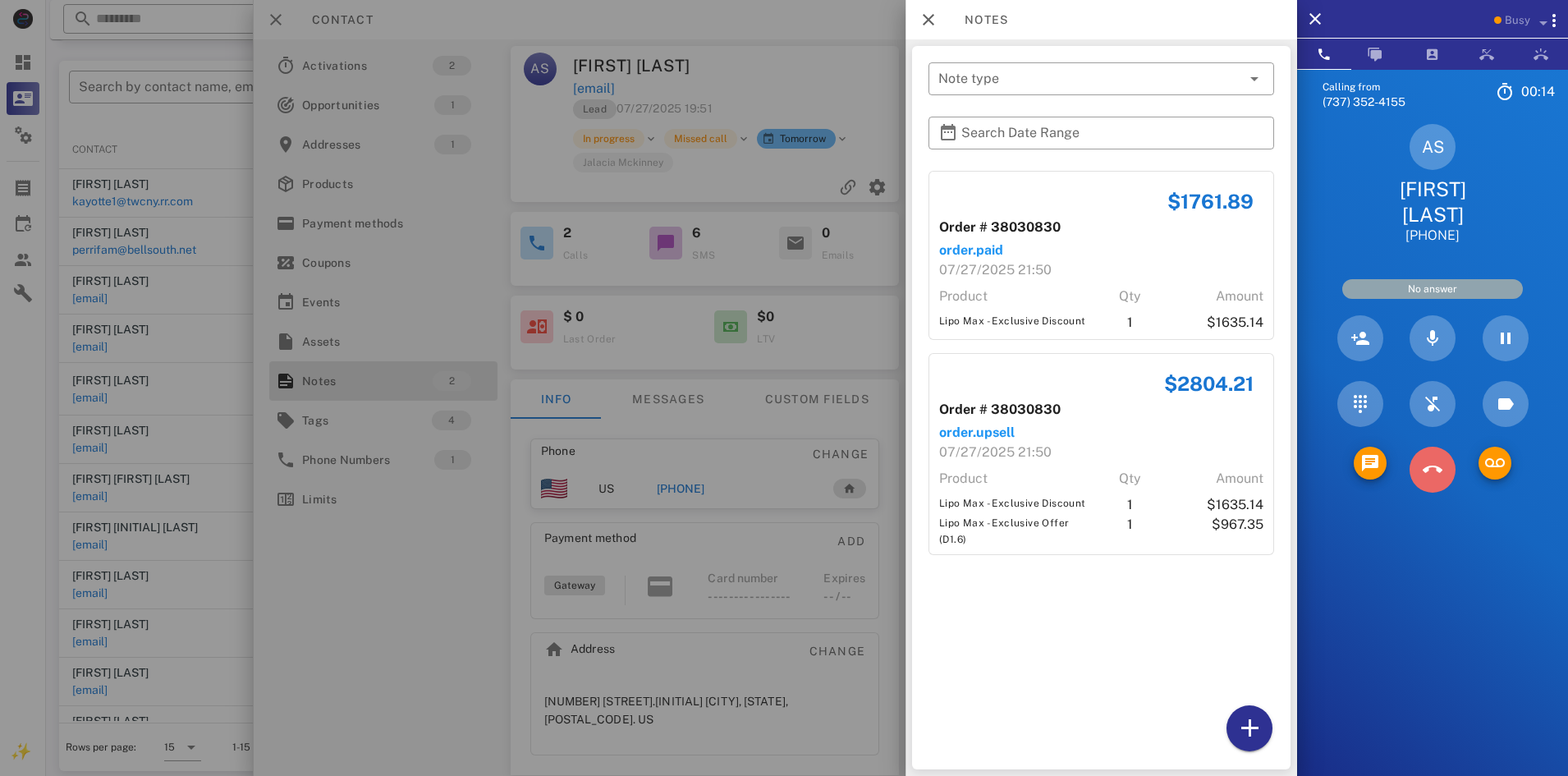 click at bounding box center [1433, 470] 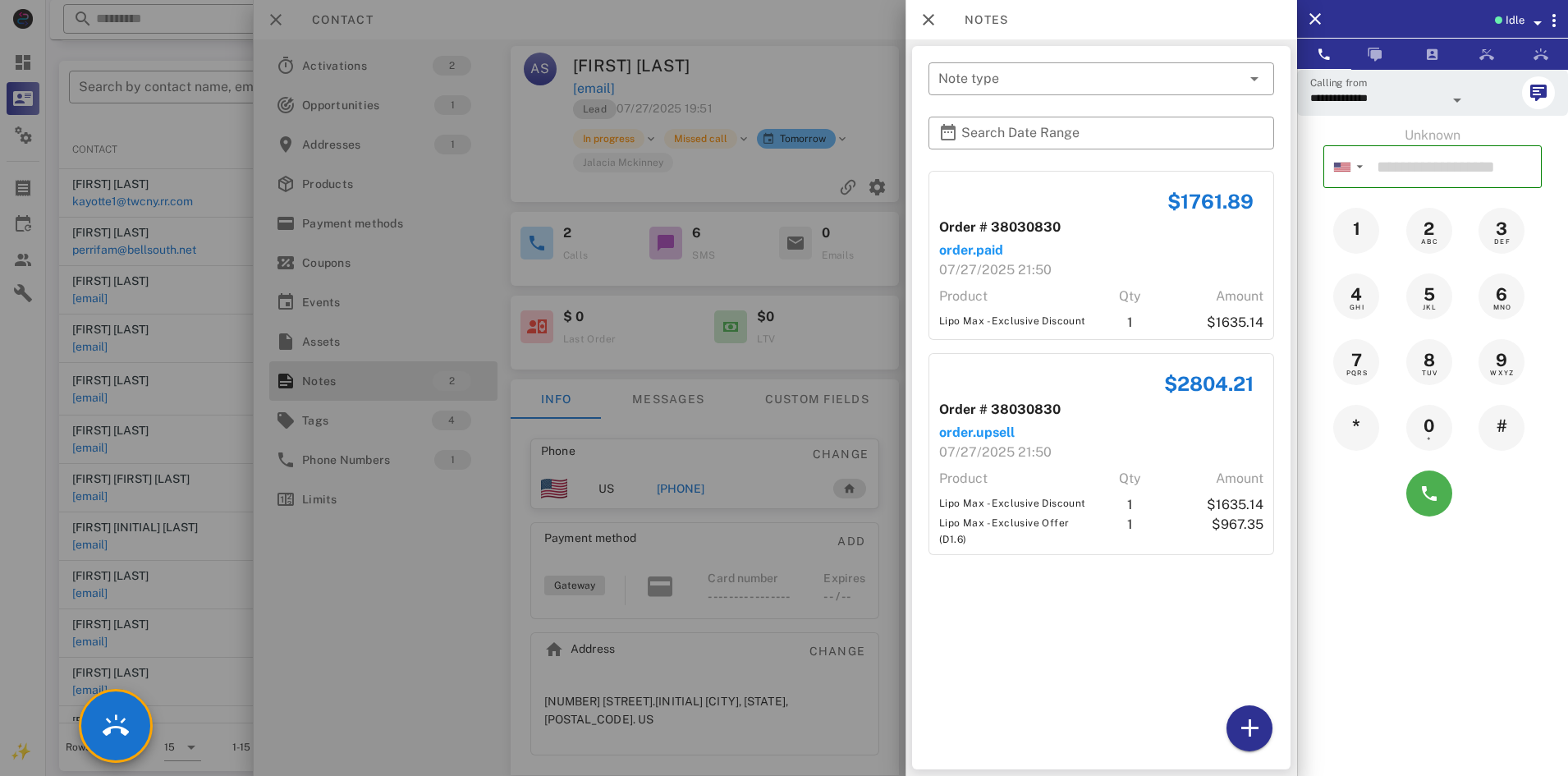 click at bounding box center (784, 388) 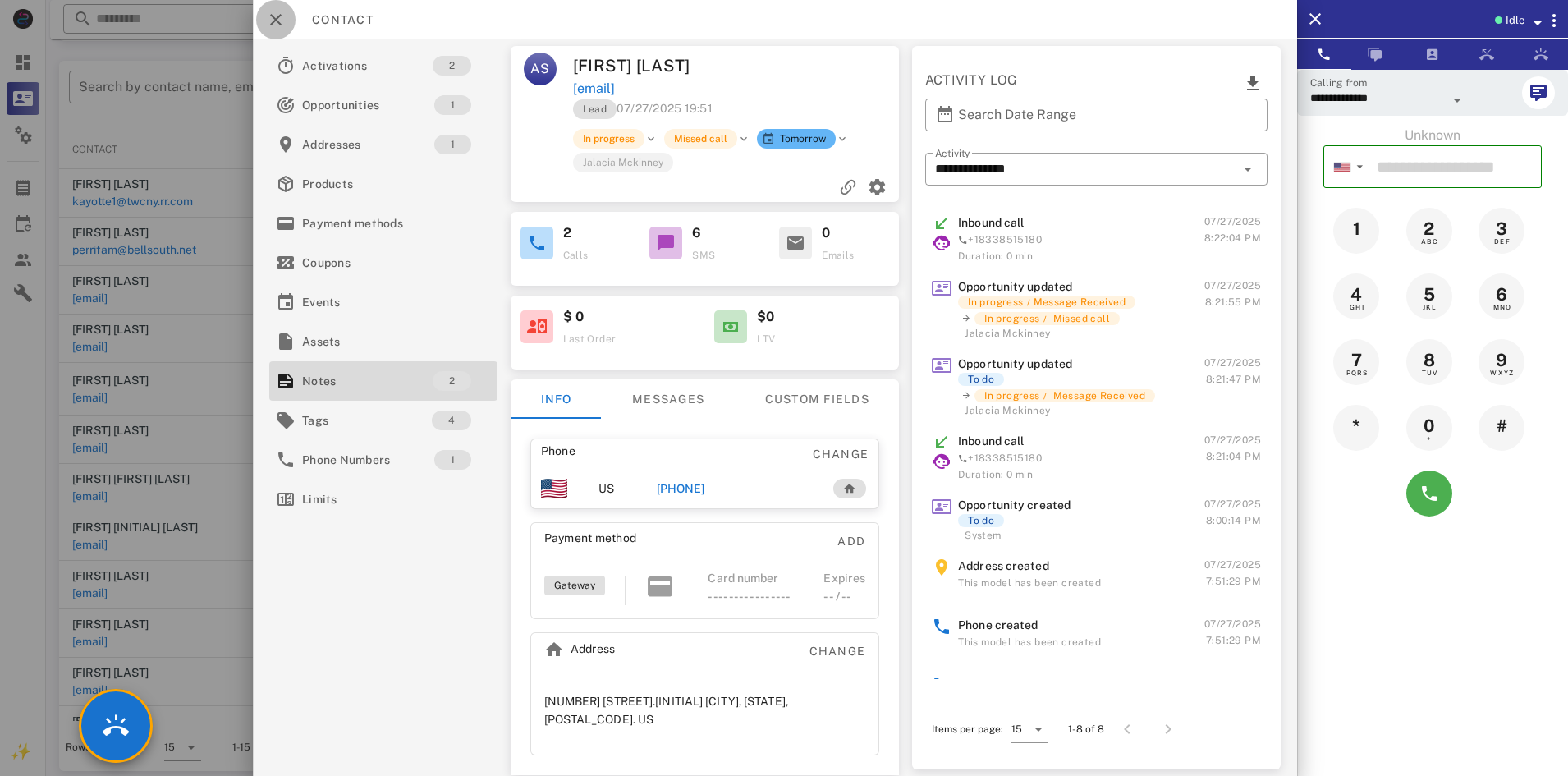 click at bounding box center (276, 20) 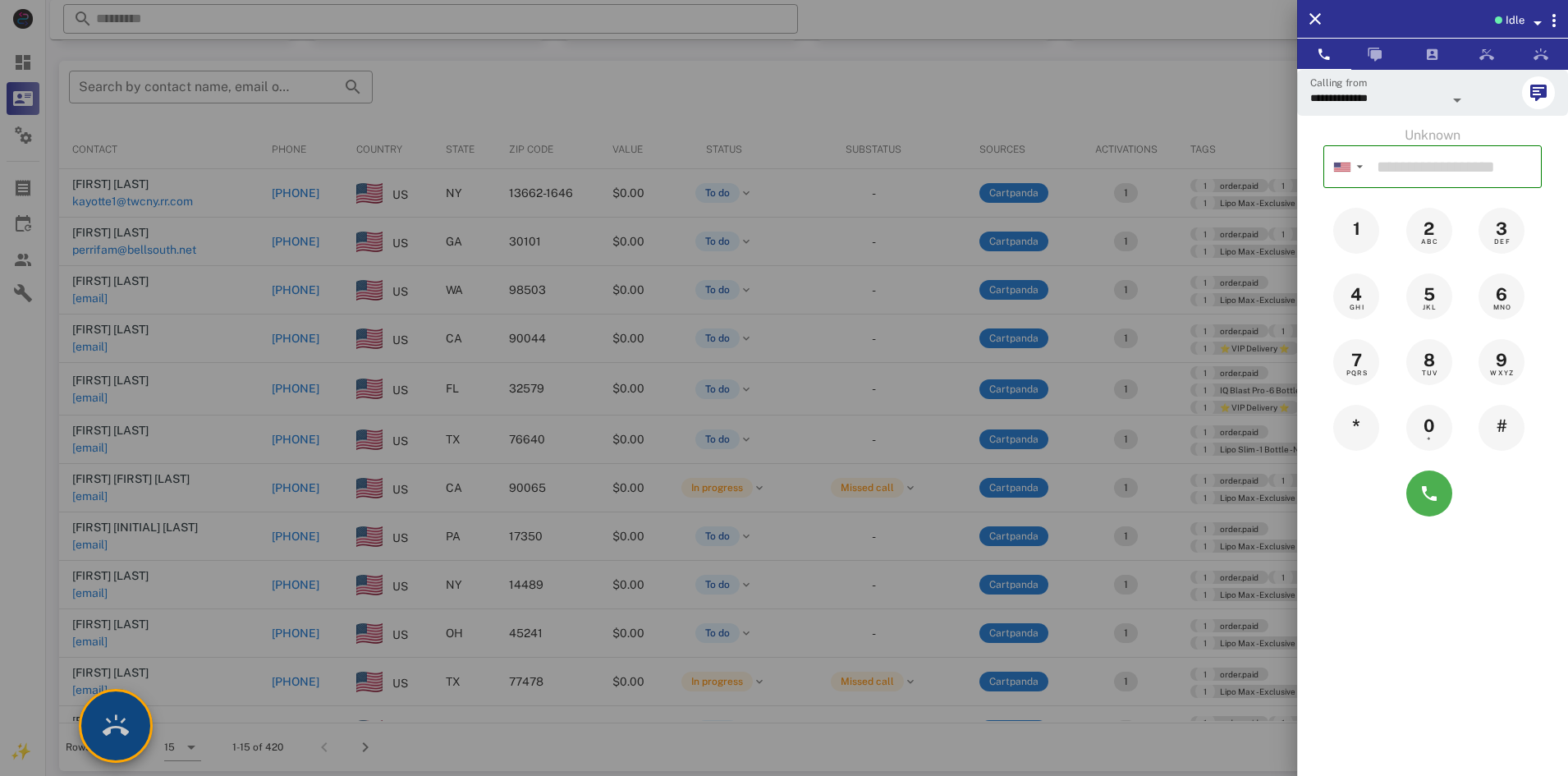 click at bounding box center [116, 726] 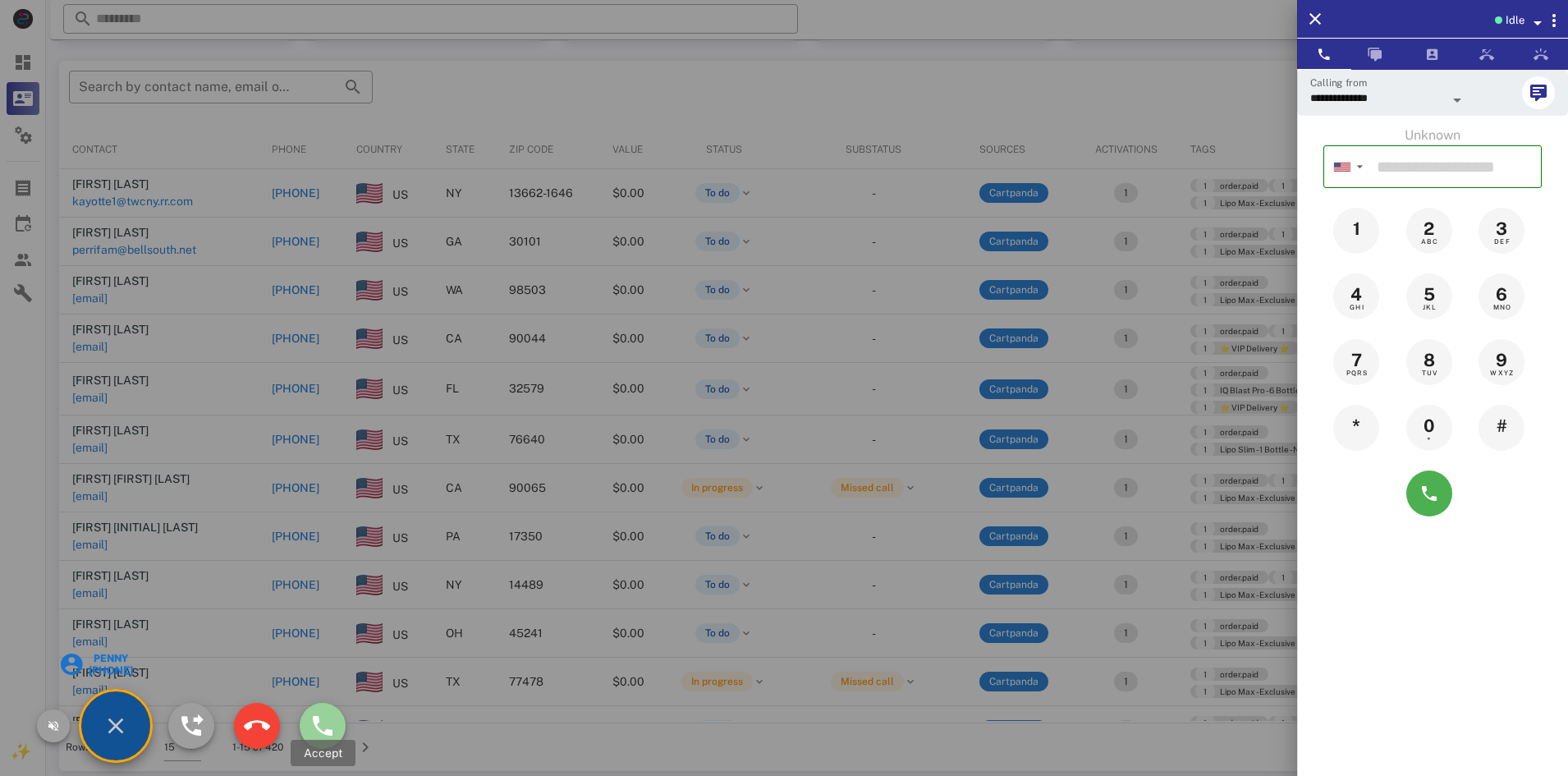 click at bounding box center (323, 726) 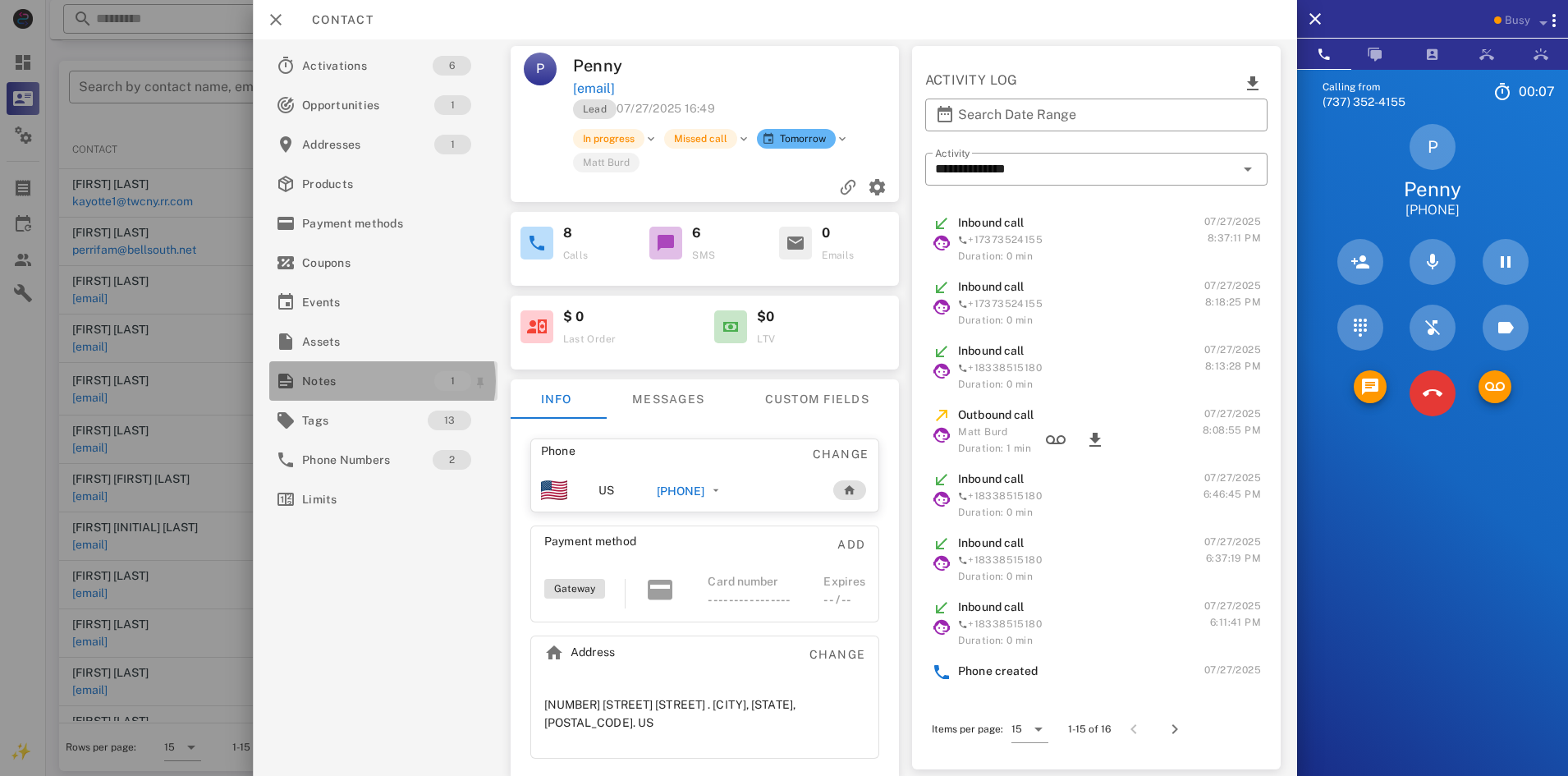 click on "Notes" at bounding box center [368, 381] 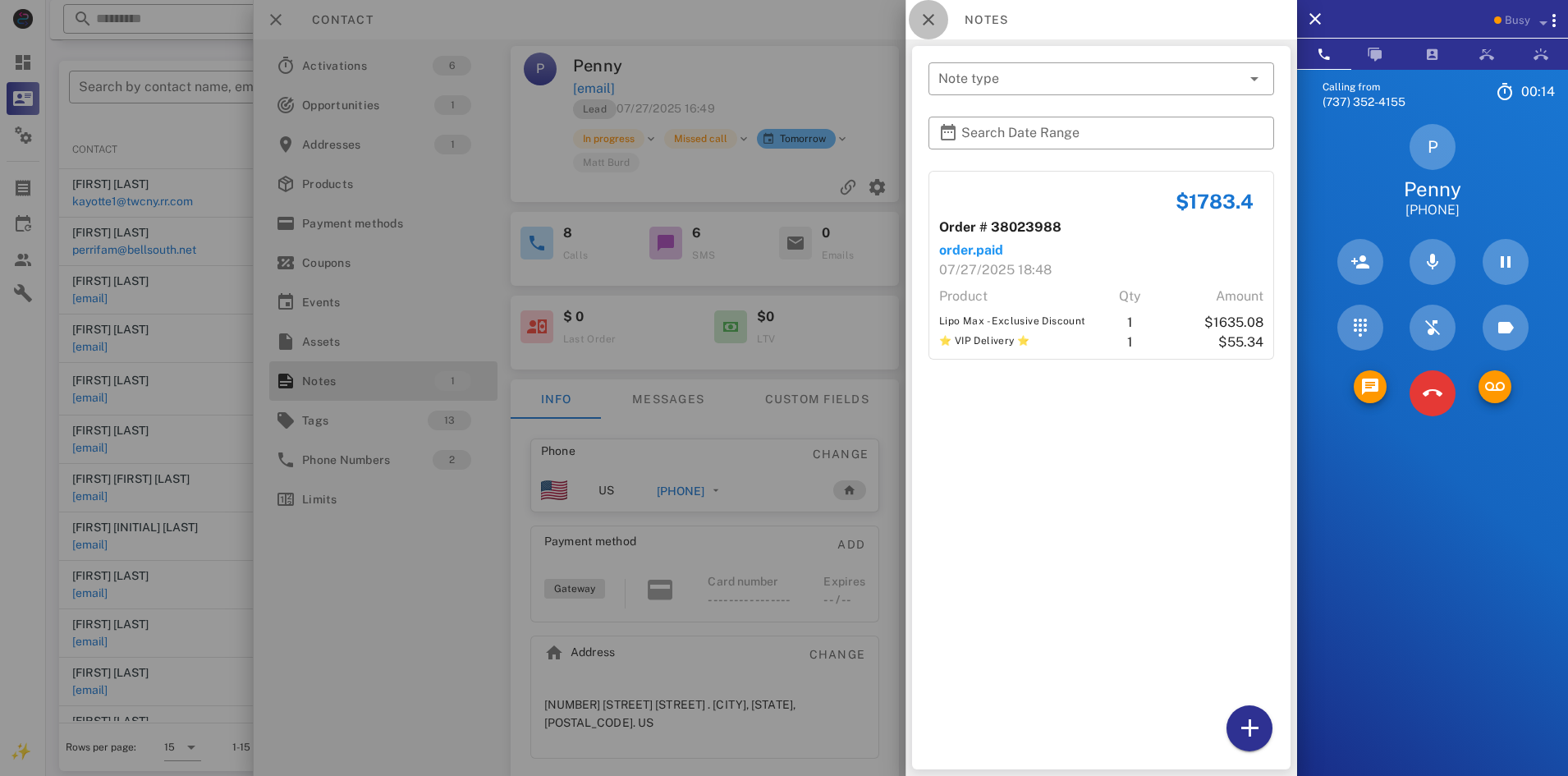 click at bounding box center [928, 20] 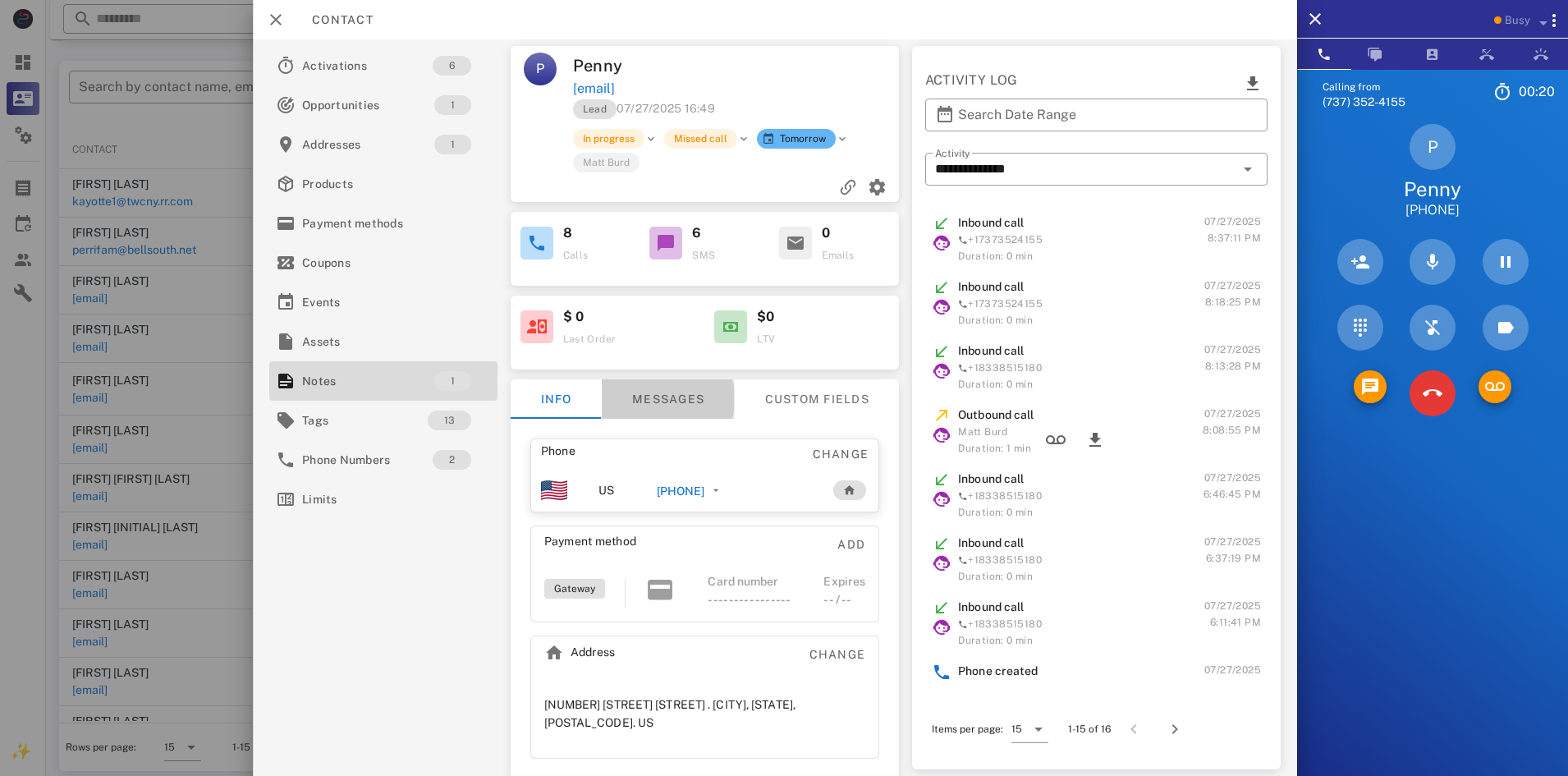 click on "Messages" at bounding box center [667, 399] 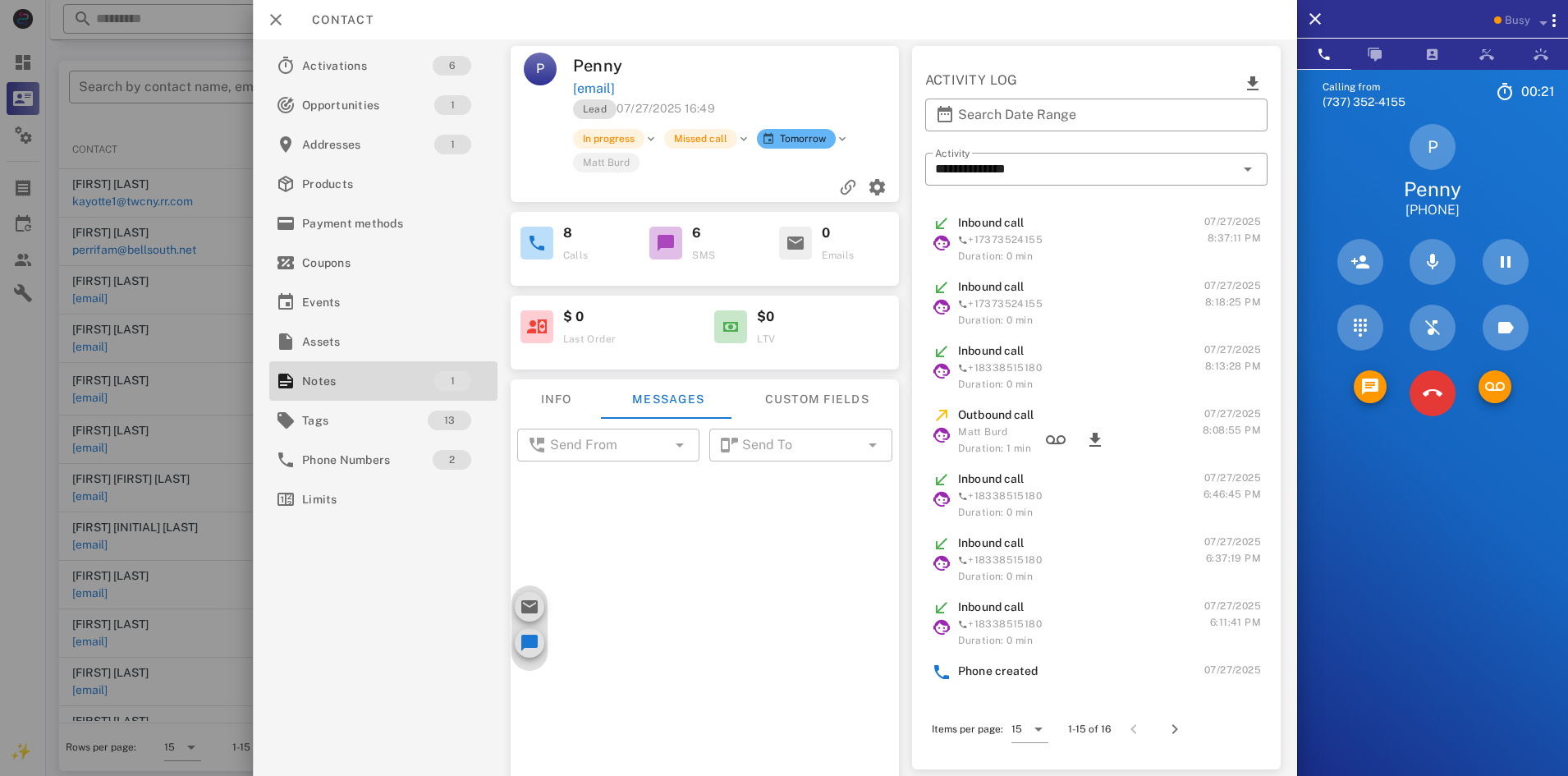 scroll, scrollTop: 483, scrollLeft: 0, axis: vertical 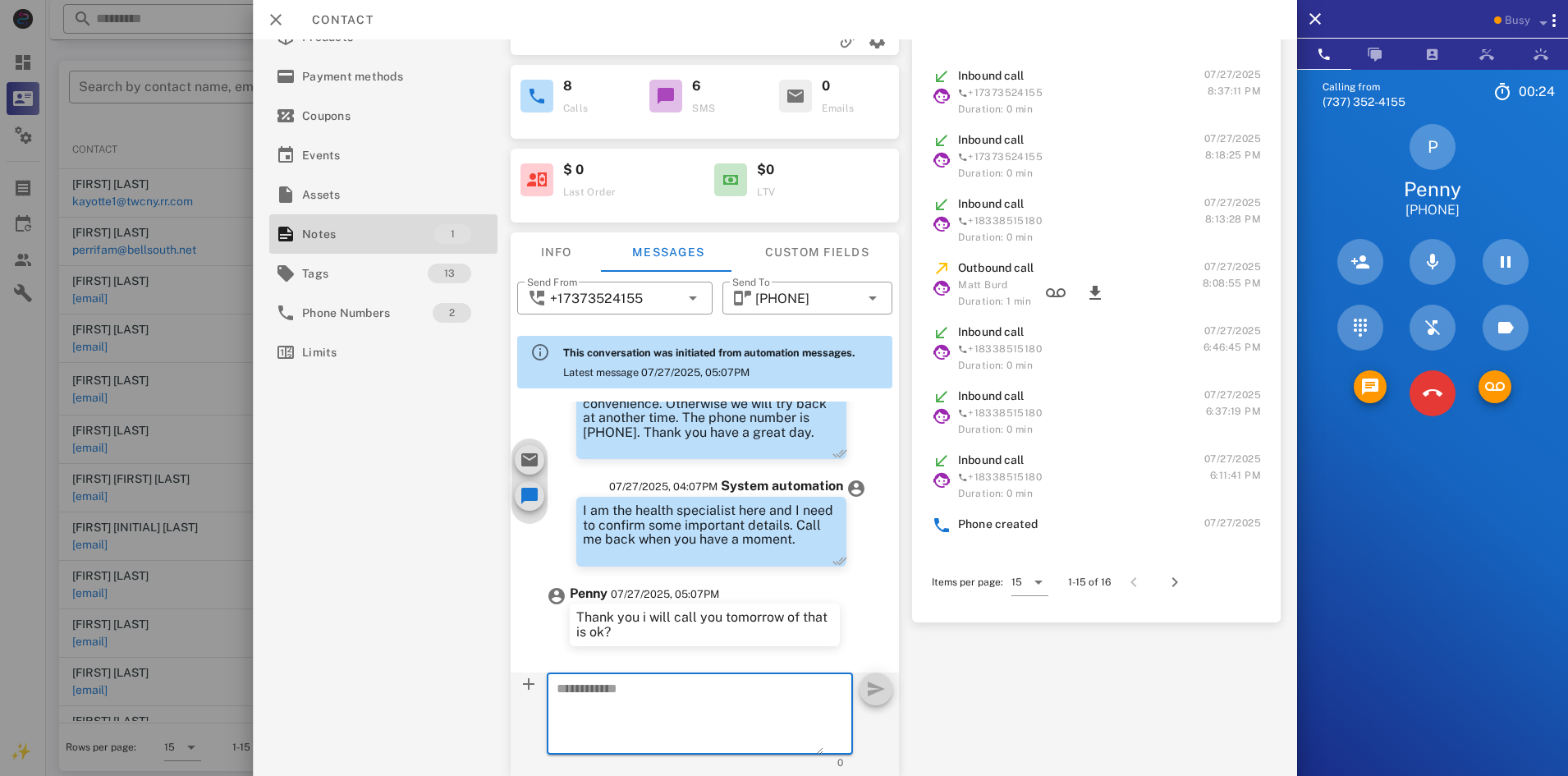 click at bounding box center (690, 716) 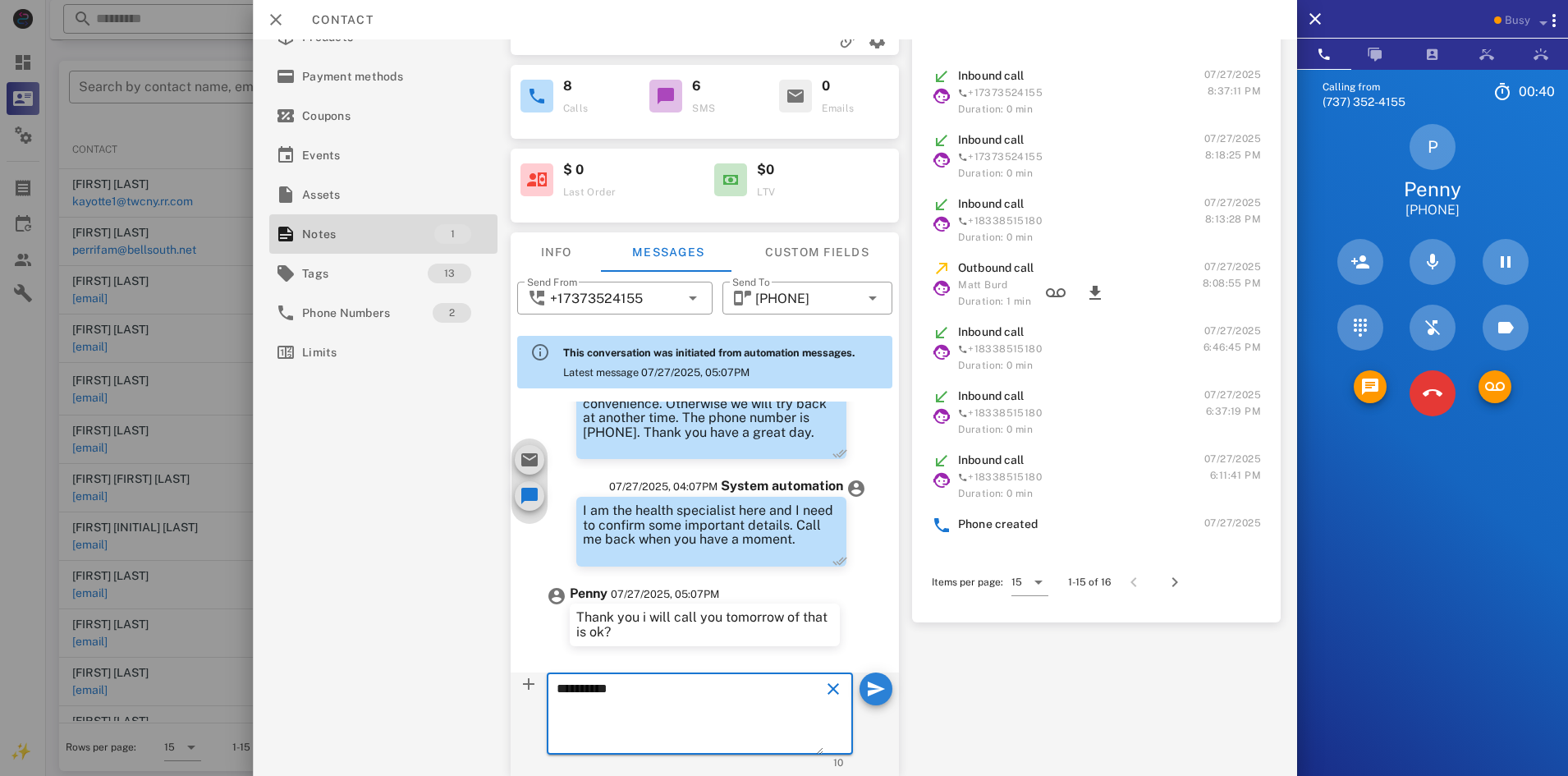 type on "**********" 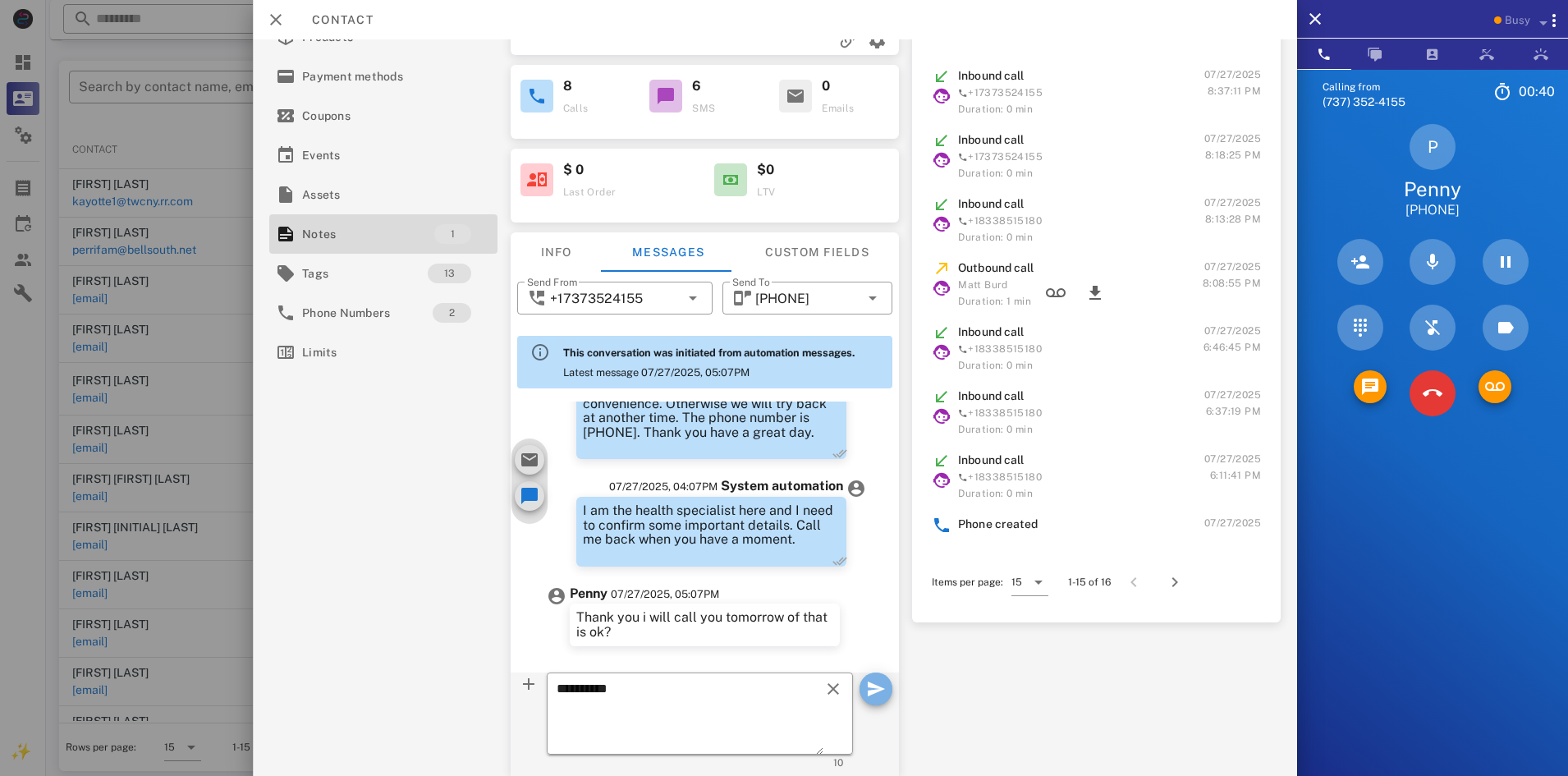 click at bounding box center (876, 689) 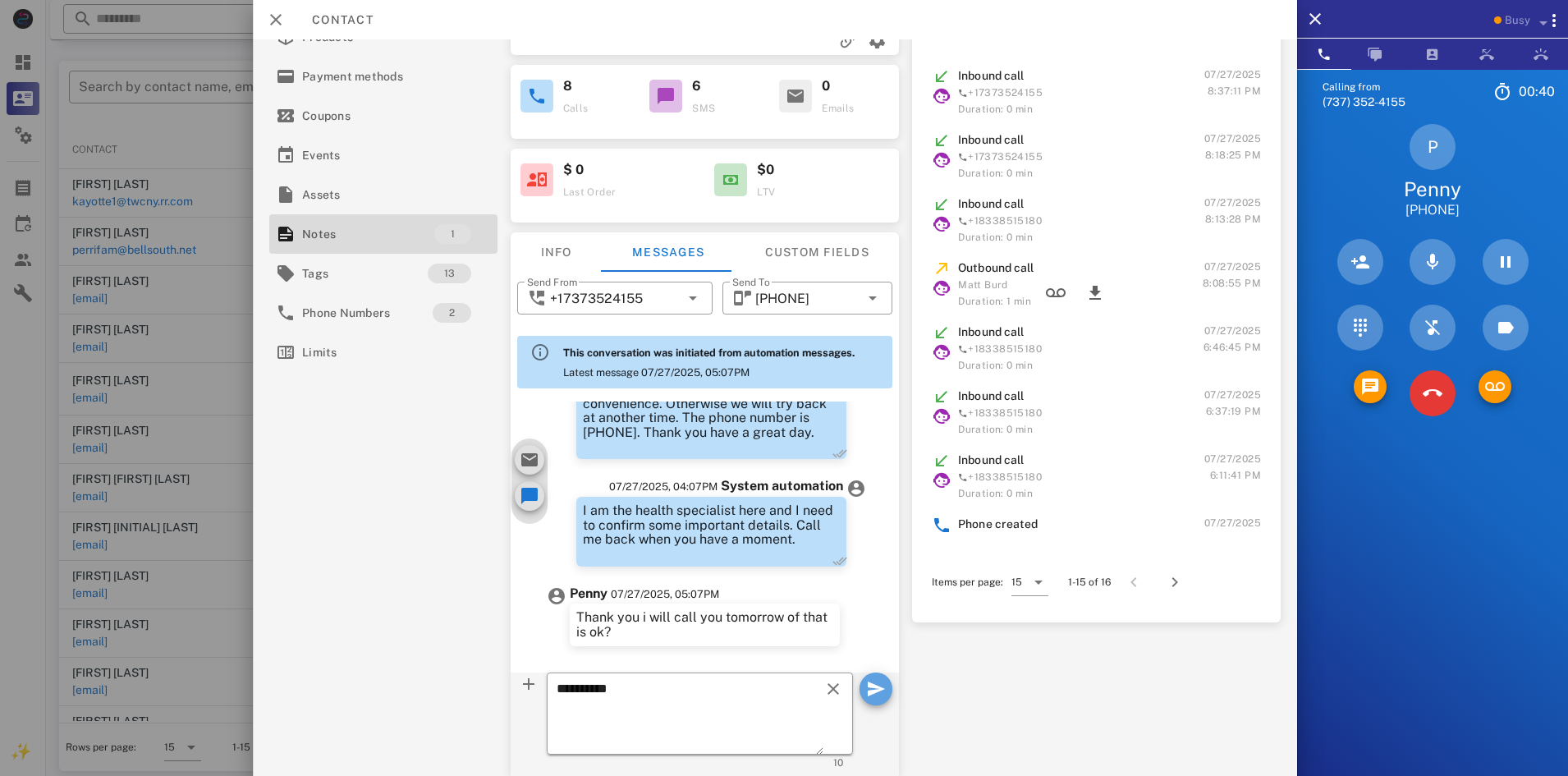 type 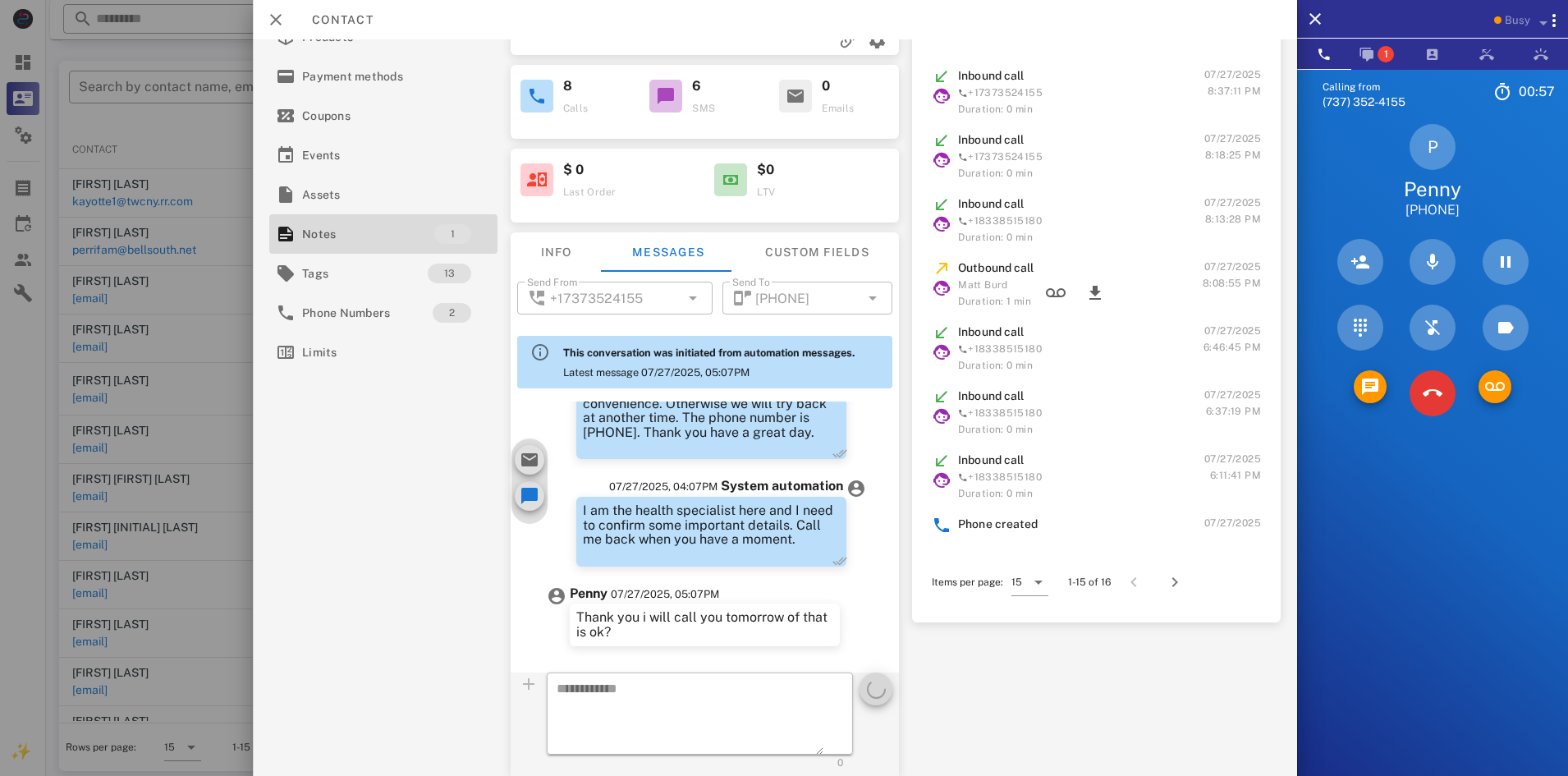 scroll, scrollTop: 561, scrollLeft: 0, axis: vertical 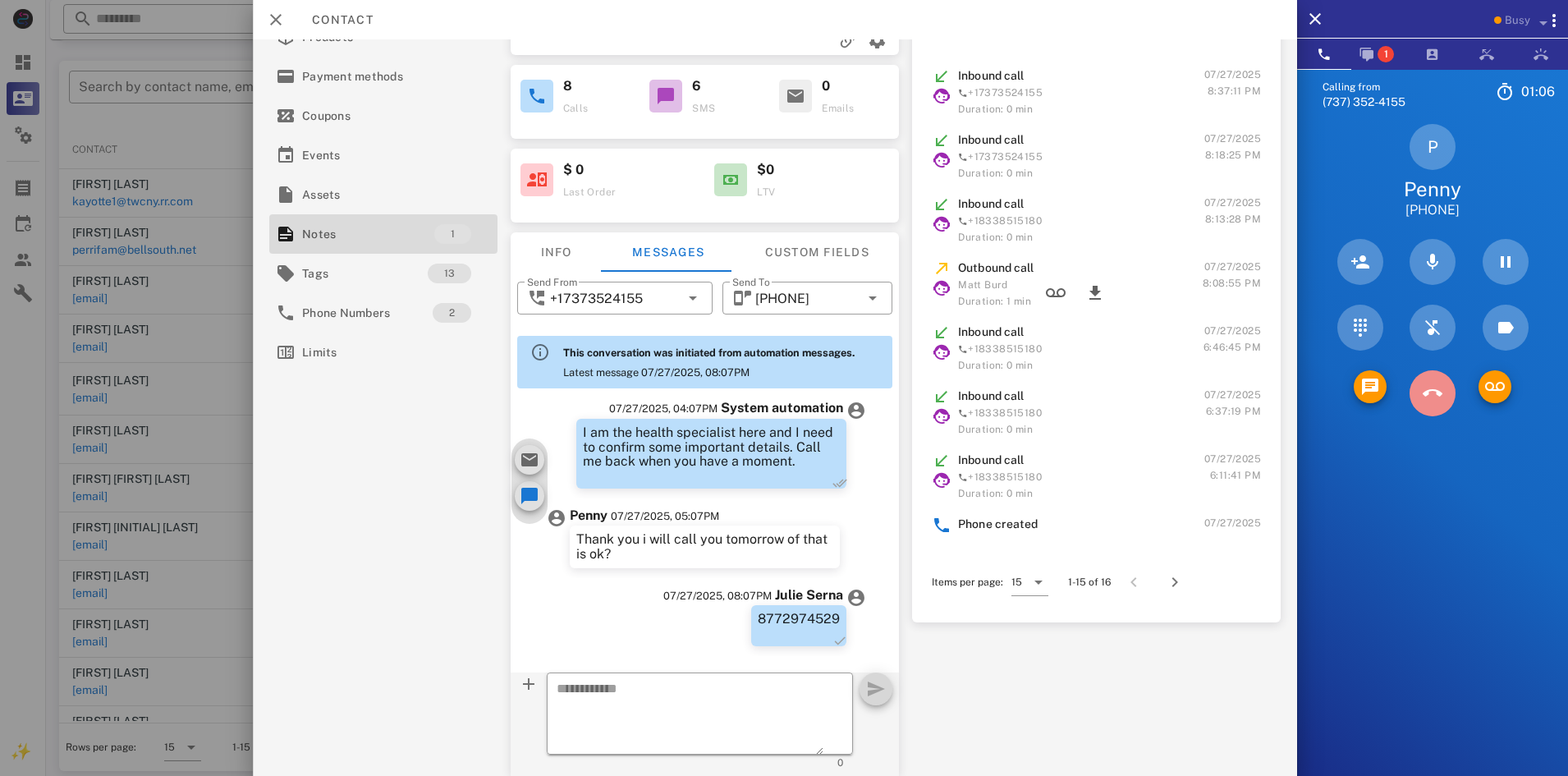 click at bounding box center [1433, 393] 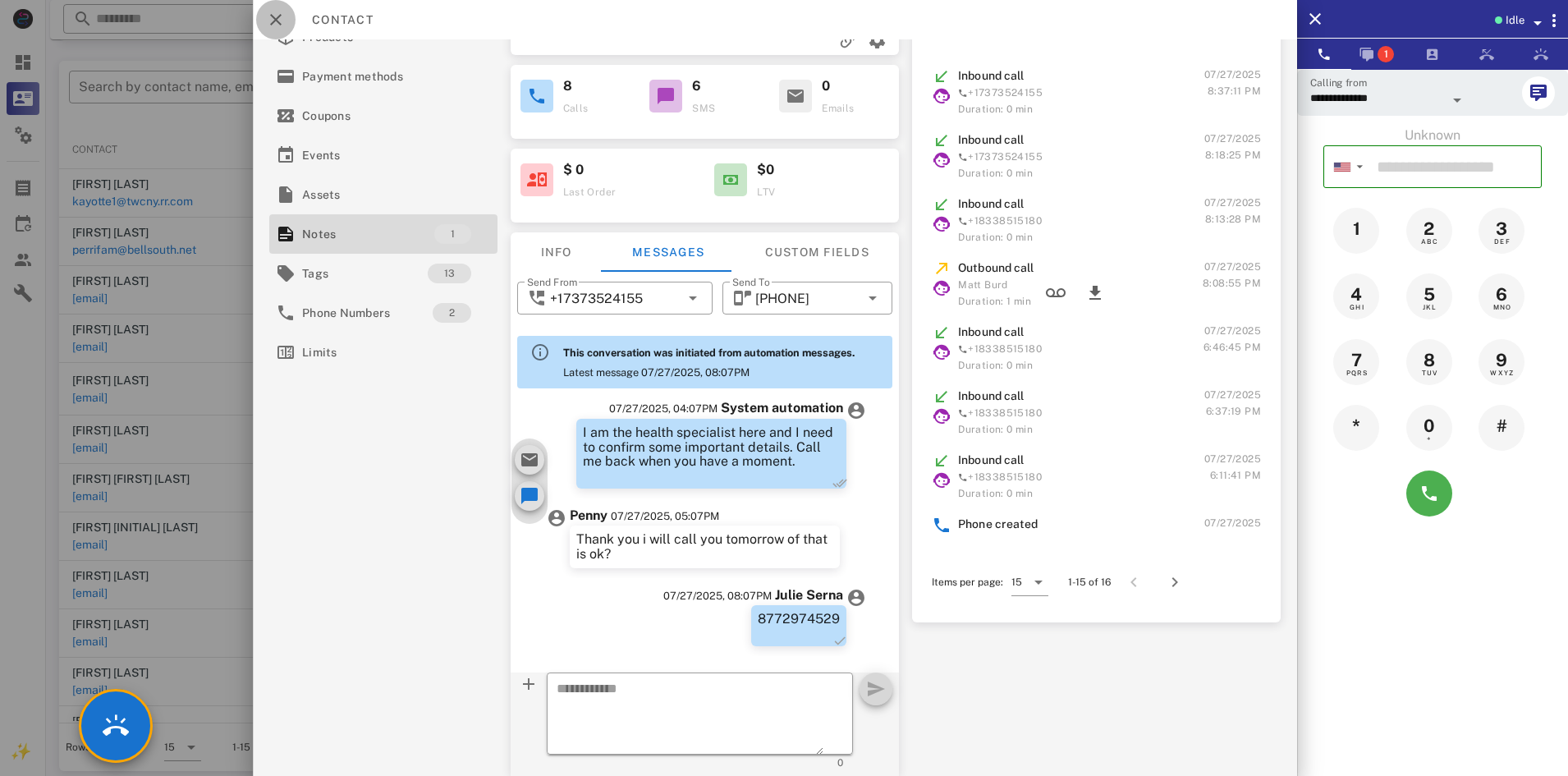 click at bounding box center (276, 20) 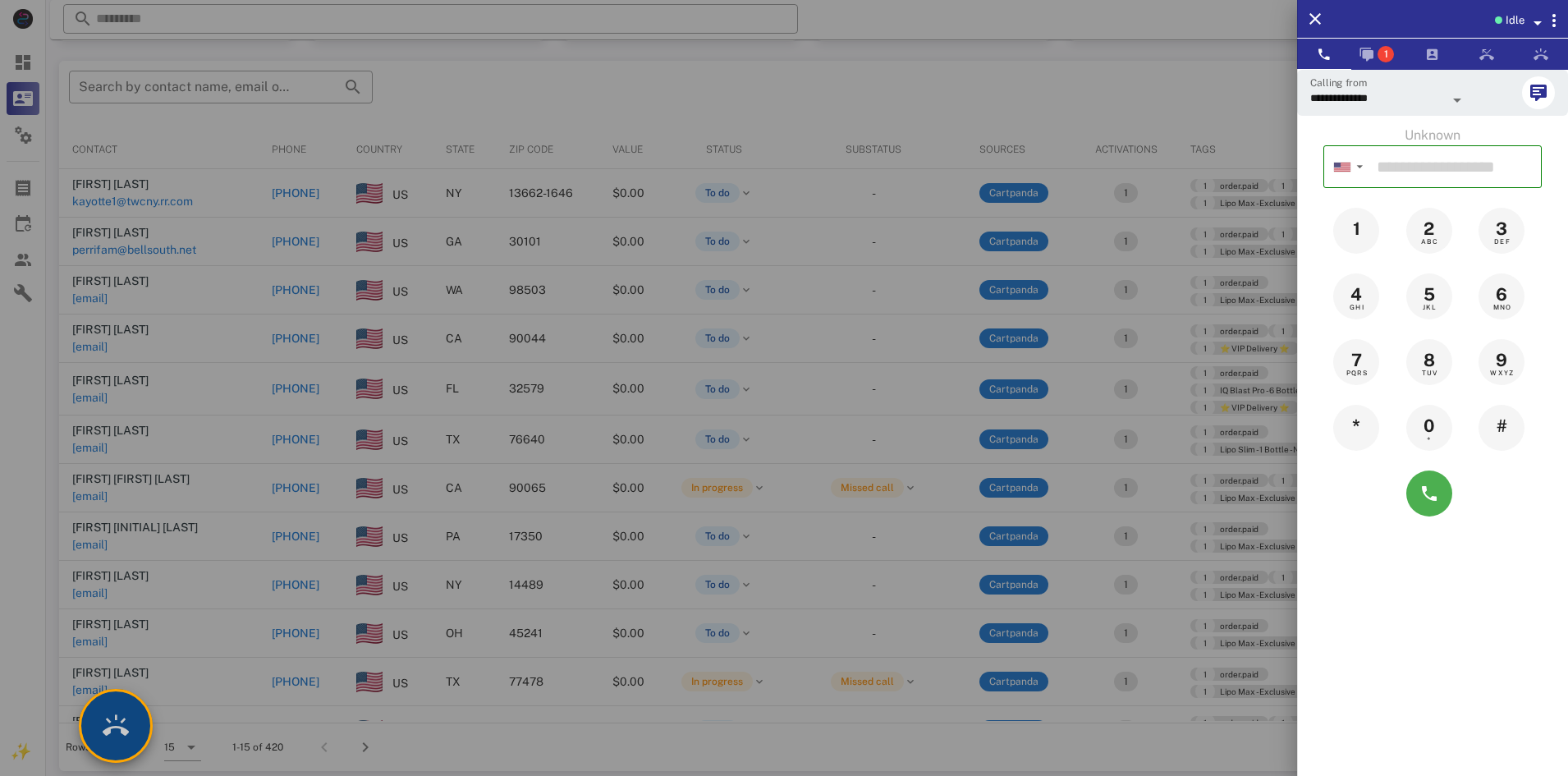 click at bounding box center (116, 726) 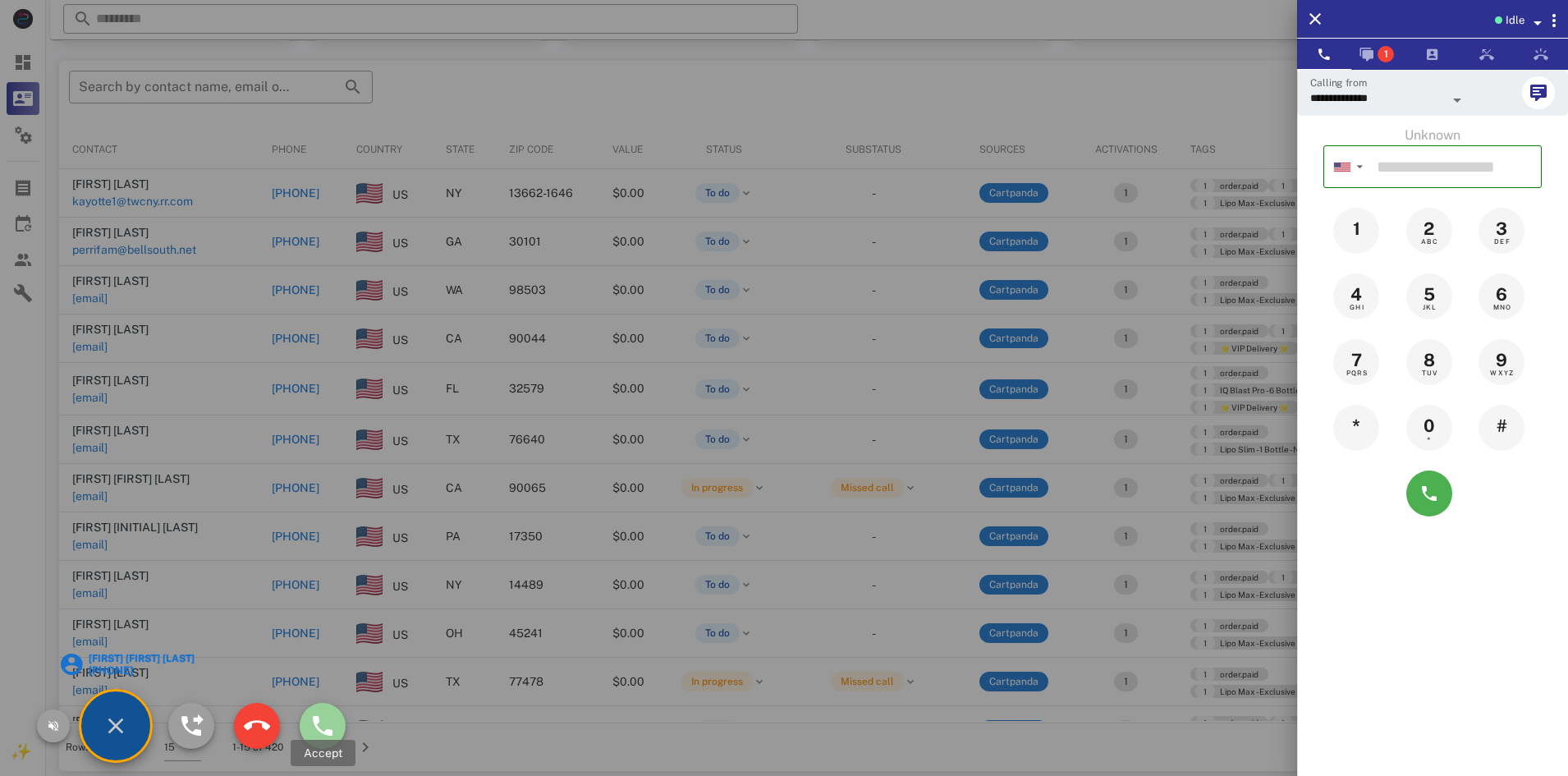click at bounding box center (323, 726) 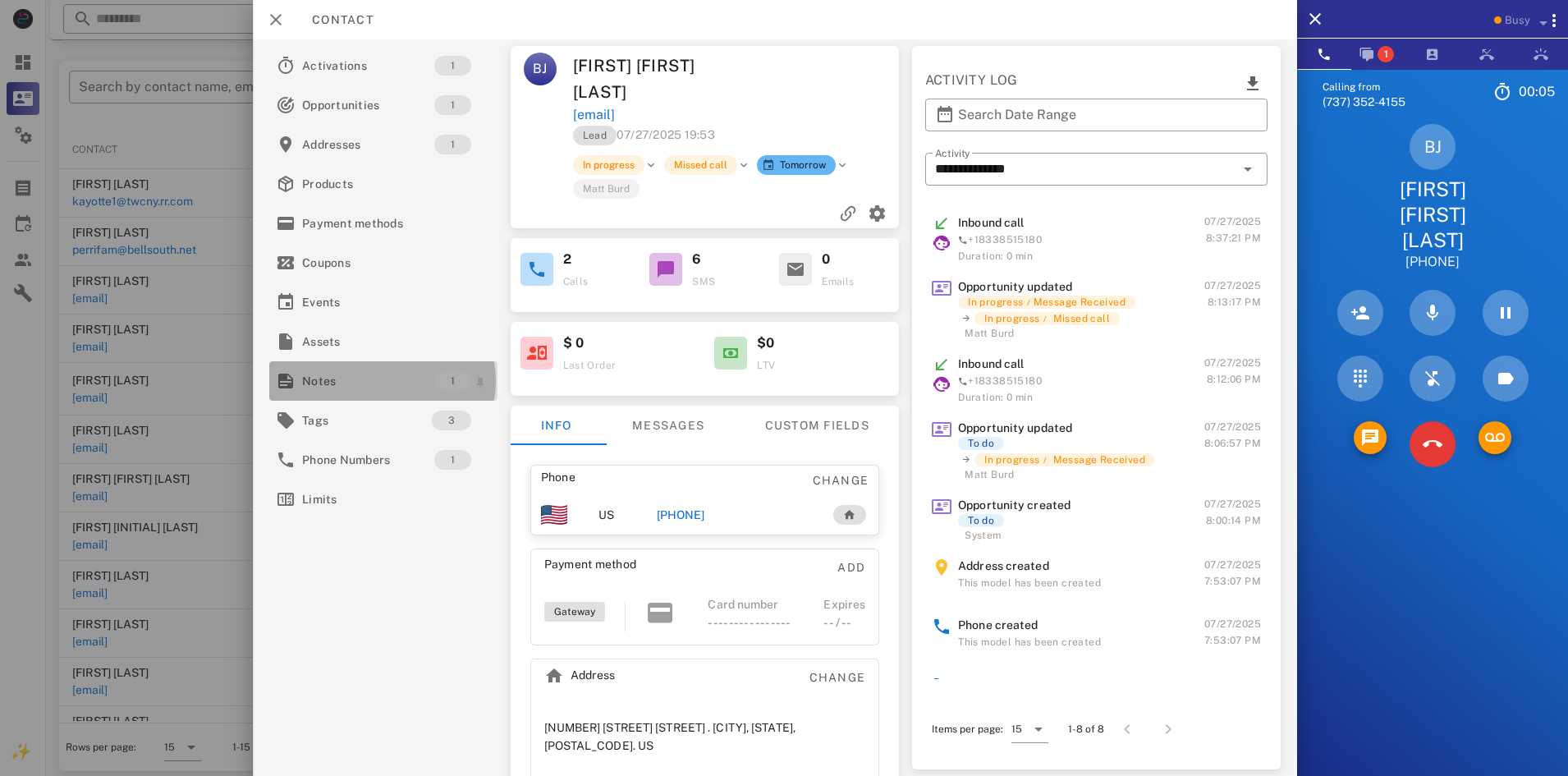 click on "Notes" at bounding box center [368, 381] 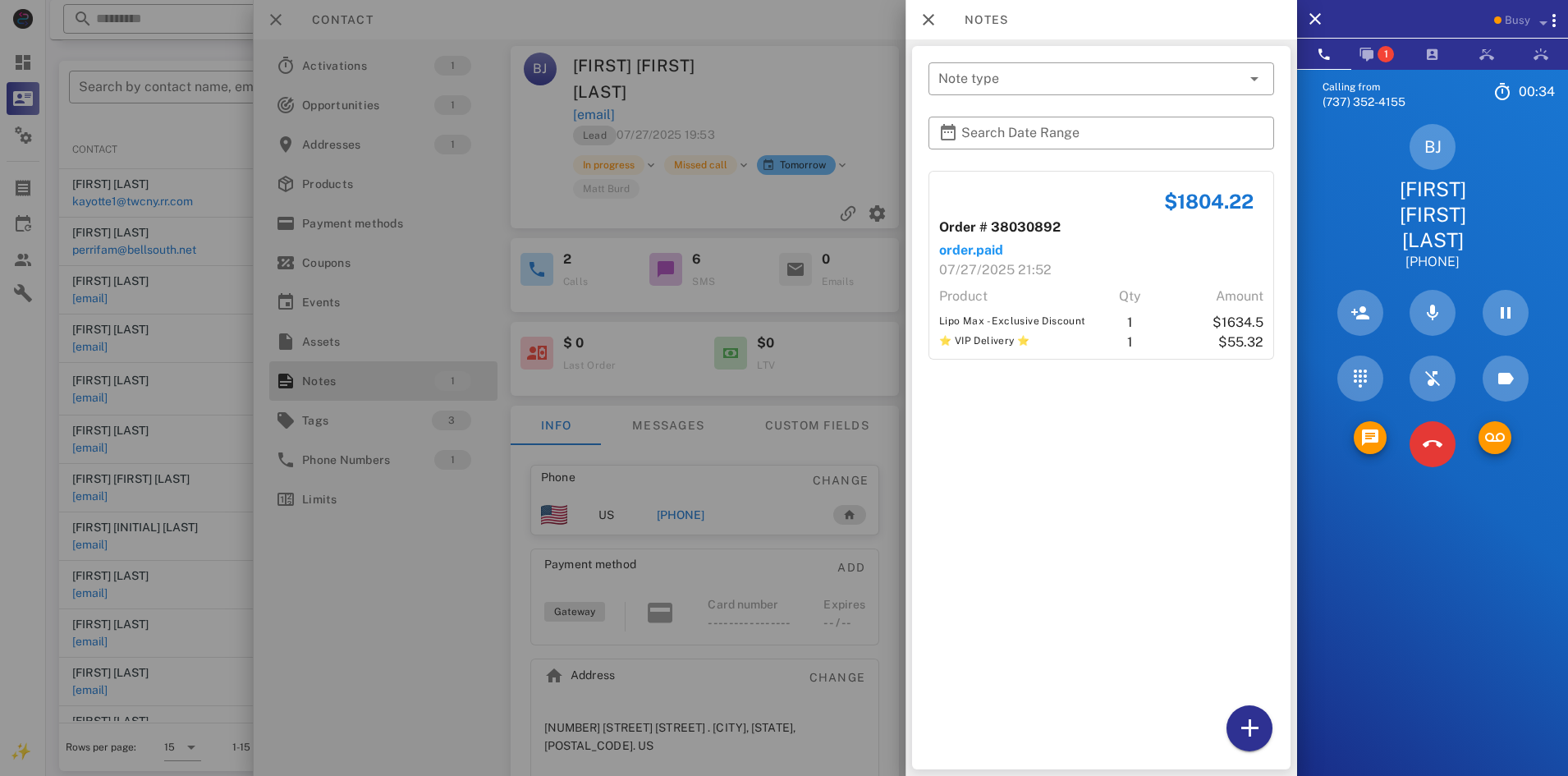 click at bounding box center [784, 388] 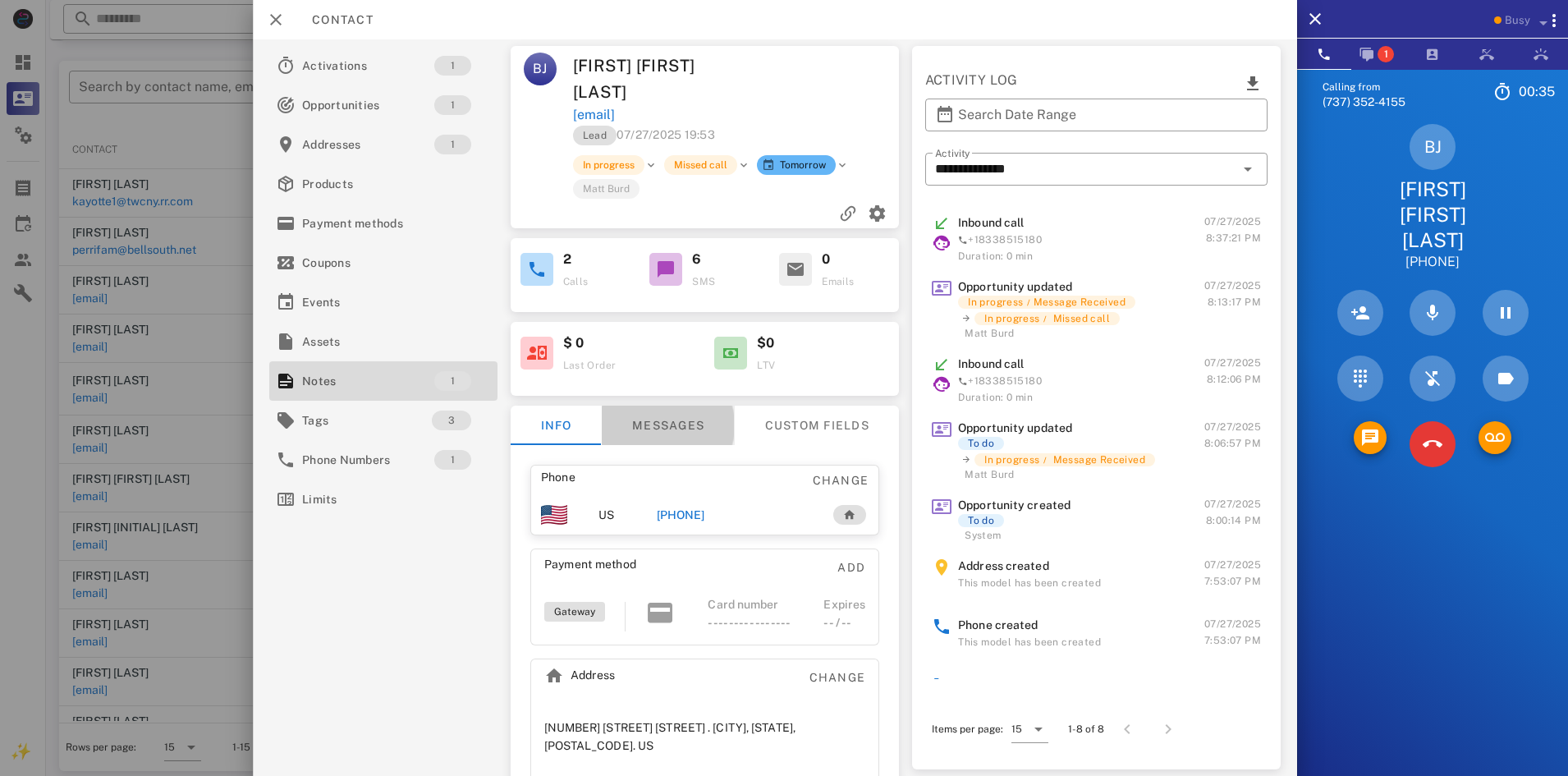 click on "Messages" at bounding box center [667, 425] 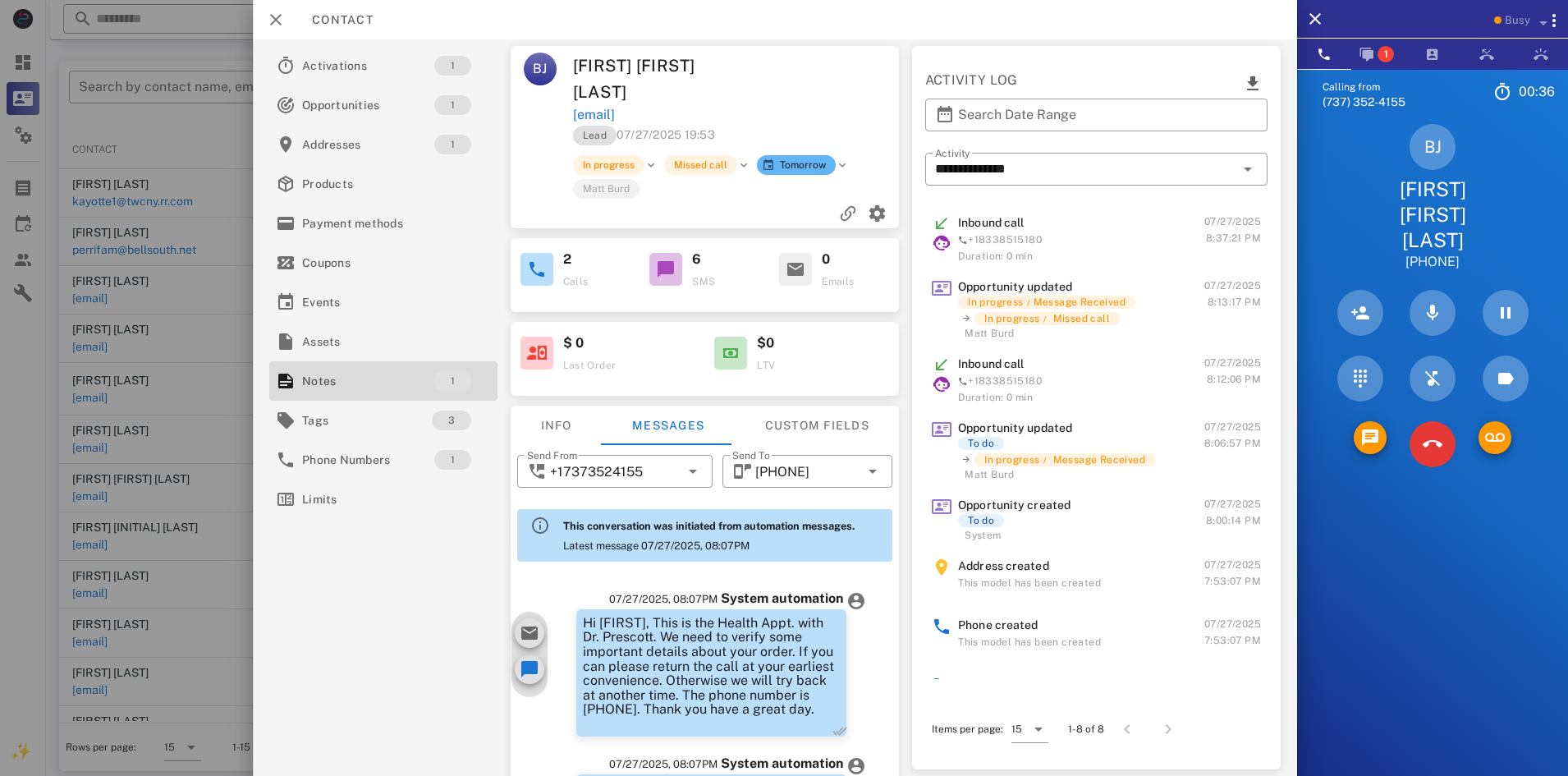 scroll, scrollTop: 469, scrollLeft: 0, axis: vertical 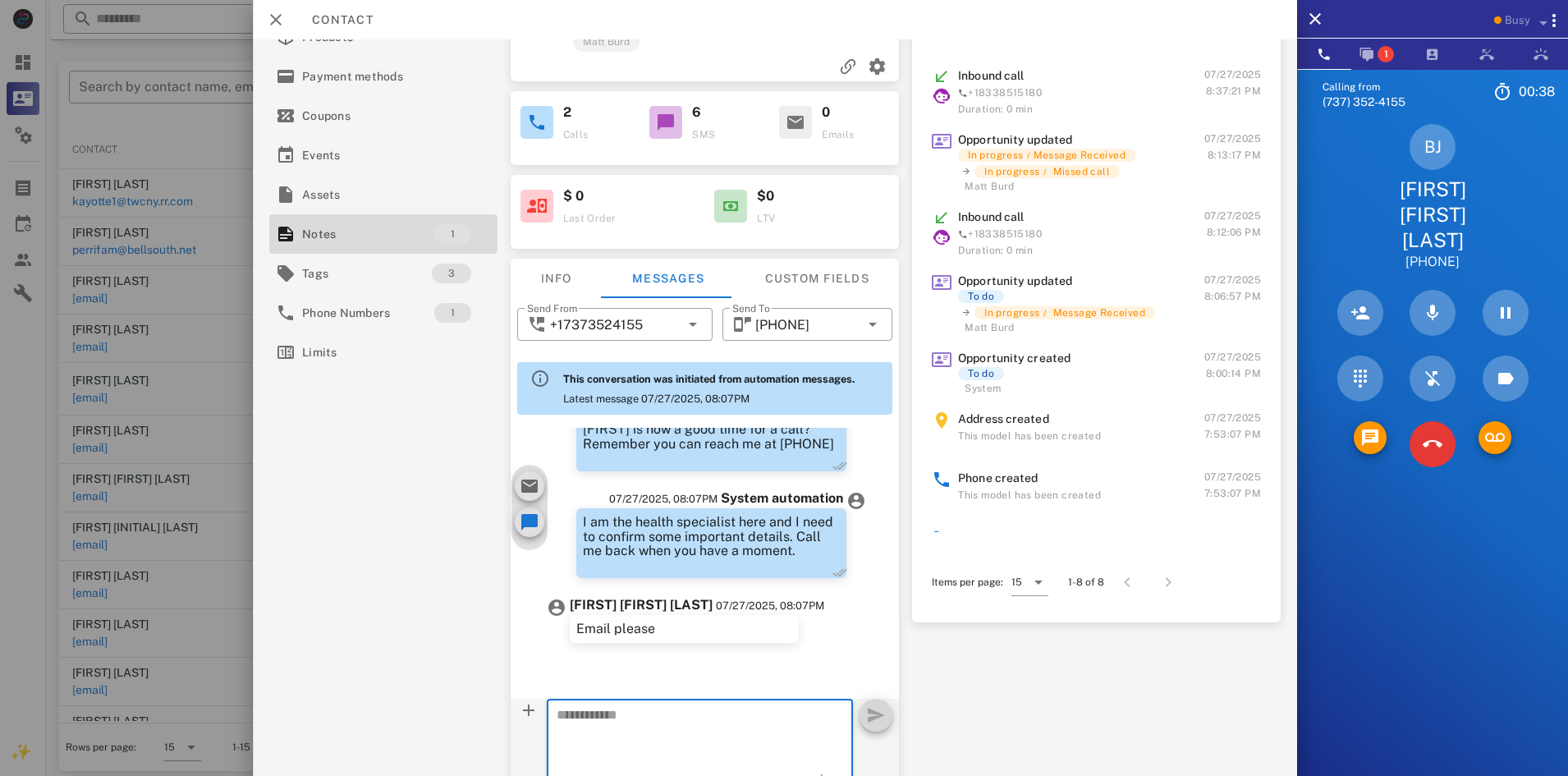 click at bounding box center (690, 742) 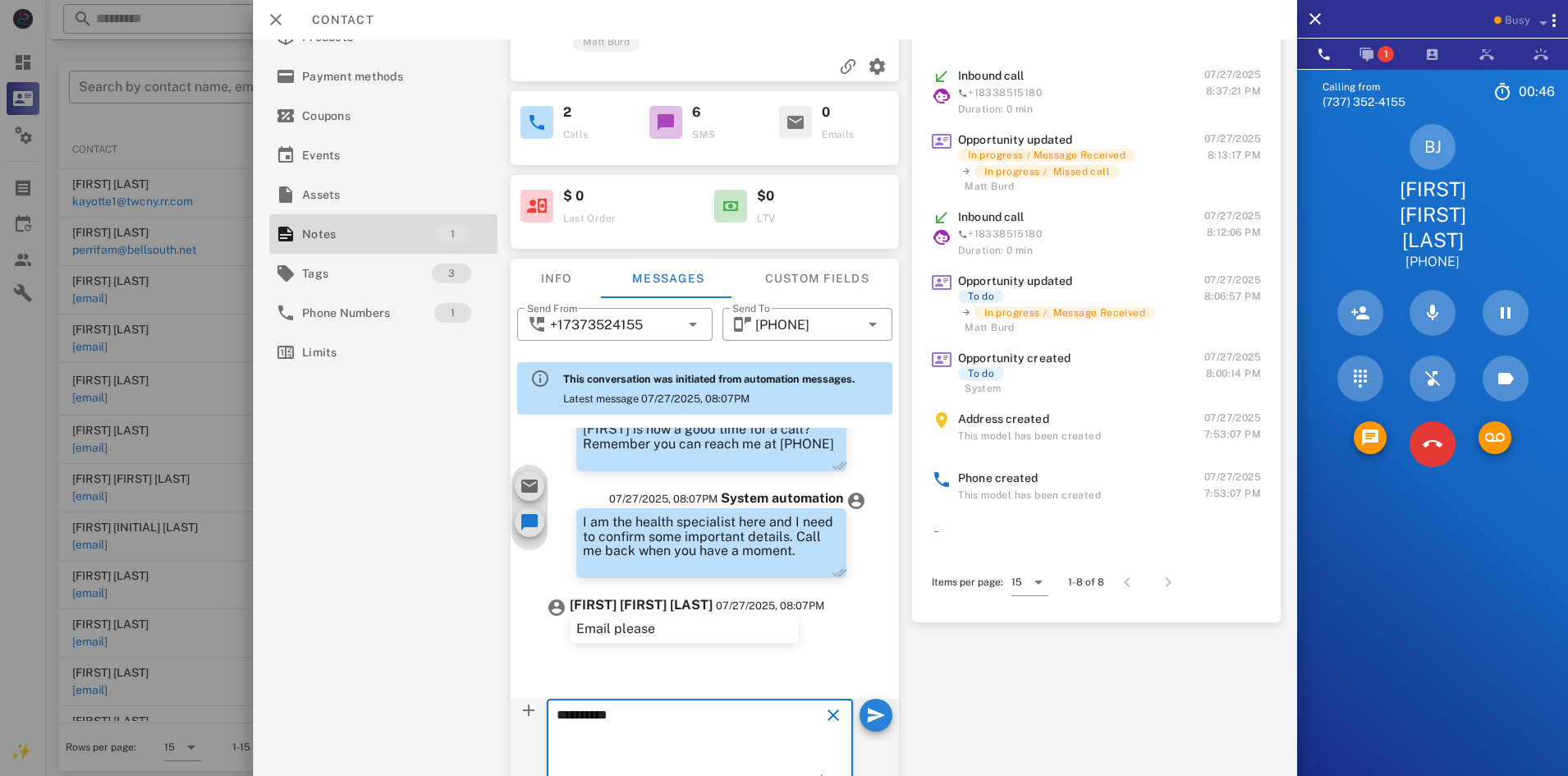type on "**********" 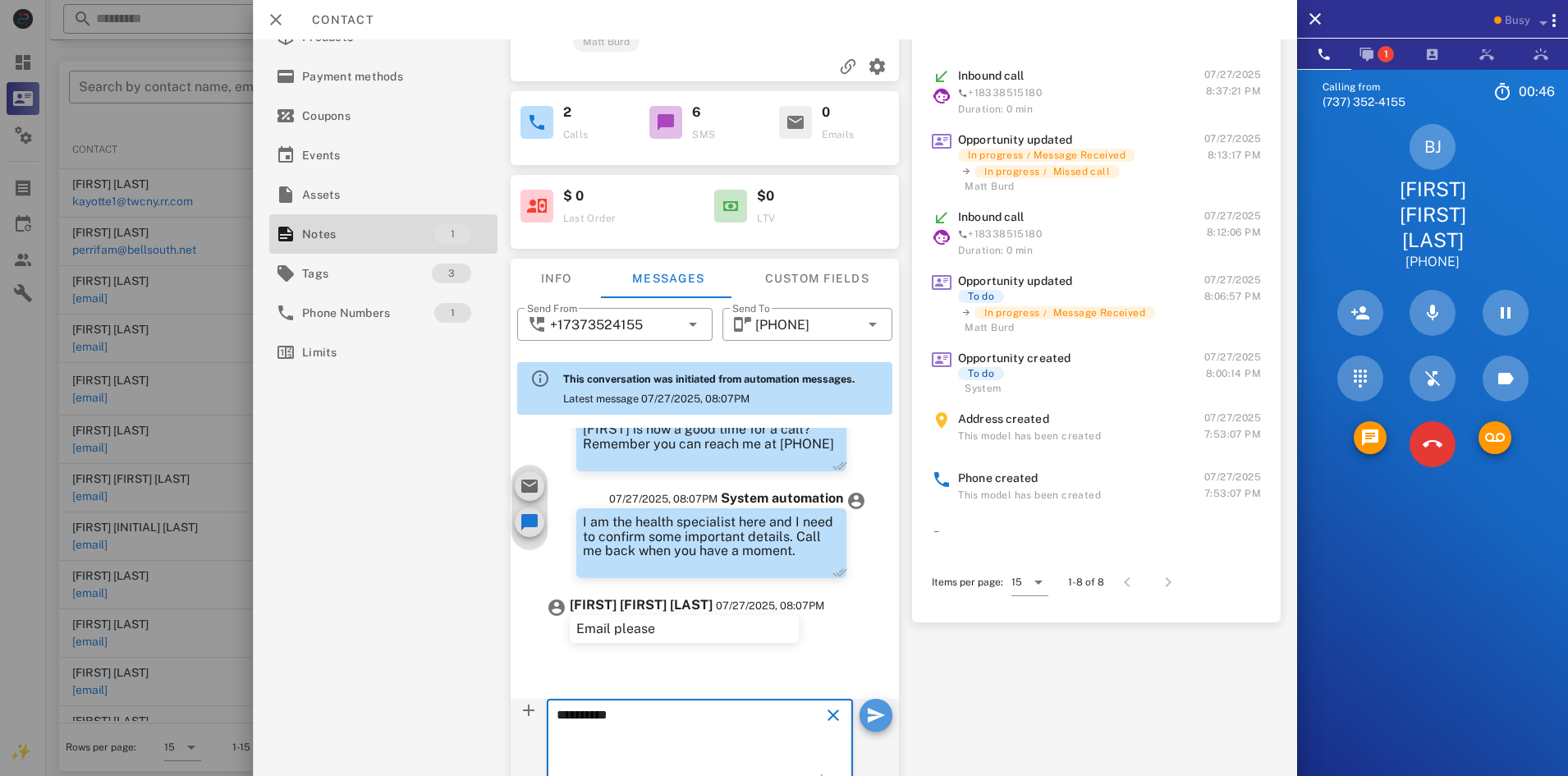 click at bounding box center [876, 715] 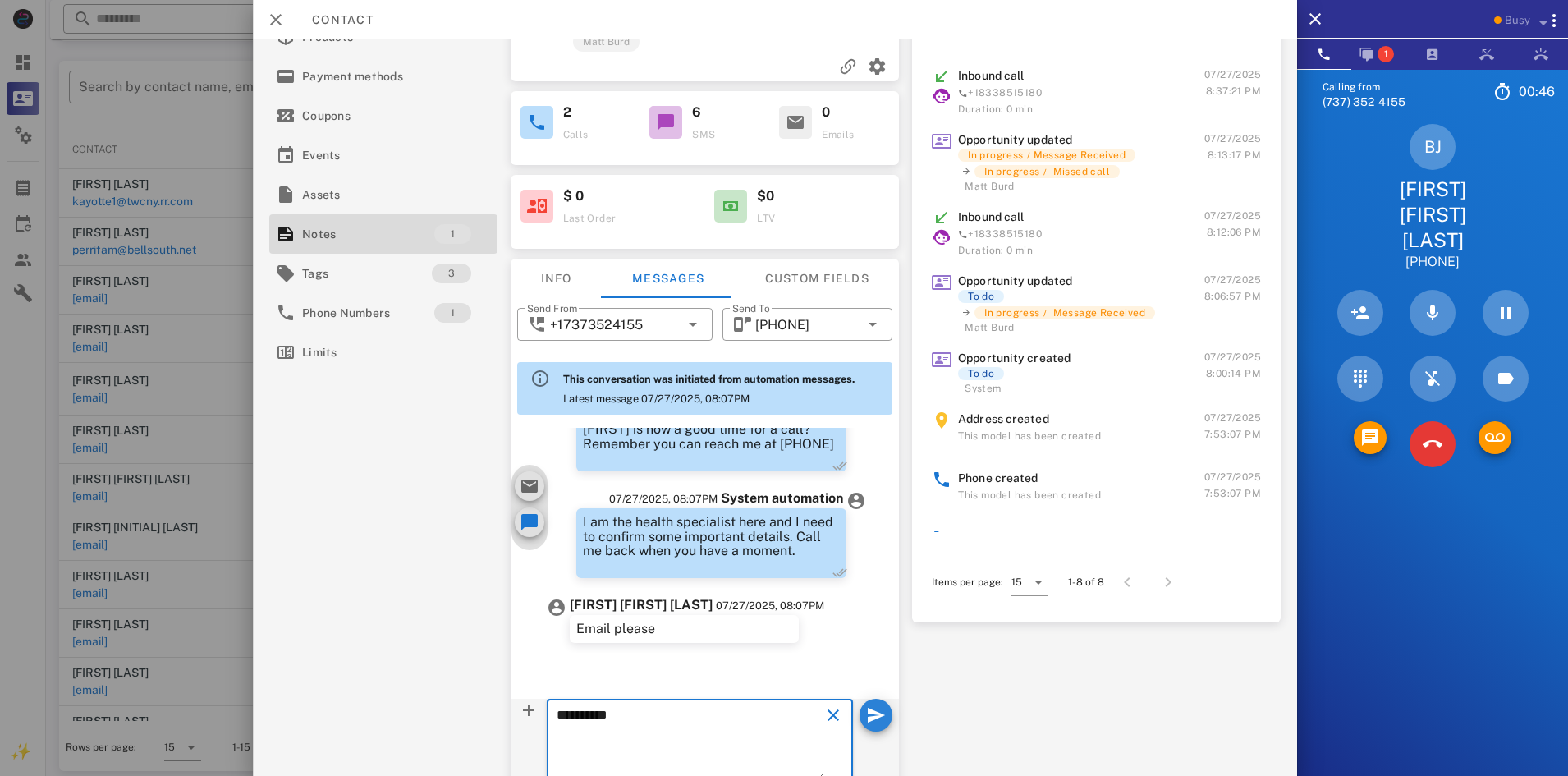 type 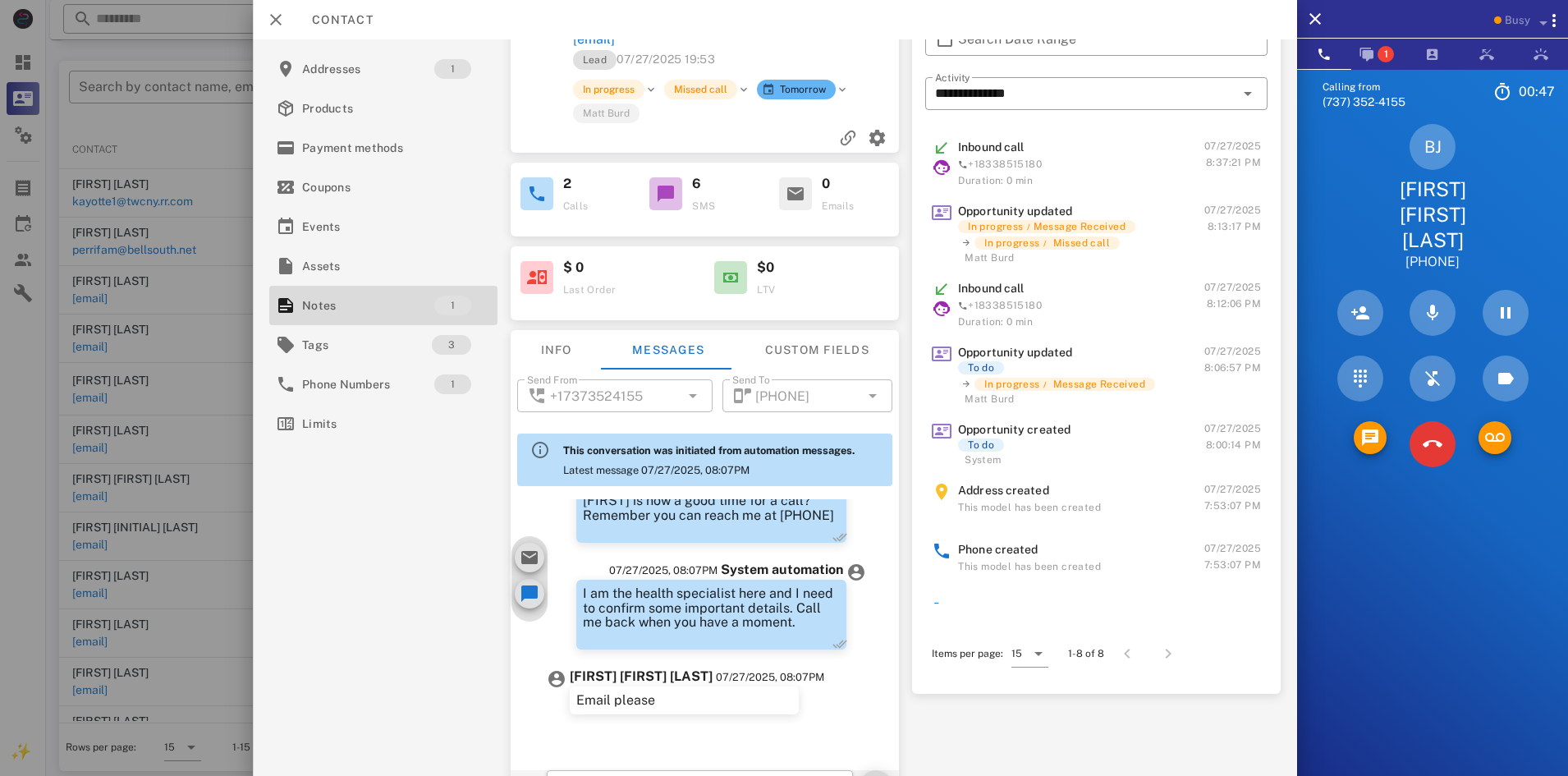 scroll, scrollTop: 0, scrollLeft: 0, axis: both 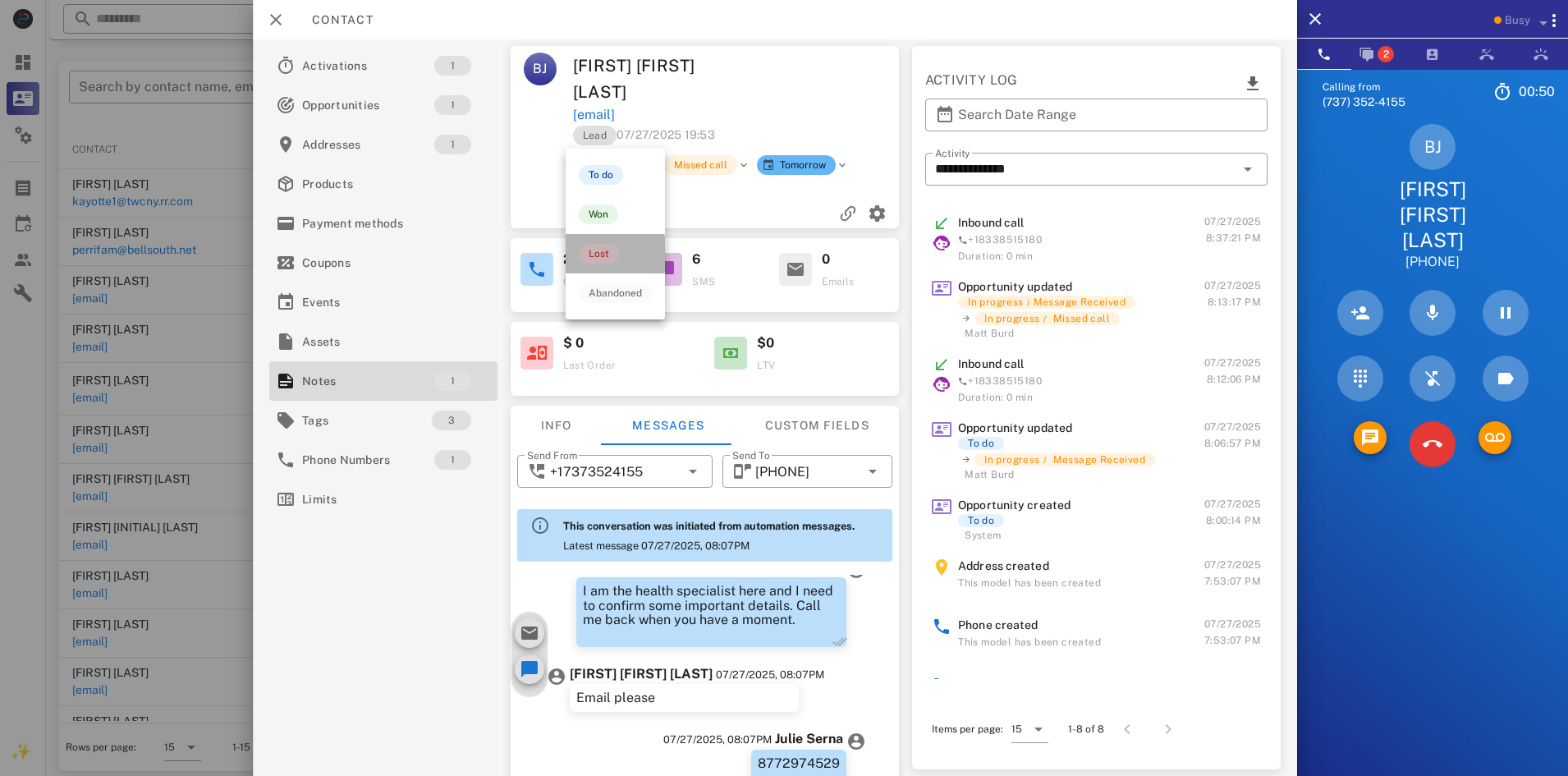 click on "Lost" at bounding box center [598, 254] 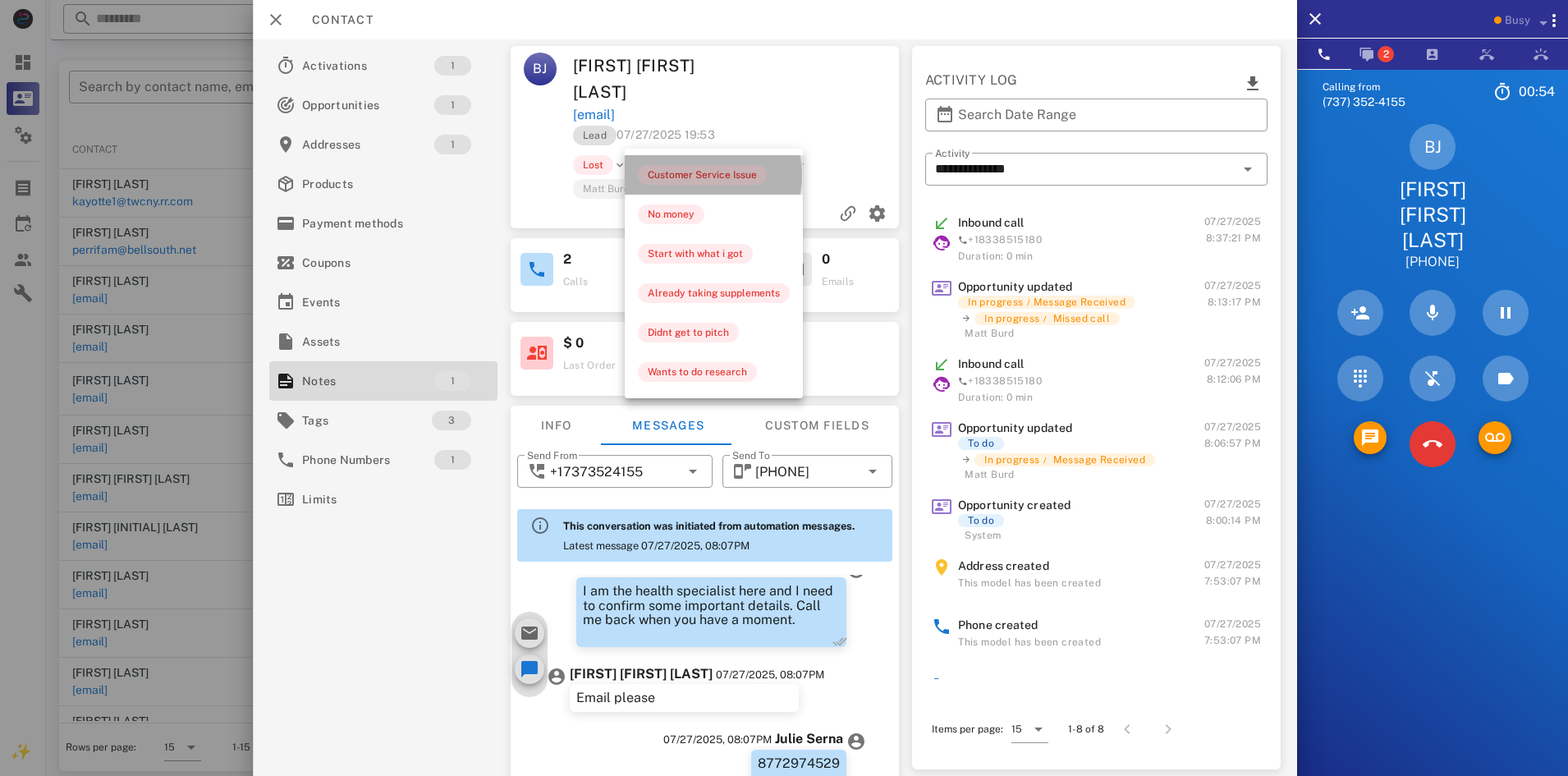 click on "Customer Service Issue" at bounding box center [702, 175] 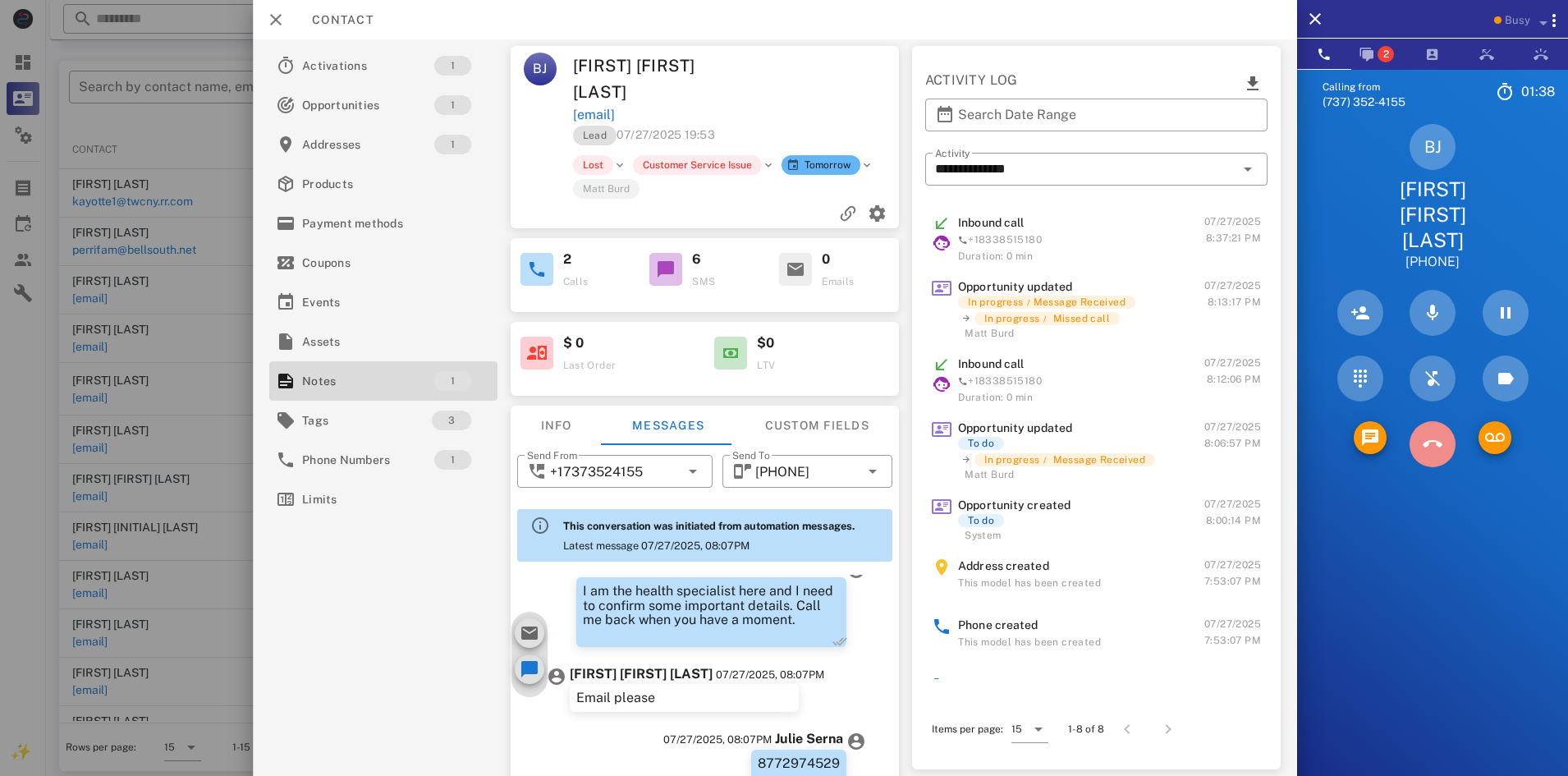 click at bounding box center [1433, 444] 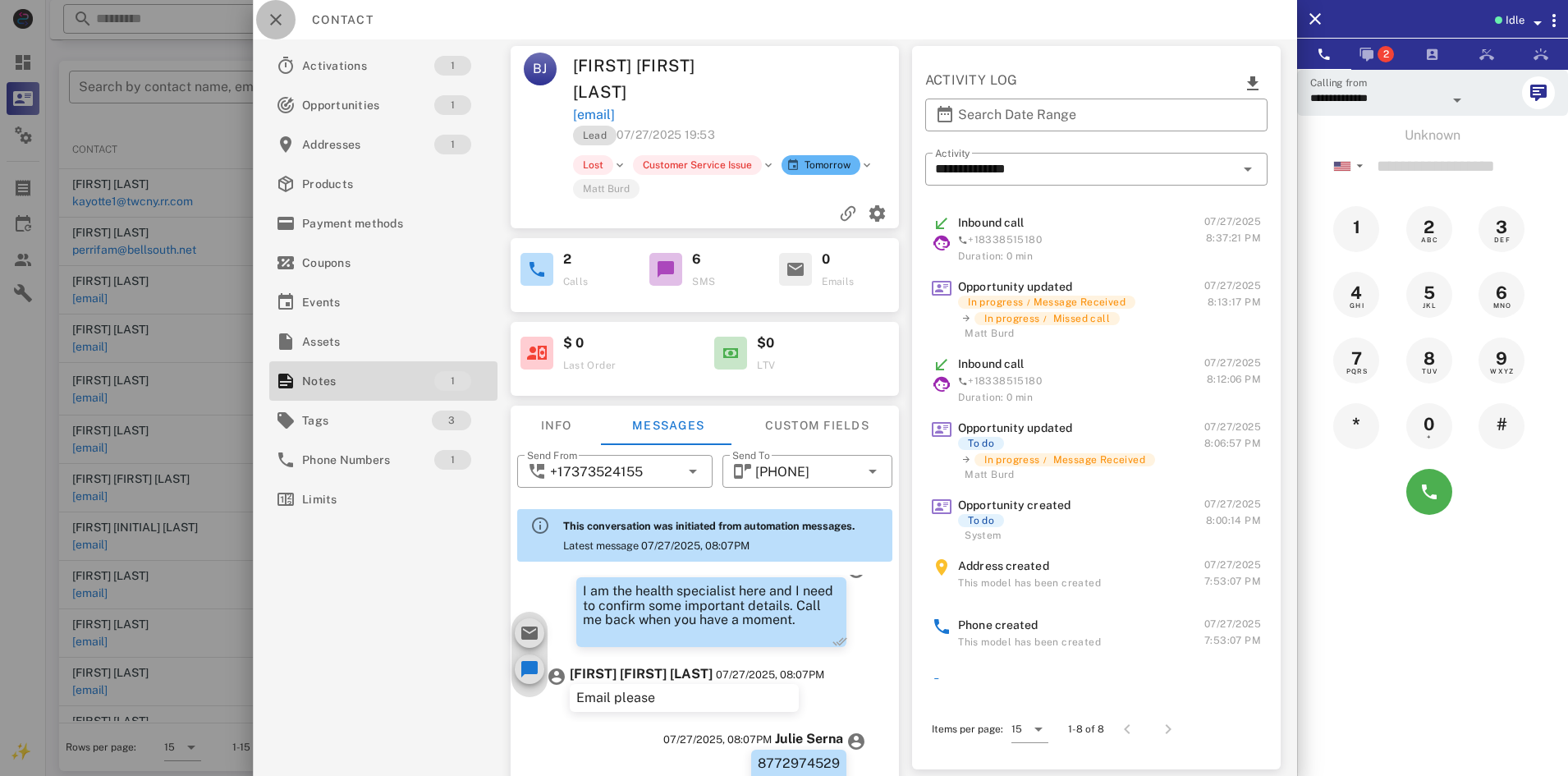 drag, startPoint x: 282, startPoint y: 19, endPoint x: 248, endPoint y: 16, distance: 34.132096 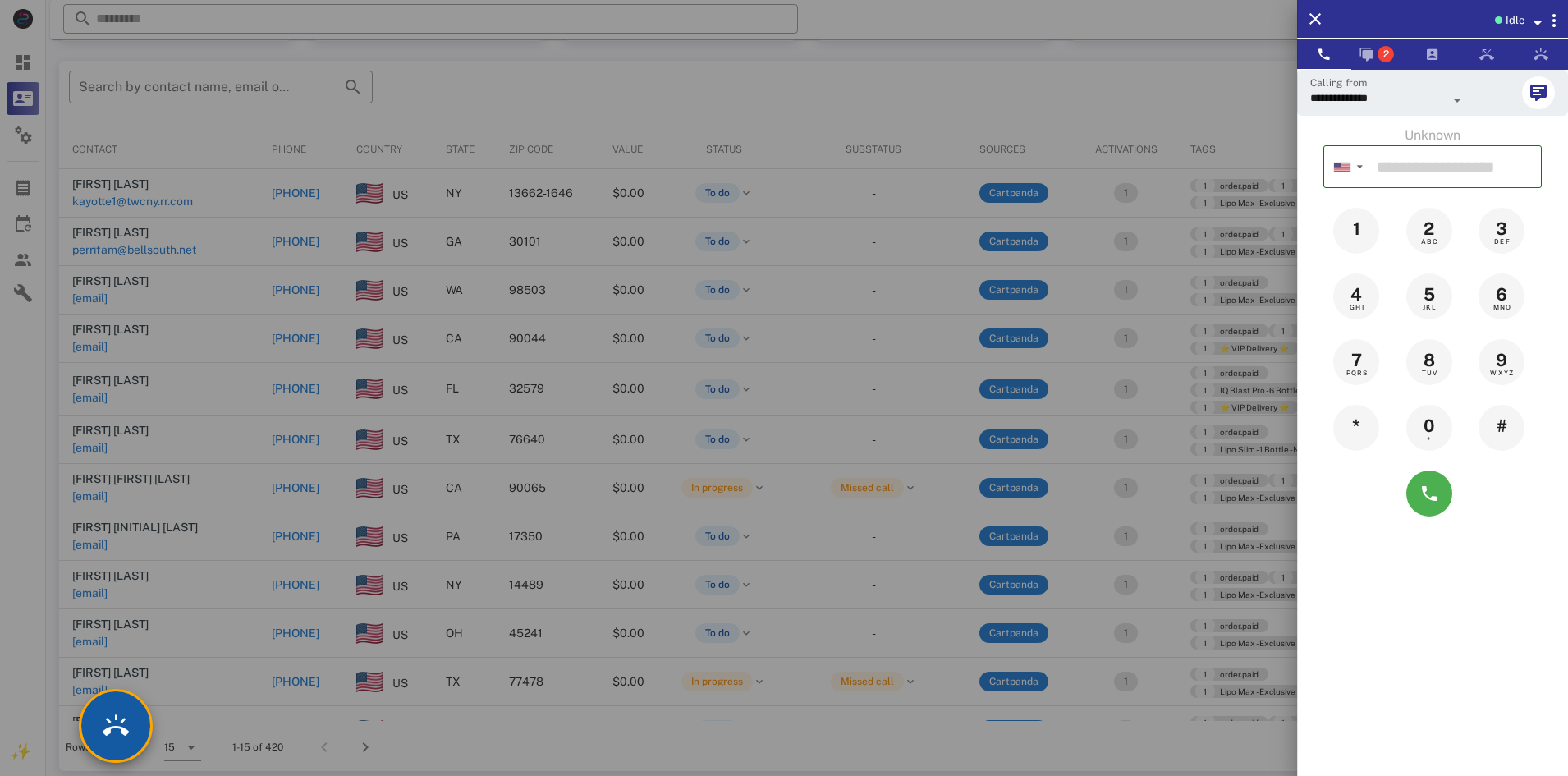 click at bounding box center (116, 726) 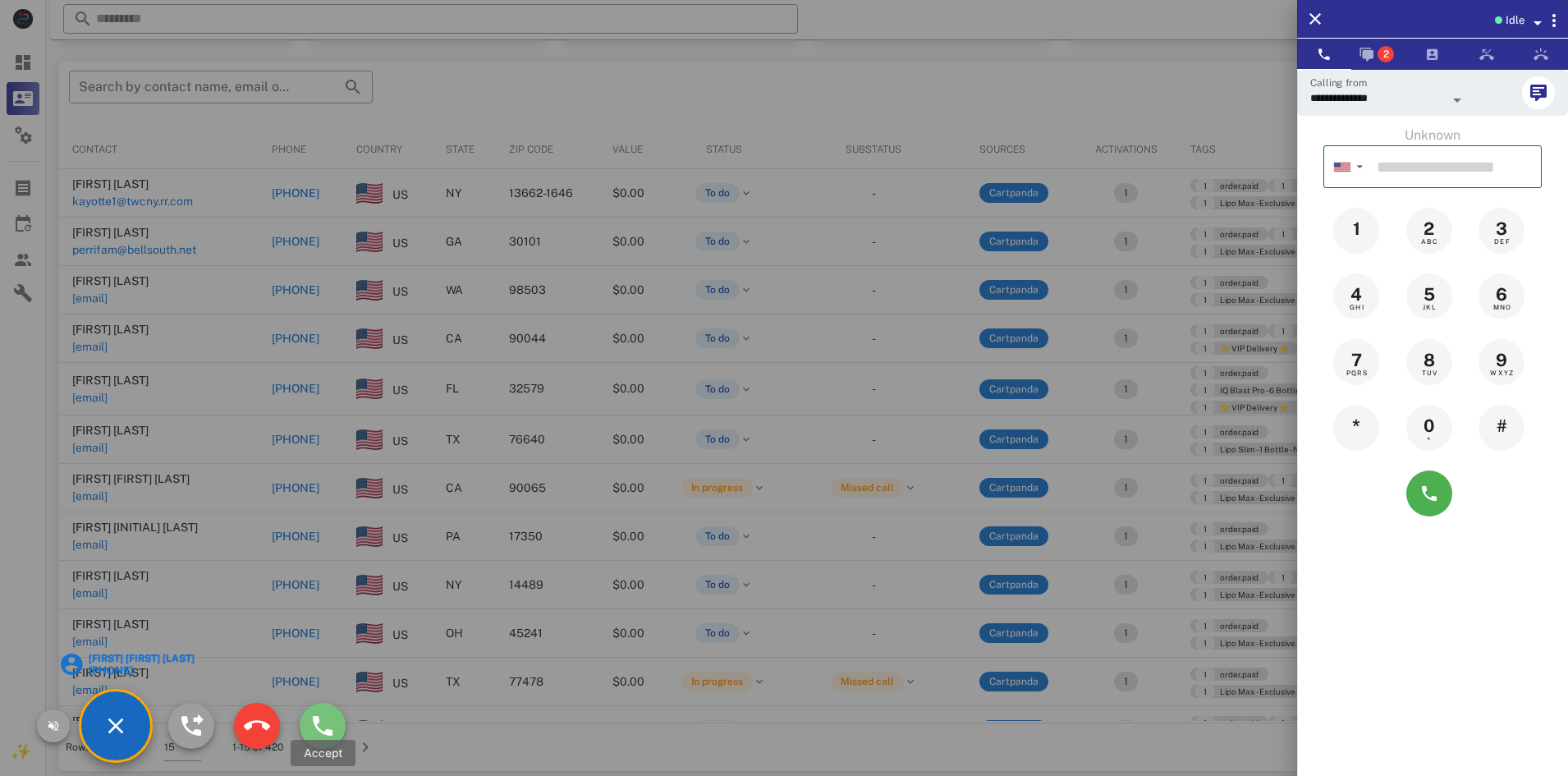click at bounding box center (323, 726) 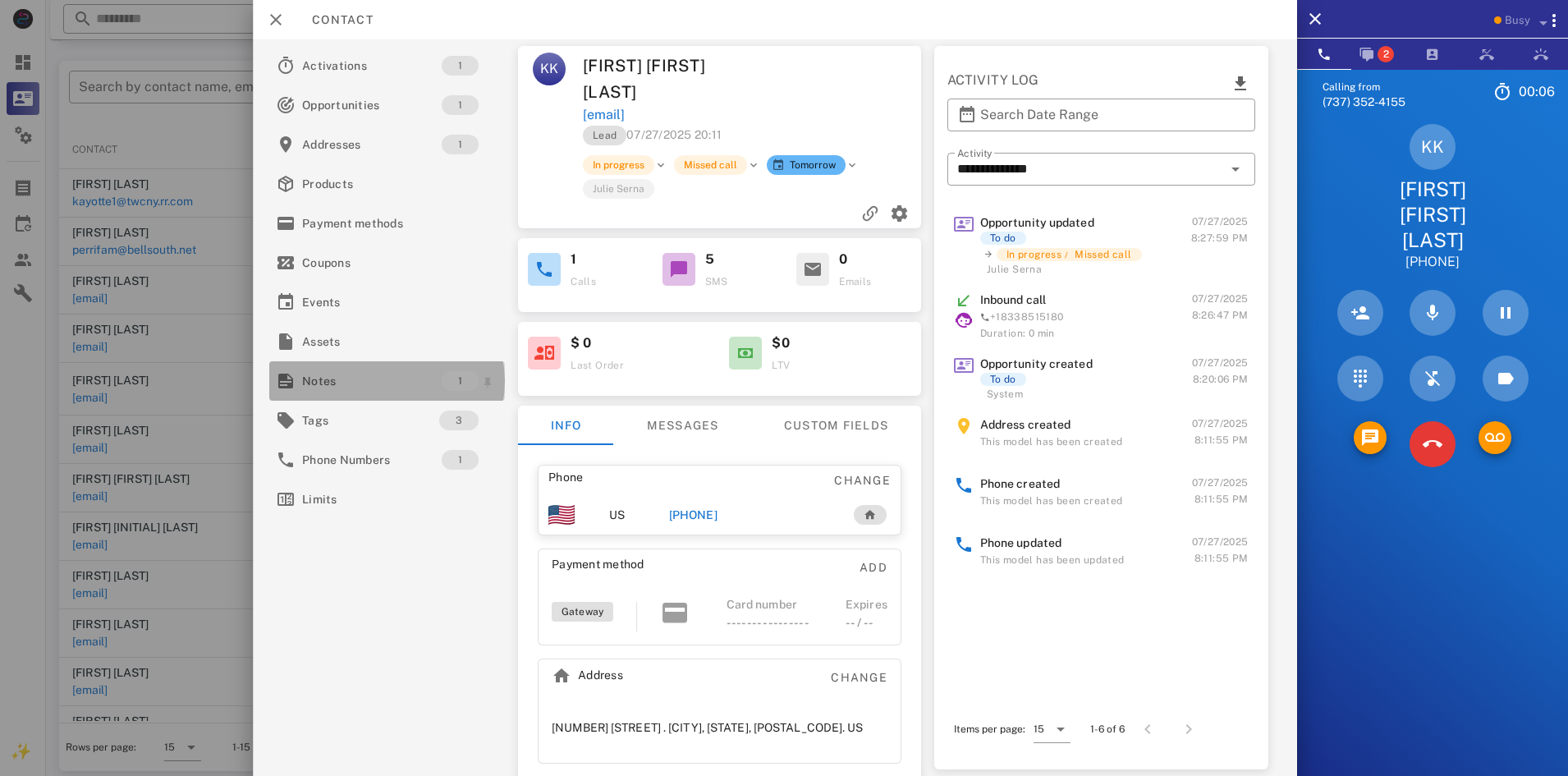 click on "Notes" at bounding box center (372, 381) 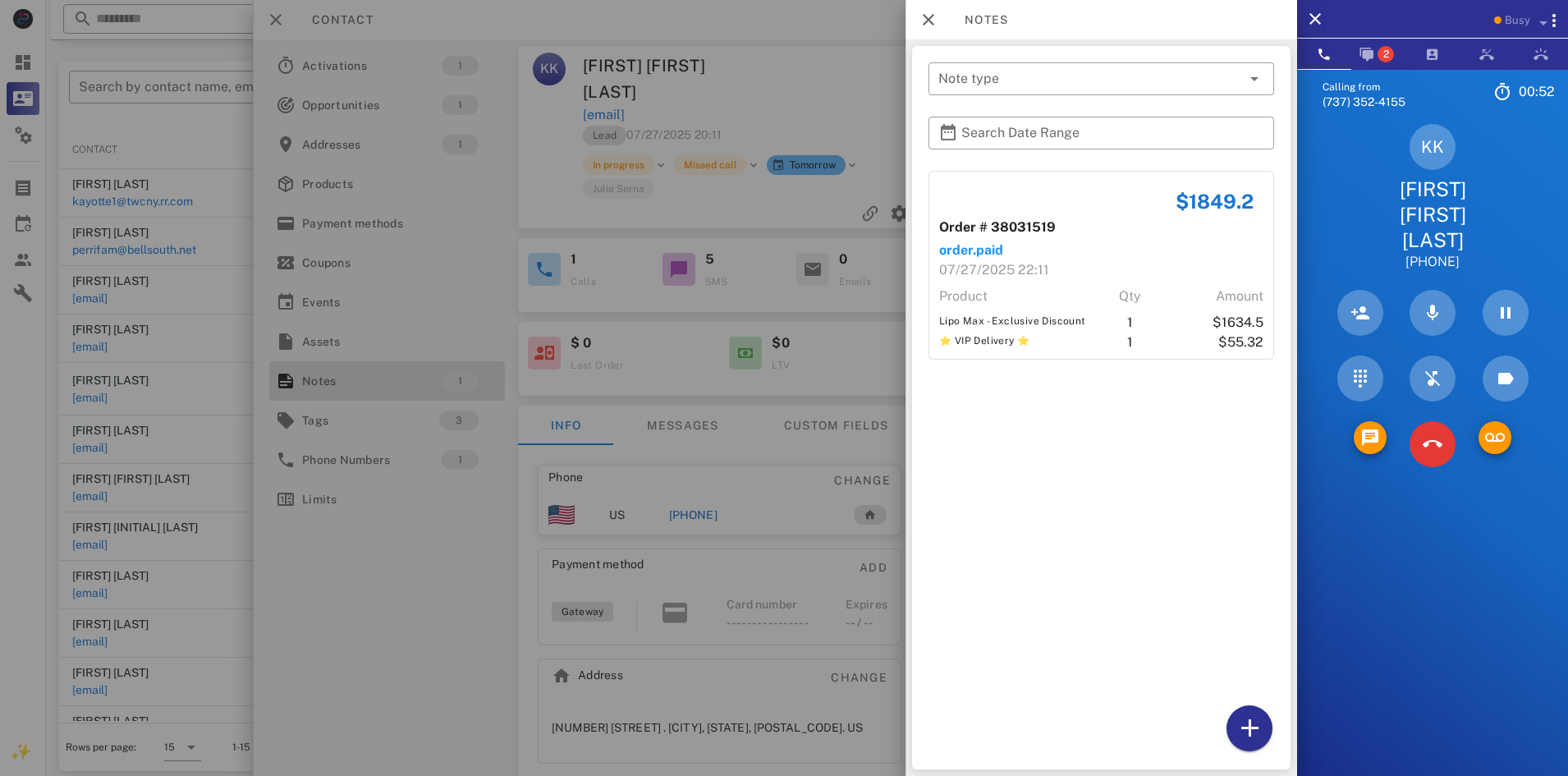 click at bounding box center (784, 388) 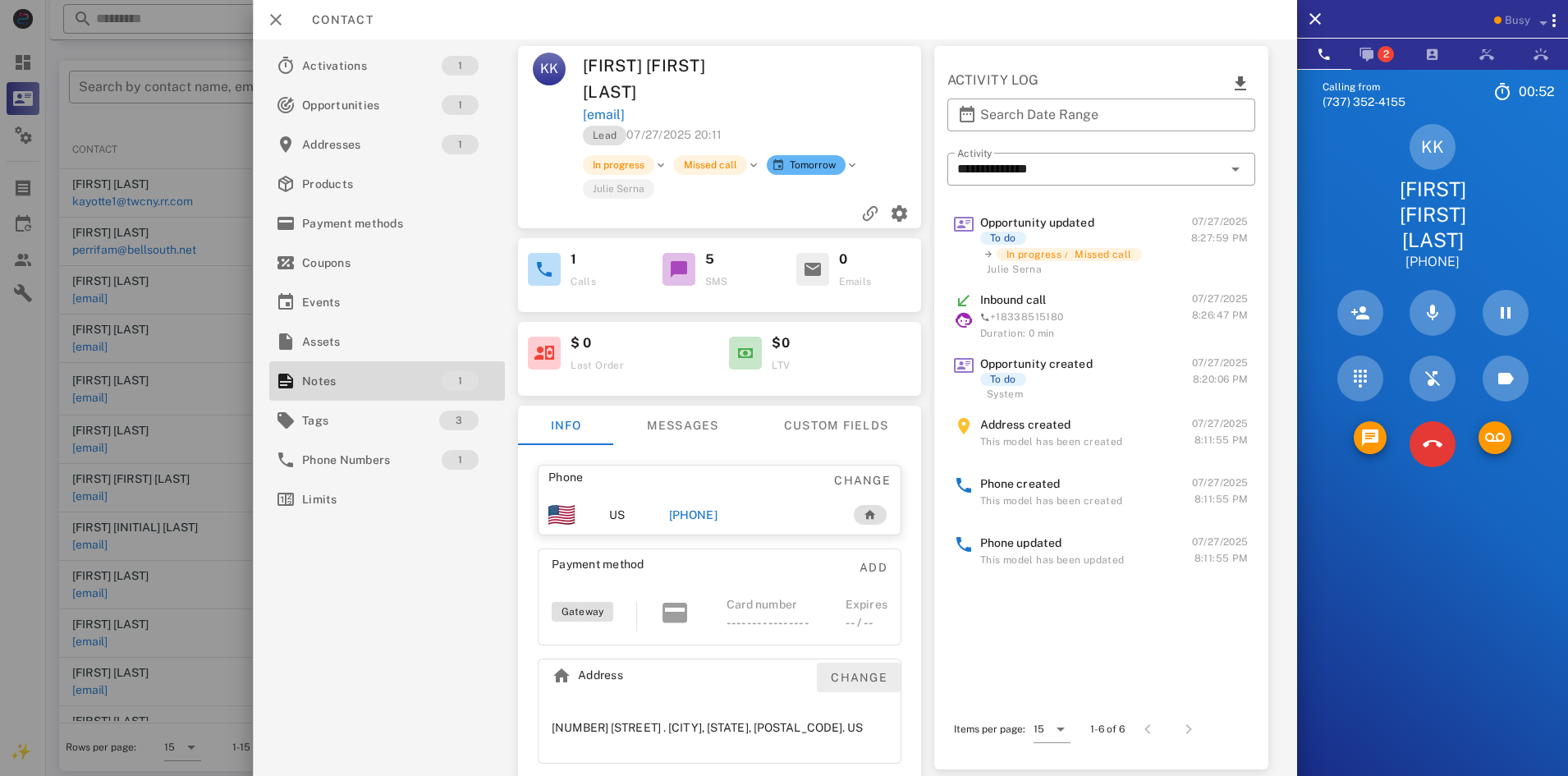 click on "Change" at bounding box center [859, 677] 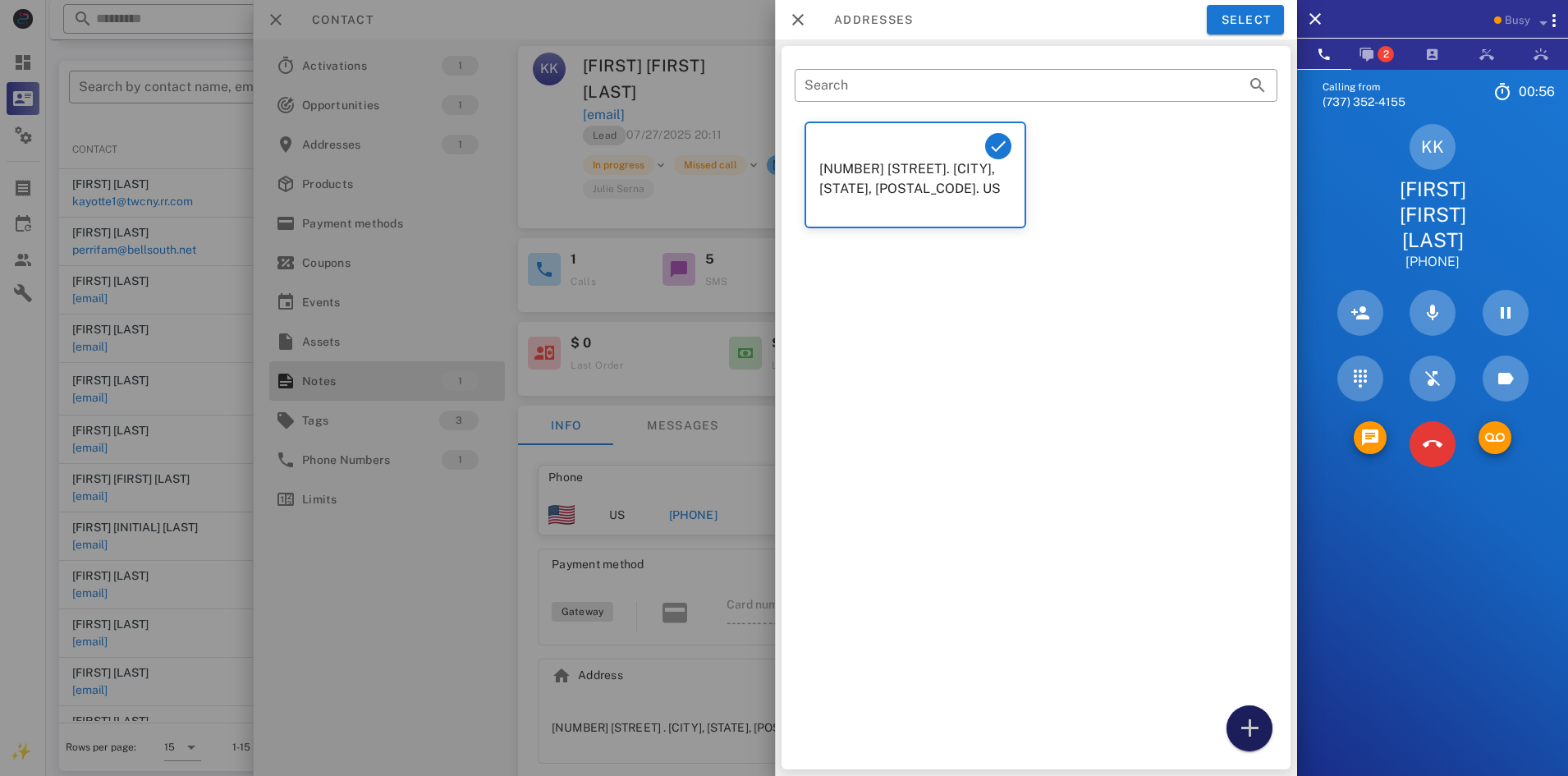 click at bounding box center (1249, 728) 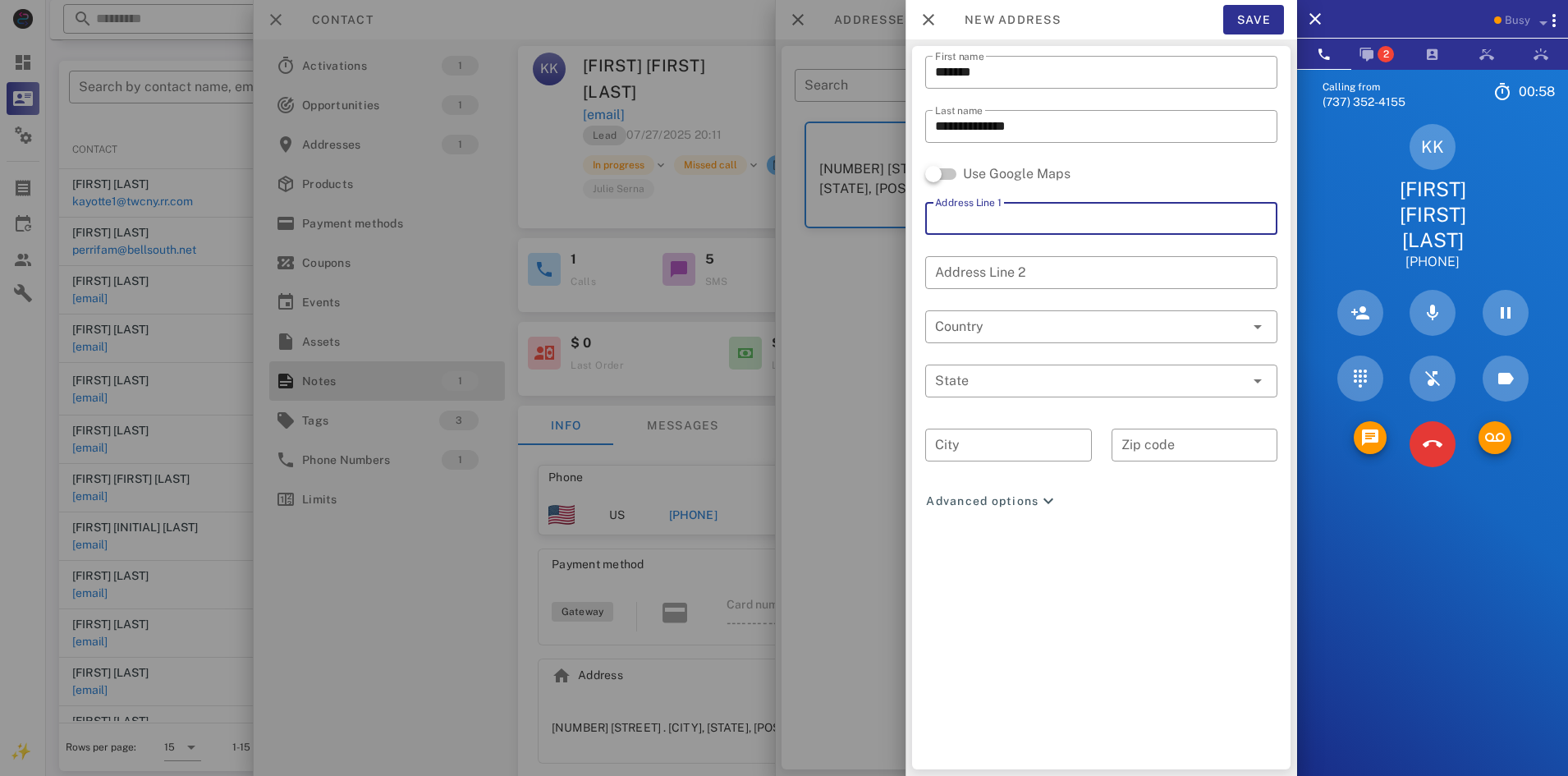 click on "Address Line 1" at bounding box center (1101, 218) 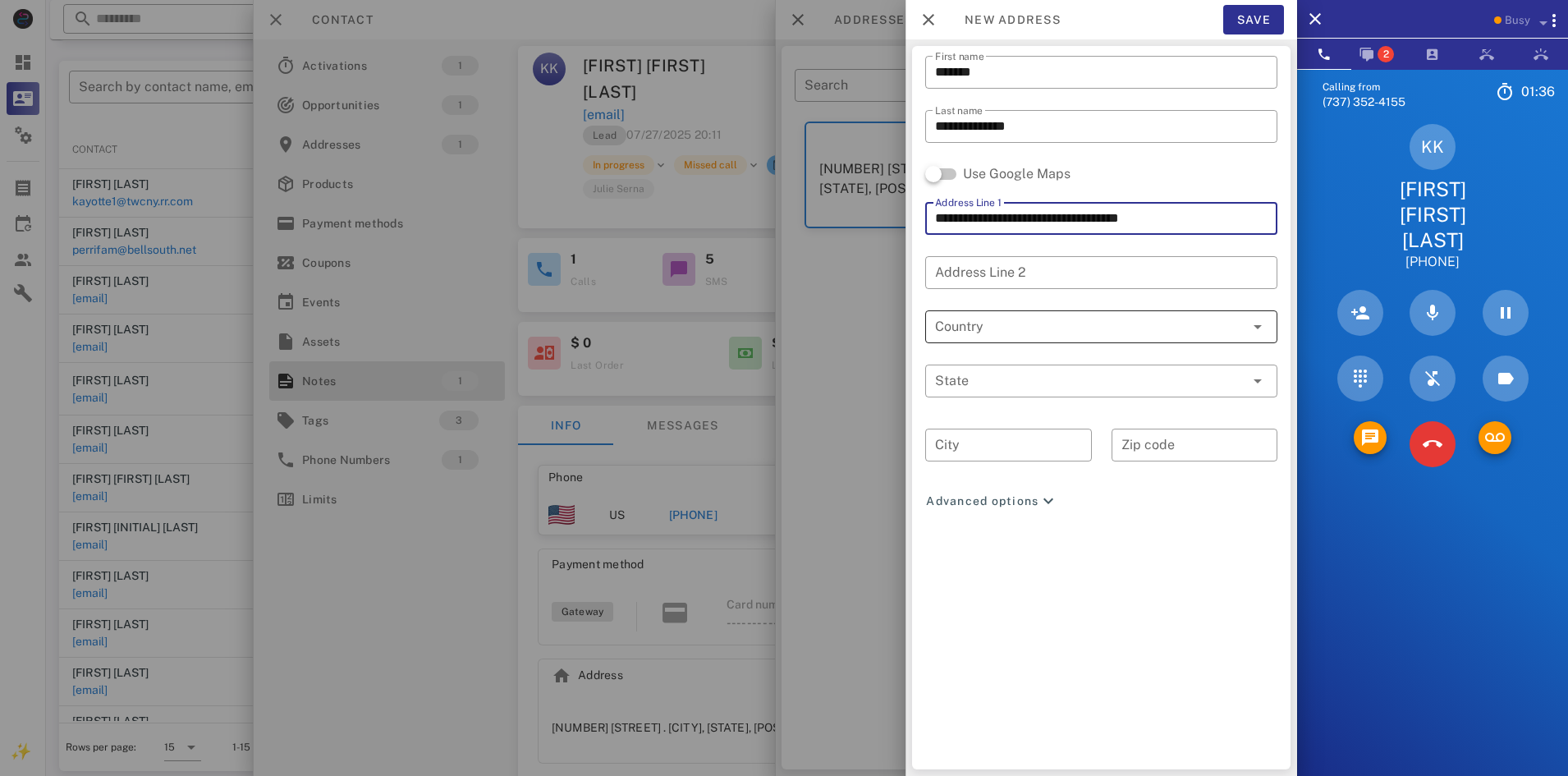 type on "**********" 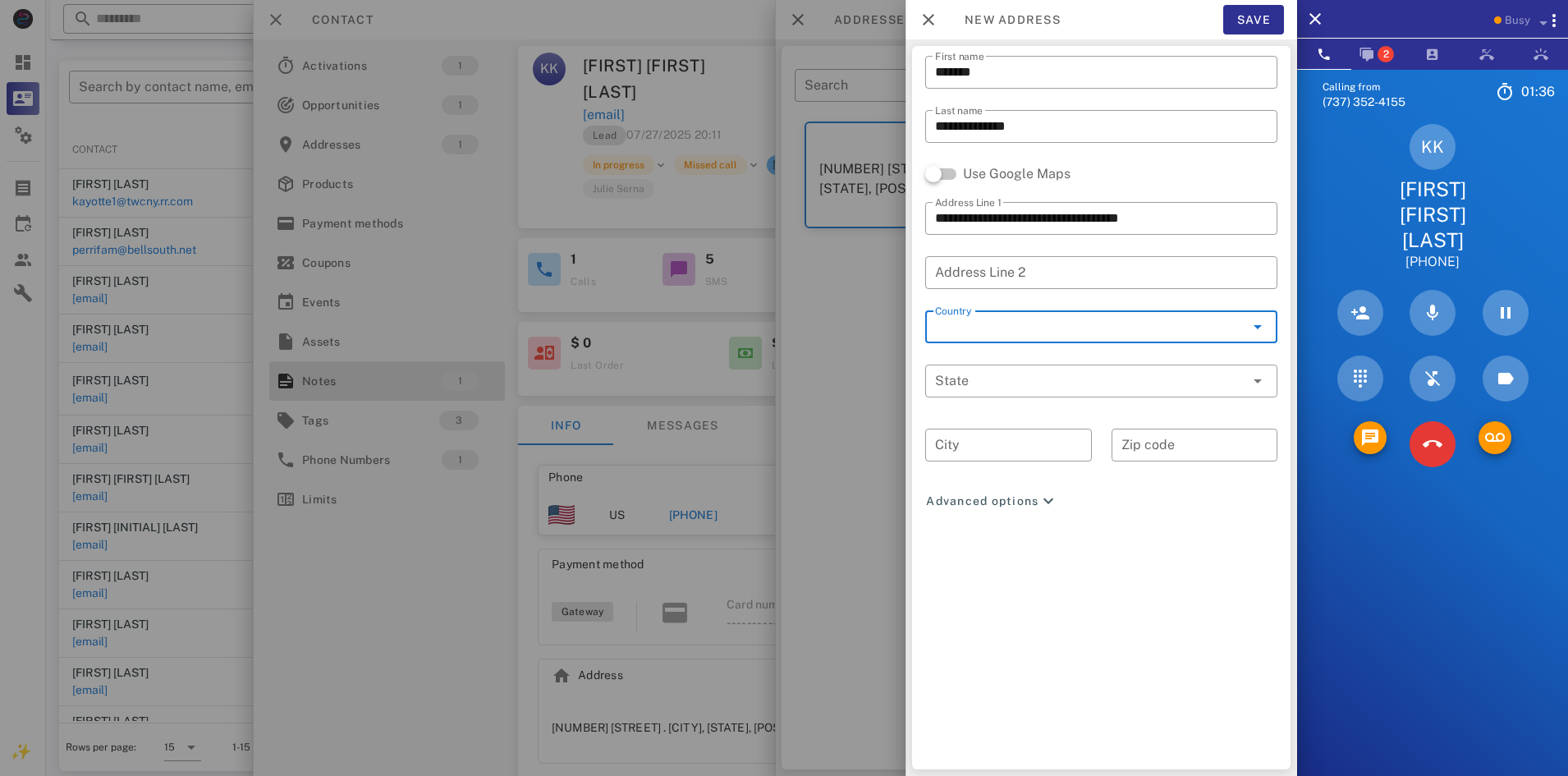 click on "Country" at bounding box center (1089, 327) 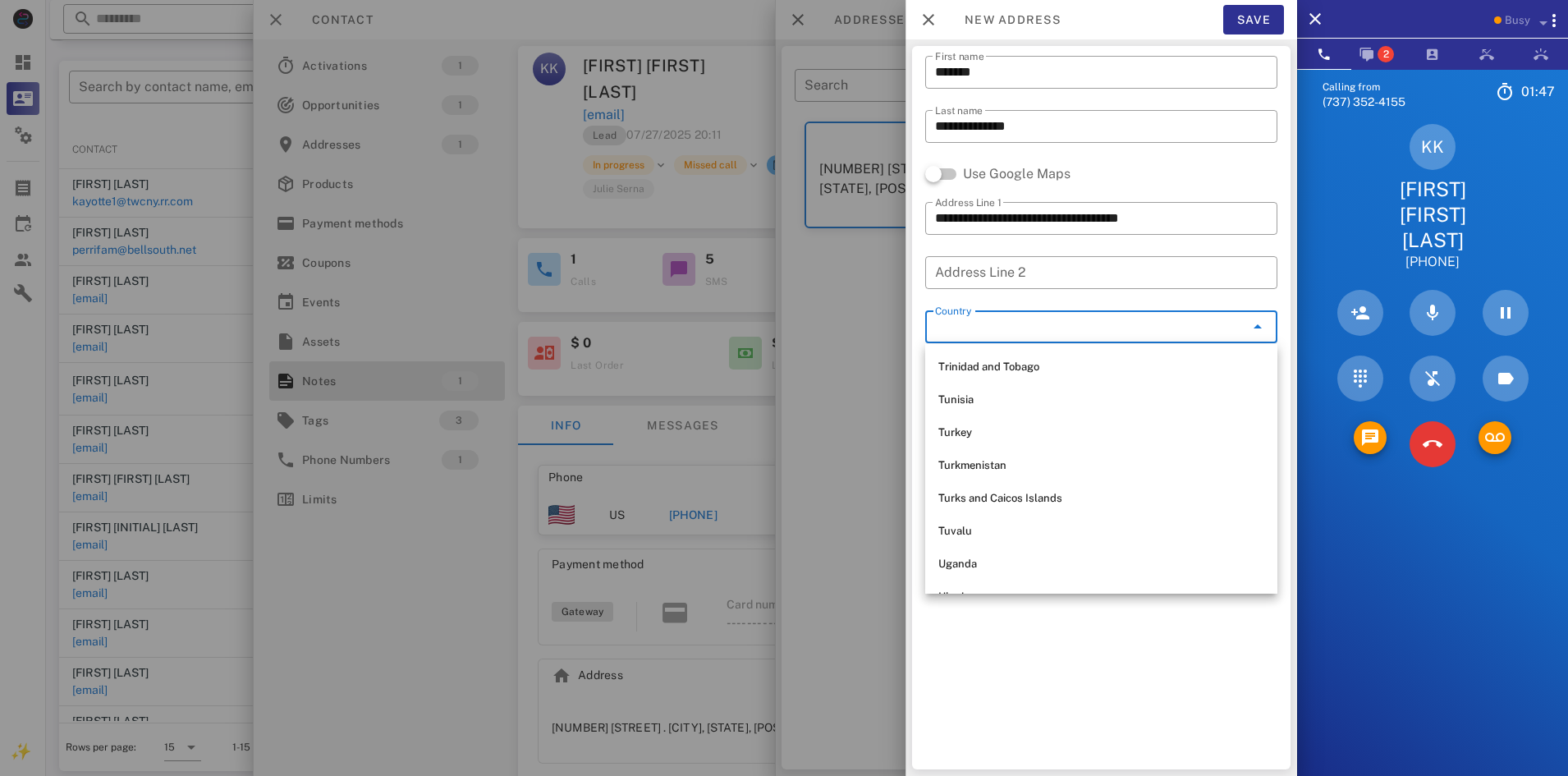 scroll, scrollTop: 7637, scrollLeft: 0, axis: vertical 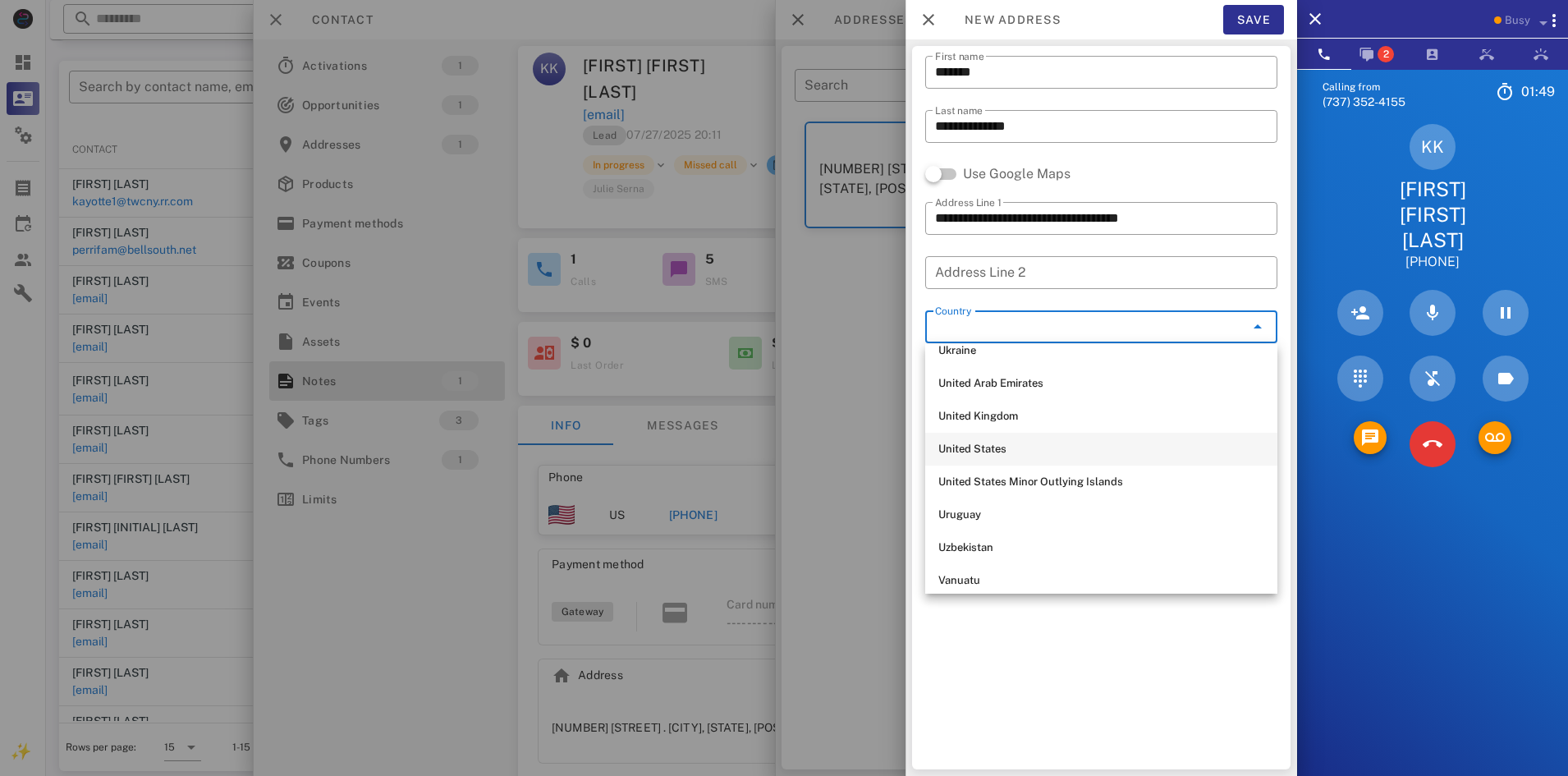 click on "United States" at bounding box center [1101, 449] 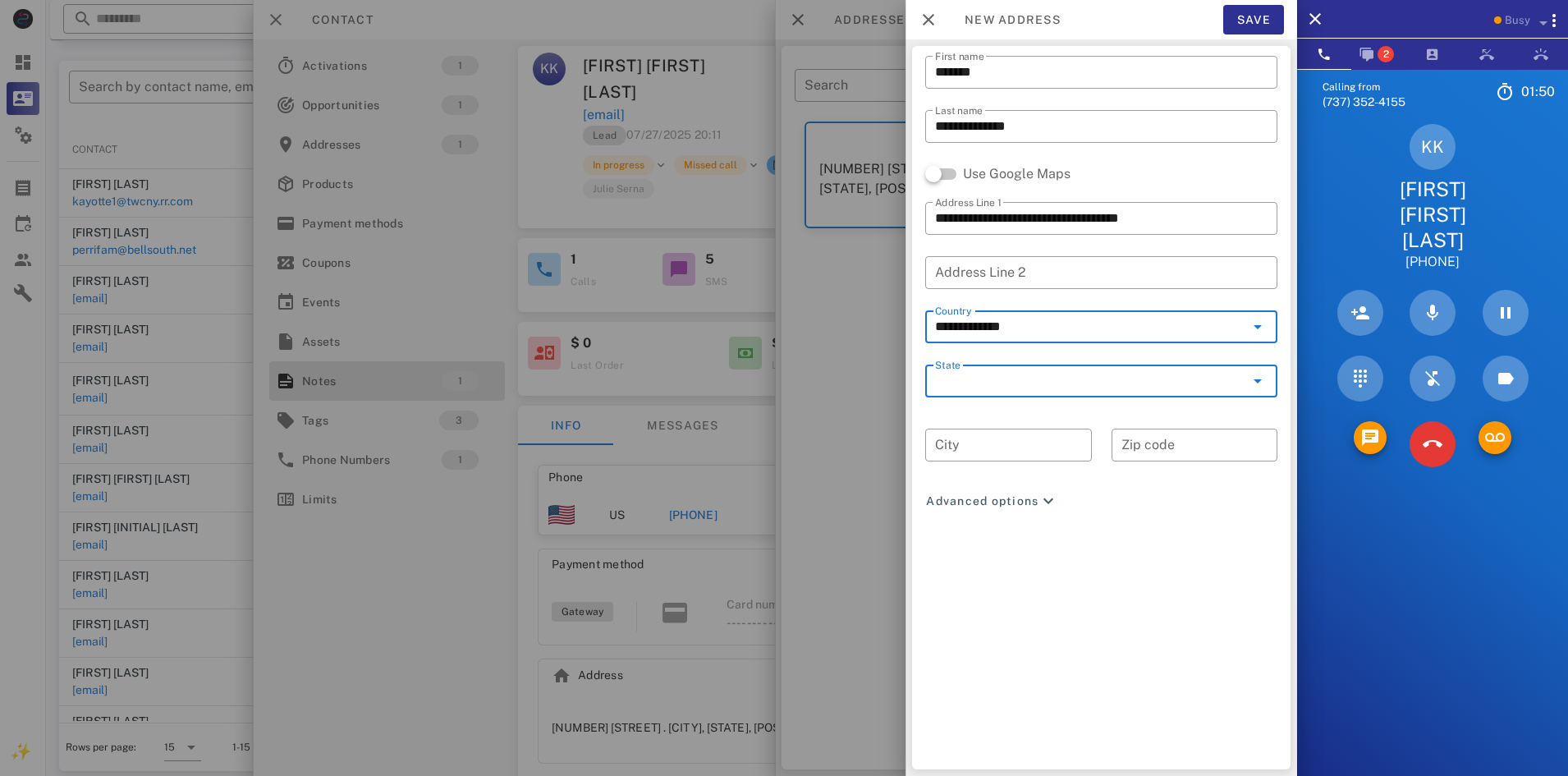 click on "State" at bounding box center [1089, 381] 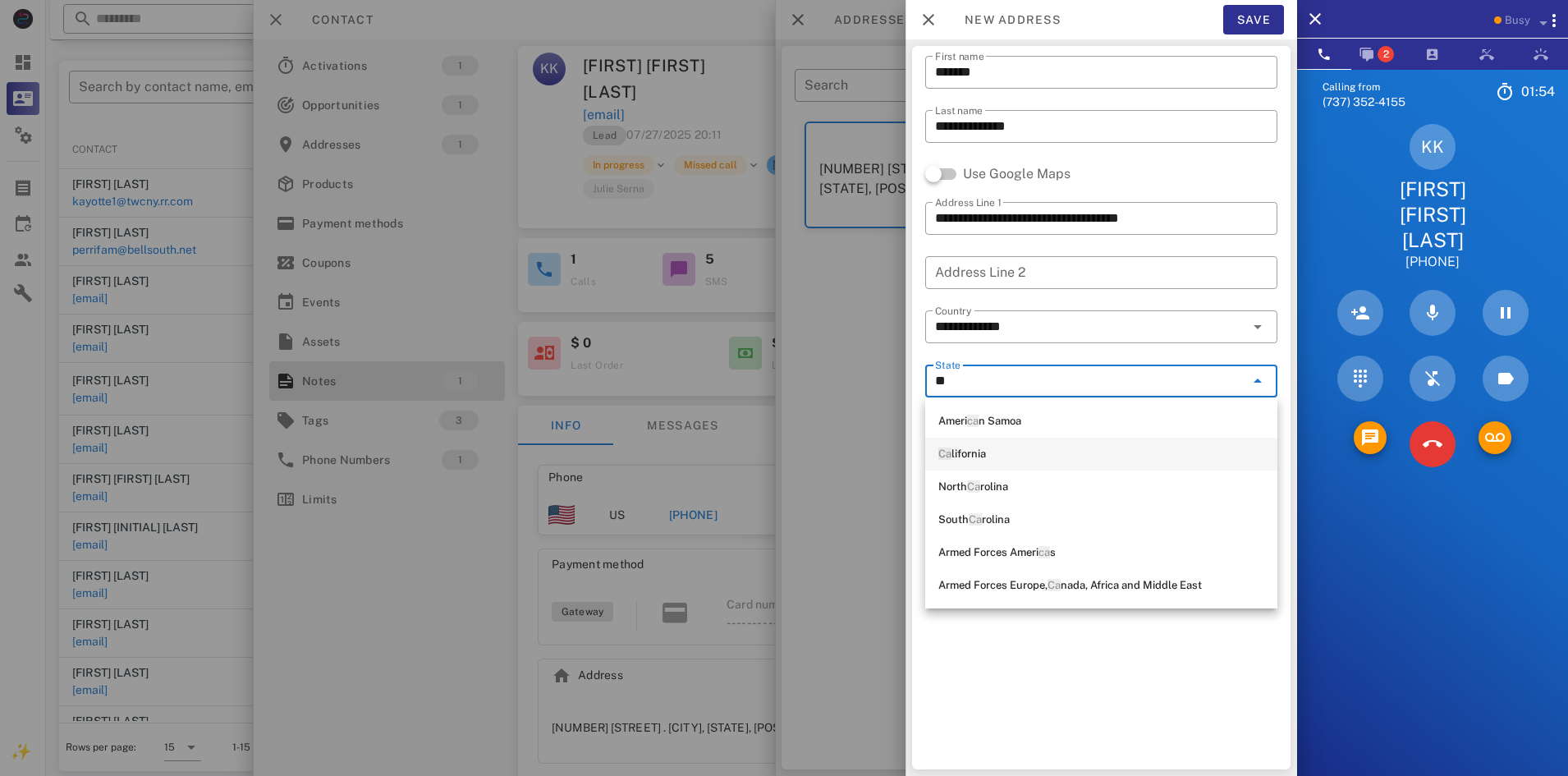 click on "Ca lifornia" at bounding box center [1101, 454] 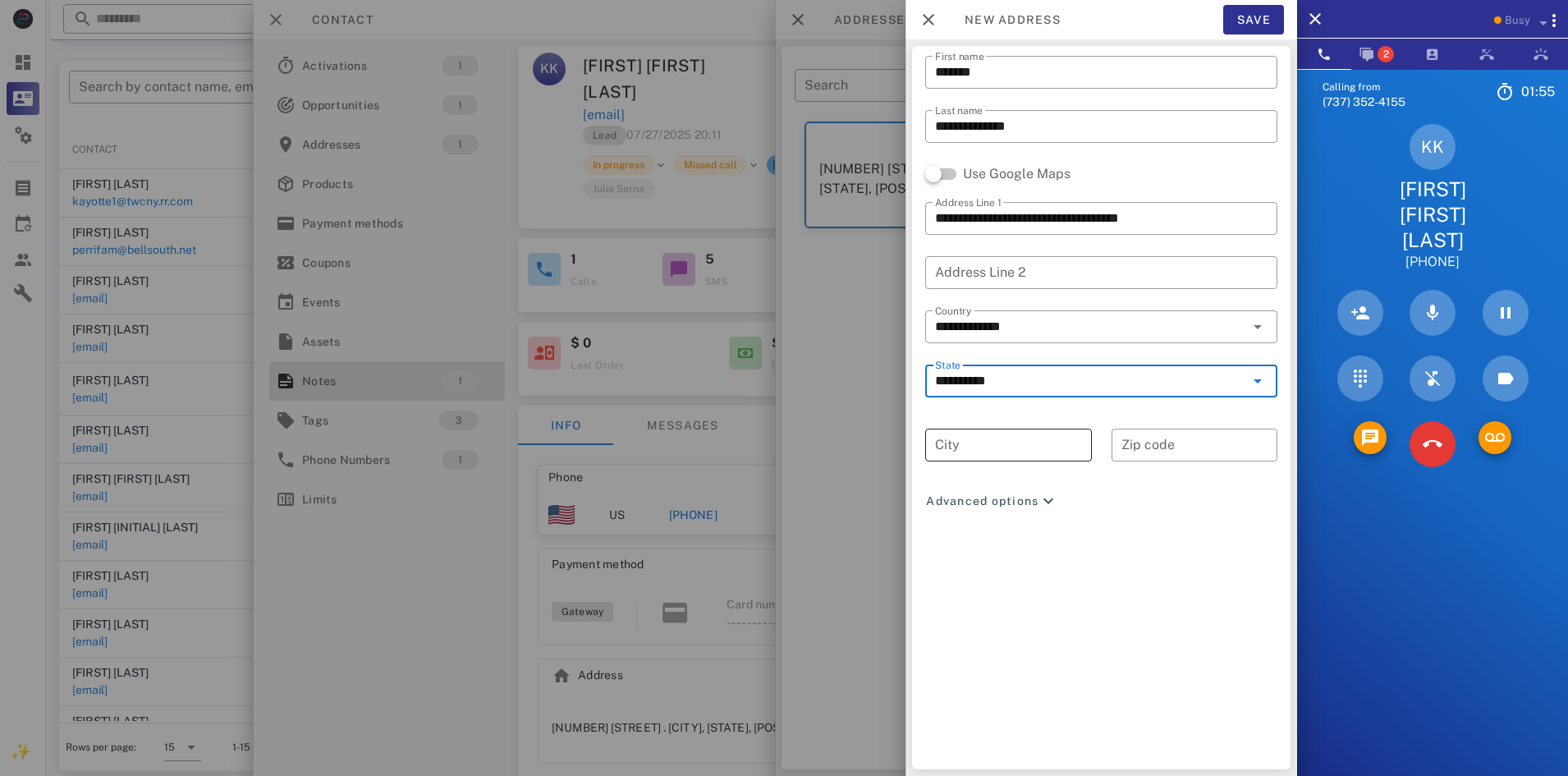 type on "**********" 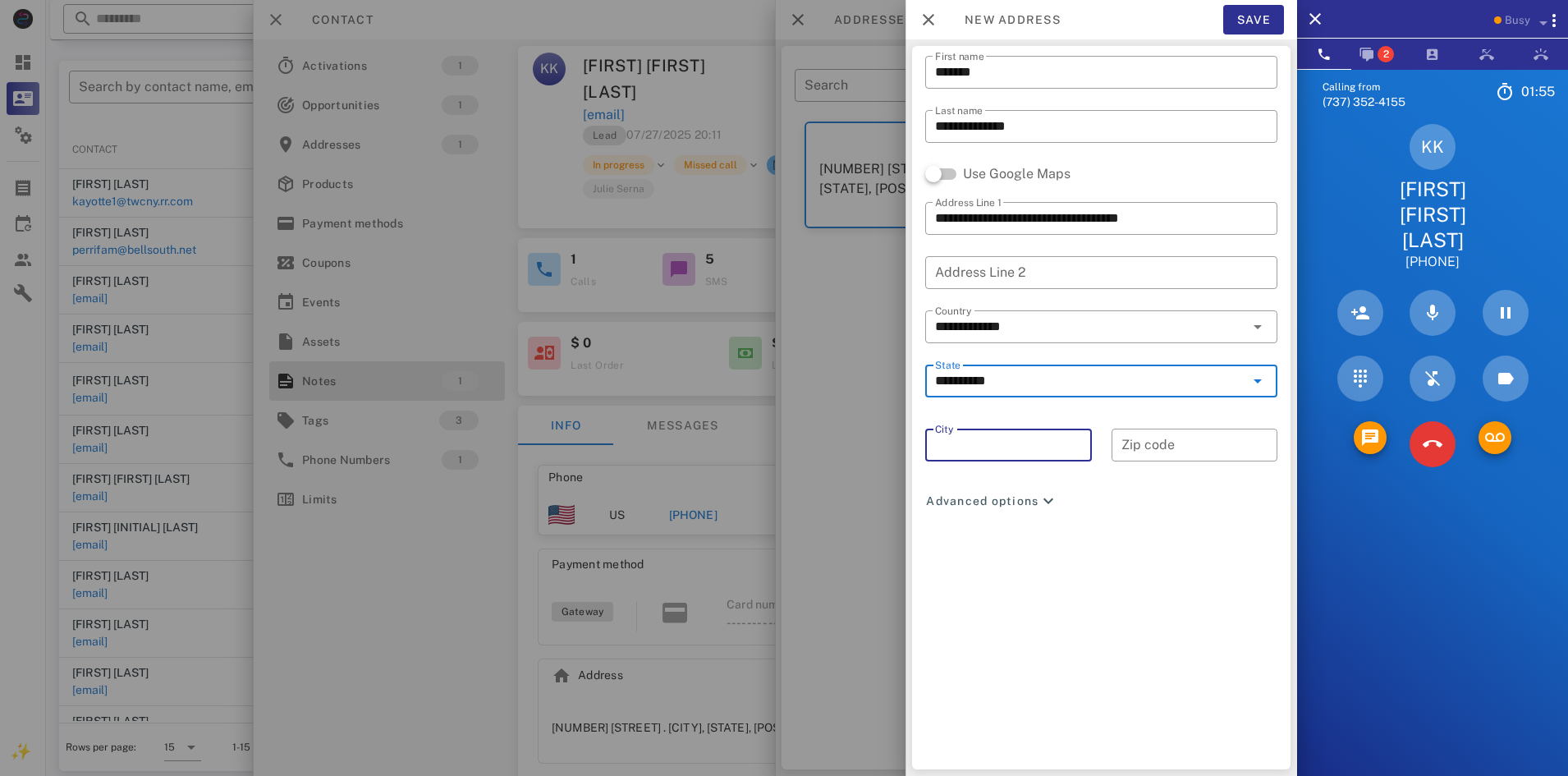 click on "City" at bounding box center (1008, 445) 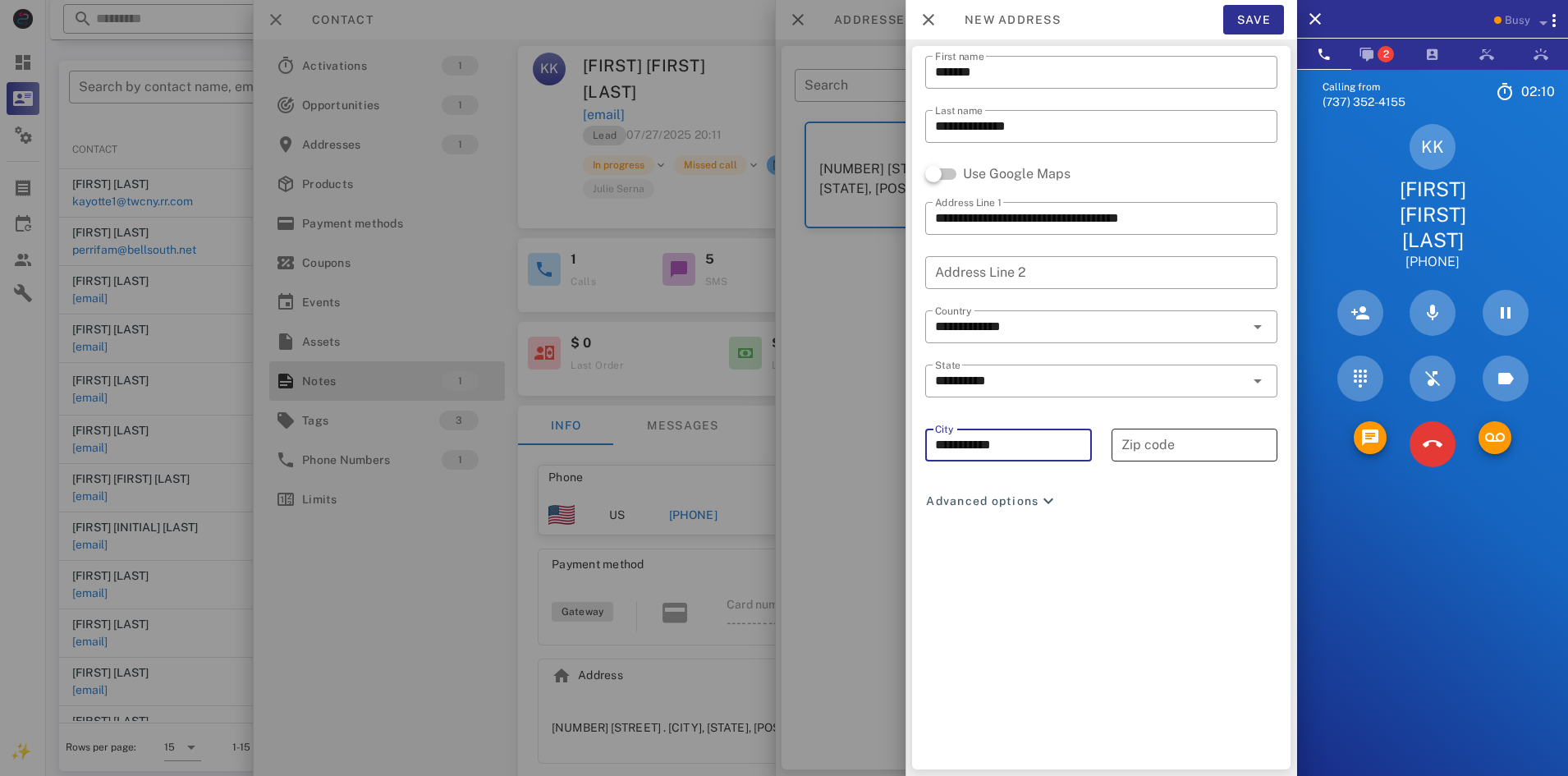 type on "**********" 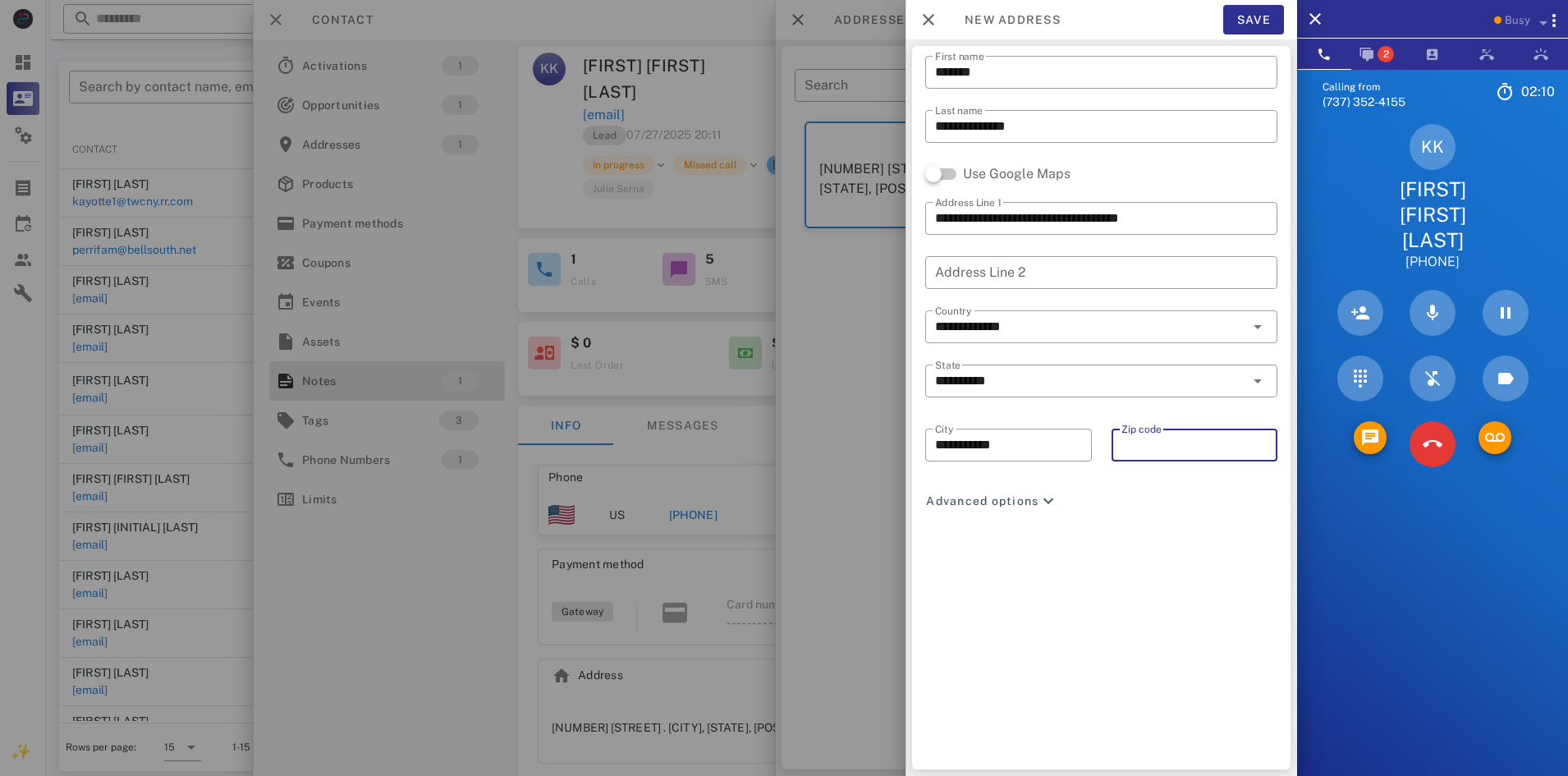 click on "Zip code" at bounding box center (1194, 445) 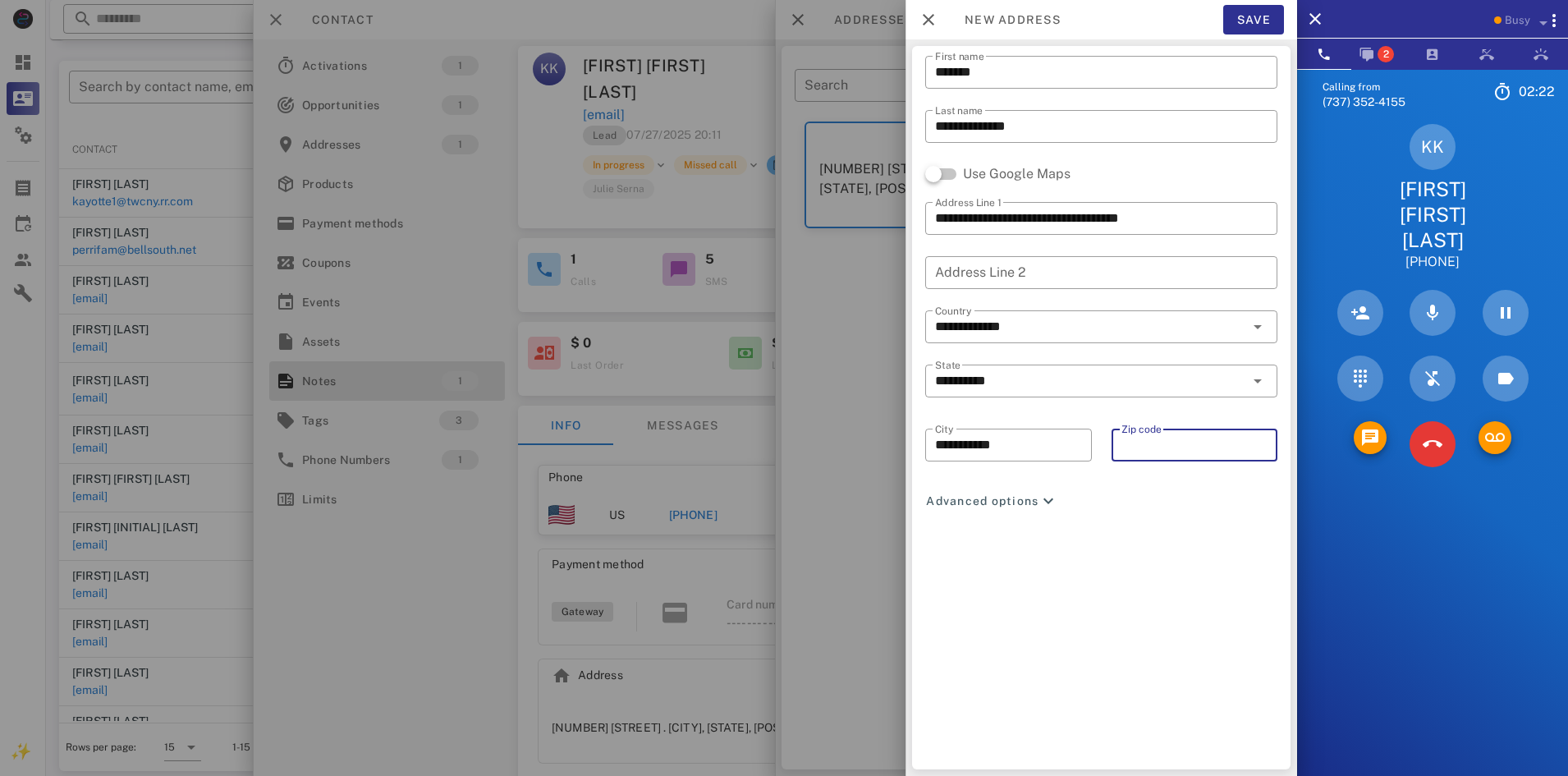 click on "Zip code" at bounding box center [1194, 445] 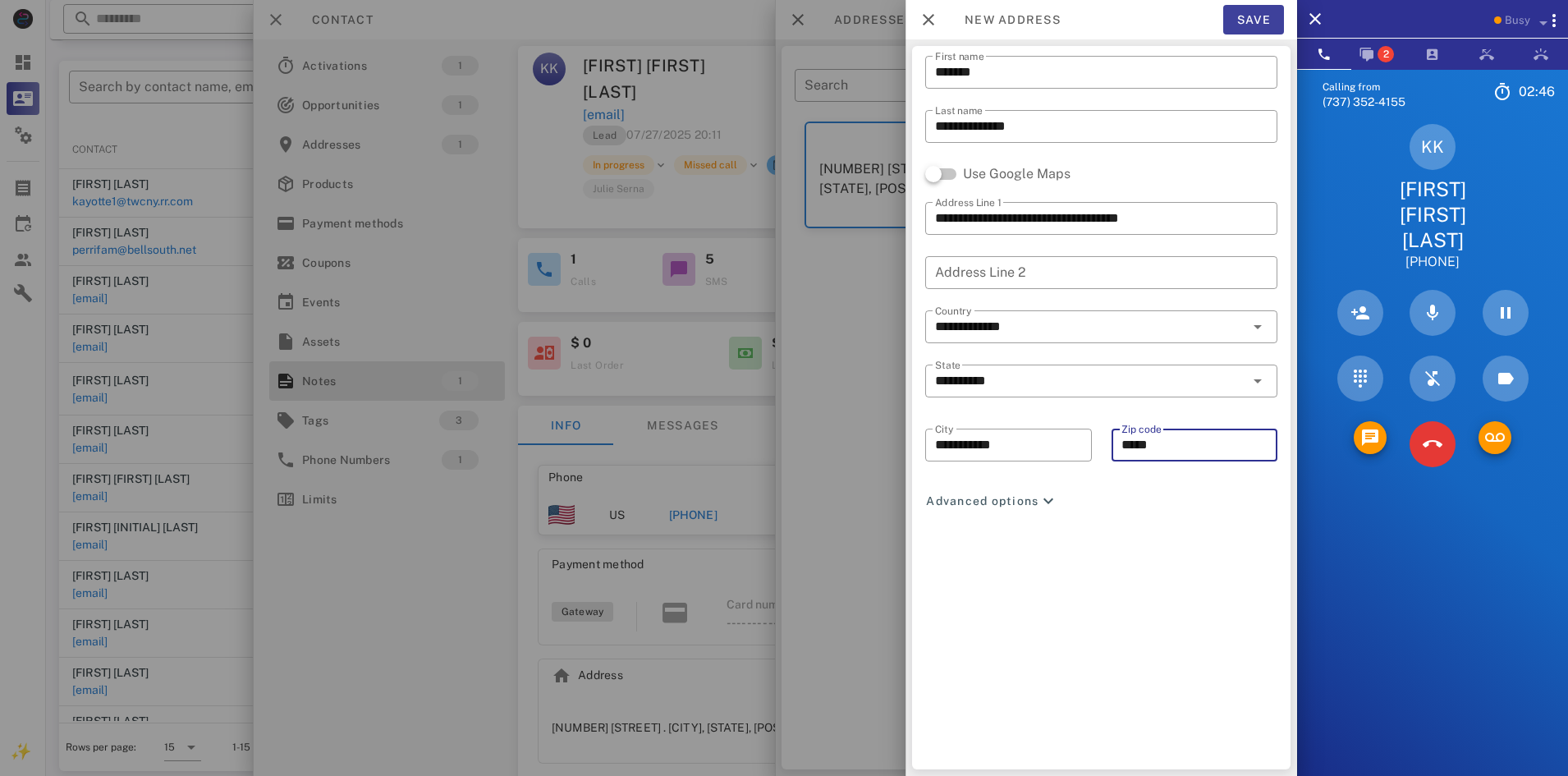 type on "*****" 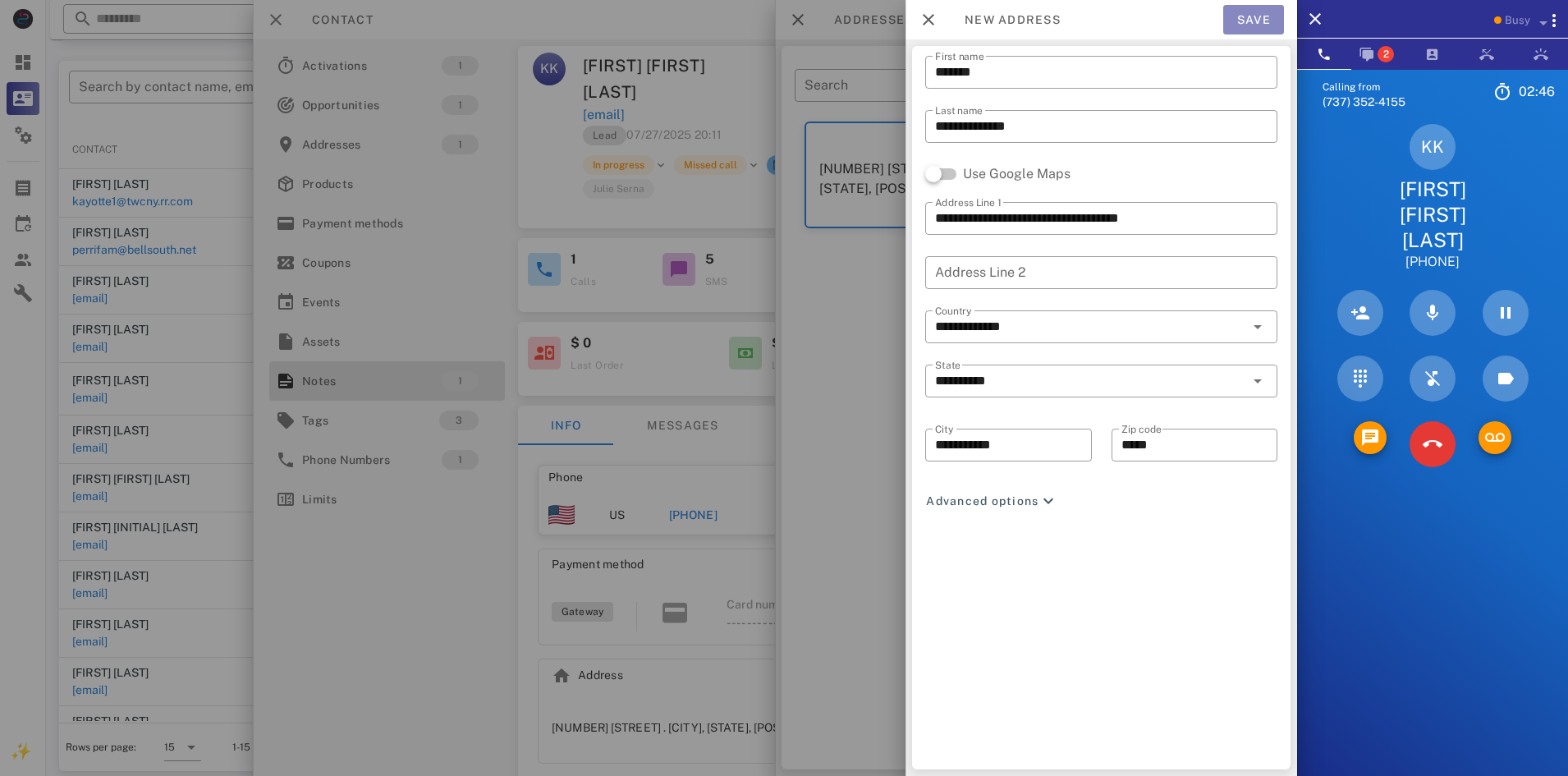 click on "Save" at bounding box center (1254, 20) 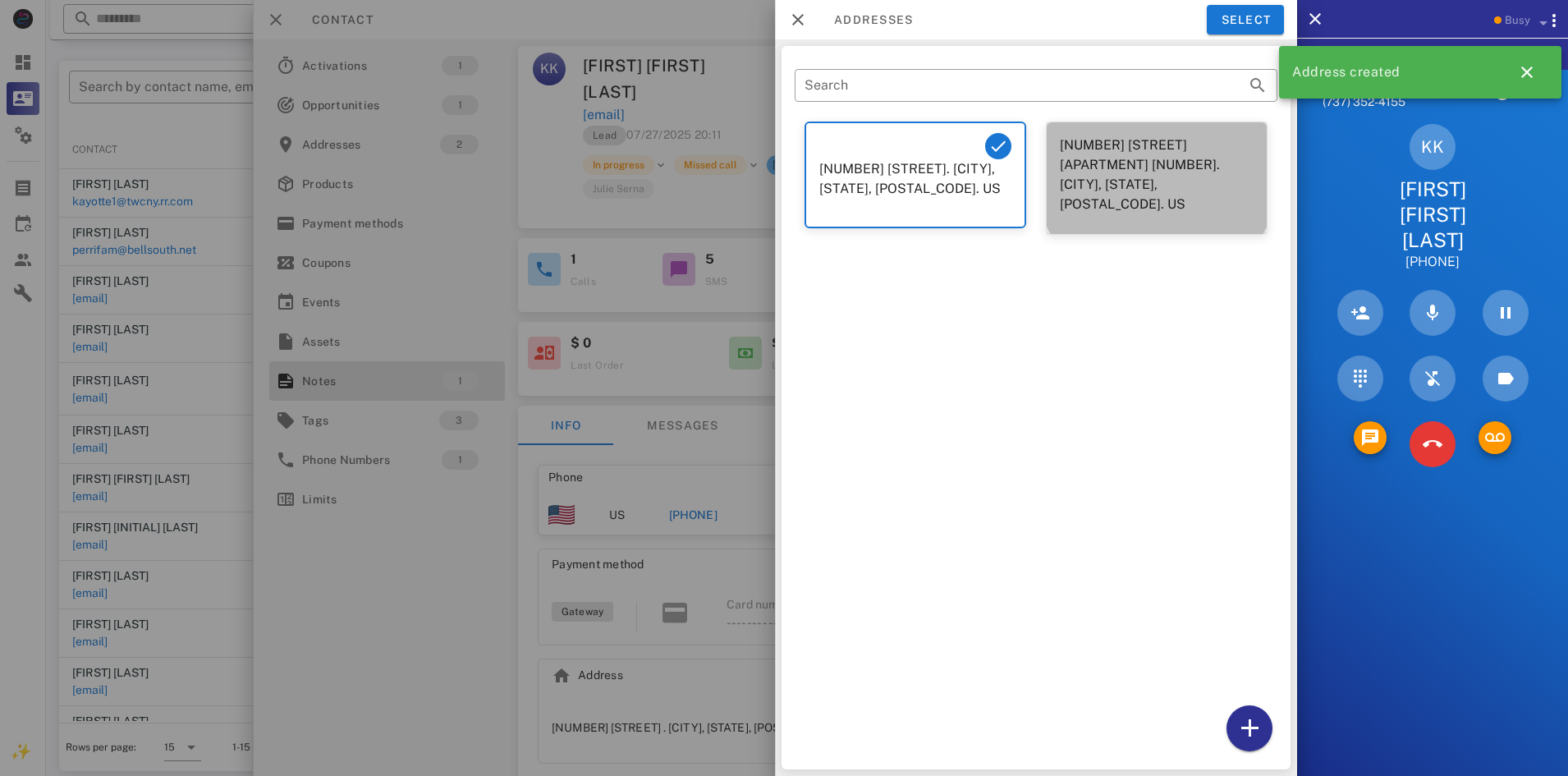 click on "4122 Glenalbyn Drive    Apartment 215.
Los Angeles, CA, 90065.
US" at bounding box center (1157, 175) 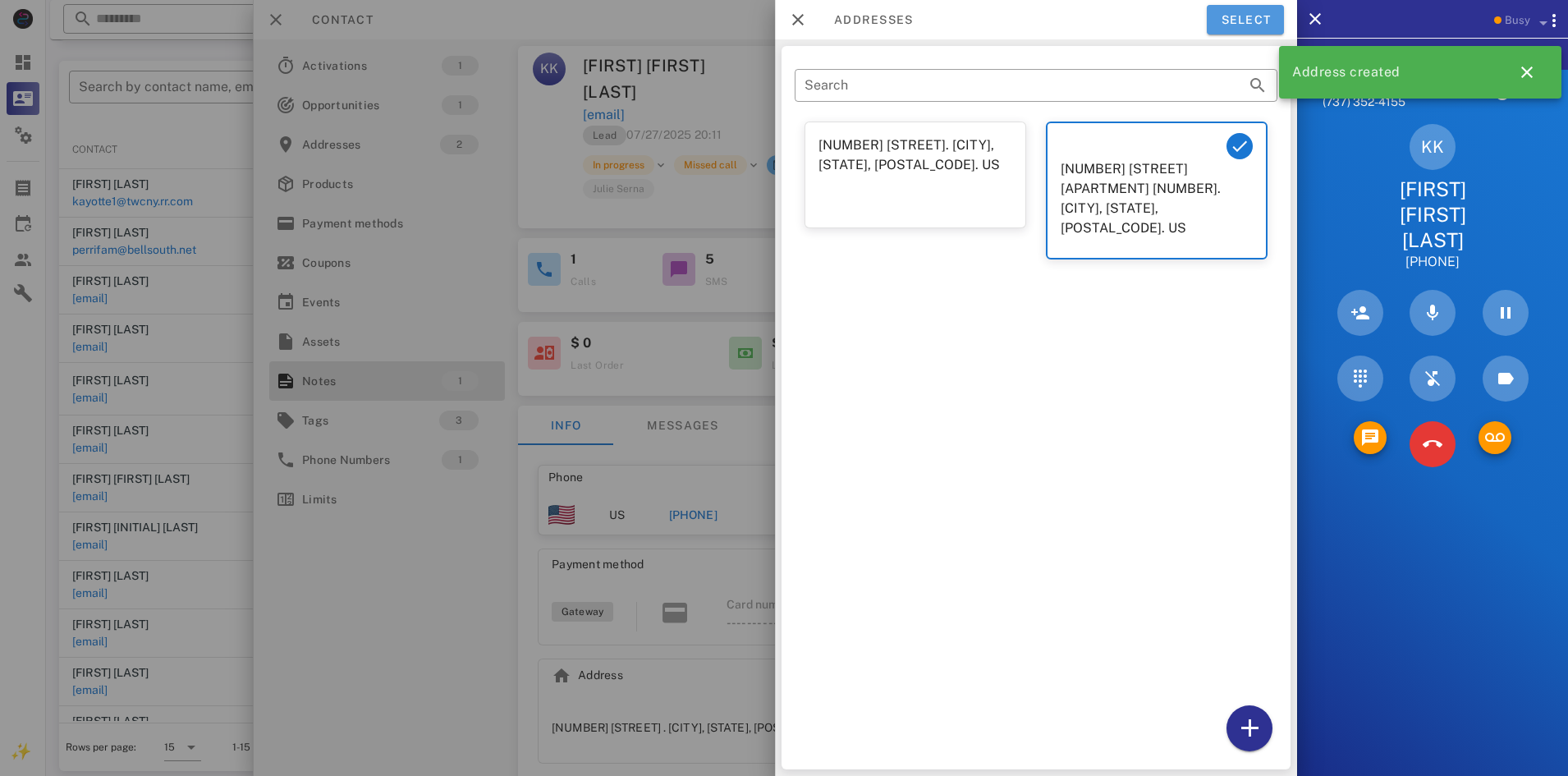 click on "Select" at bounding box center [1245, 20] 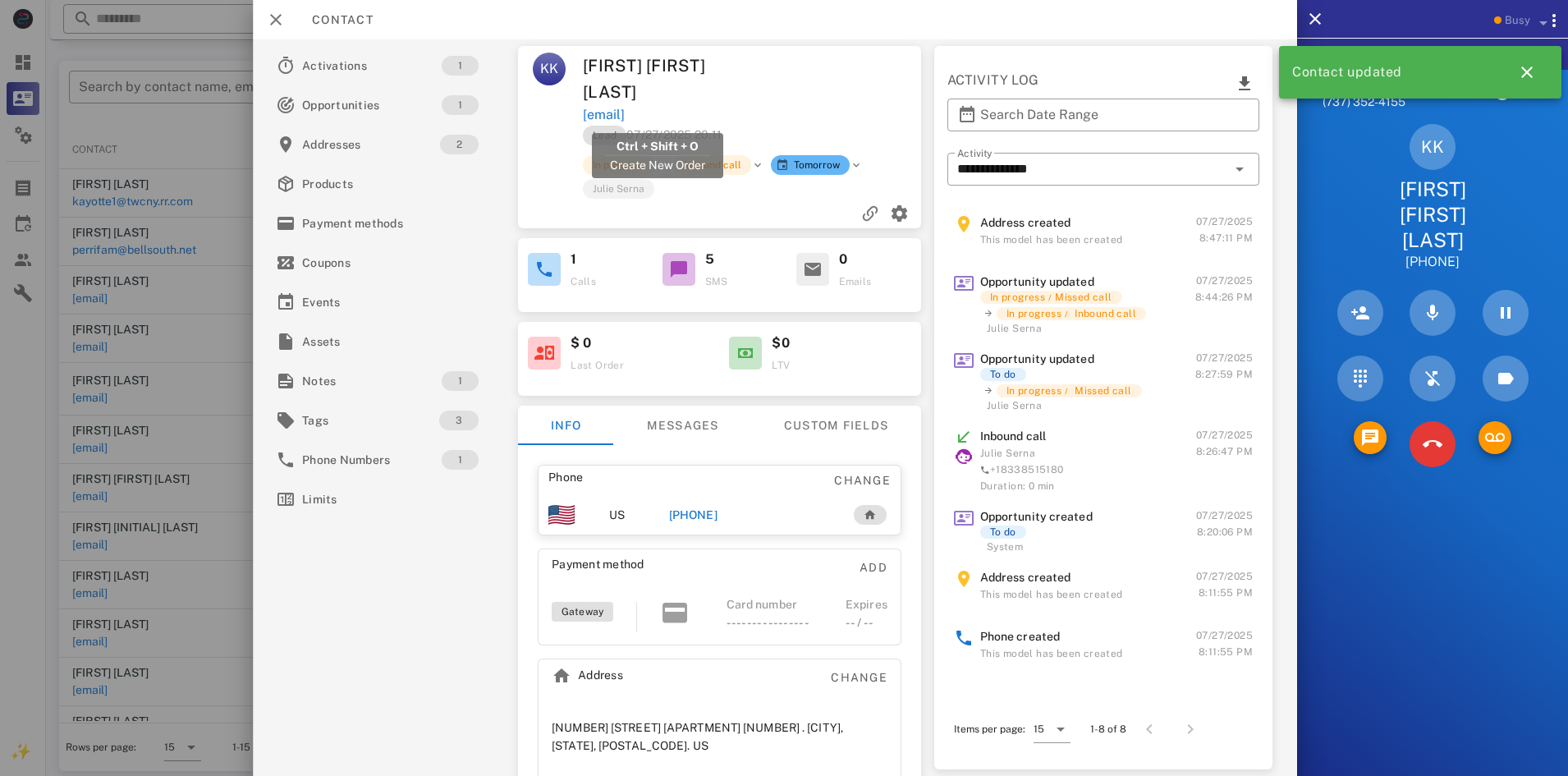 click on "[EMAIL]" at bounding box center (603, 115) 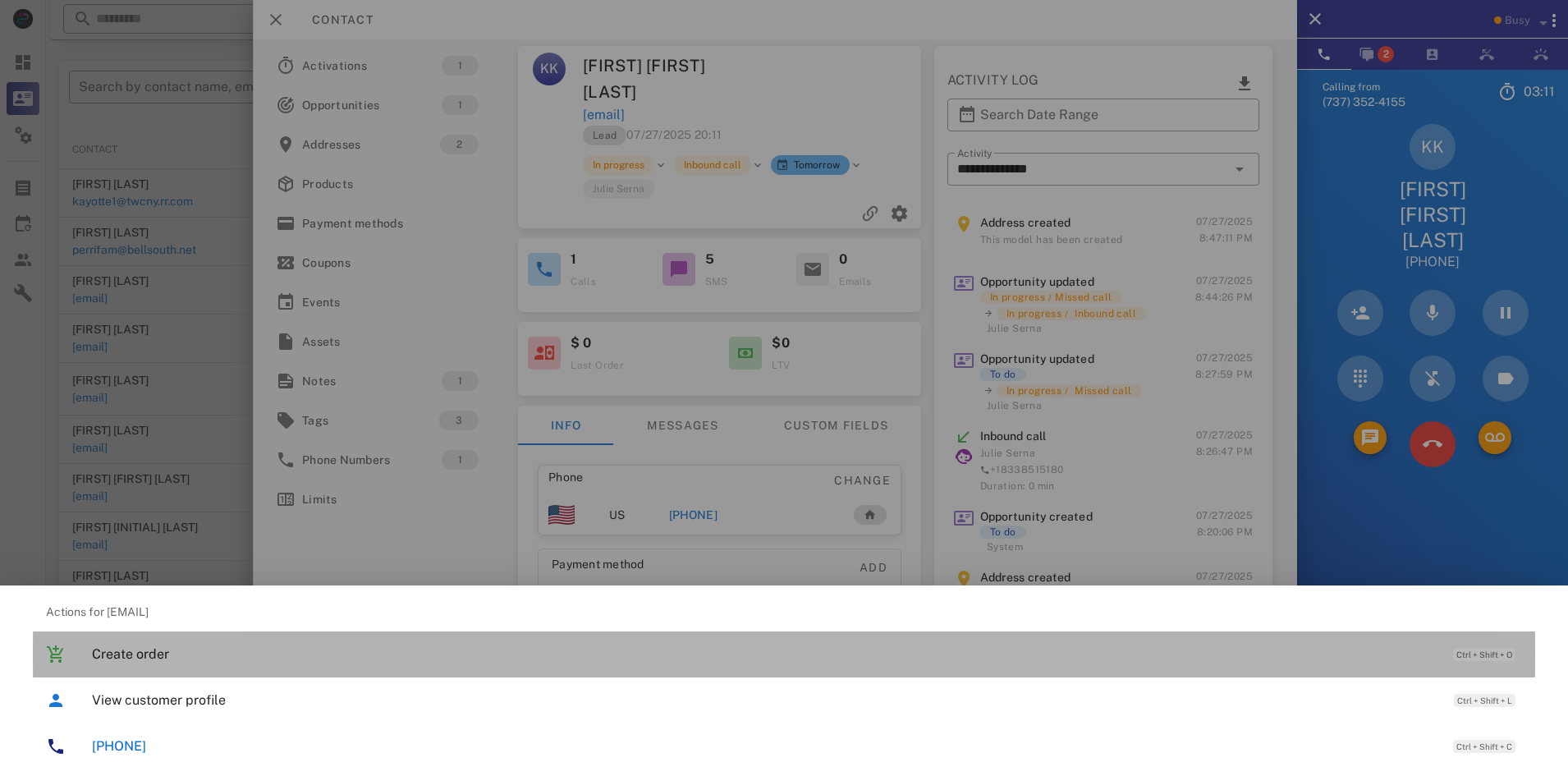 click on "Create order" at bounding box center [764, 654] 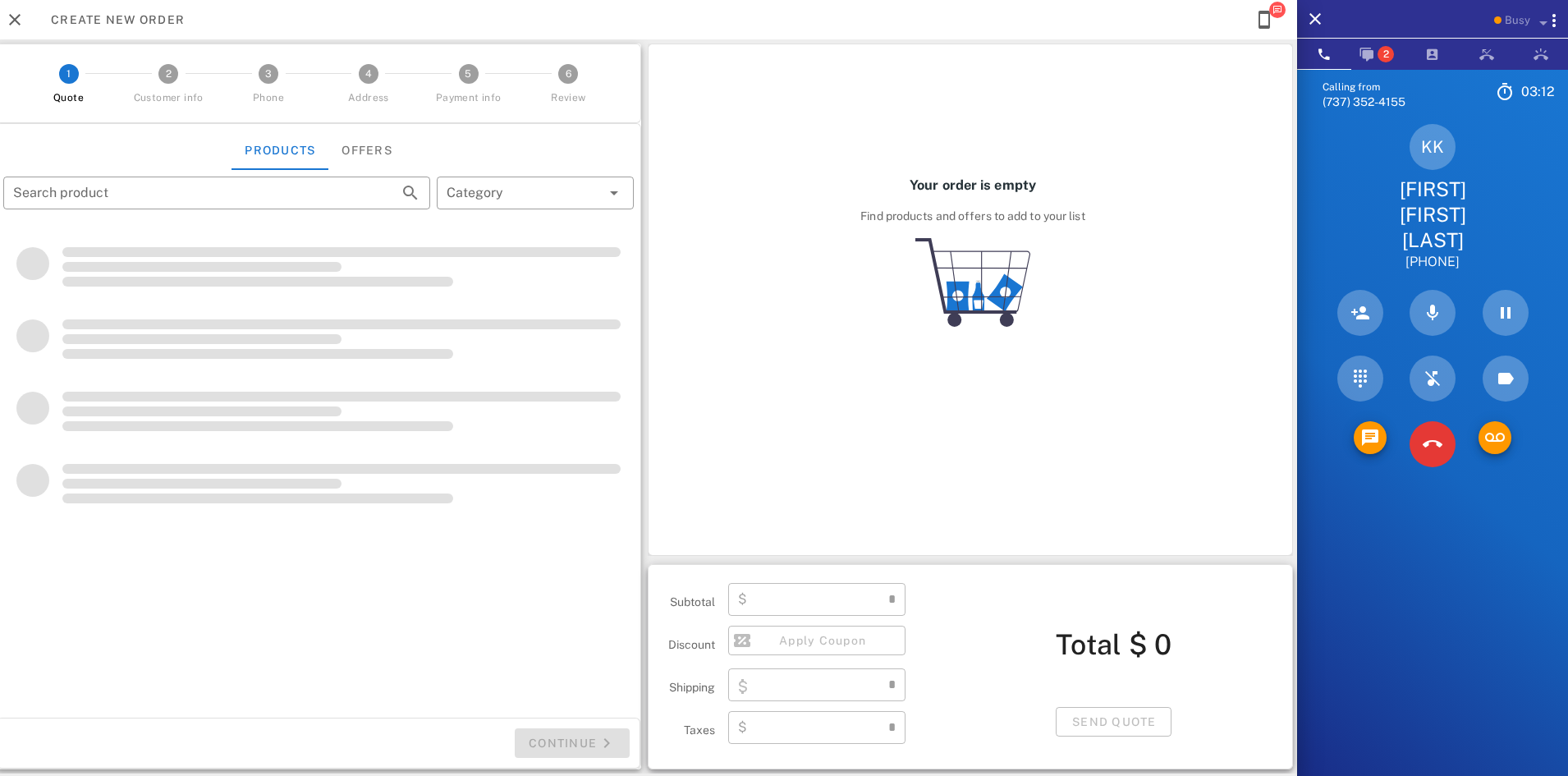 type on "**********" 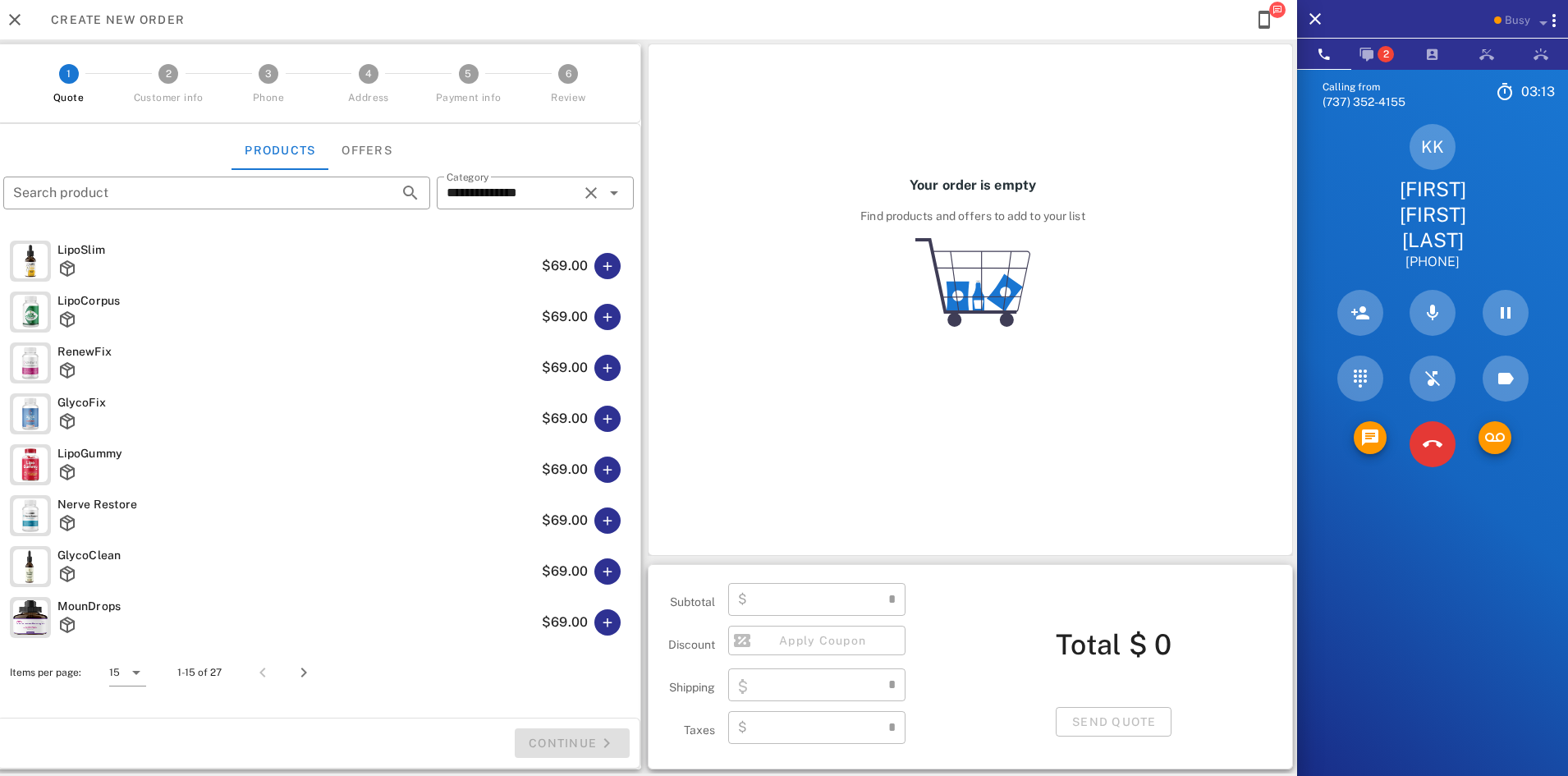 type on "****" 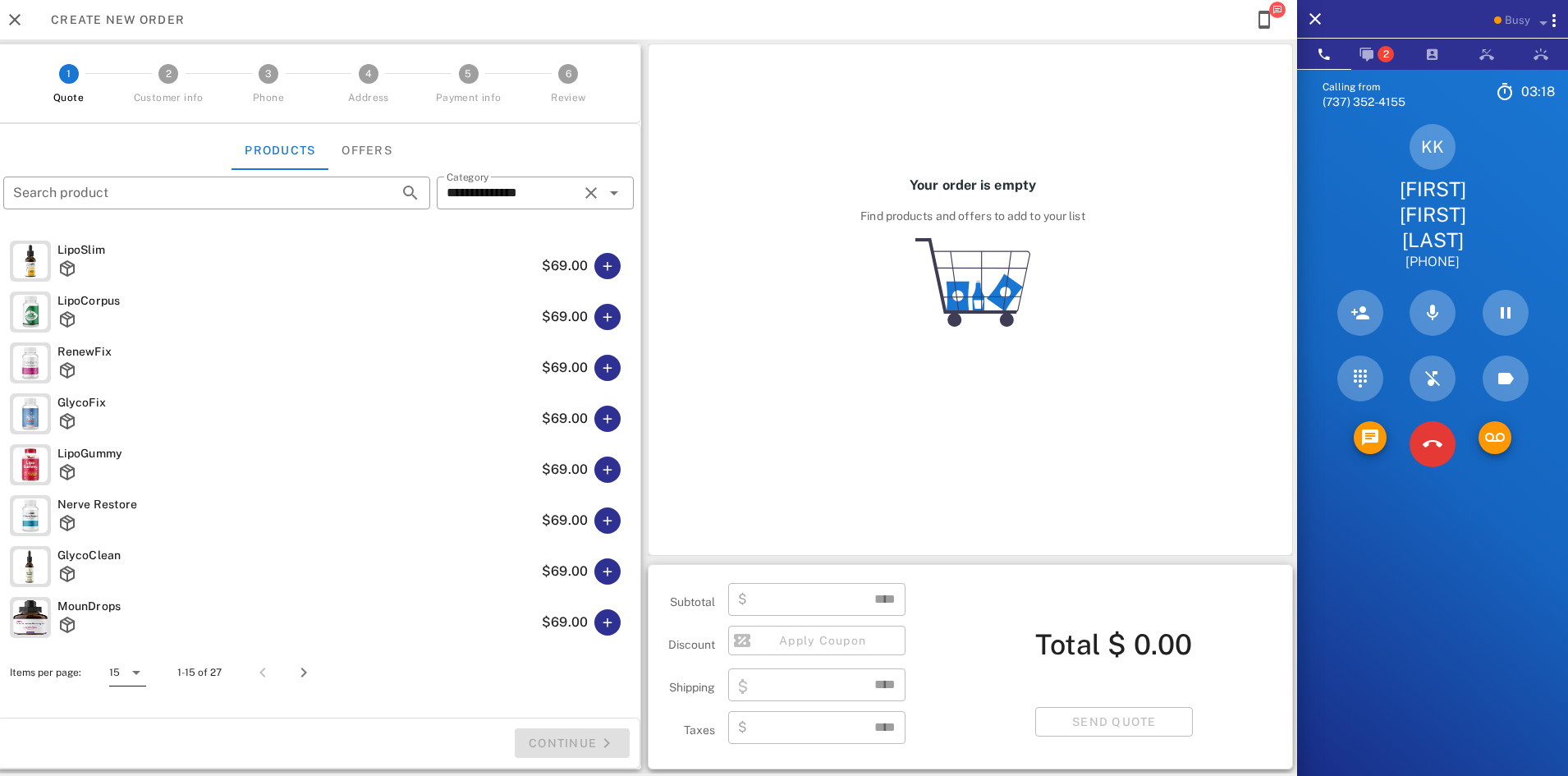 click on "15" at bounding box center [116, 673] 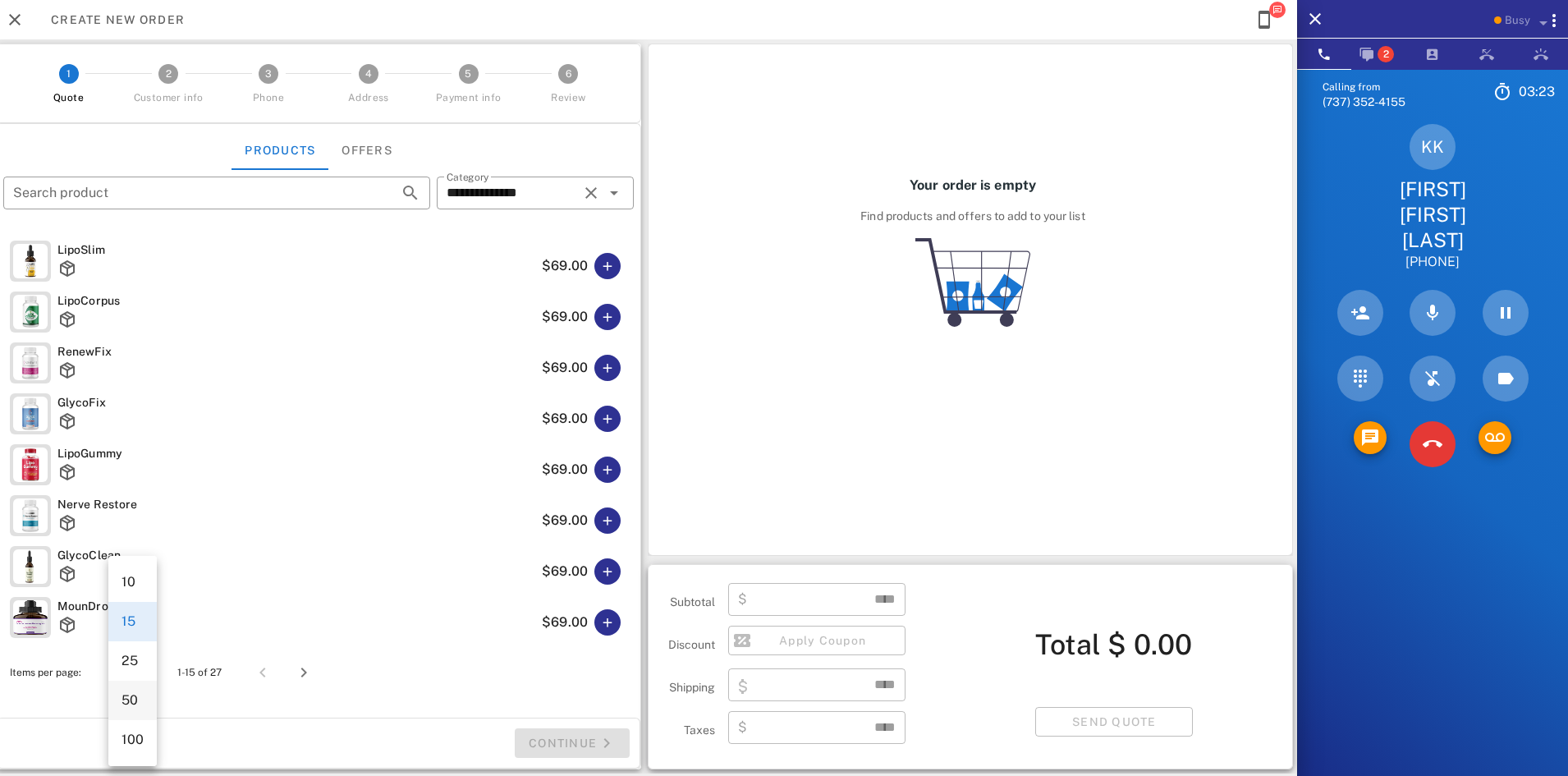 click on "50" at bounding box center (132, 700) 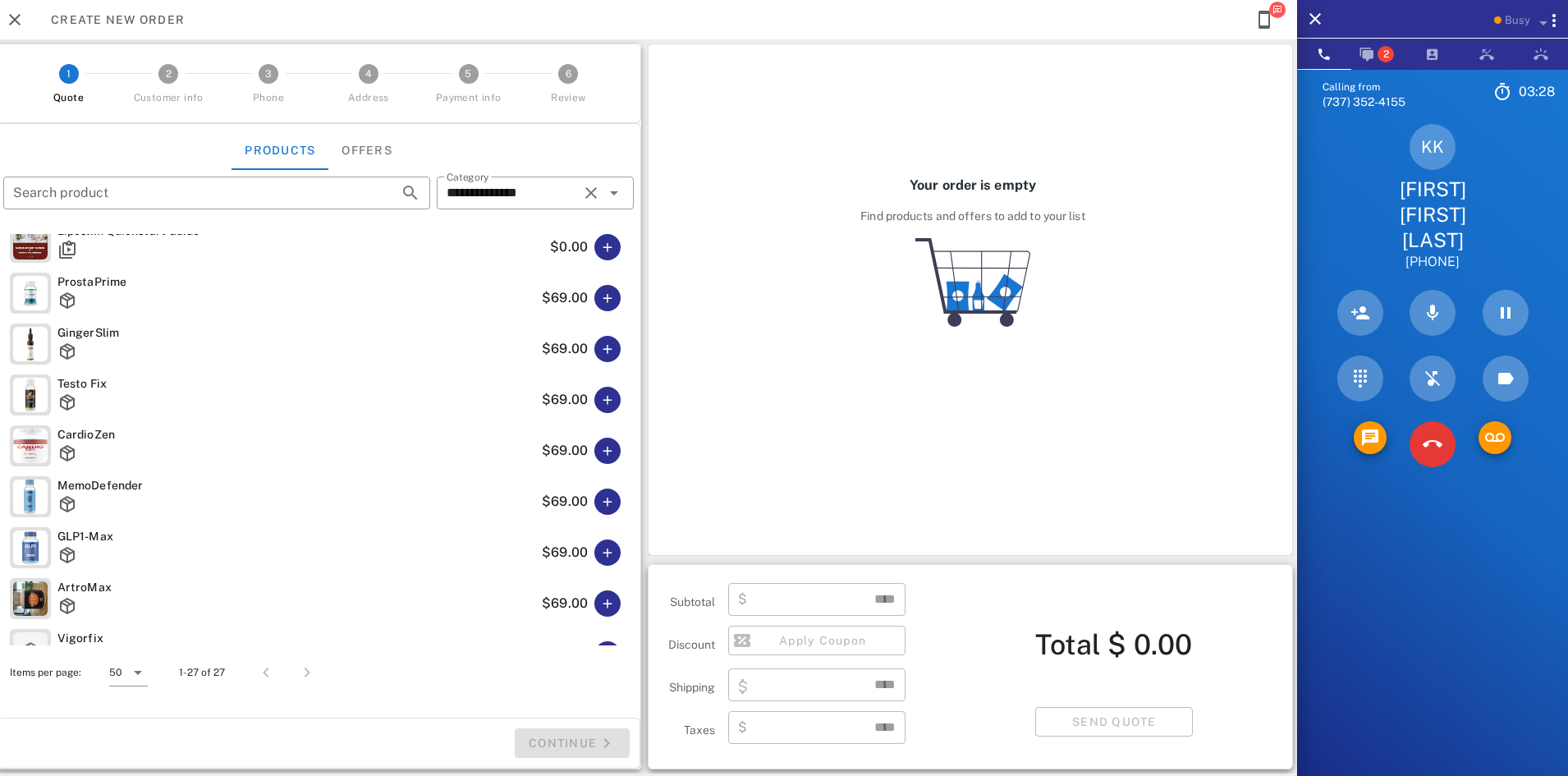 scroll, scrollTop: 739, scrollLeft: 0, axis: vertical 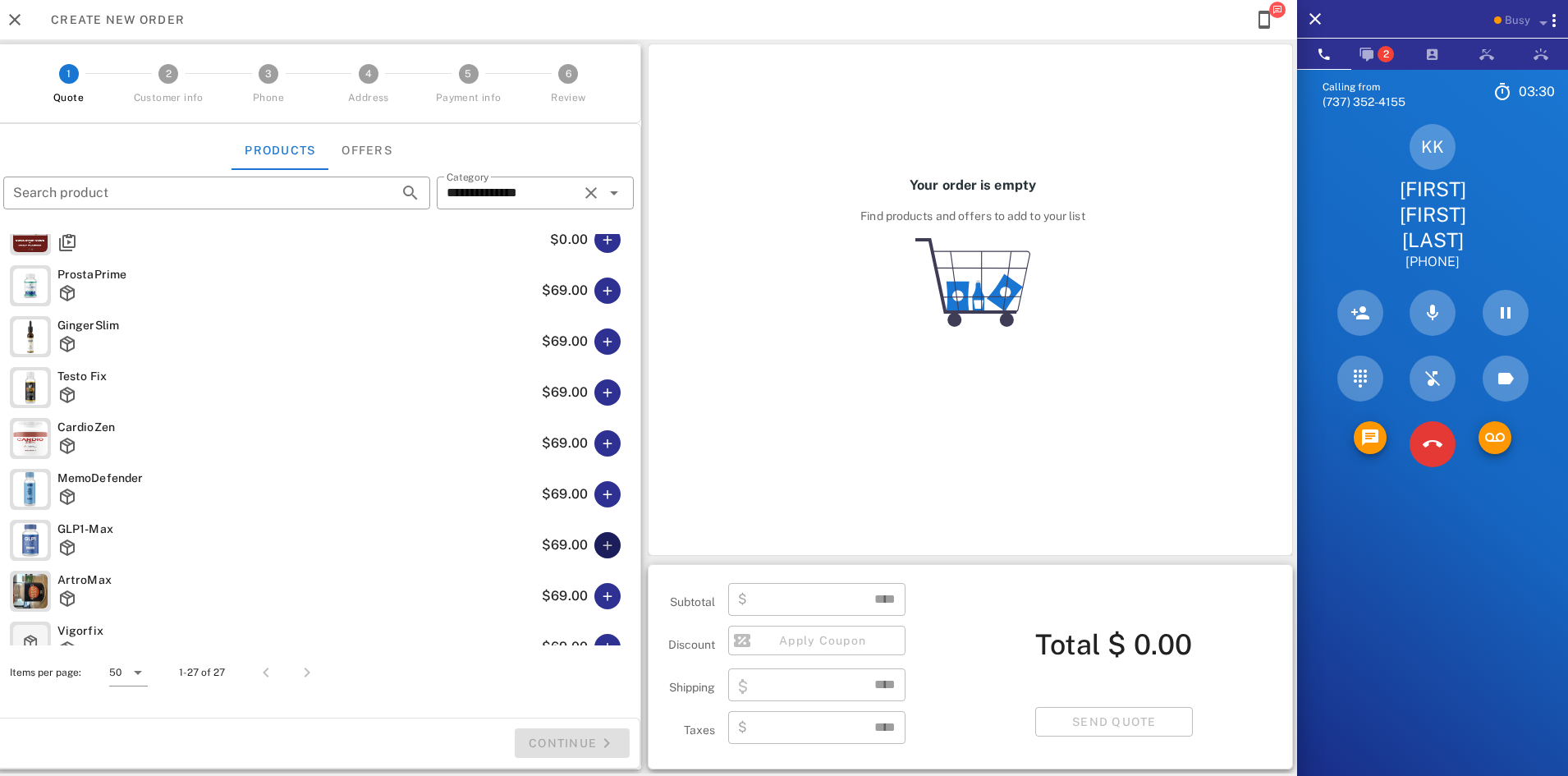 click at bounding box center (607, 545) 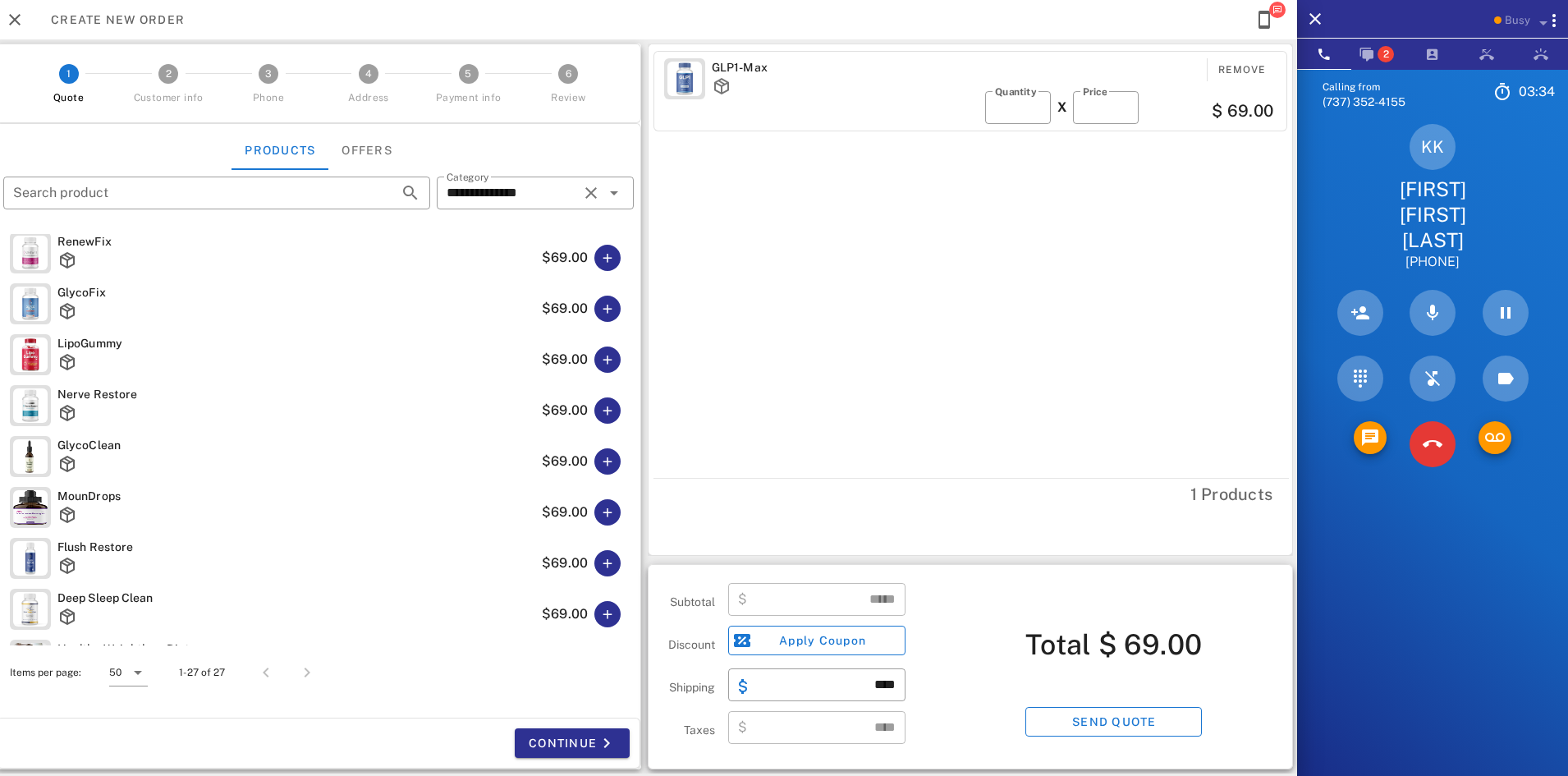scroll, scrollTop: 82, scrollLeft: 0, axis: vertical 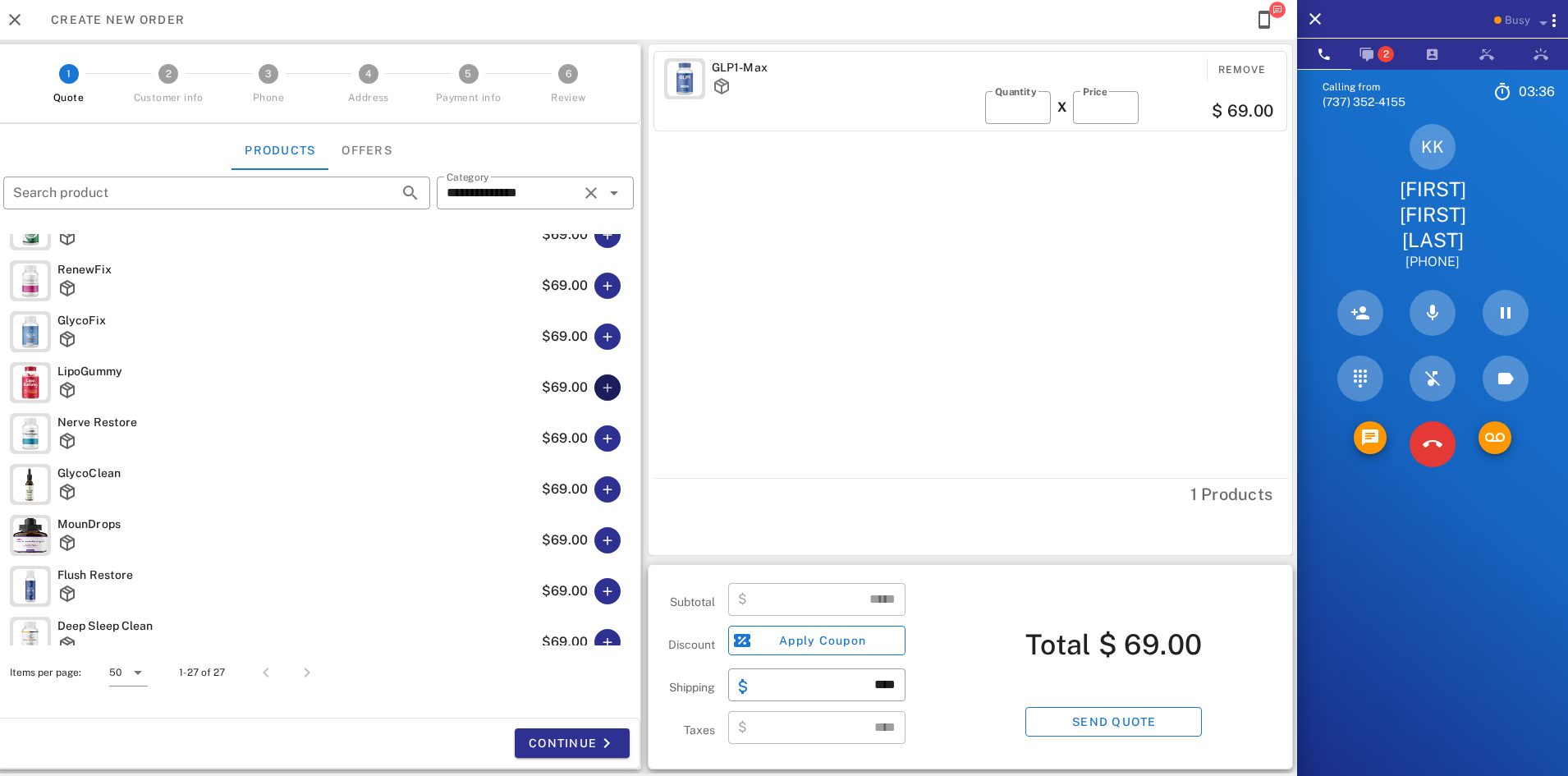 click at bounding box center (607, 388) 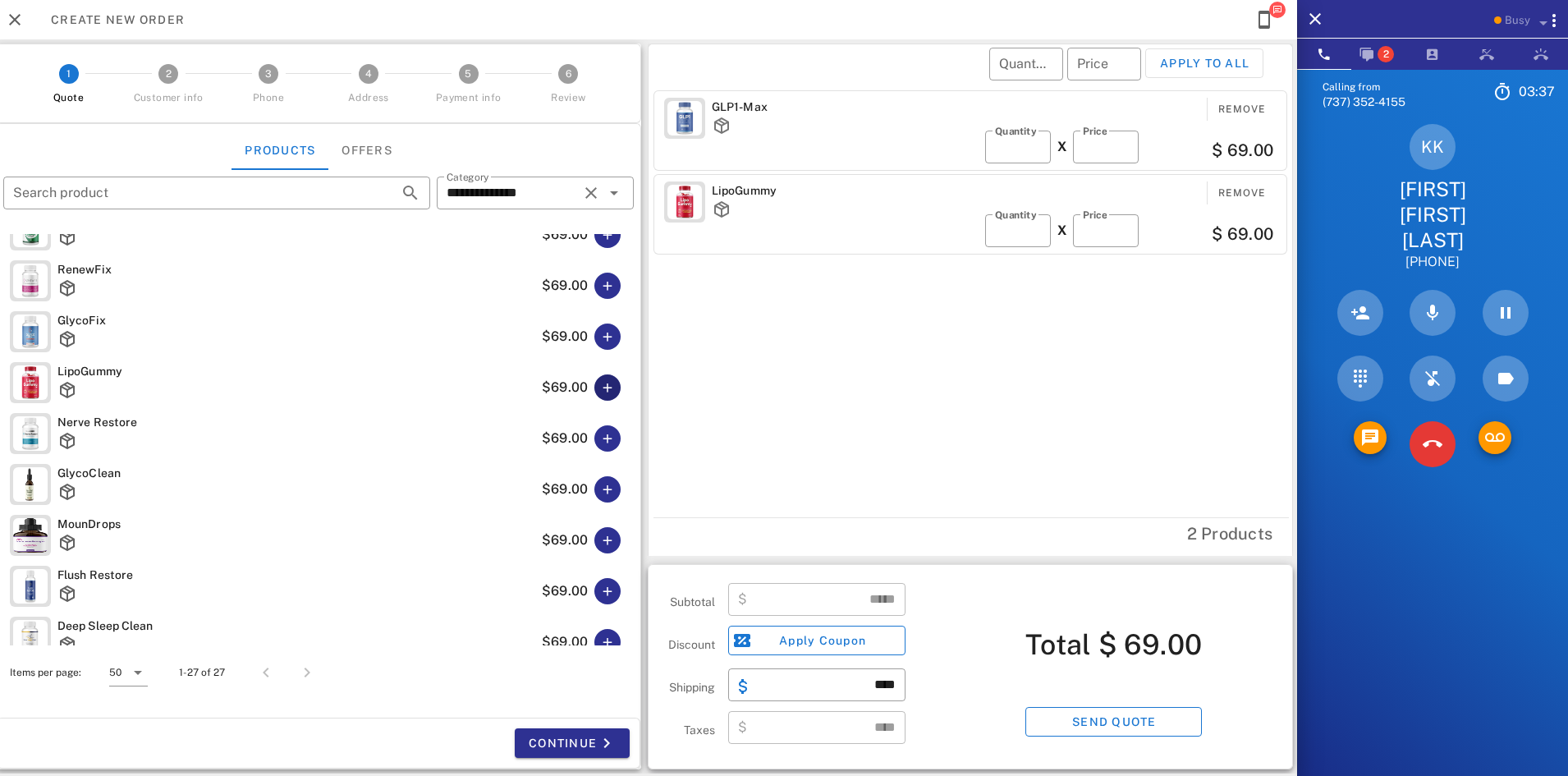 type on "******" 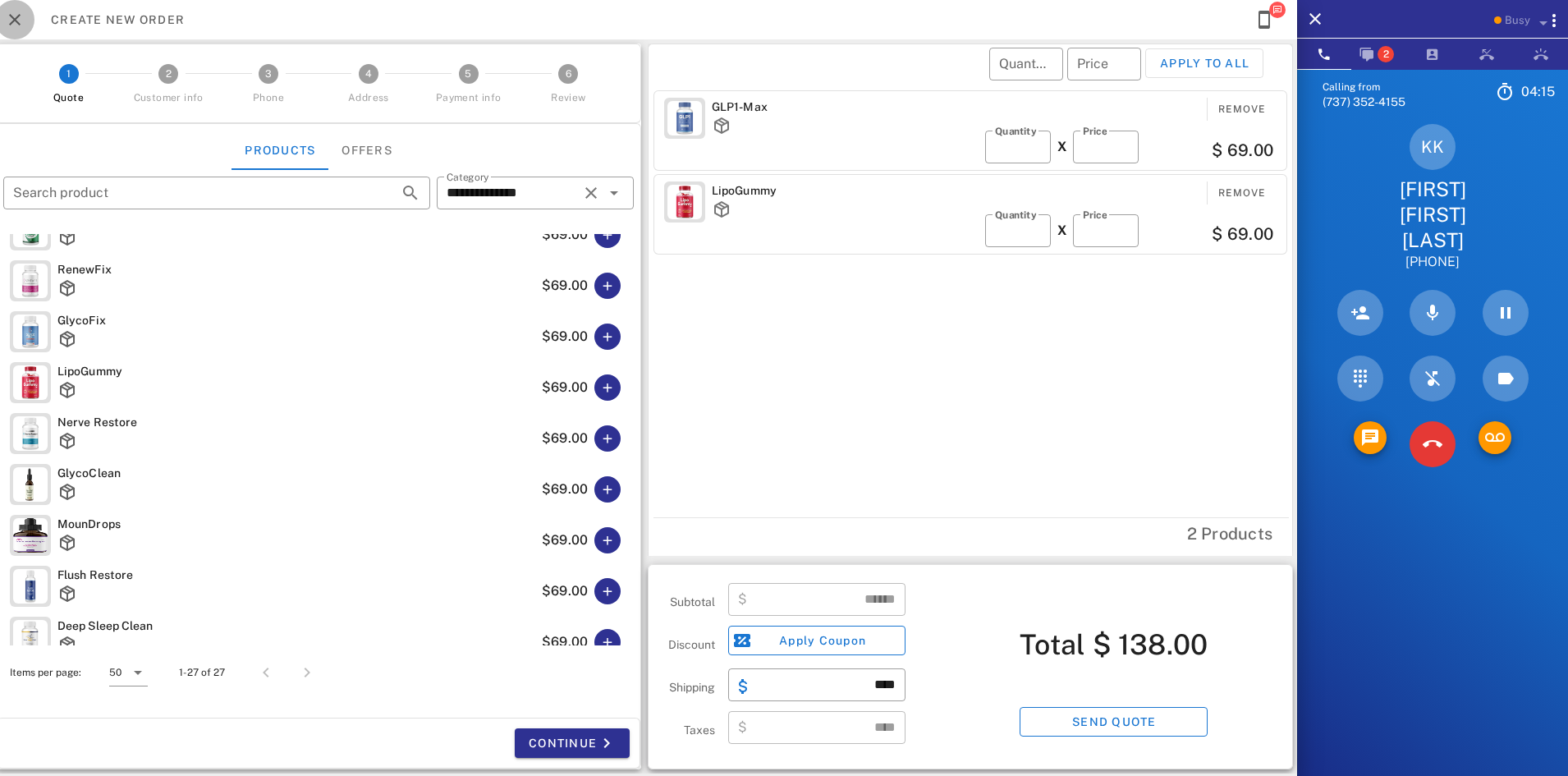 click at bounding box center [15, 20] 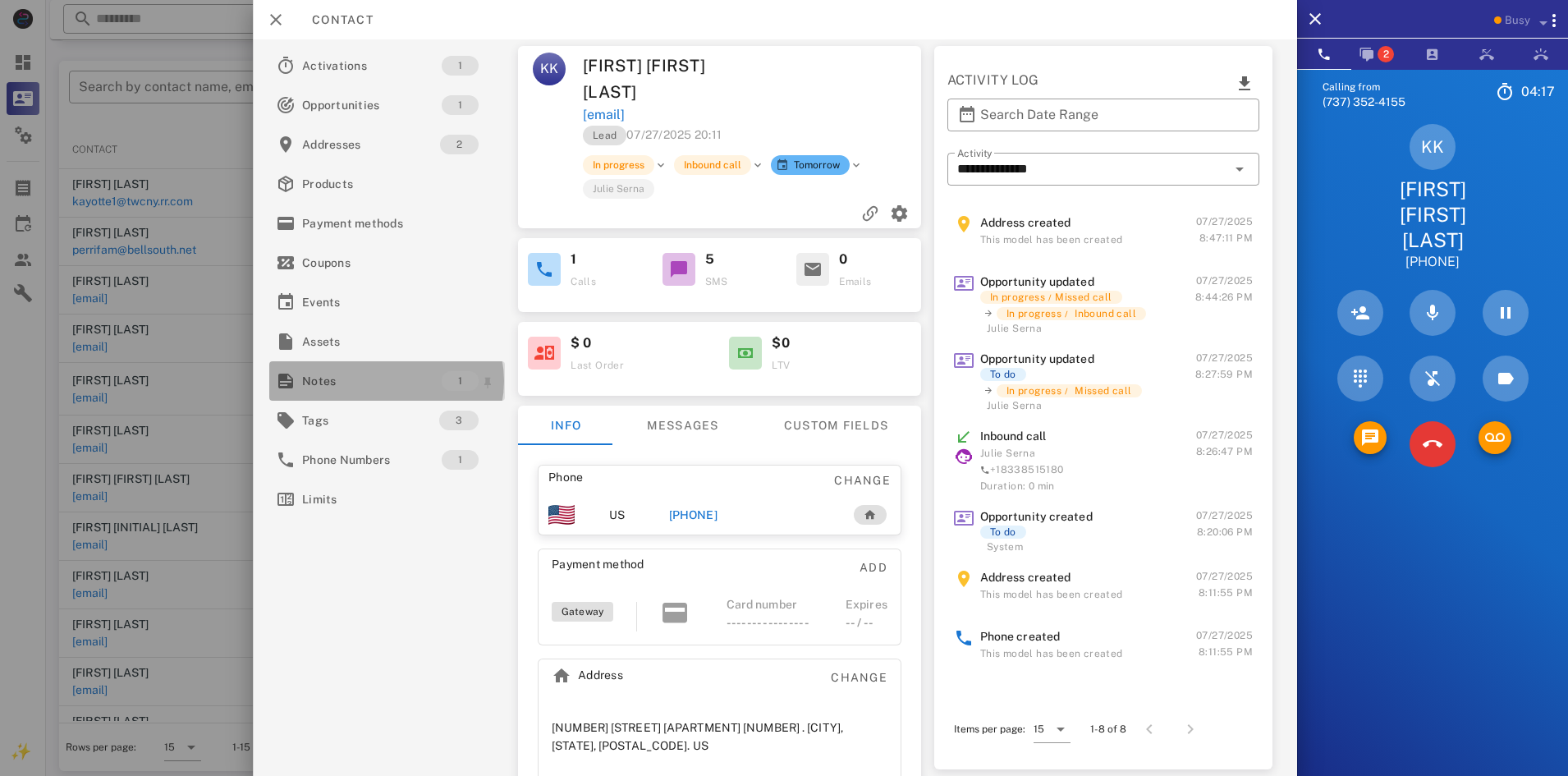 click on "Notes" at bounding box center (372, 381) 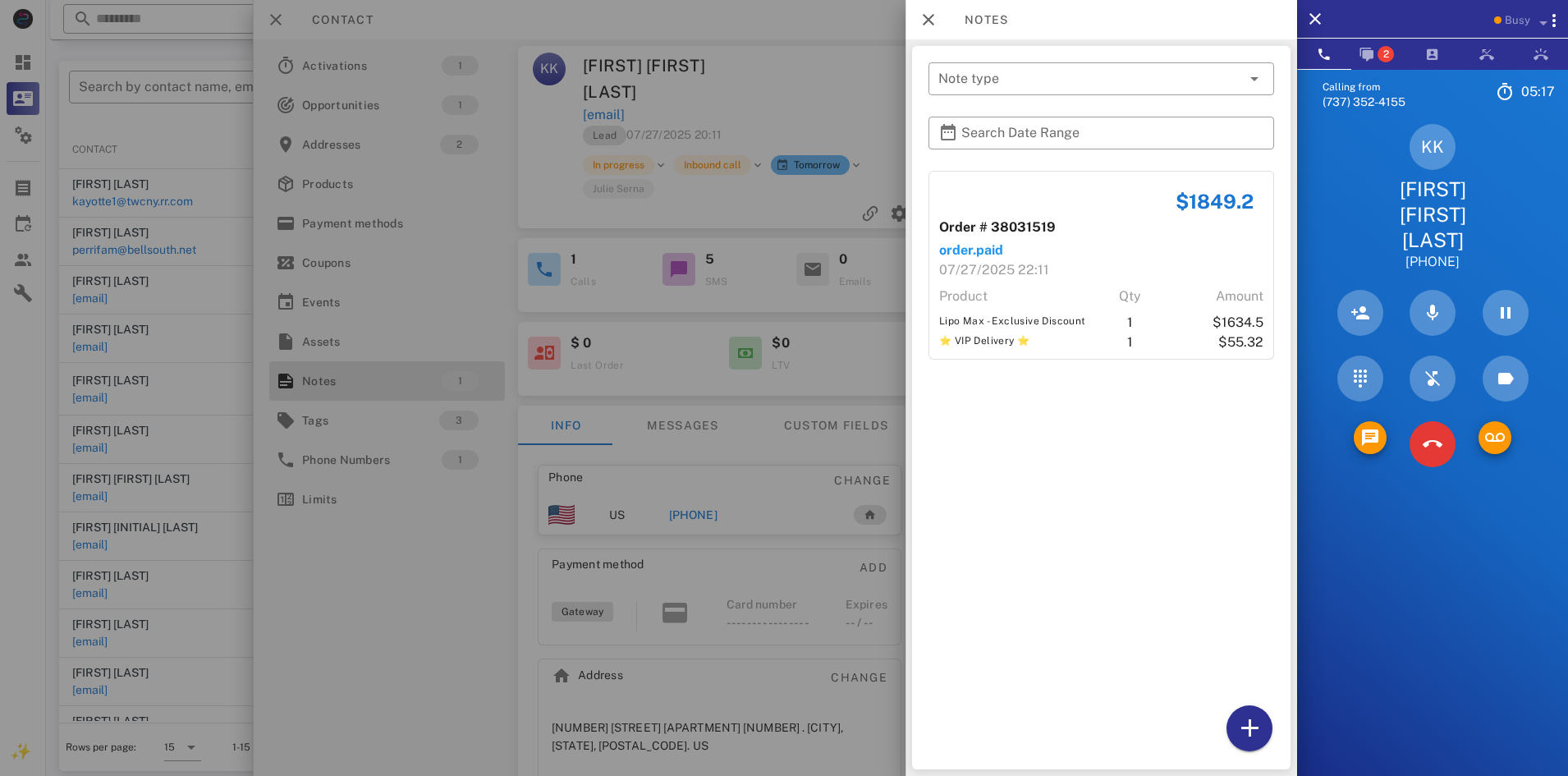 click at bounding box center [784, 388] 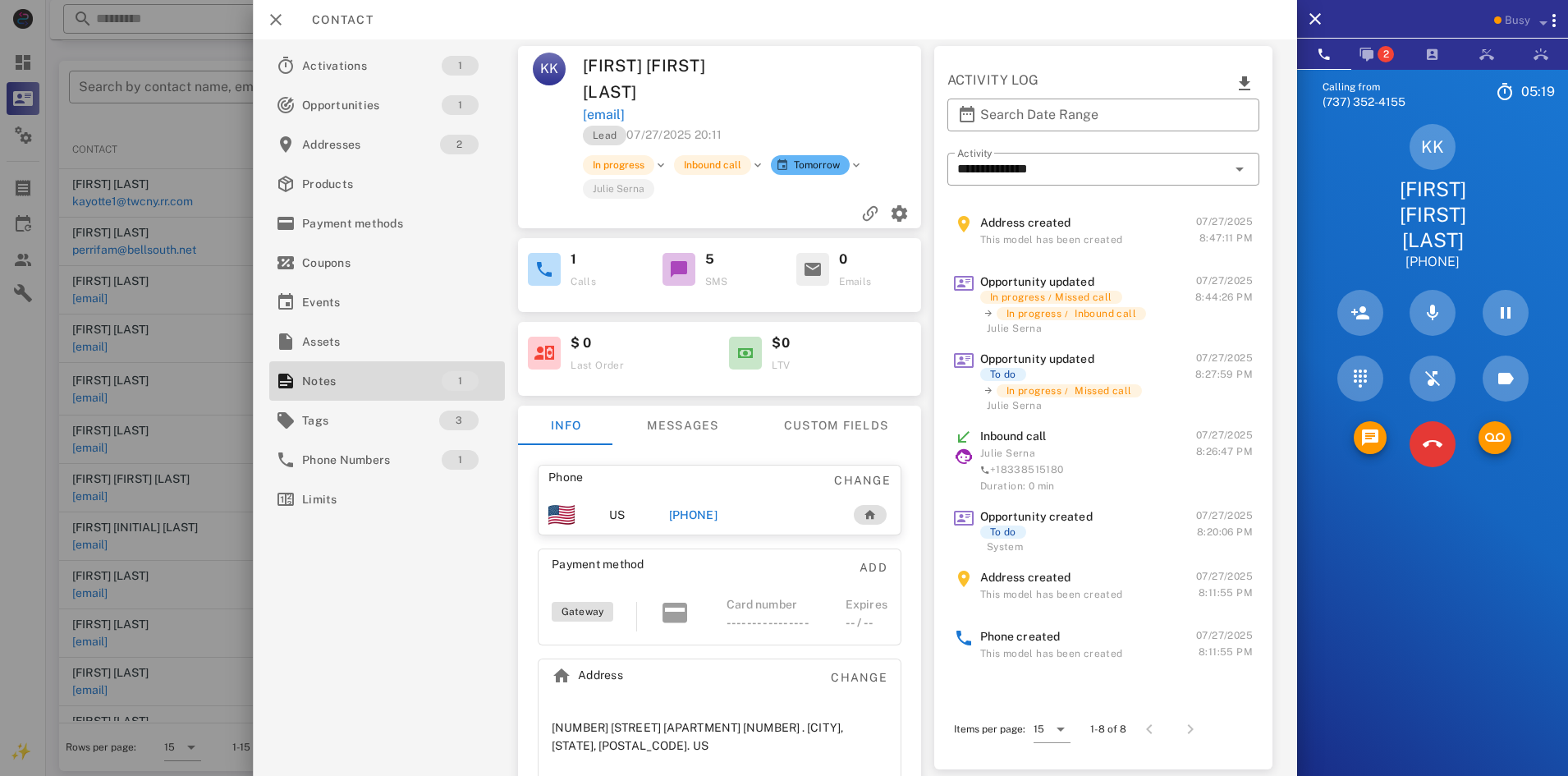 click on "[EMAIL]" at bounding box center (603, 115) 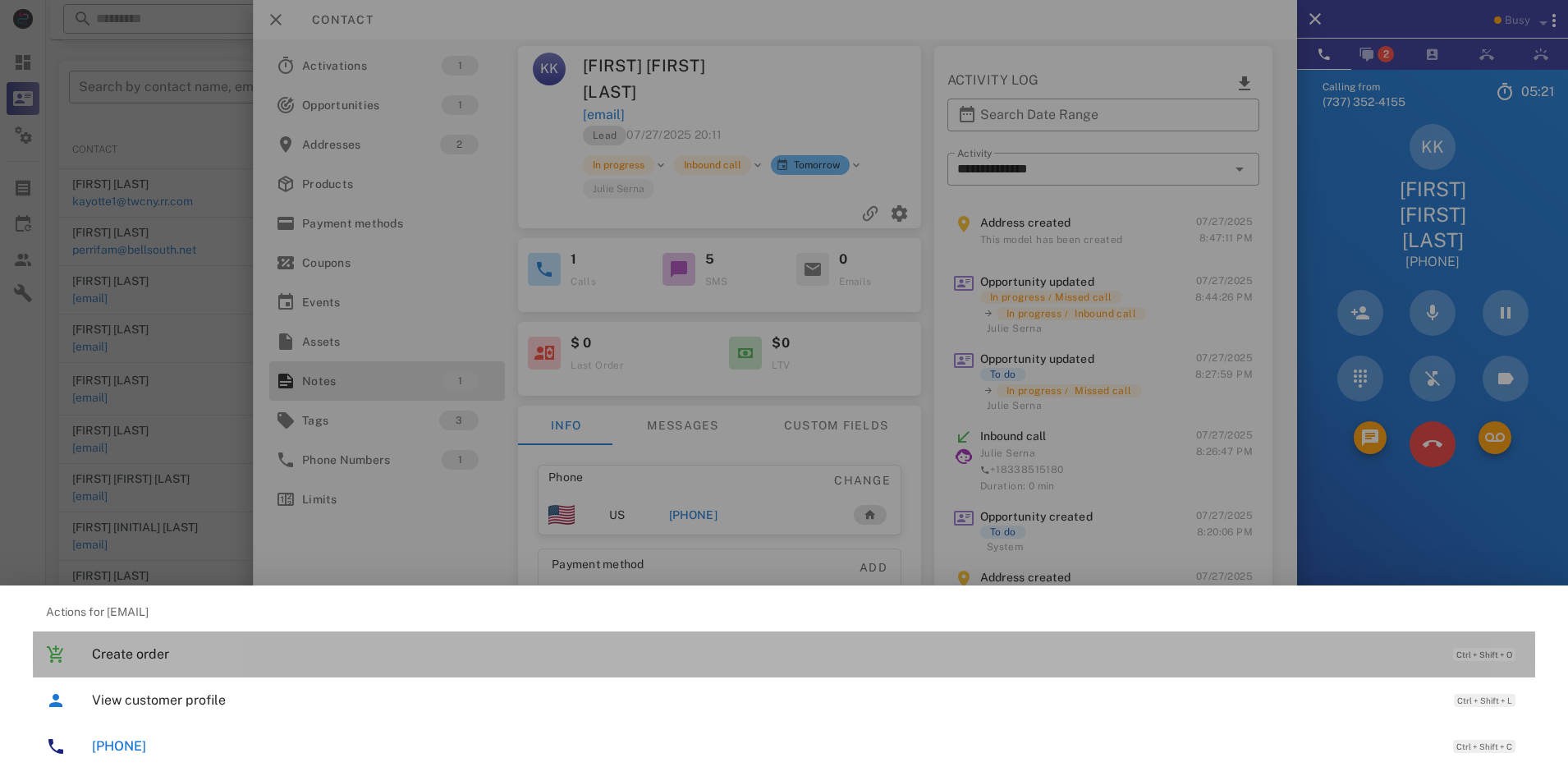 click on "Create order" at bounding box center (764, 654) 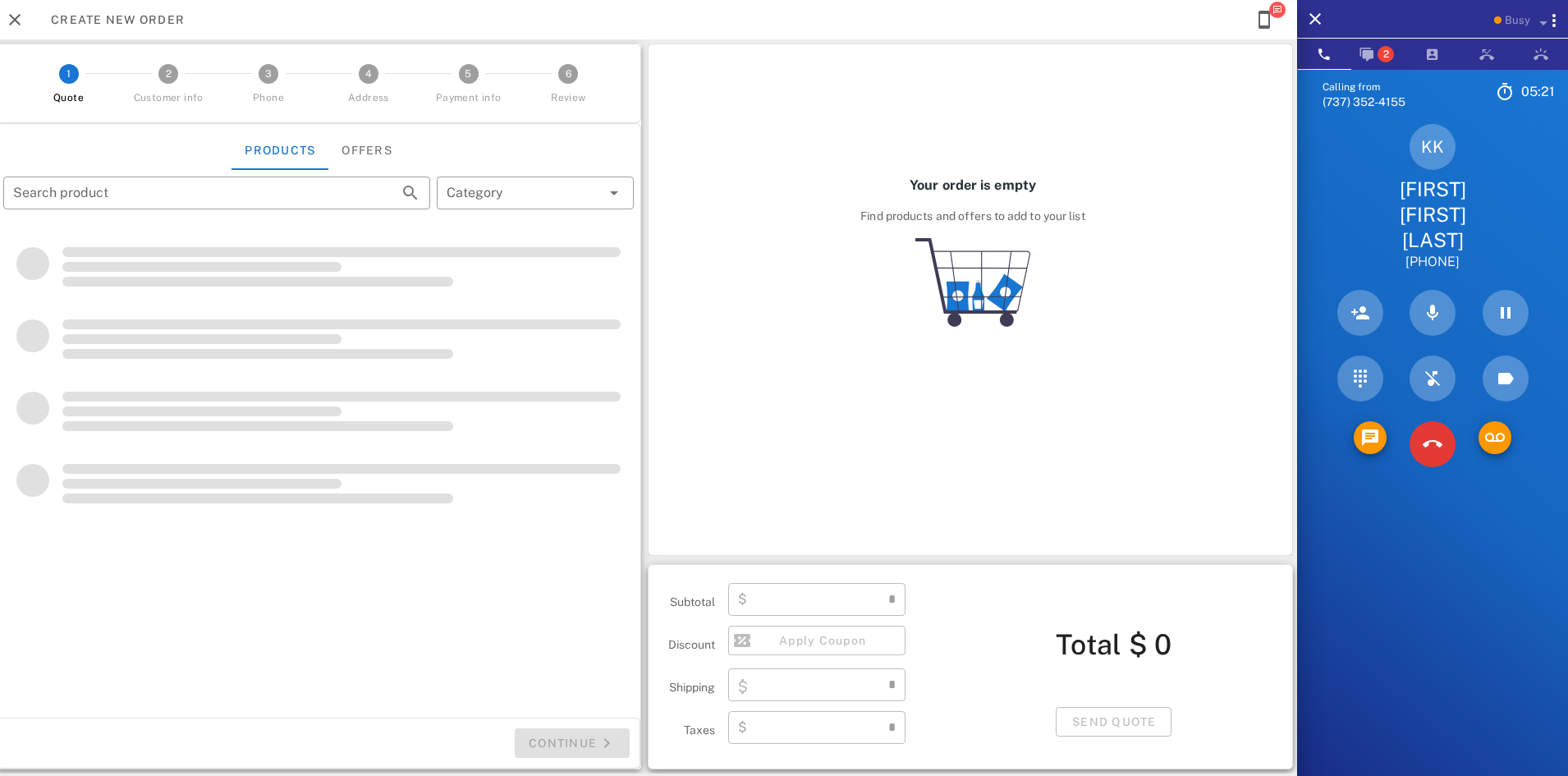 type on "**********" 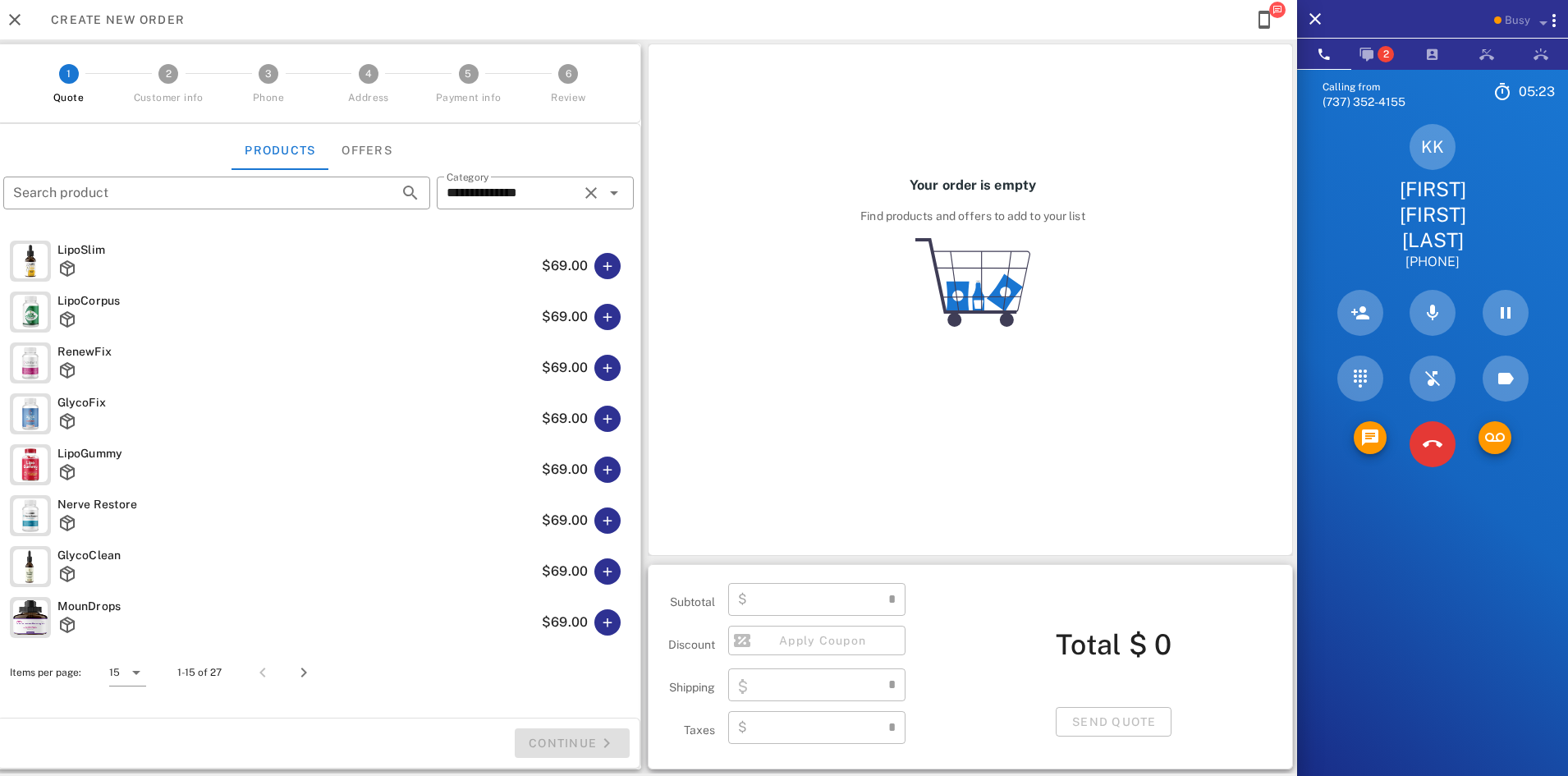 type on "****" 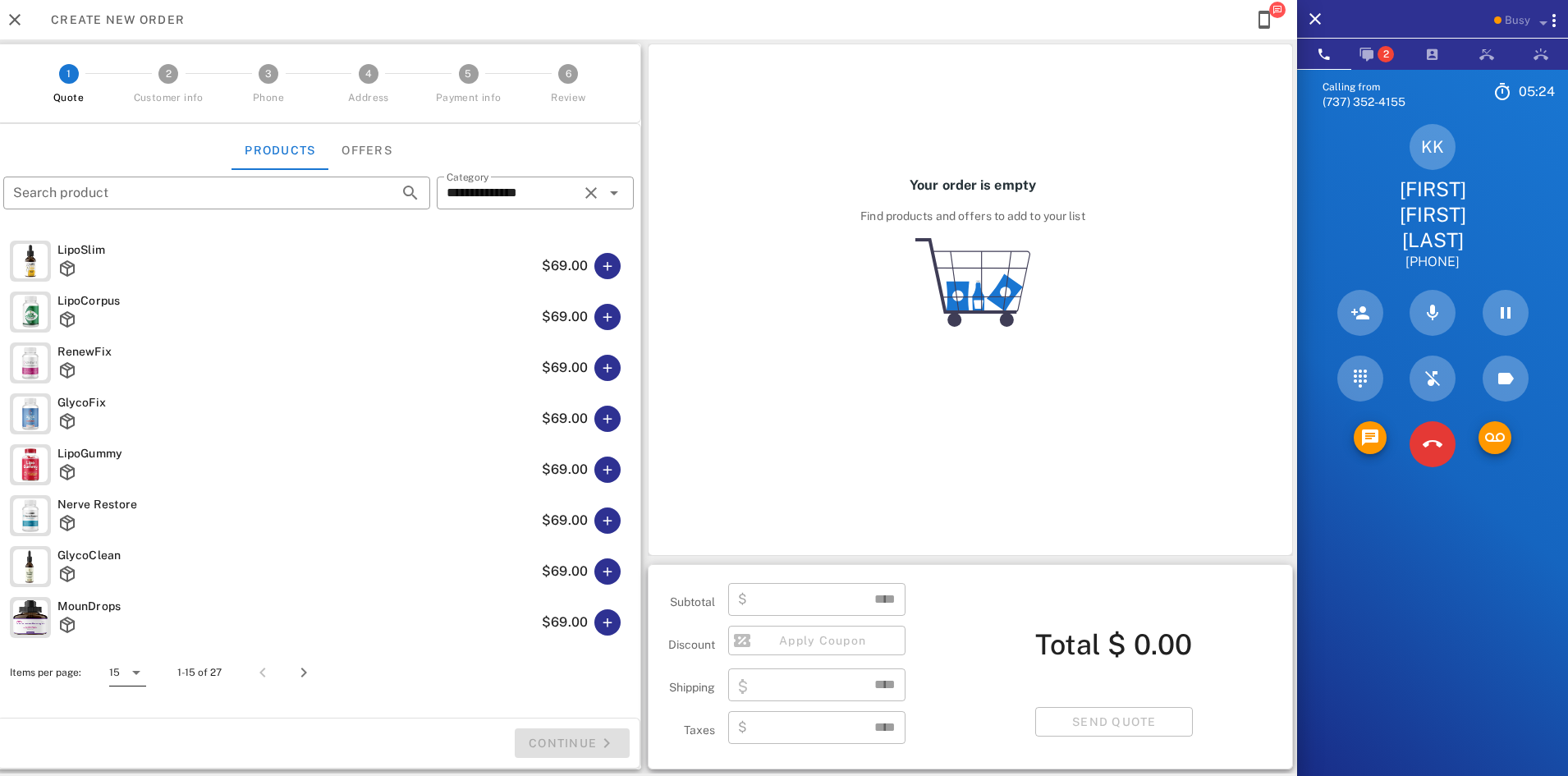 click at bounding box center [136, 673] 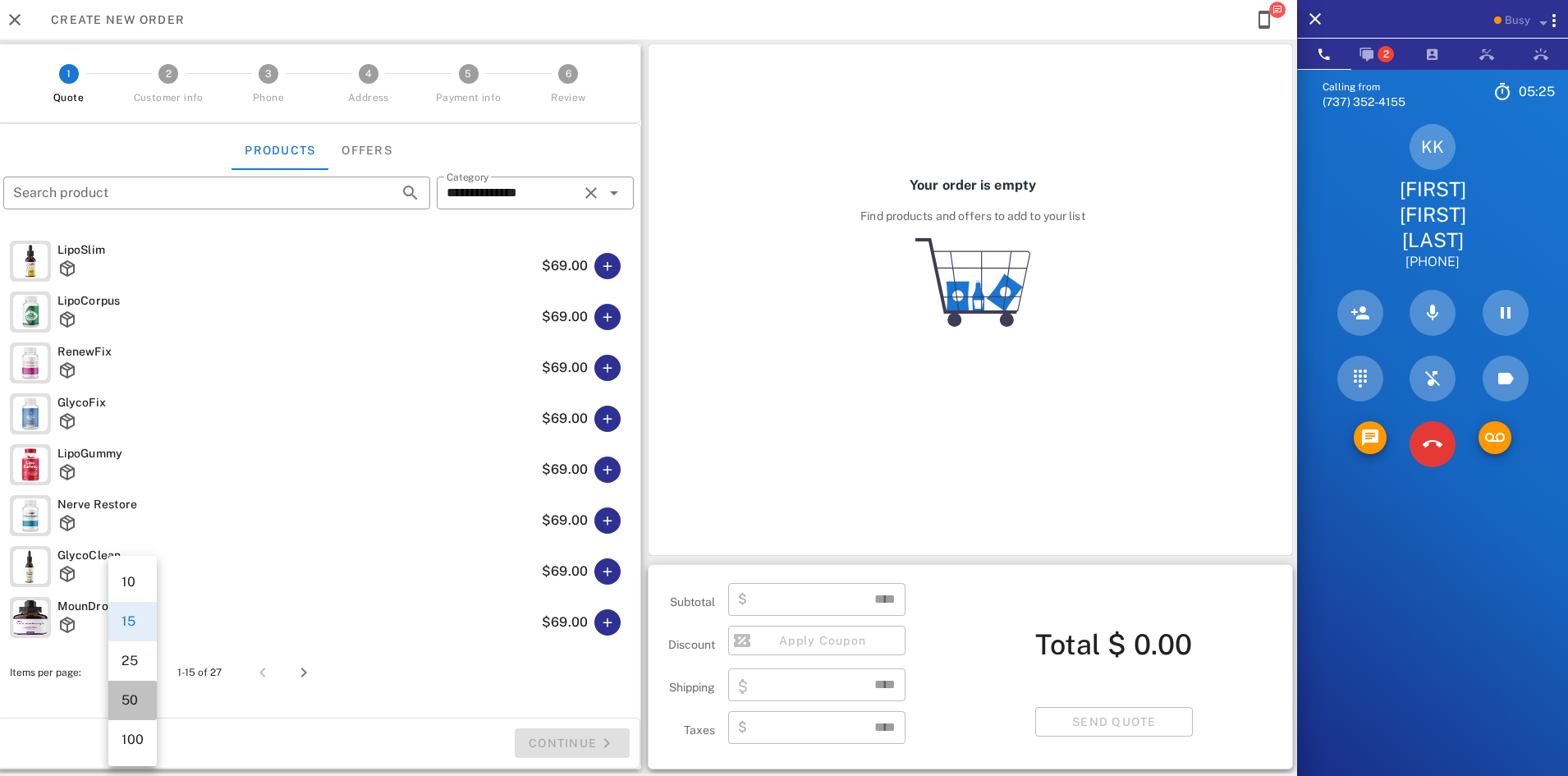 click on "50" at bounding box center (132, 700) 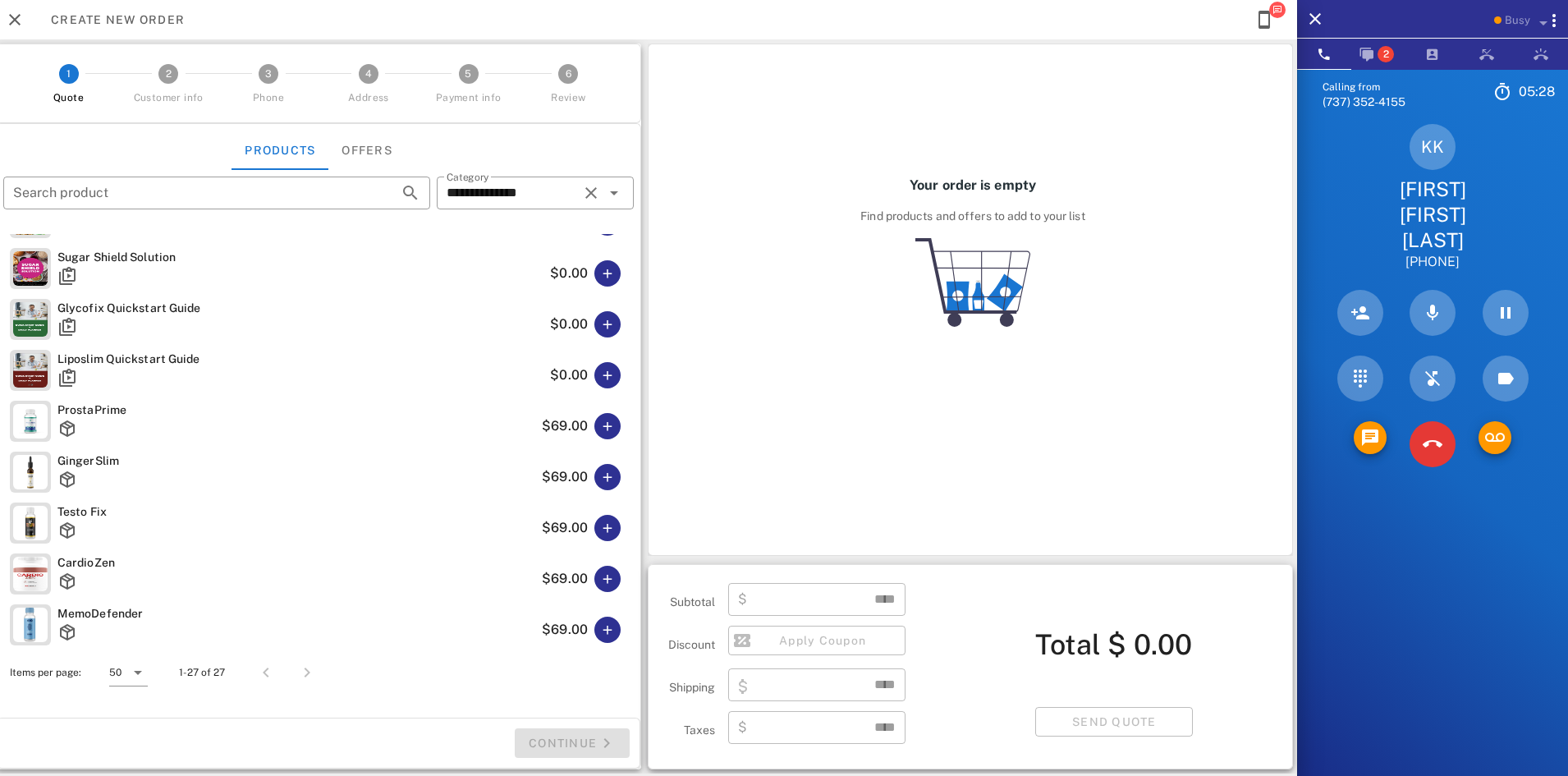 scroll, scrollTop: 657, scrollLeft: 0, axis: vertical 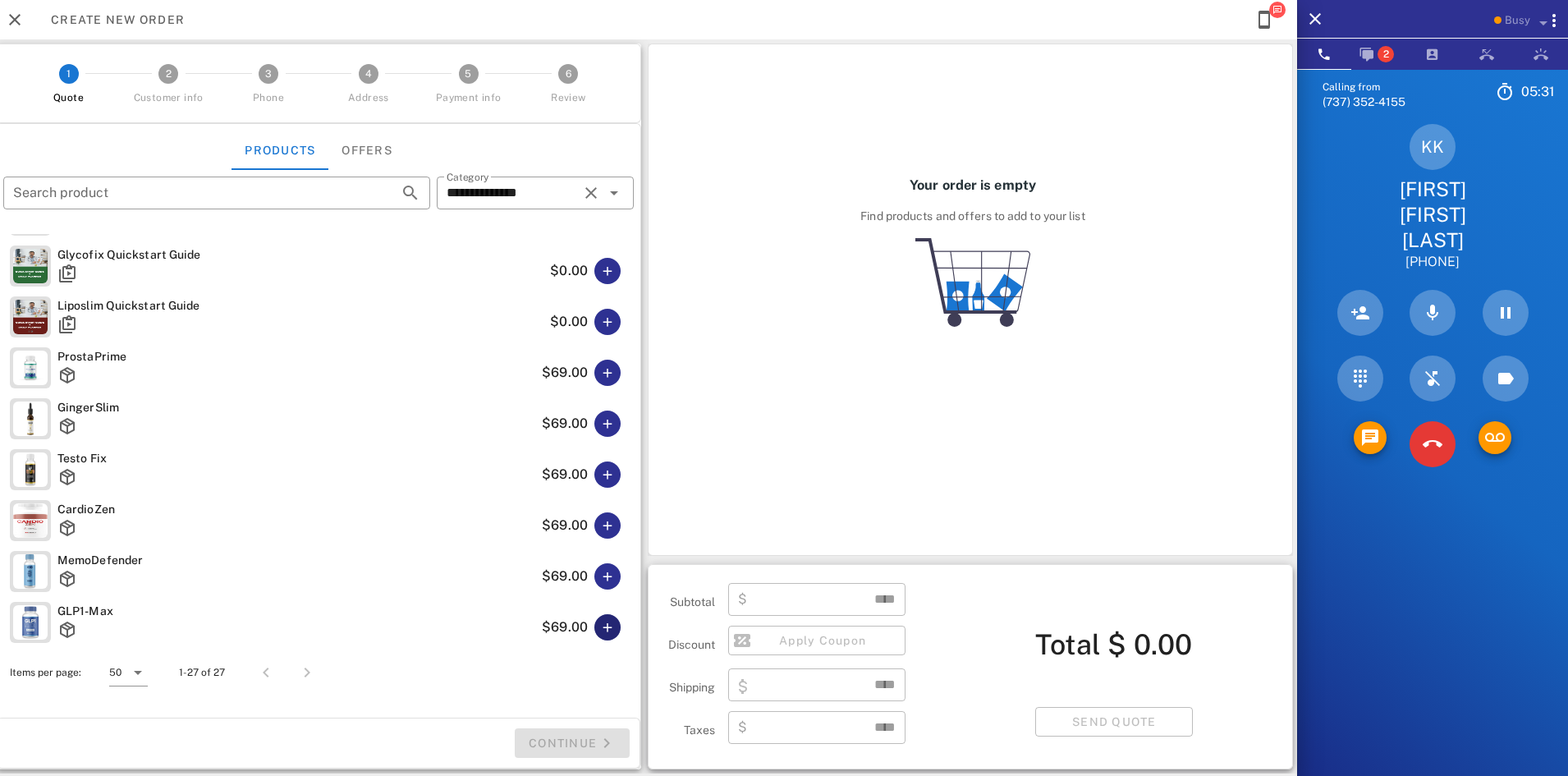 click at bounding box center [607, 627] 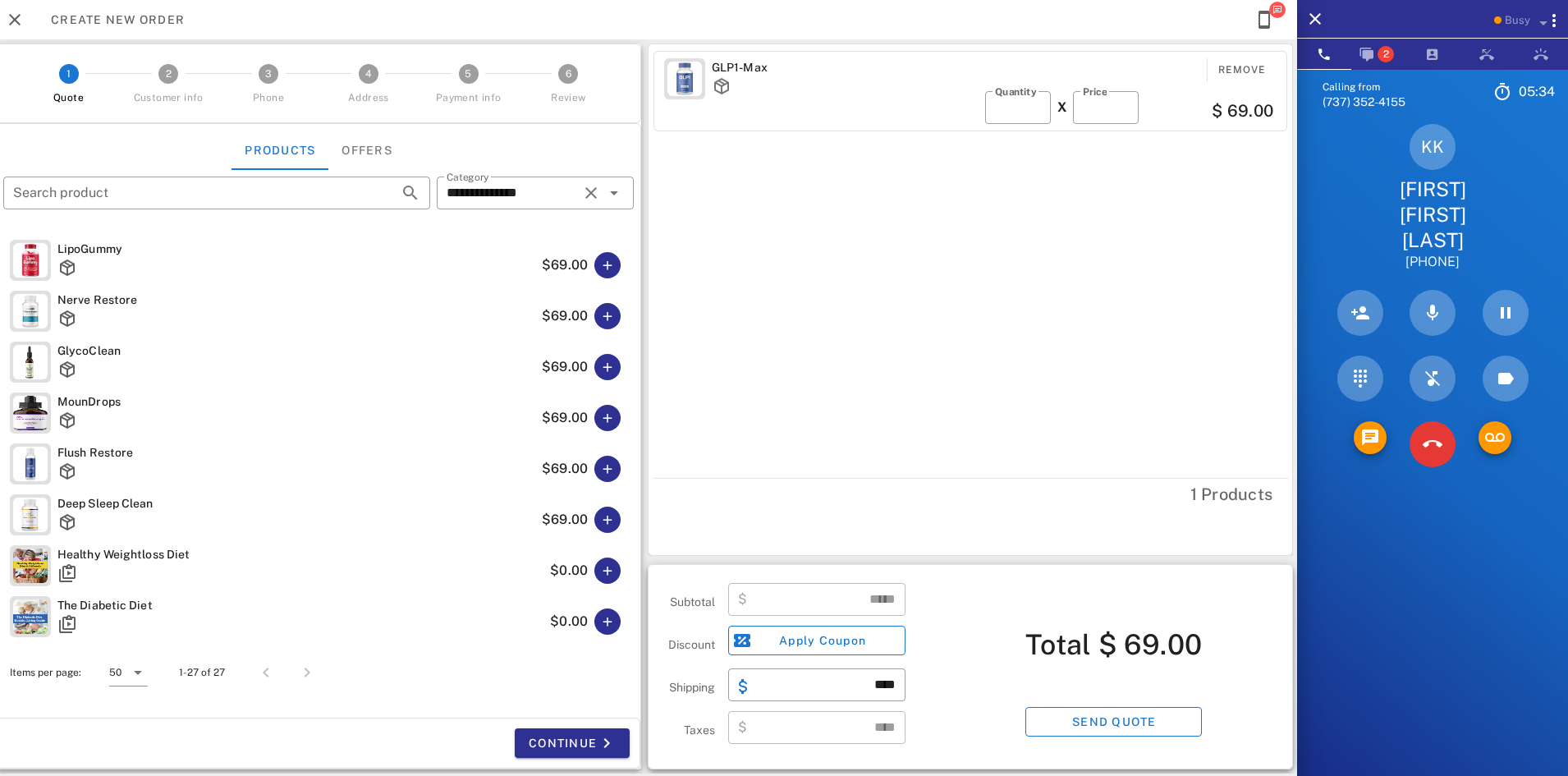 scroll, scrollTop: 82, scrollLeft: 0, axis: vertical 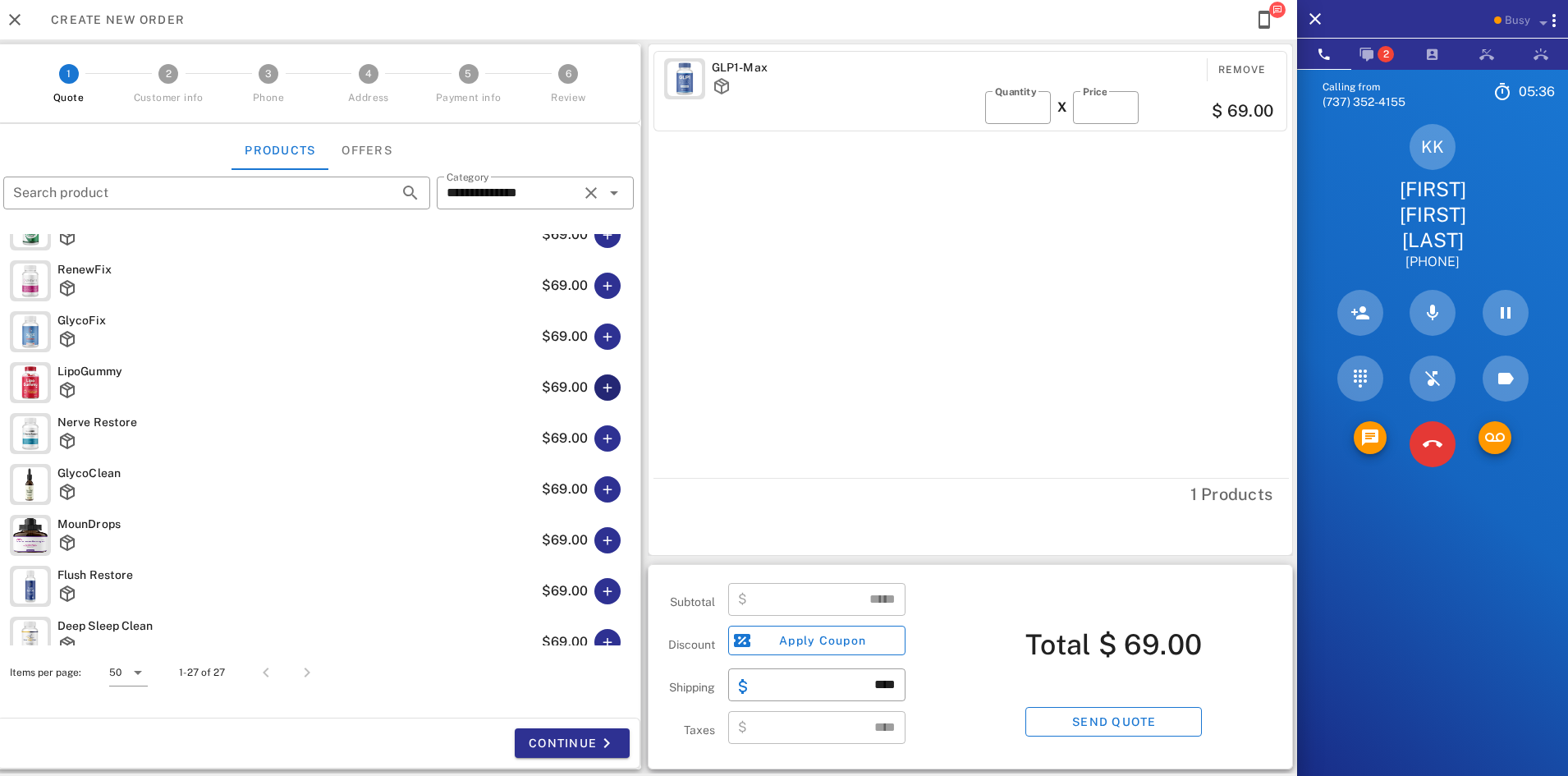 click at bounding box center (607, 388) 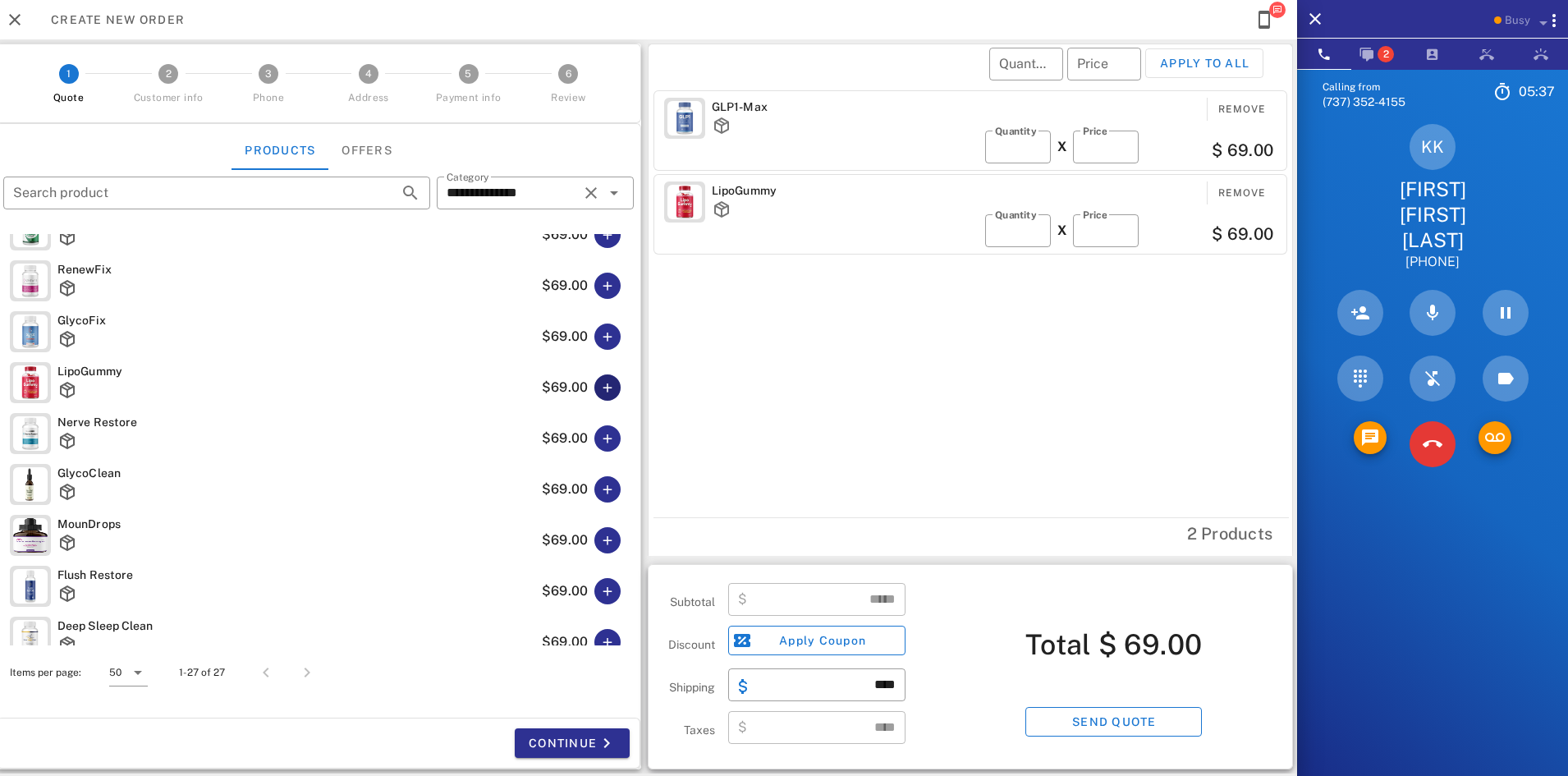 type on "******" 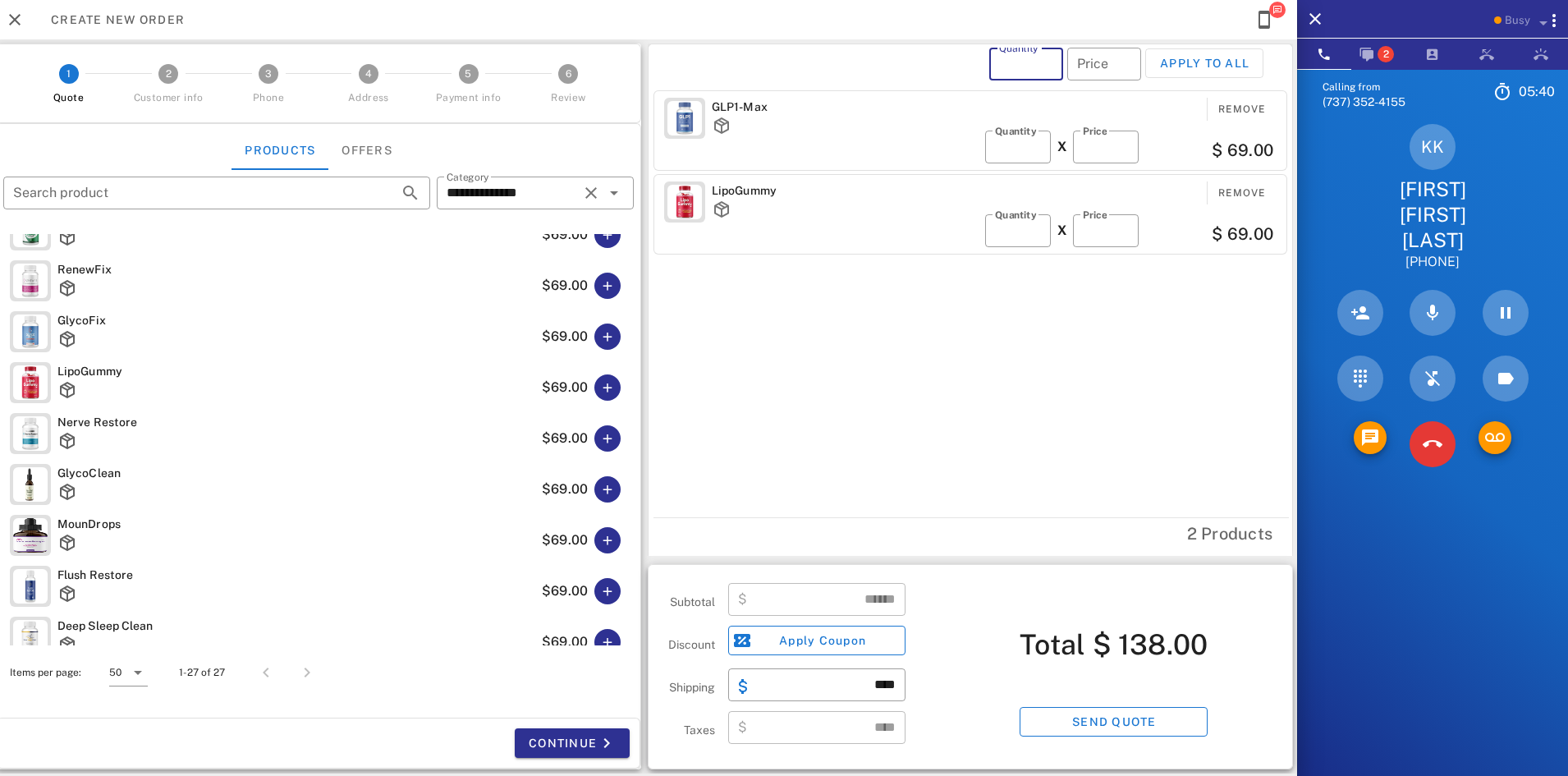 click on "Quantity" at bounding box center [1026, 64] 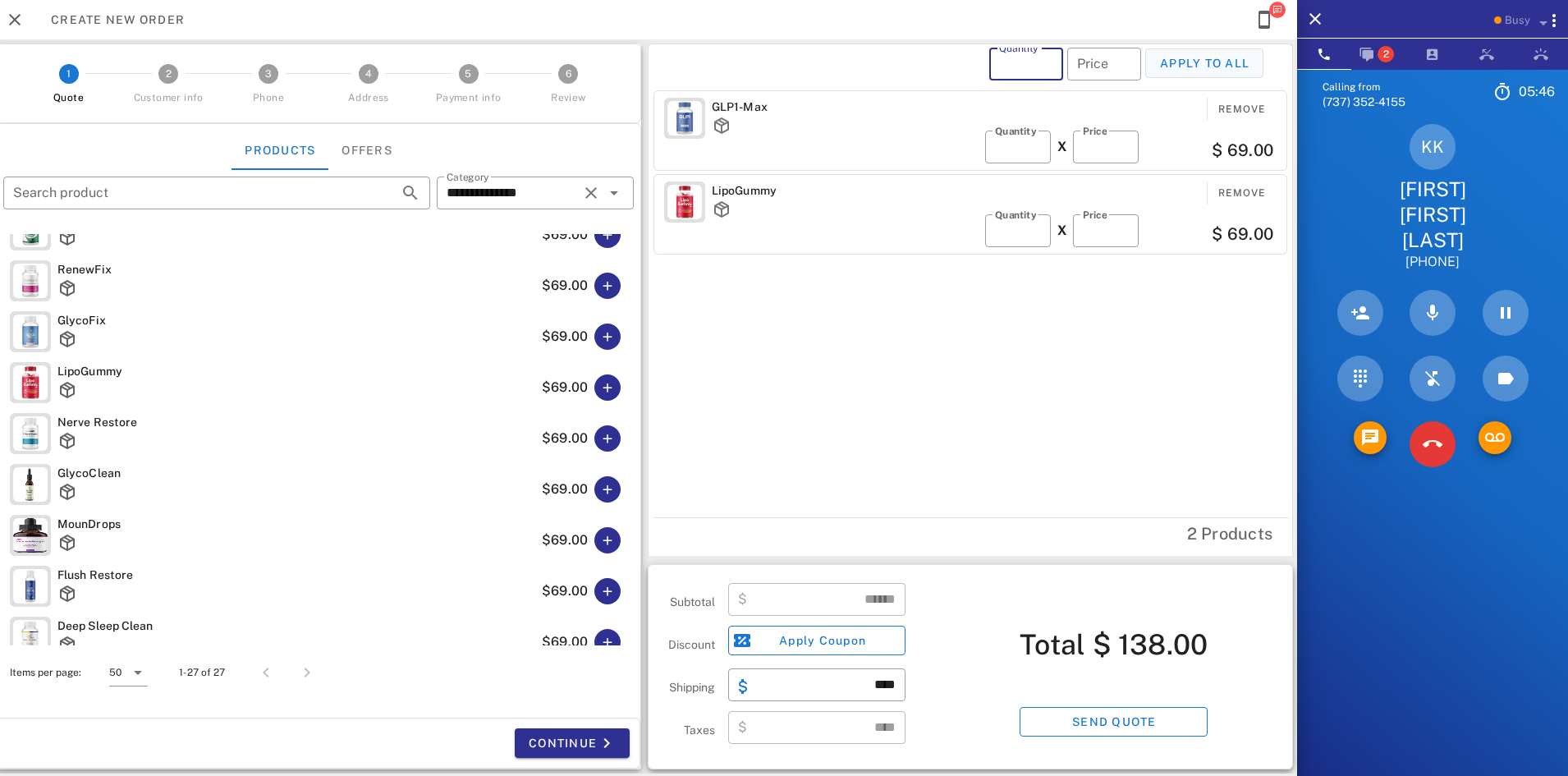 type on "*" 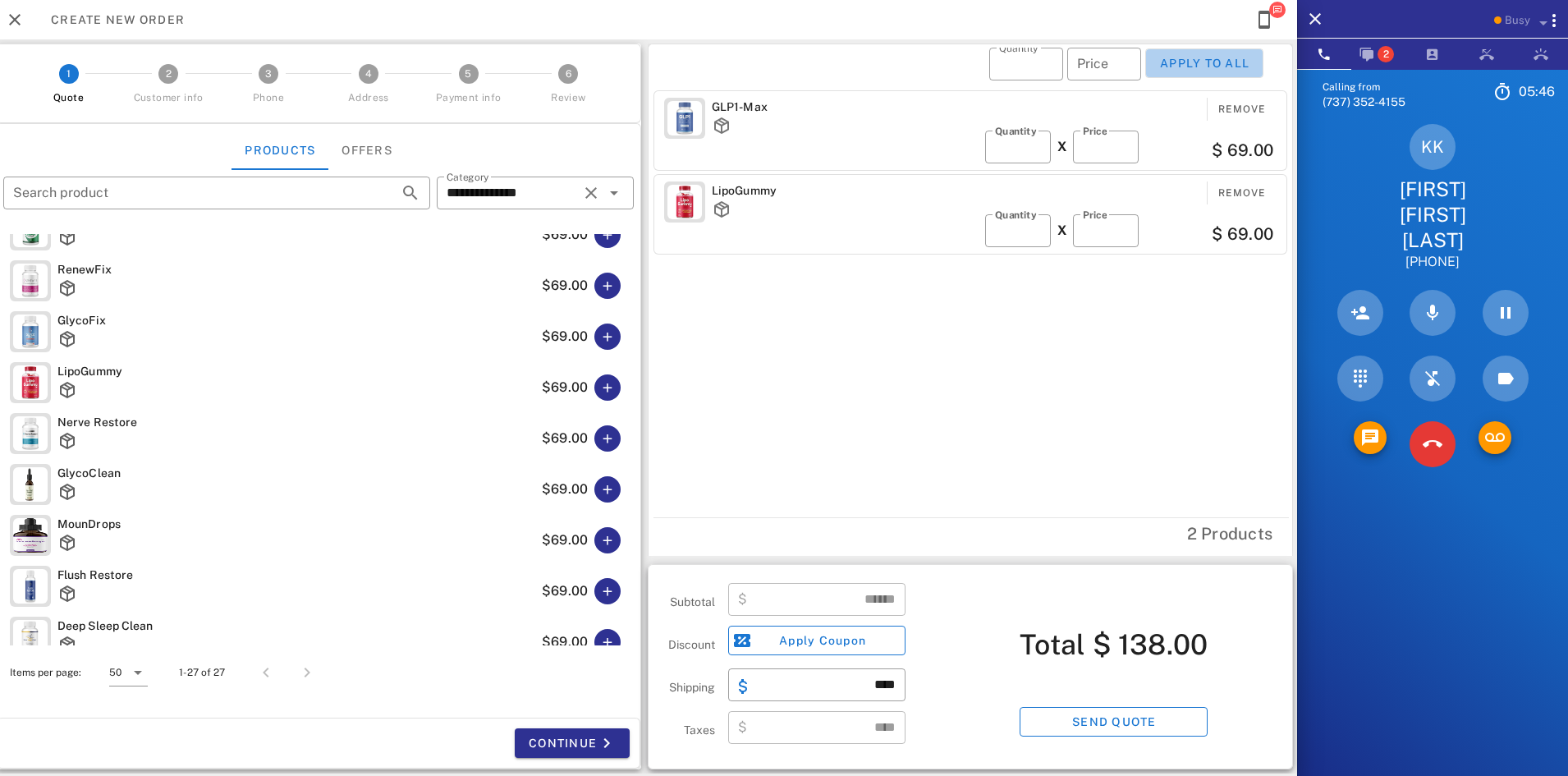 click on "Apply to all" at bounding box center (1204, 63) 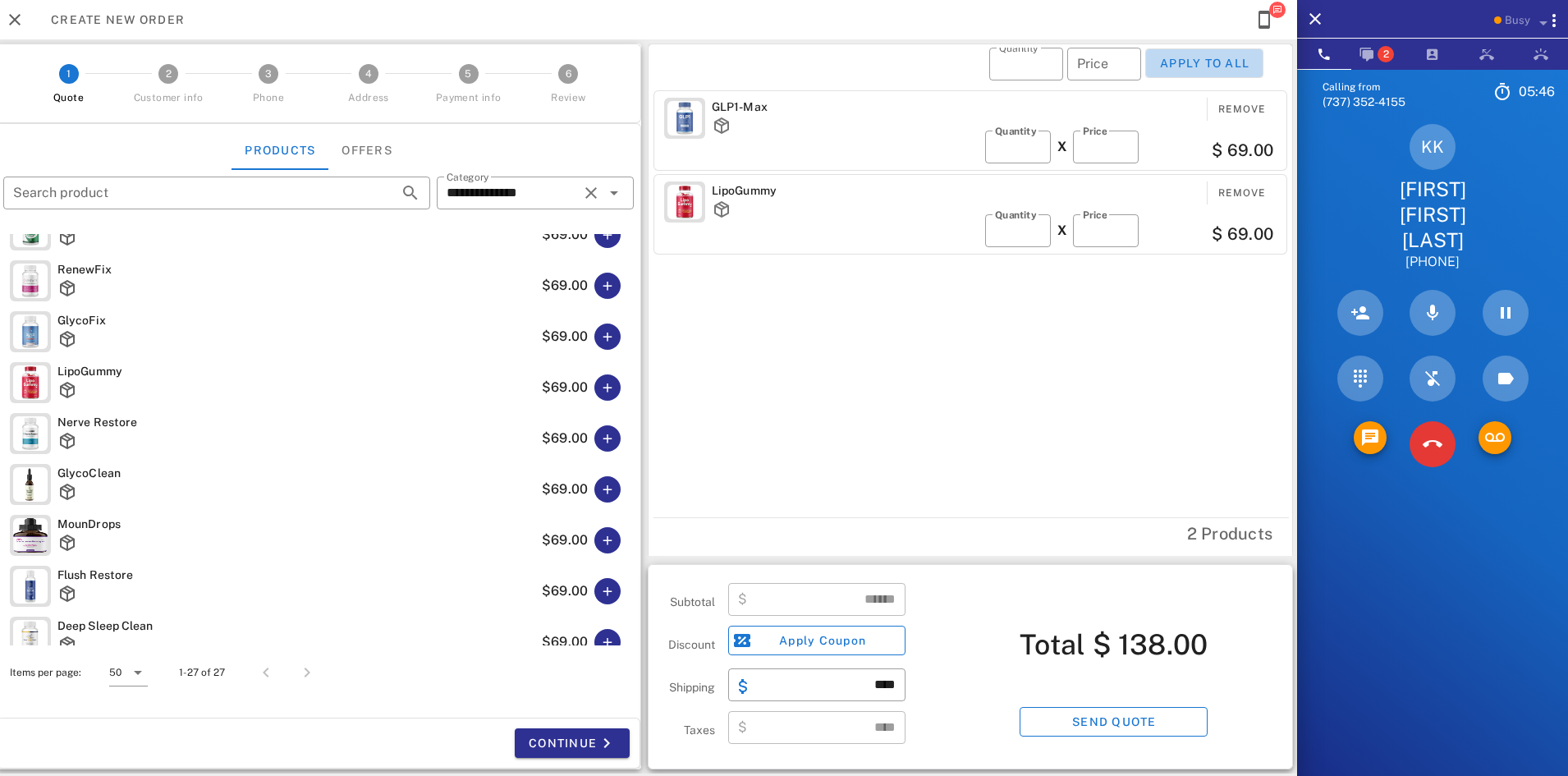 type on "*" 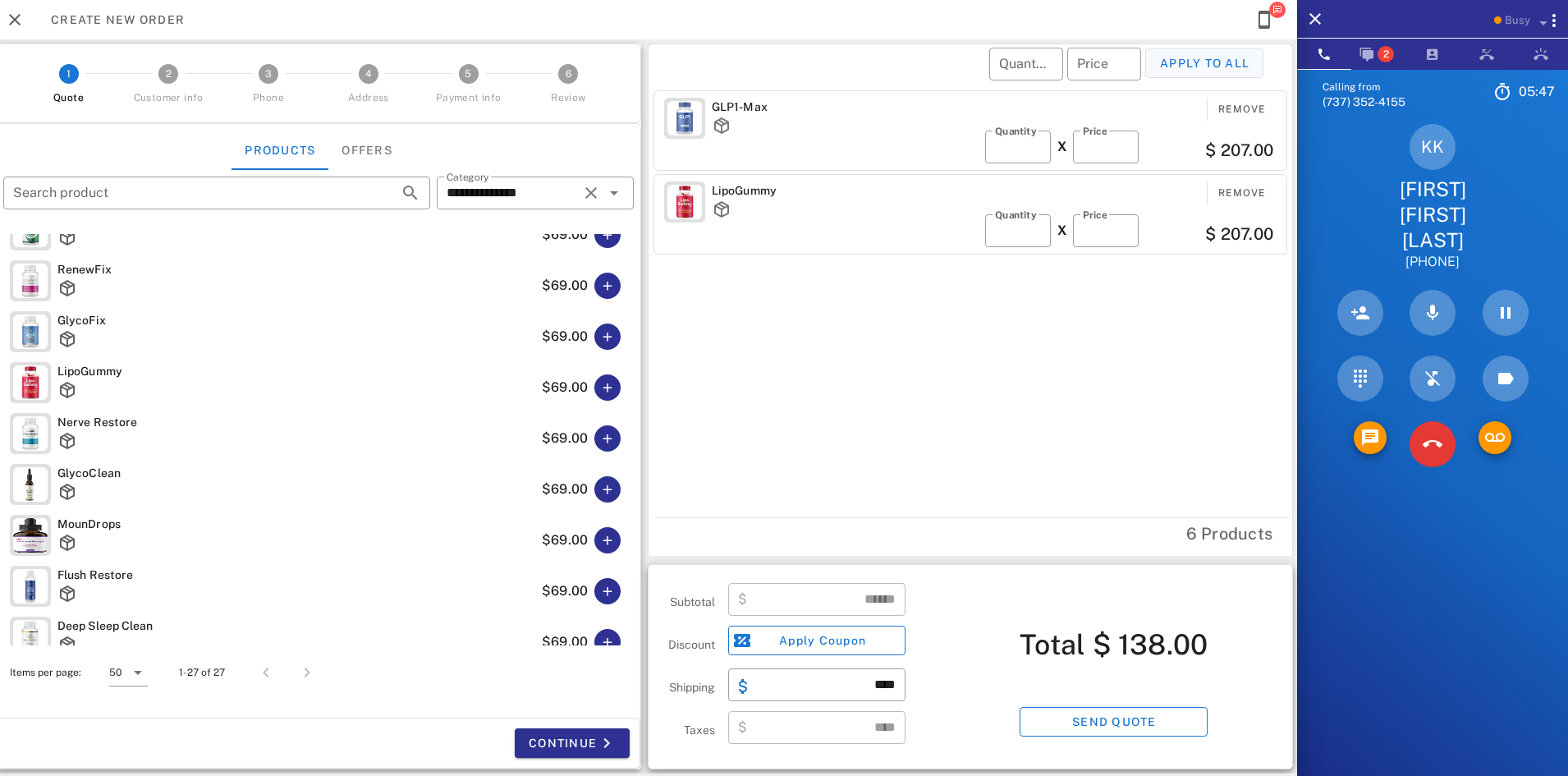 type on "******" 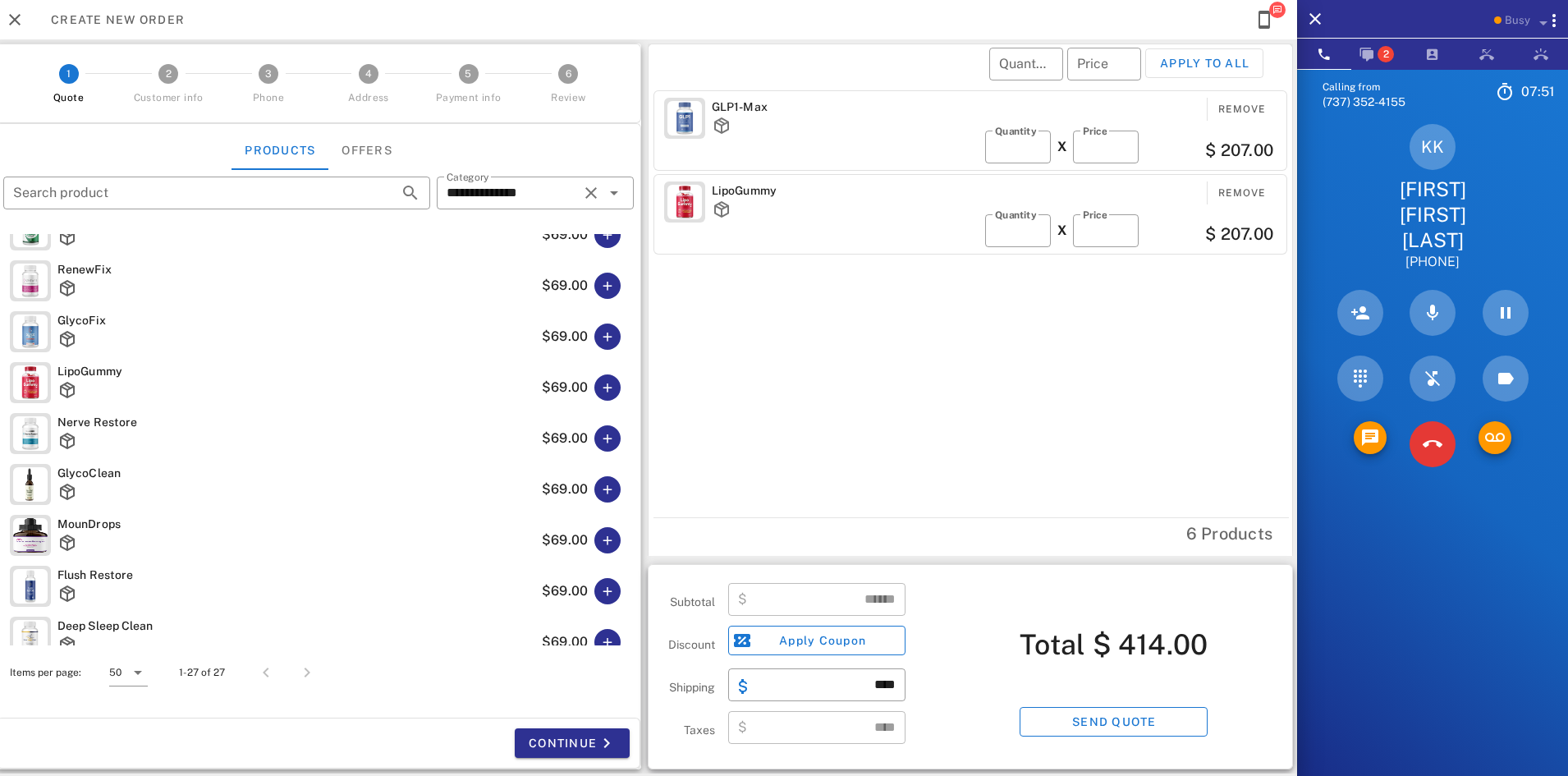 click on "Total $ 414.00  Send quote" at bounding box center [1114, 667] 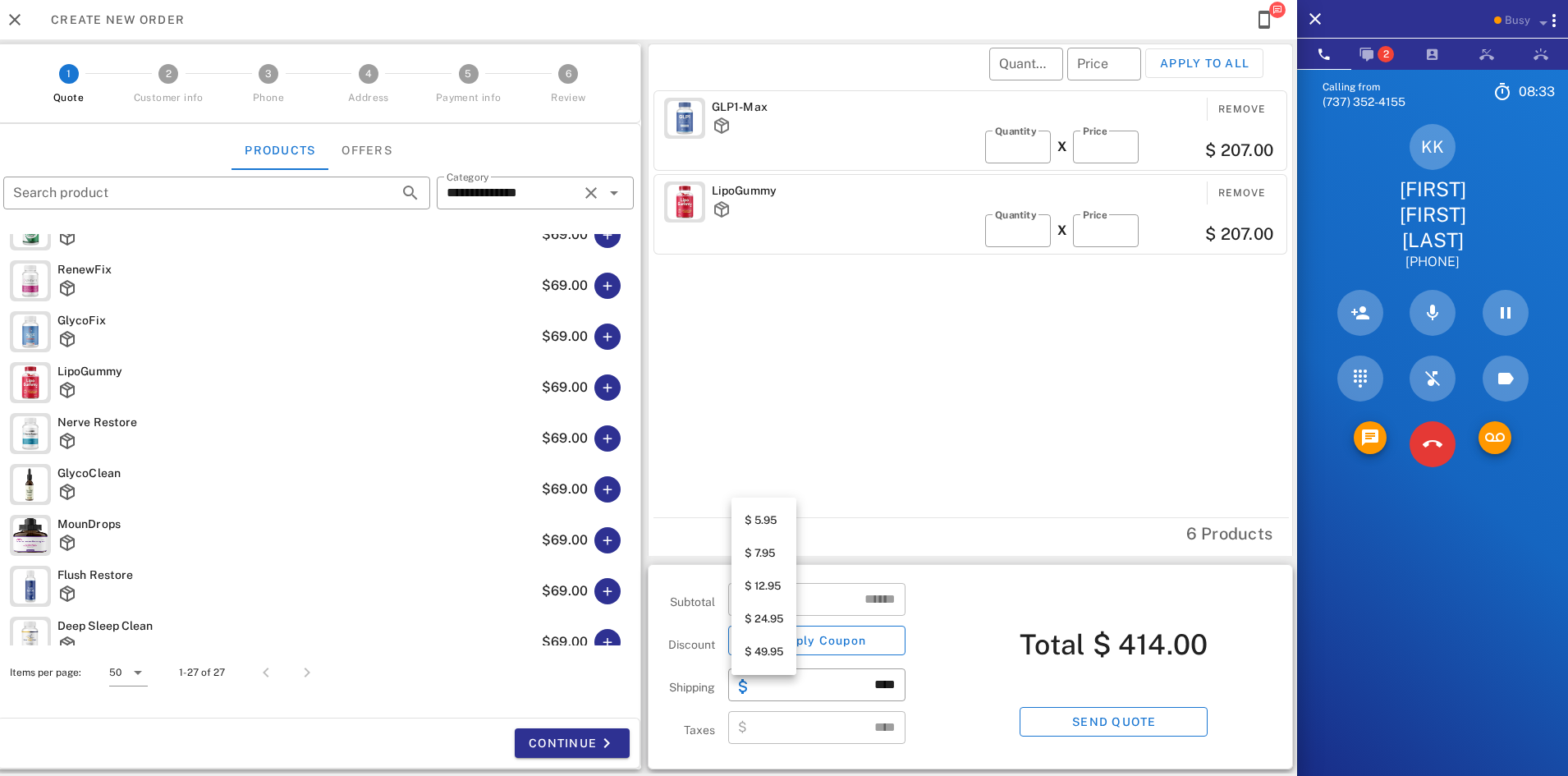 click on "$ 12.95" at bounding box center (763, 586) 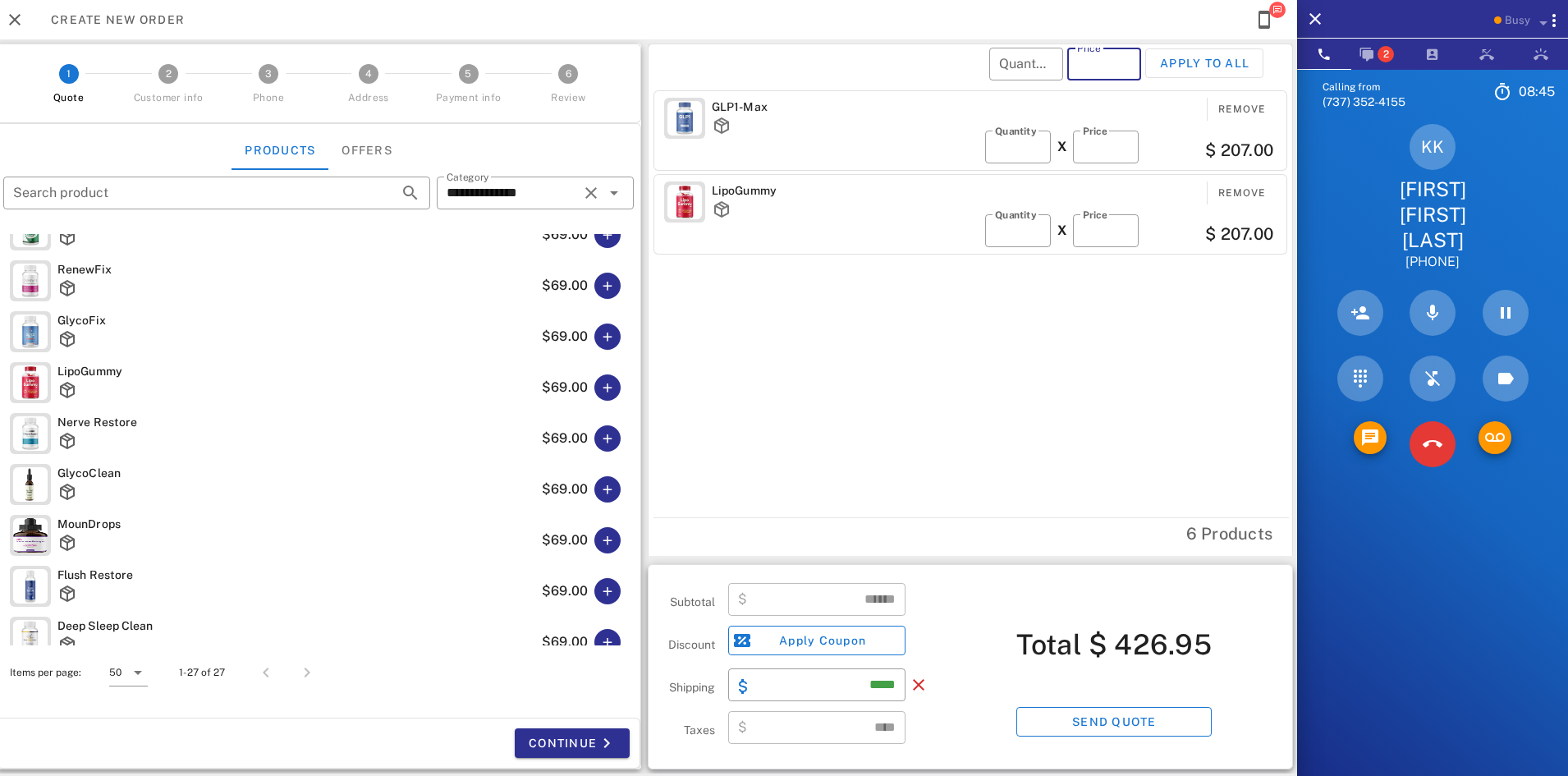 click on "Price" at bounding box center [1104, 64] 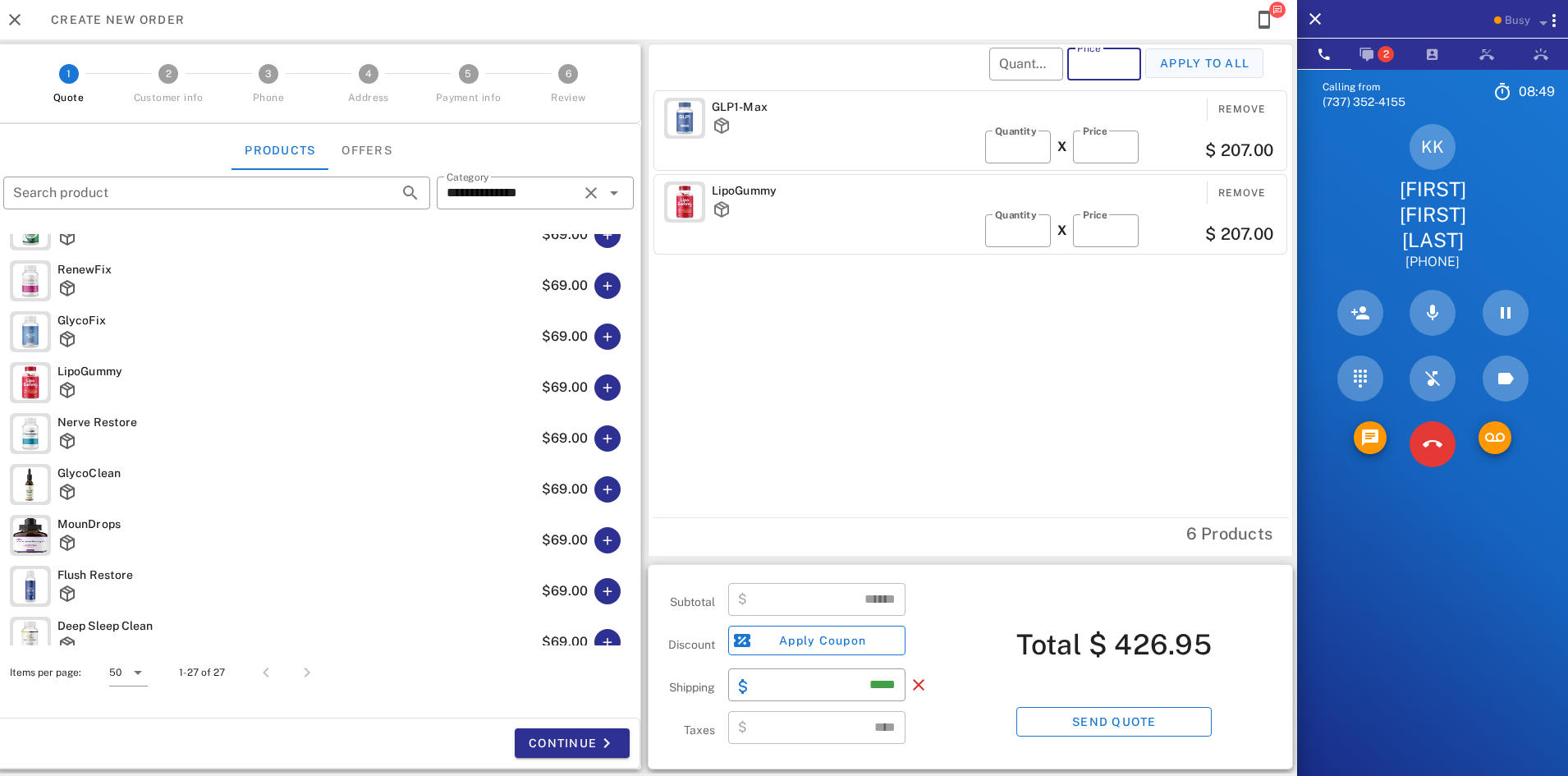type on "**" 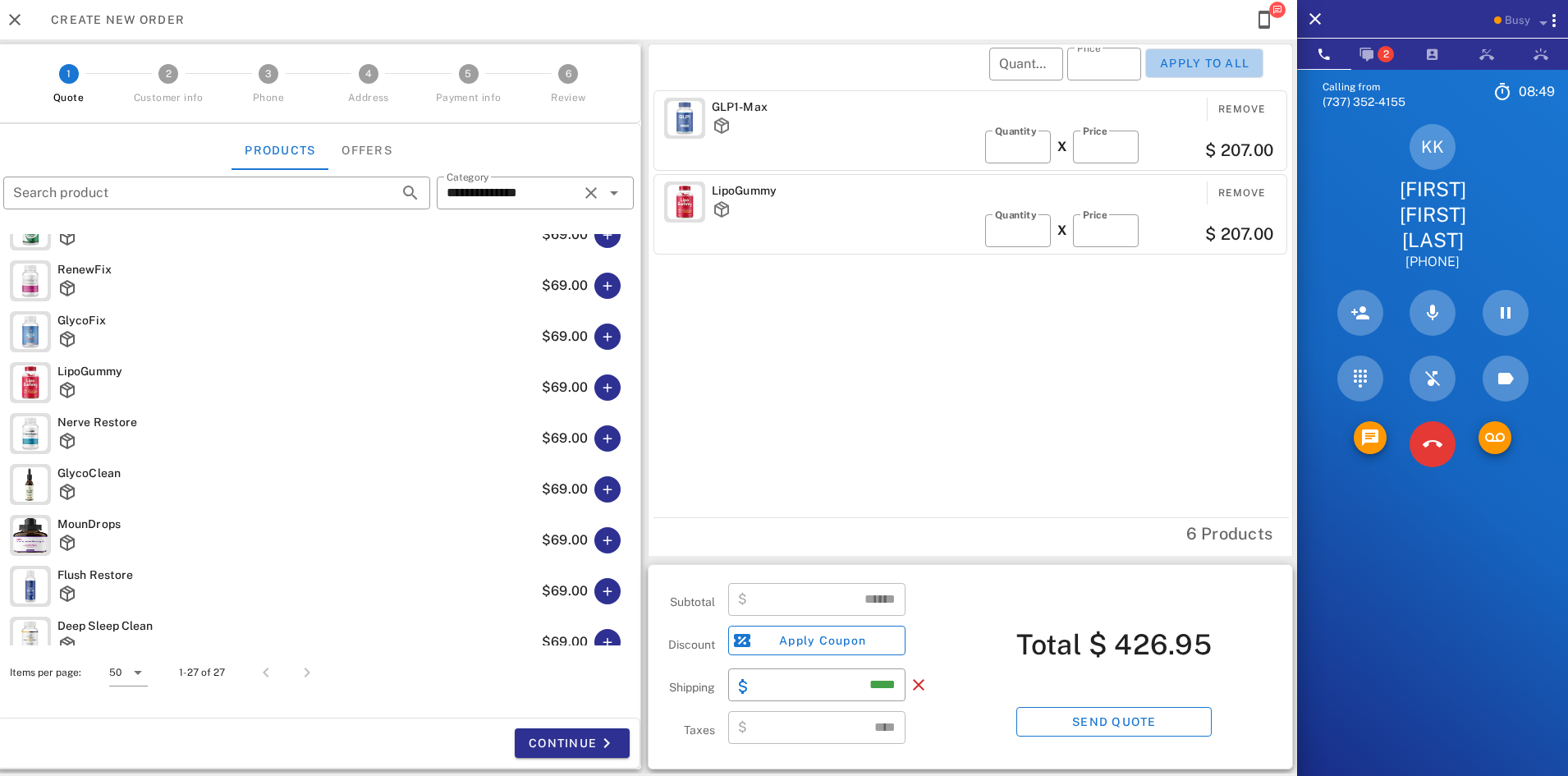 click on "Apply to all" at bounding box center [1204, 63] 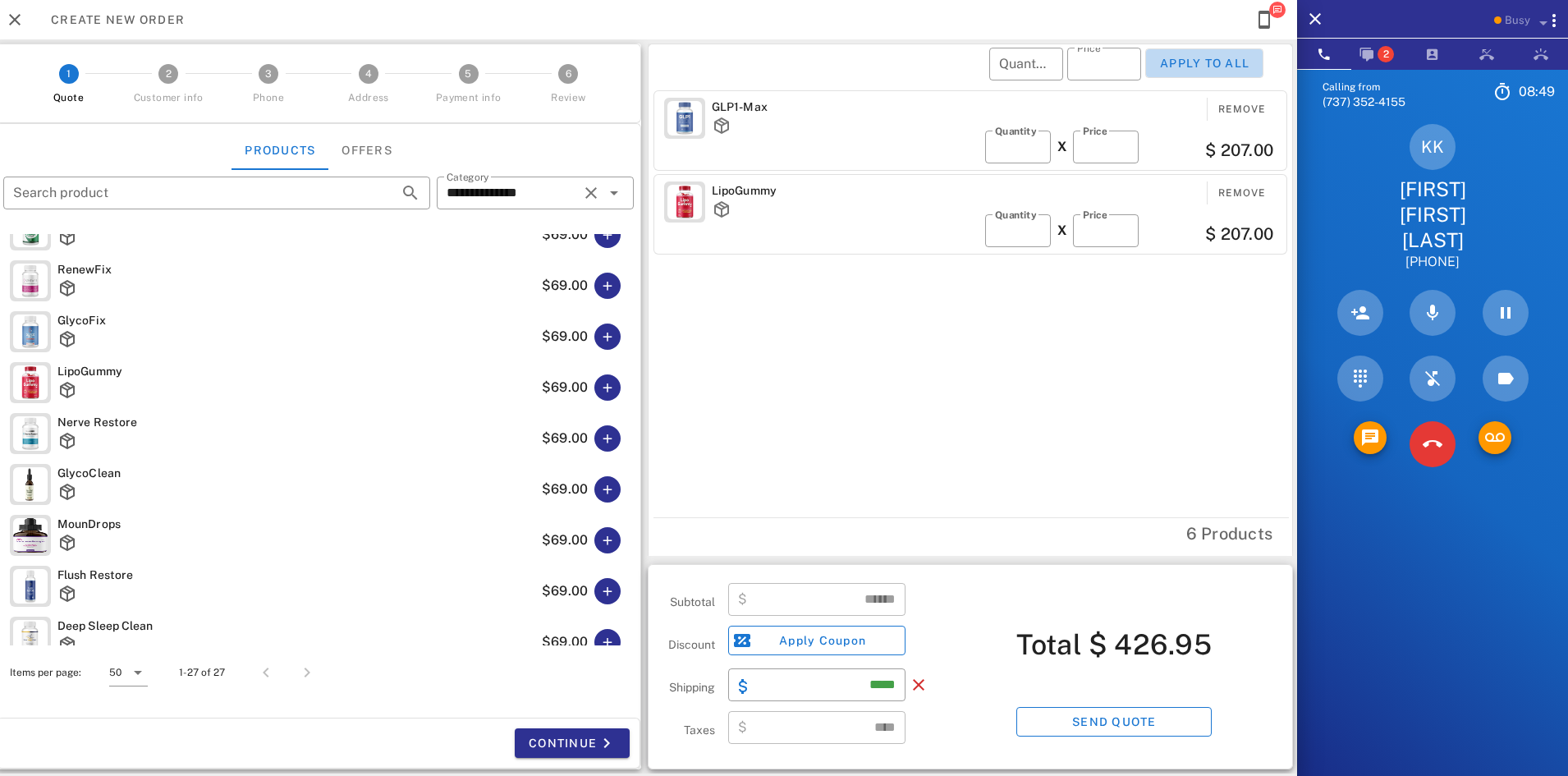 type on "**" 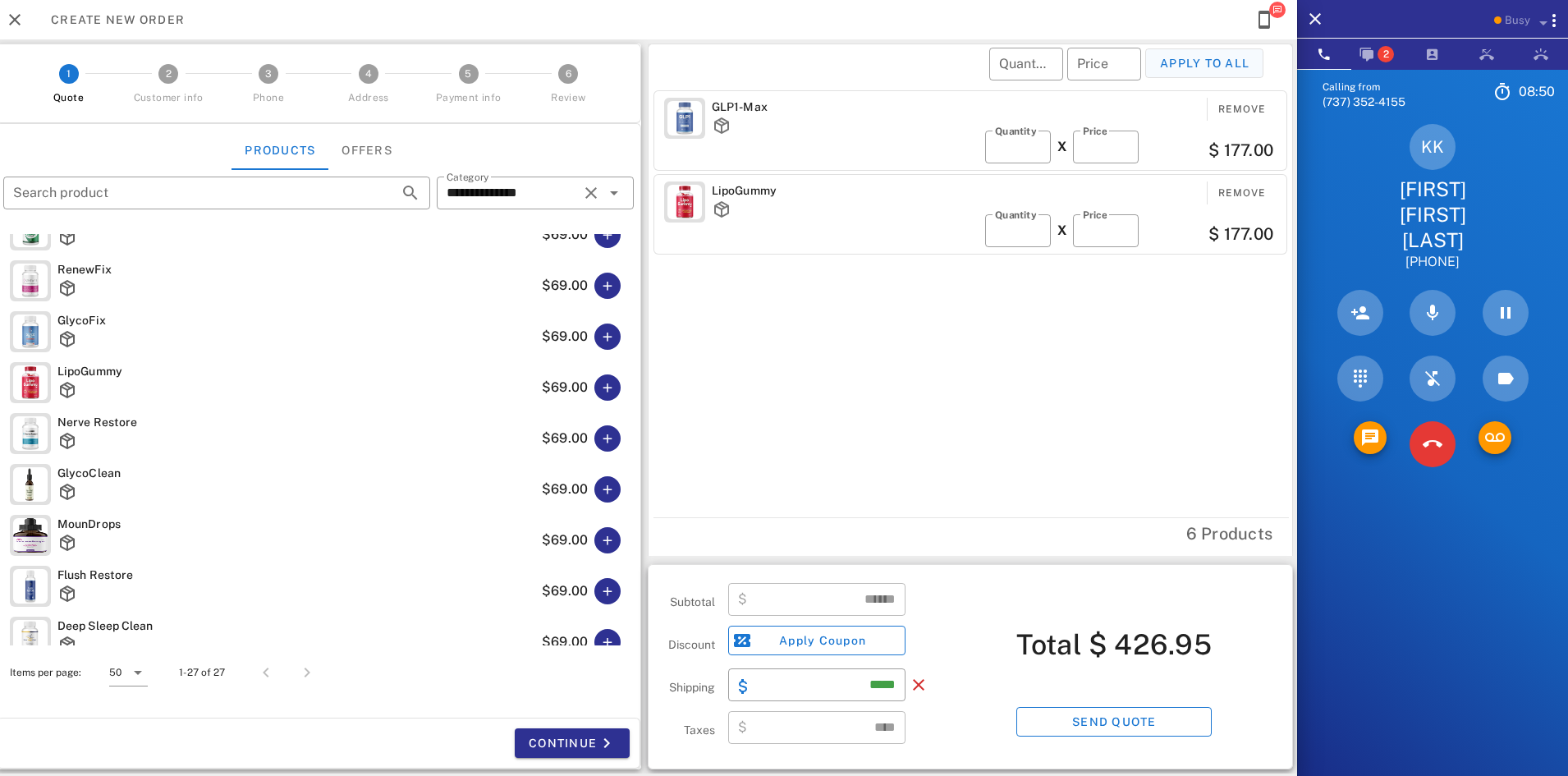 type on "******" 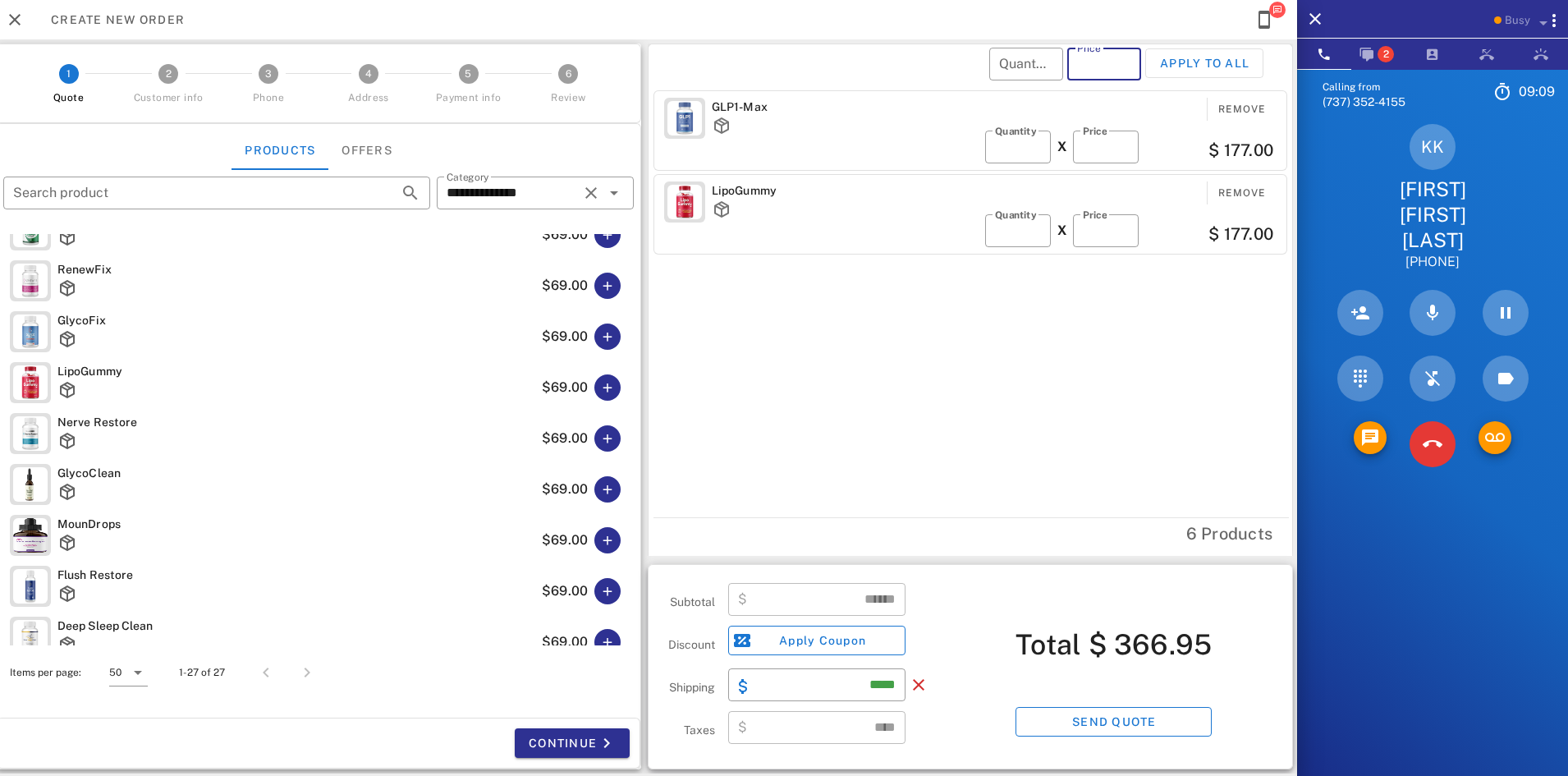 click on "Price" at bounding box center [1104, 64] 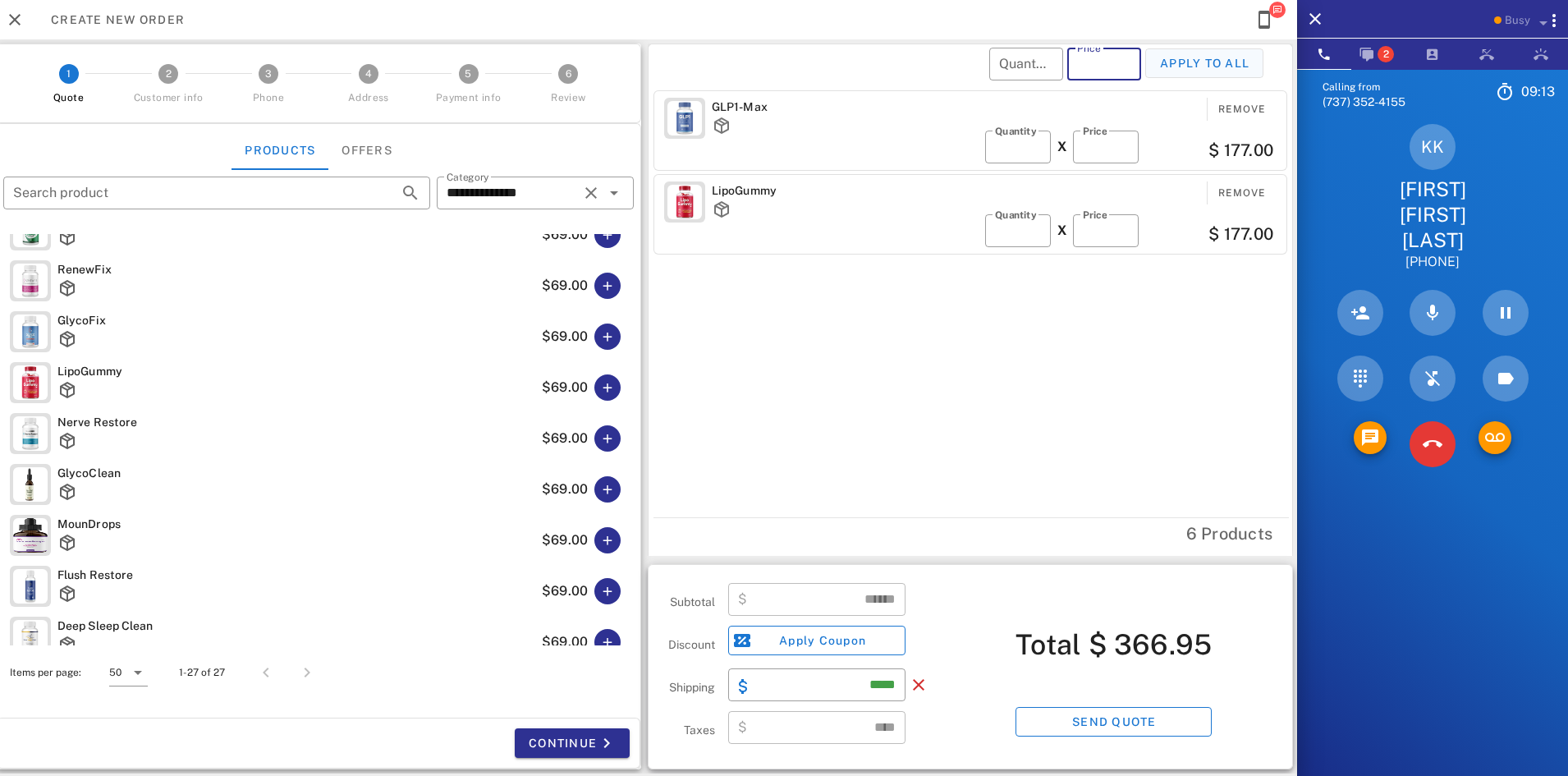 type on "**" 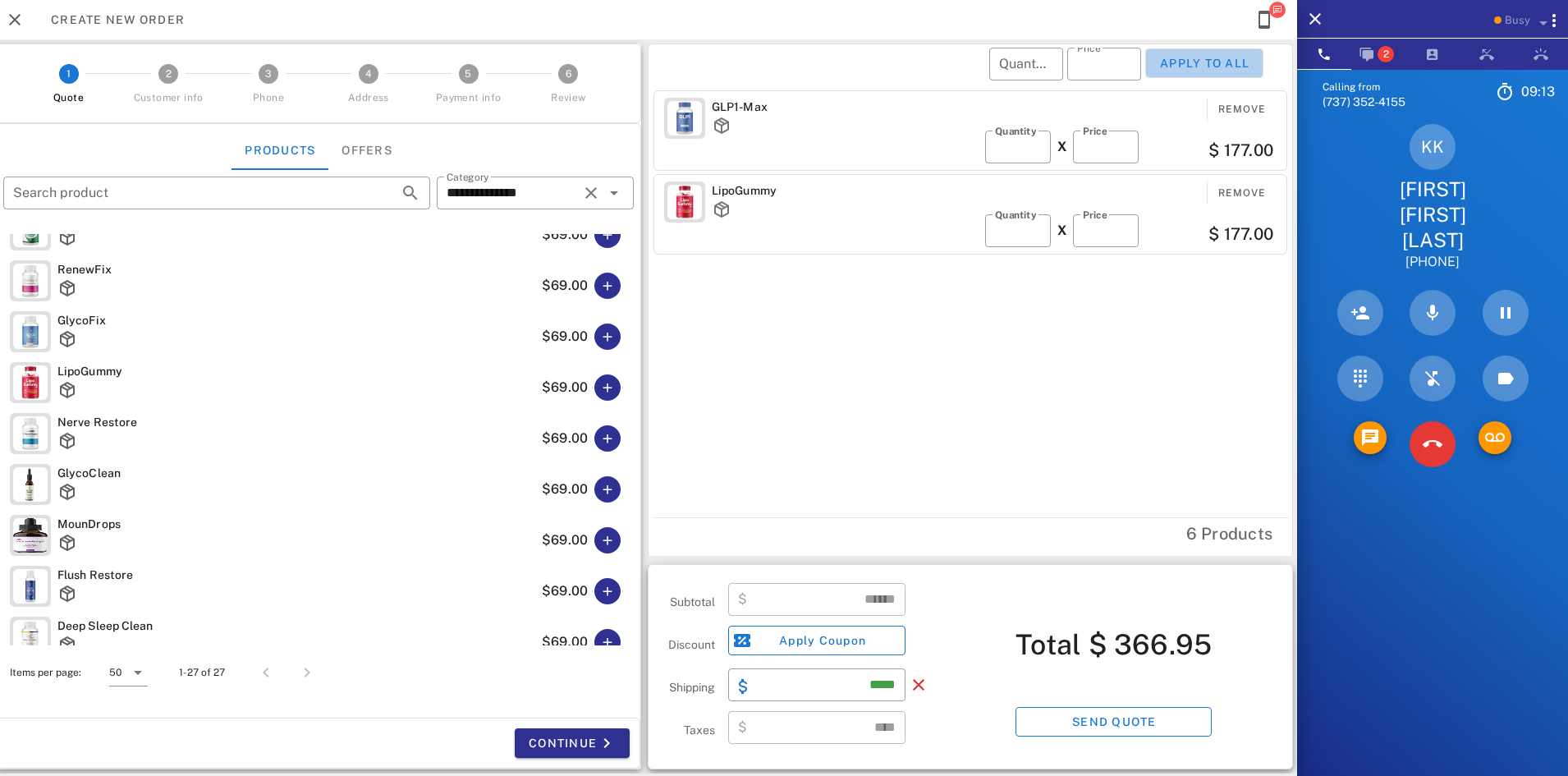 click on "Apply to all" at bounding box center (1204, 63) 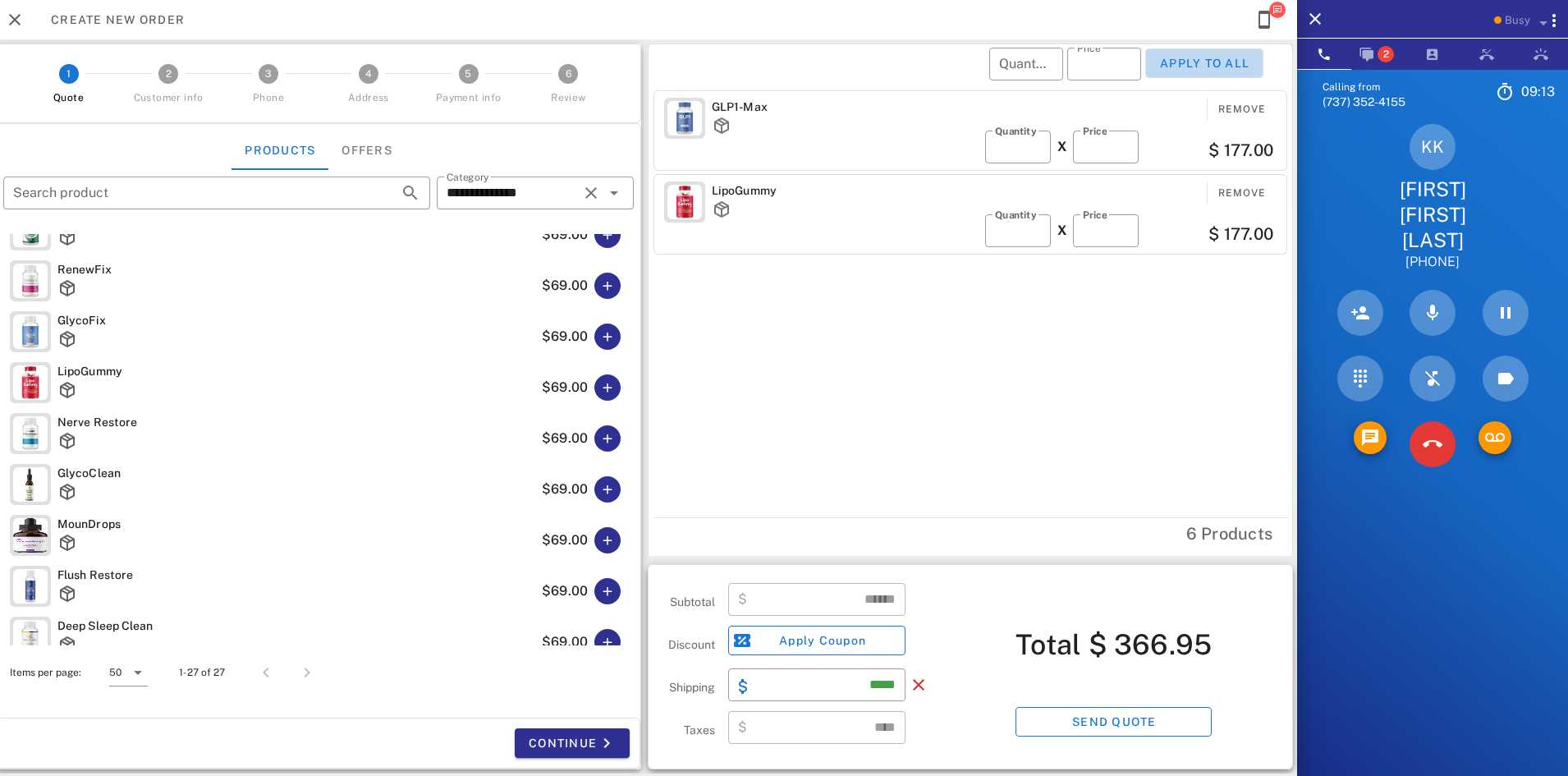type on "**" 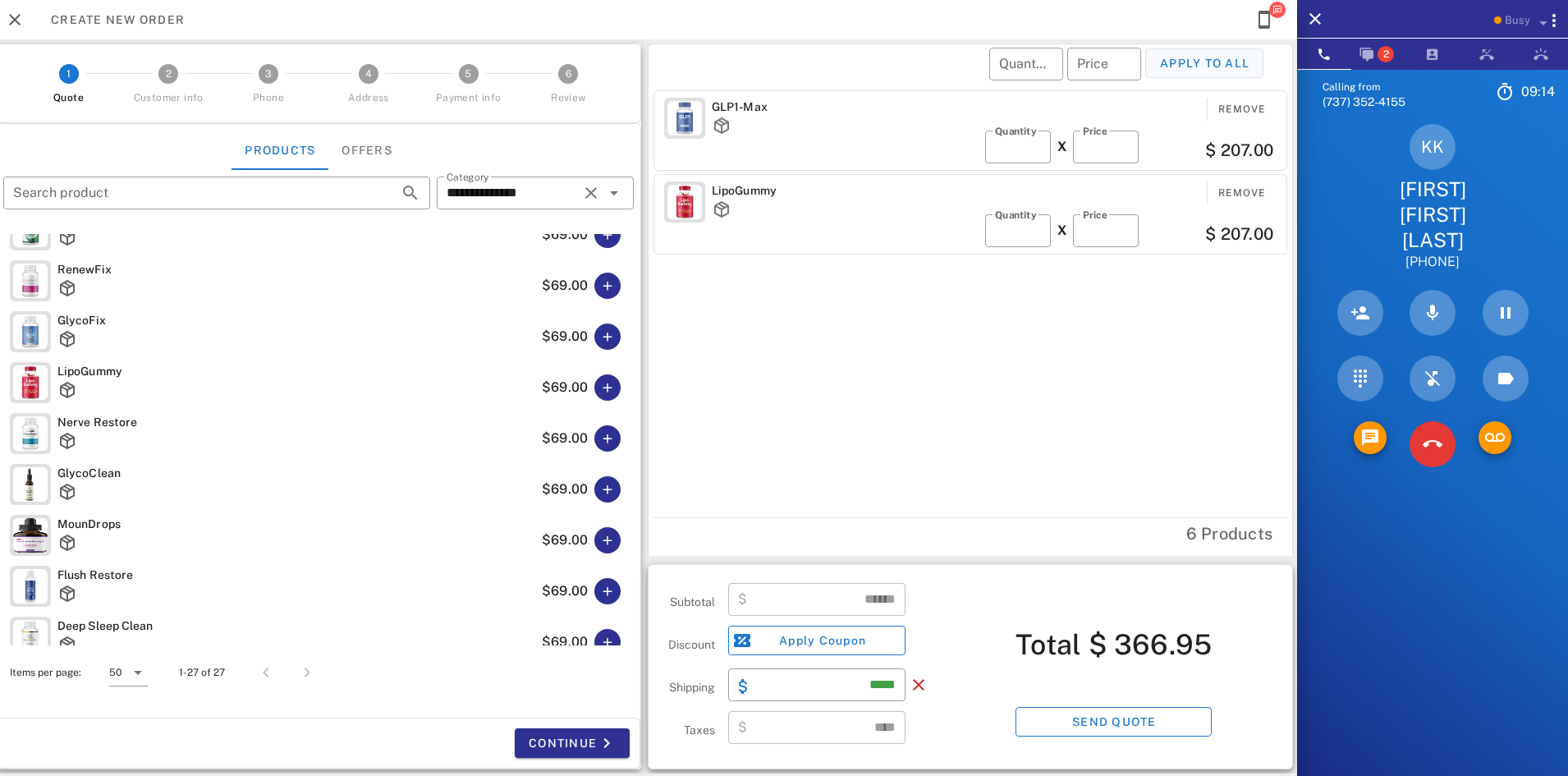 type on "******" 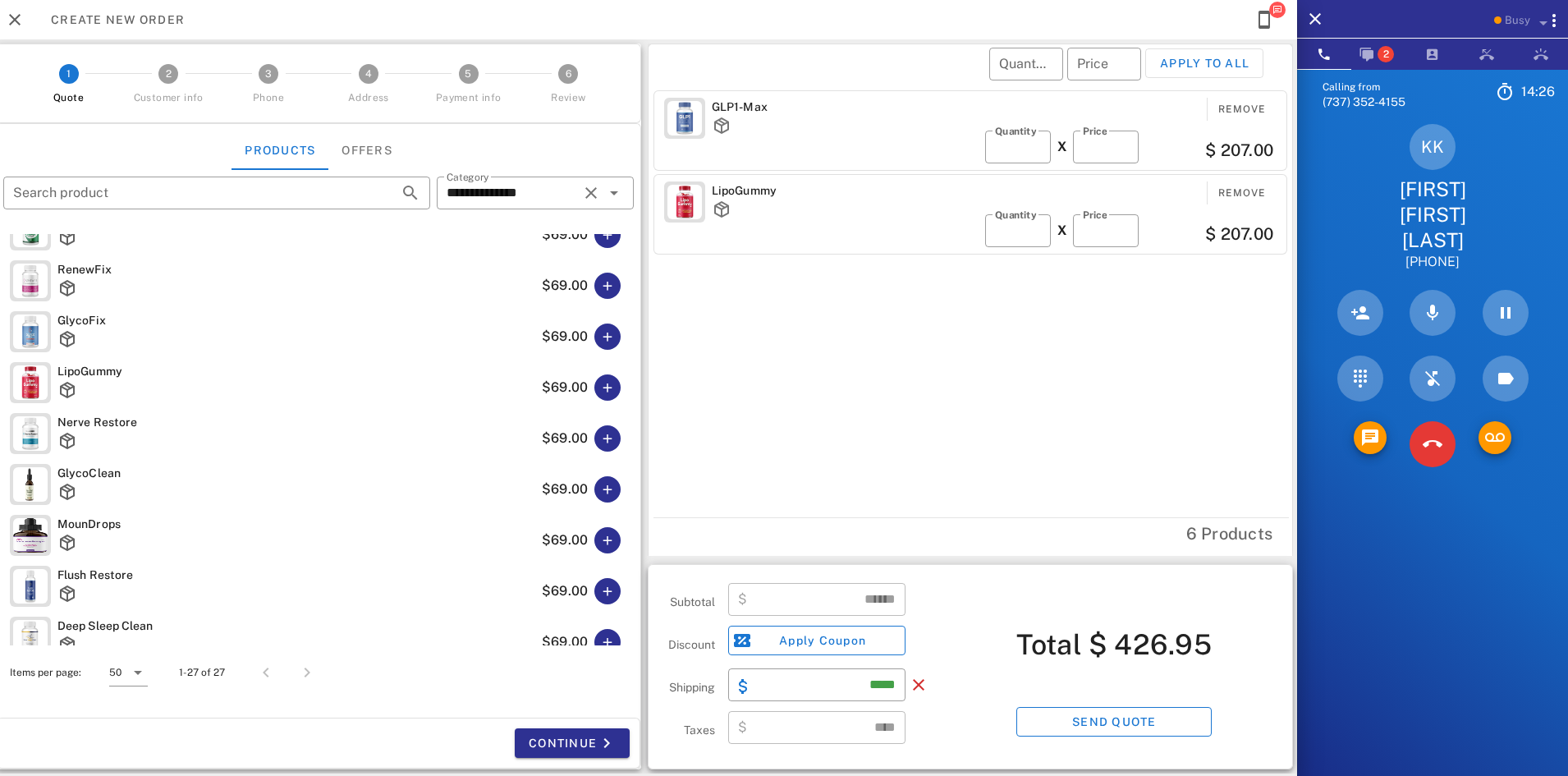 click on "GLP1-Max  Remove  ​ Quantity * X ​ Price **  $ 207.00  LipoGummy  Remove  ​ Quantity * X ​ Price **  $ 207.00" at bounding box center [973, 301] 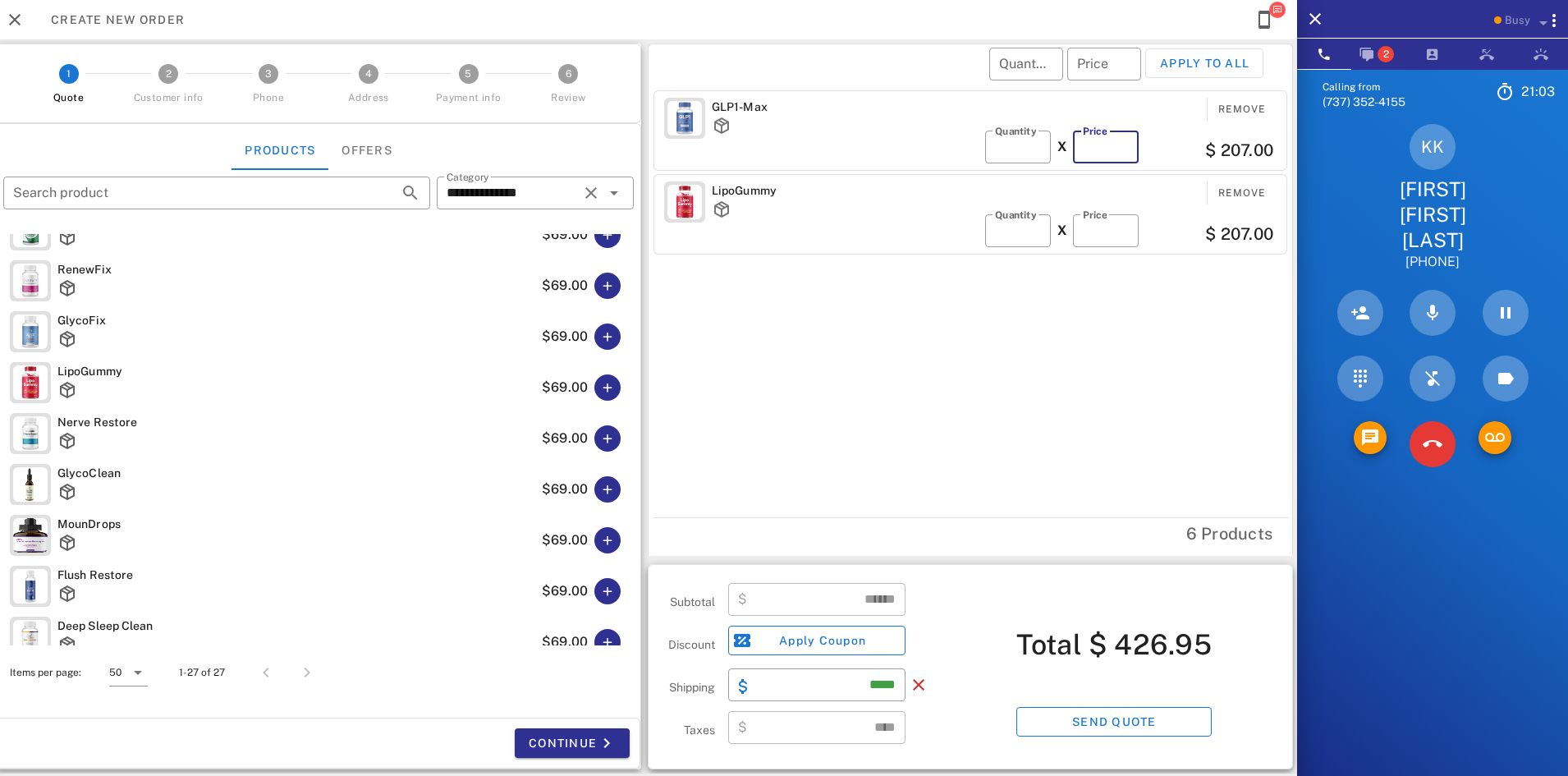 click on "**" at bounding box center [1106, 147] 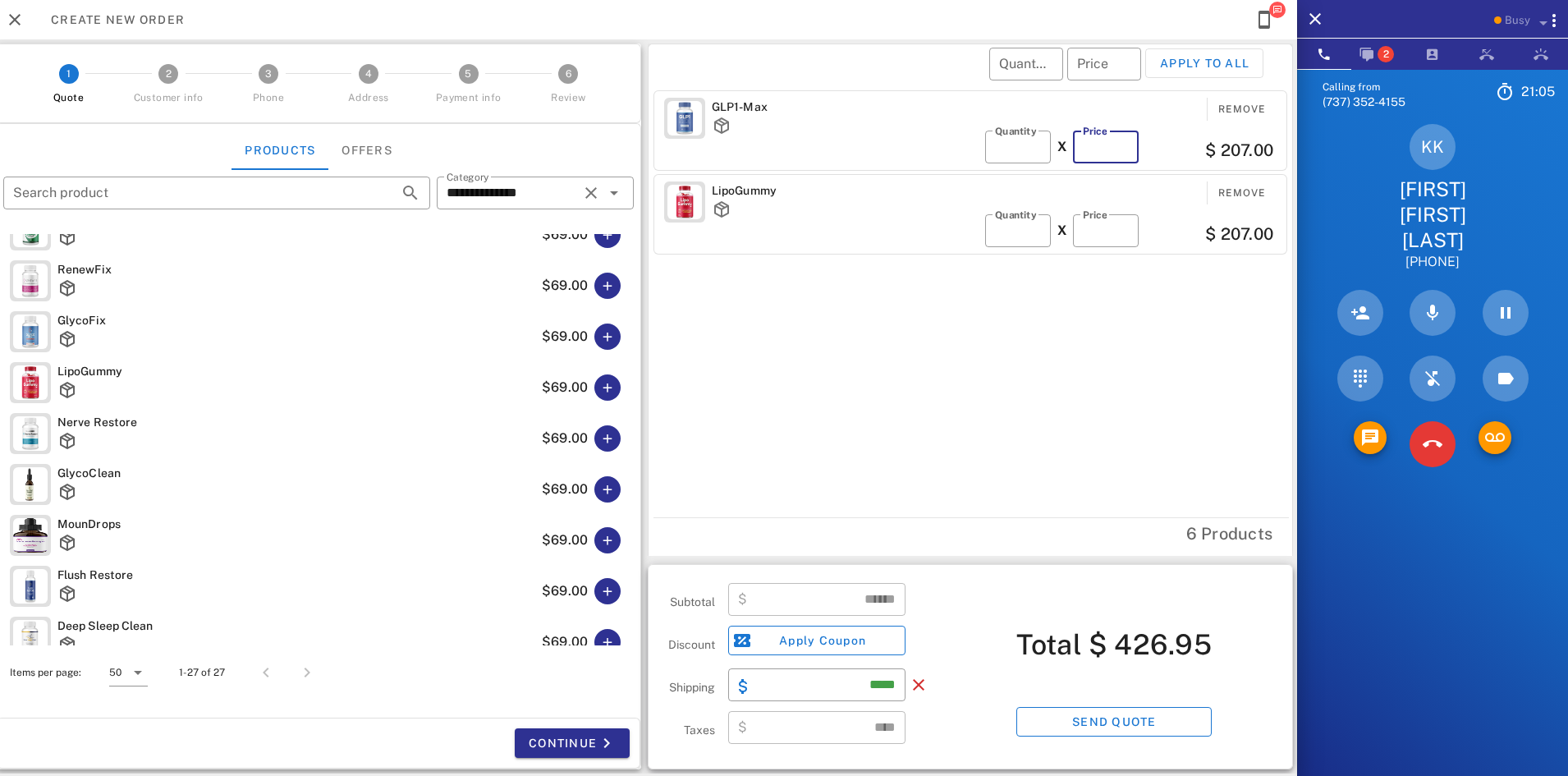 type on "*" 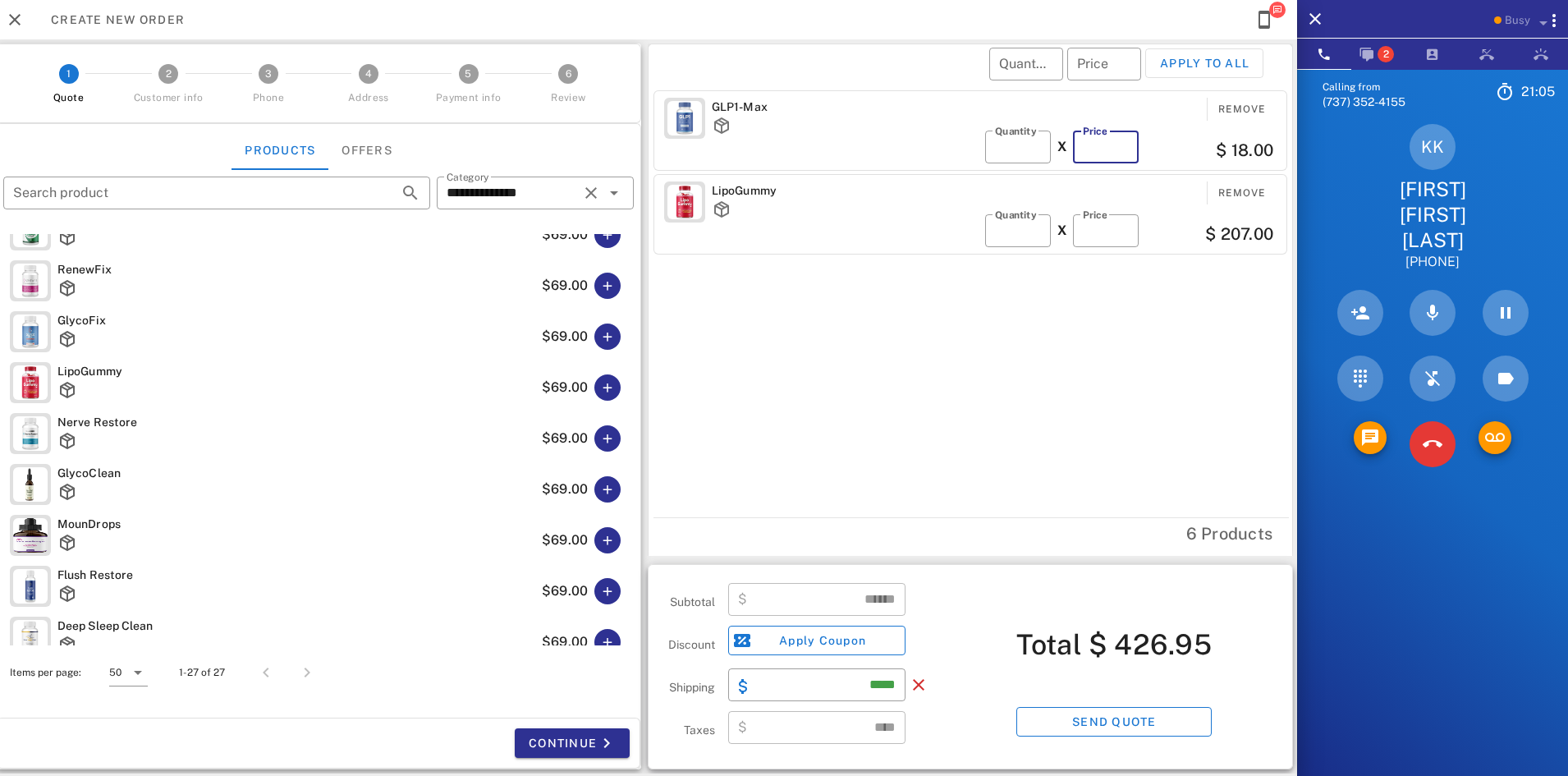type 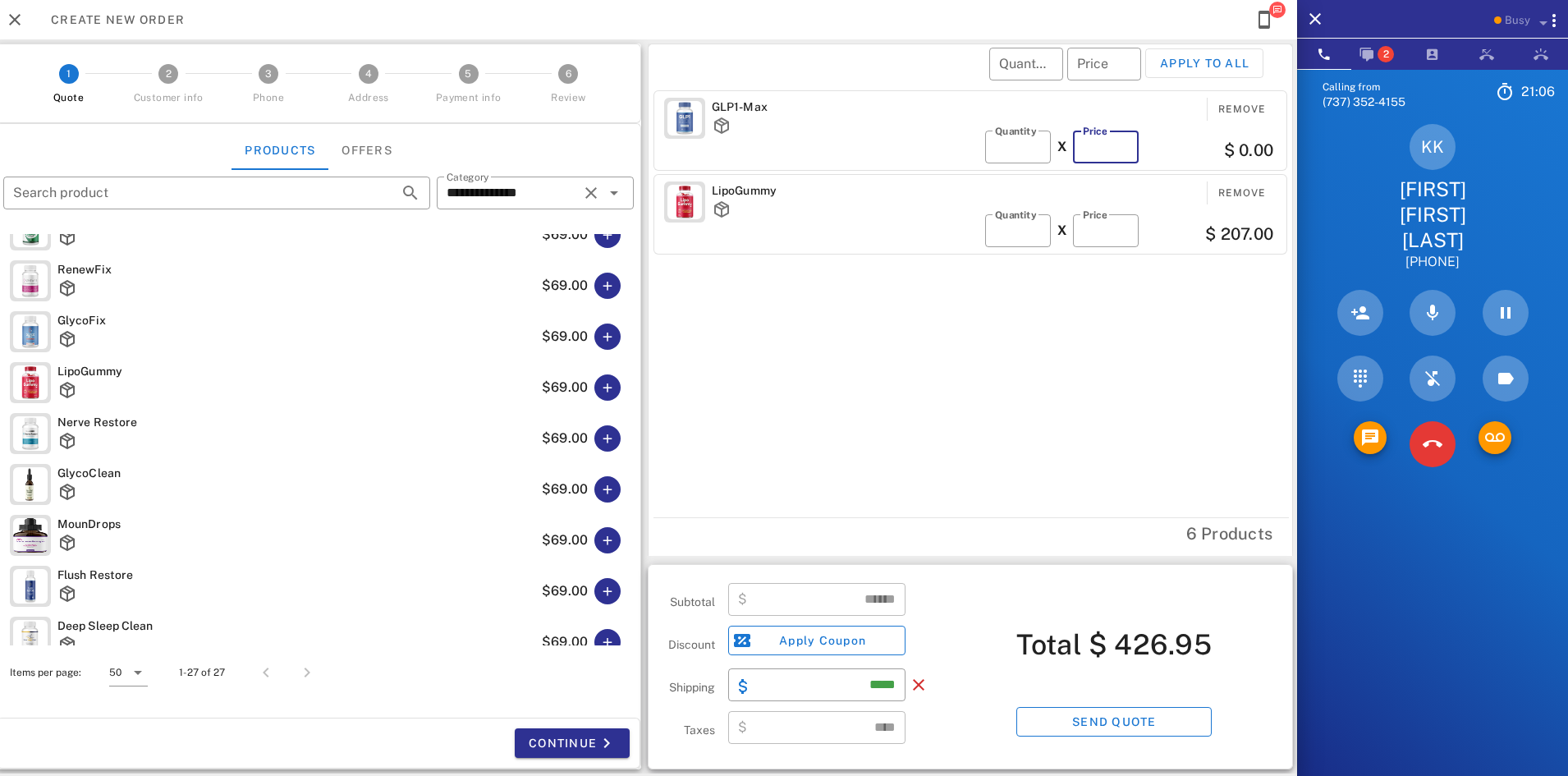 type on "******" 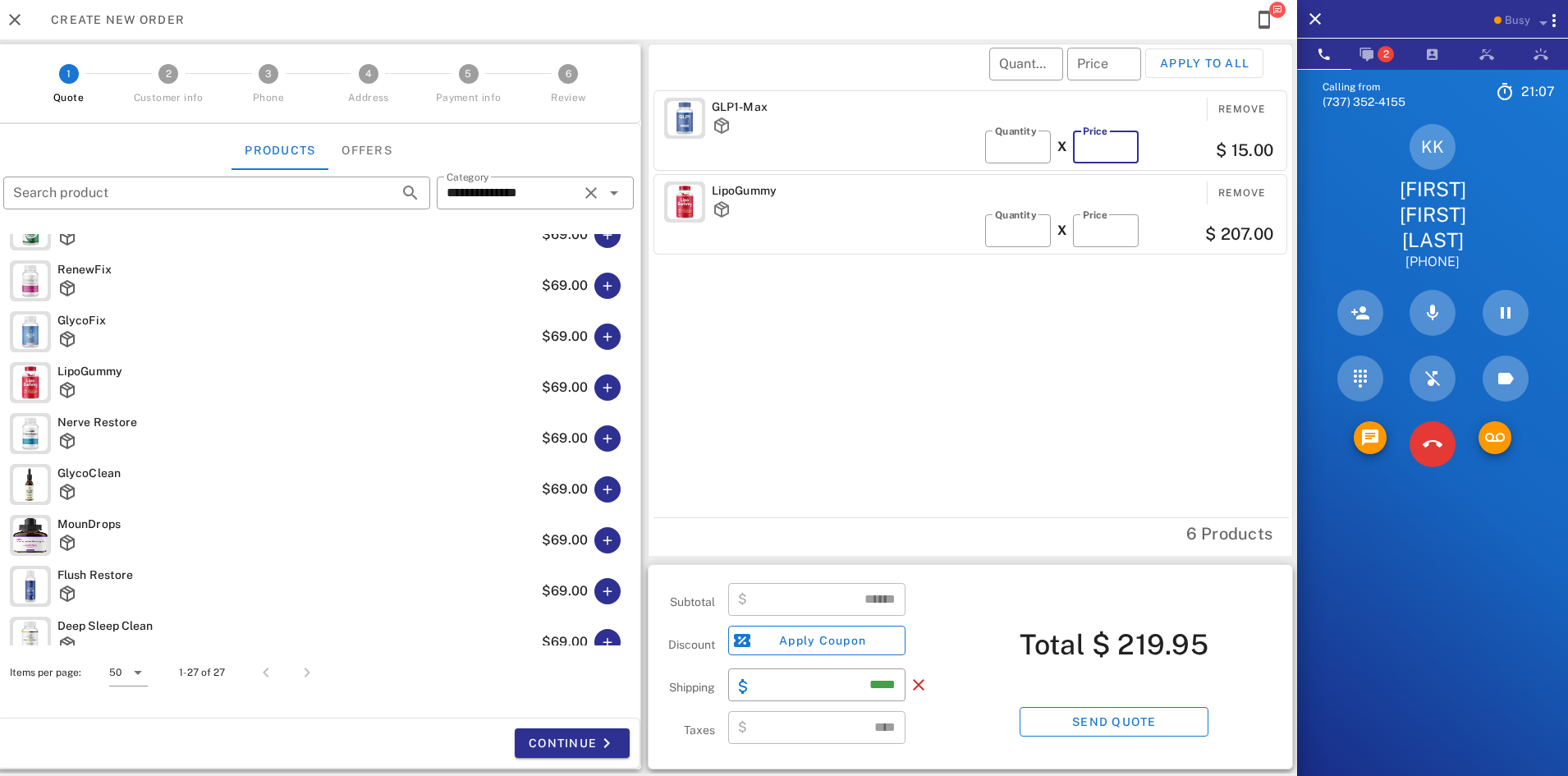 type on "**" 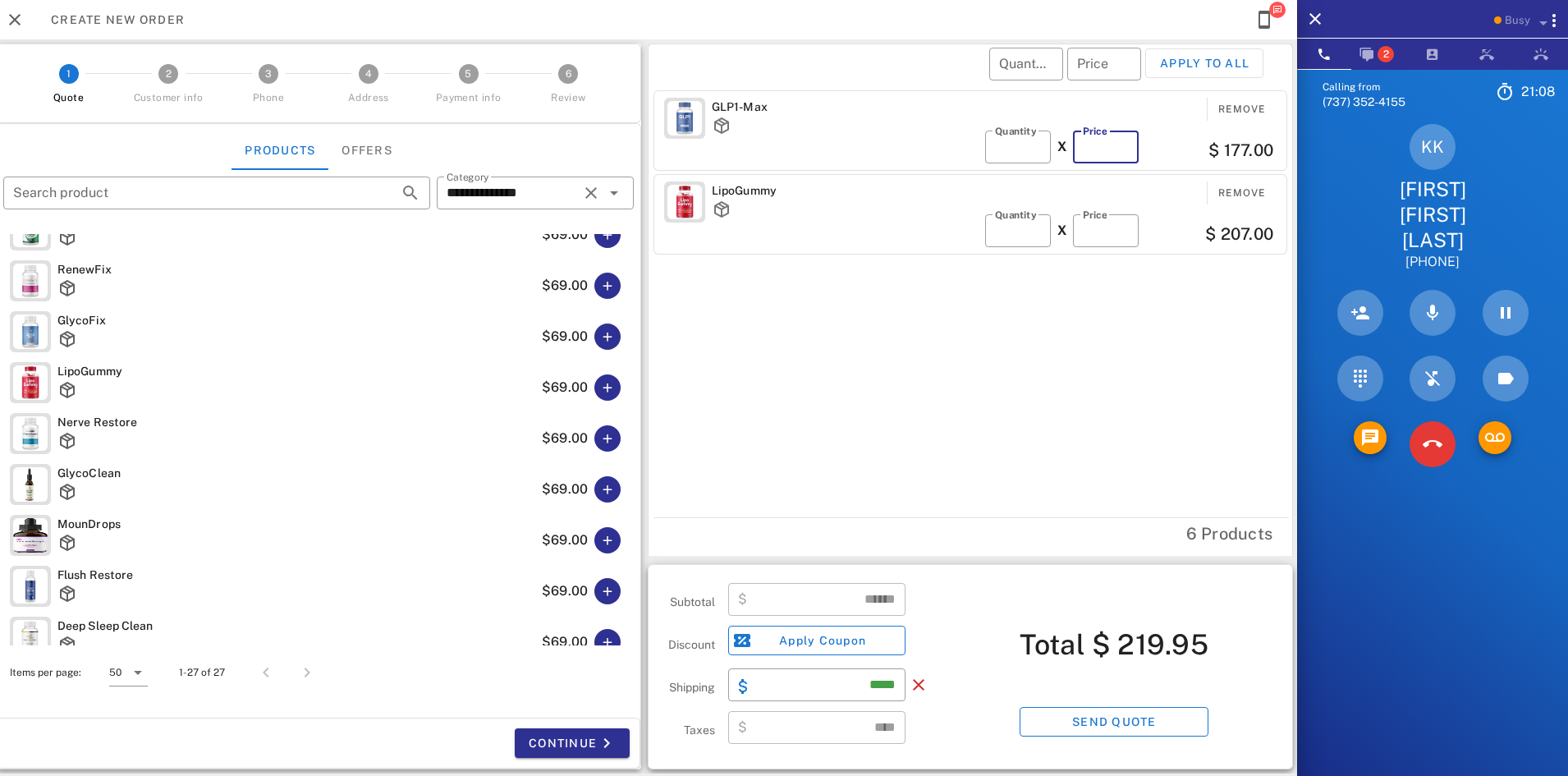 type on "******" 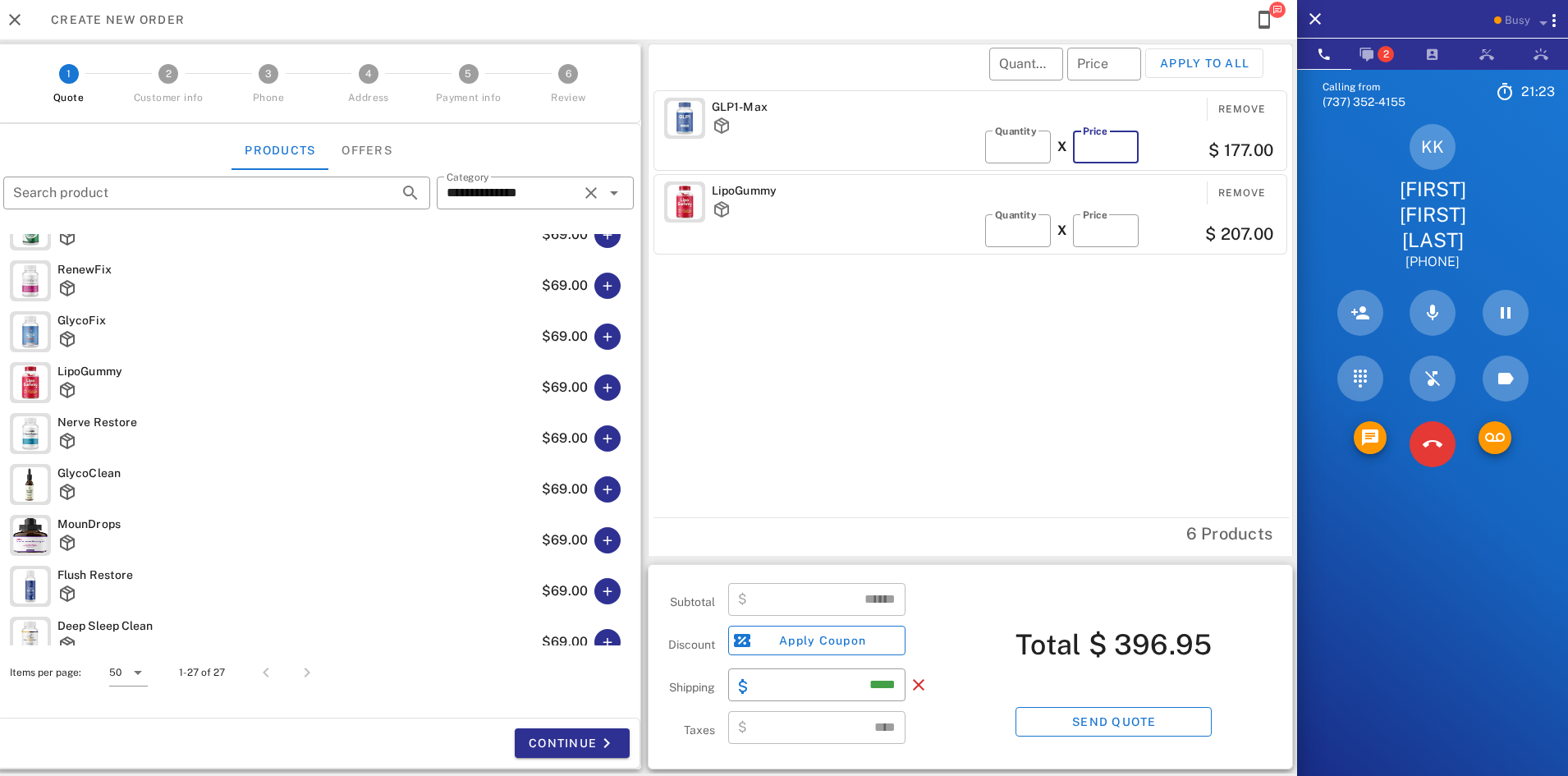 type on "**" 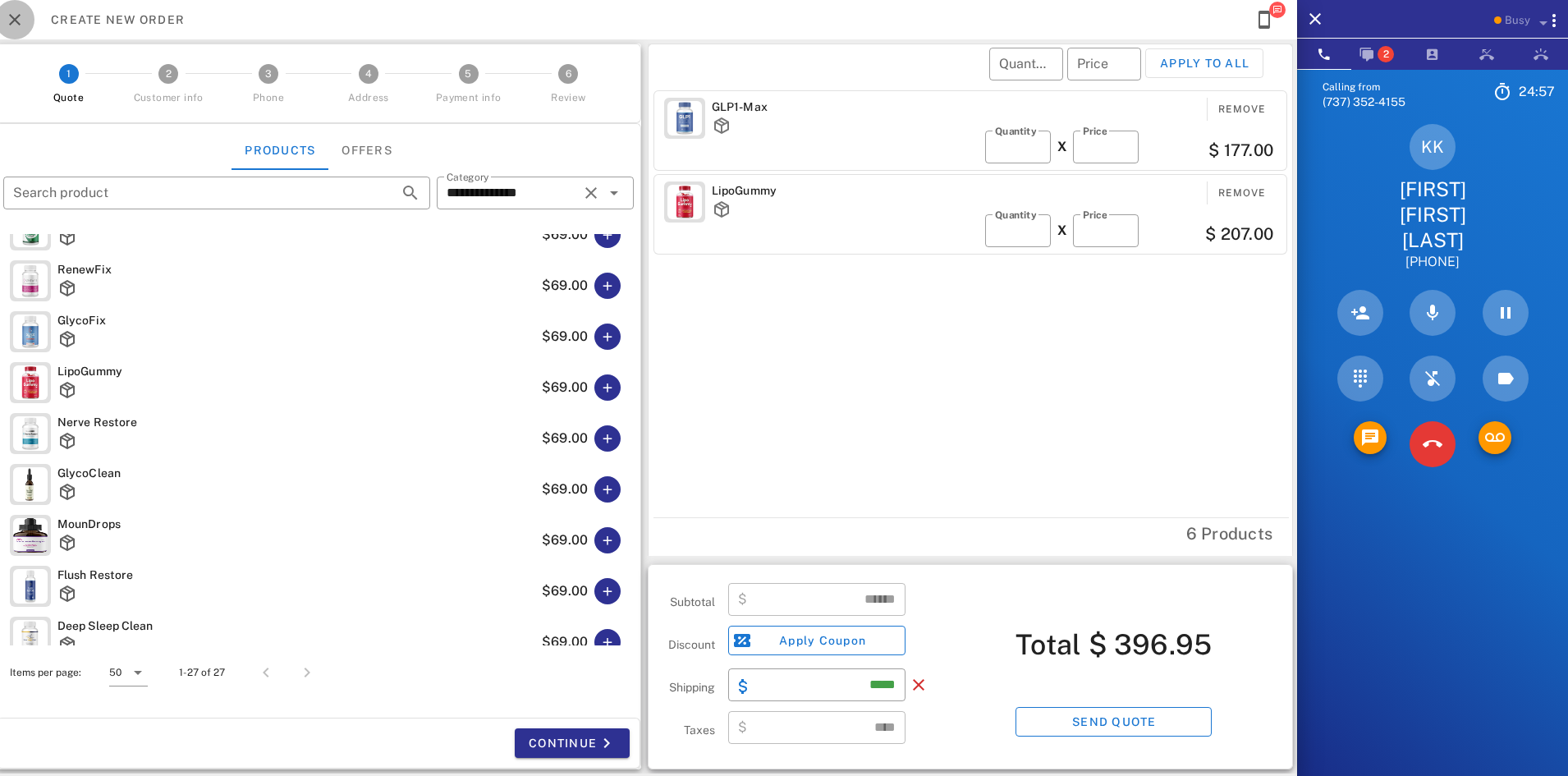 click at bounding box center [15, 20] 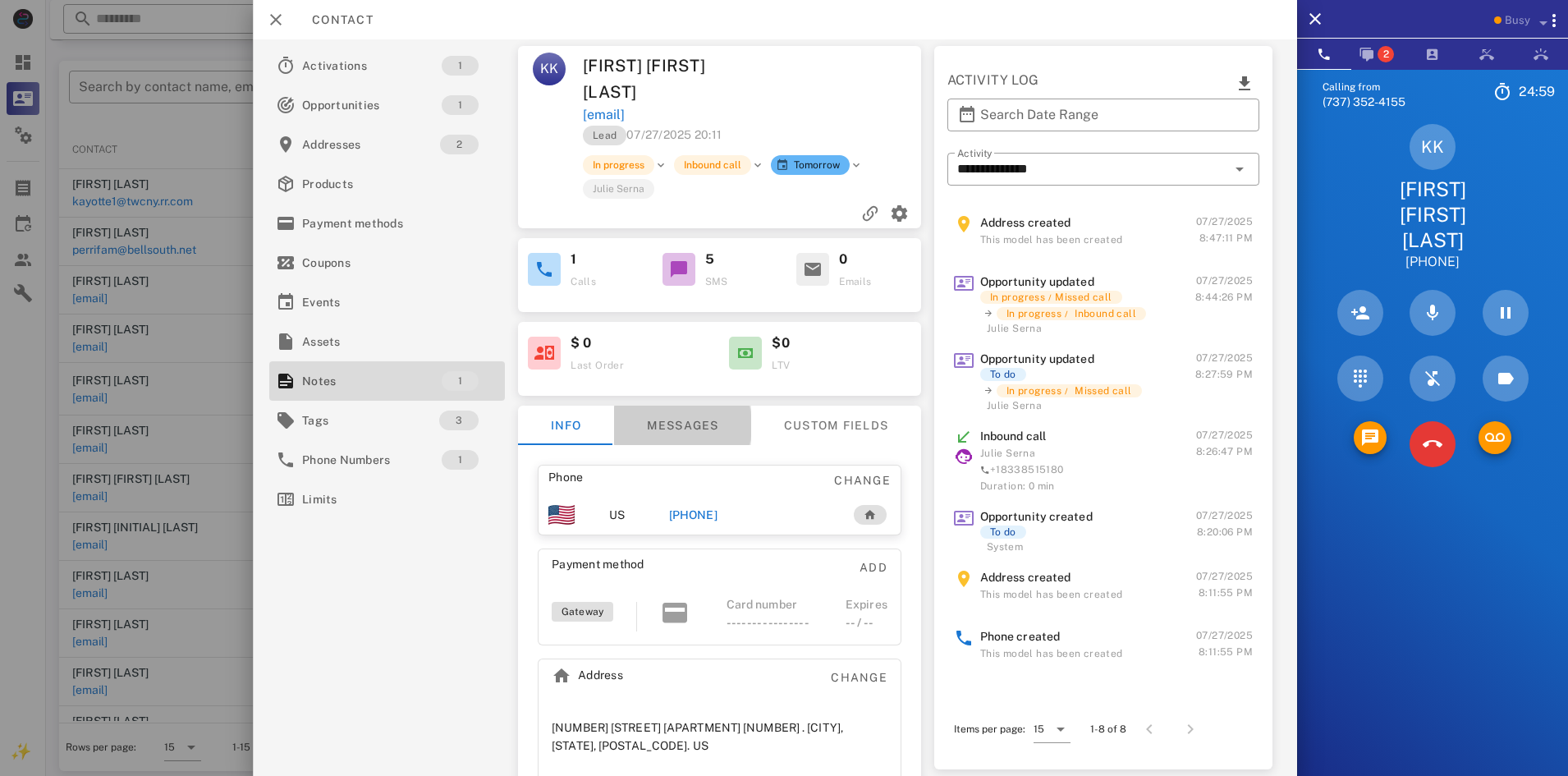 click on "Messages" at bounding box center (682, 425) 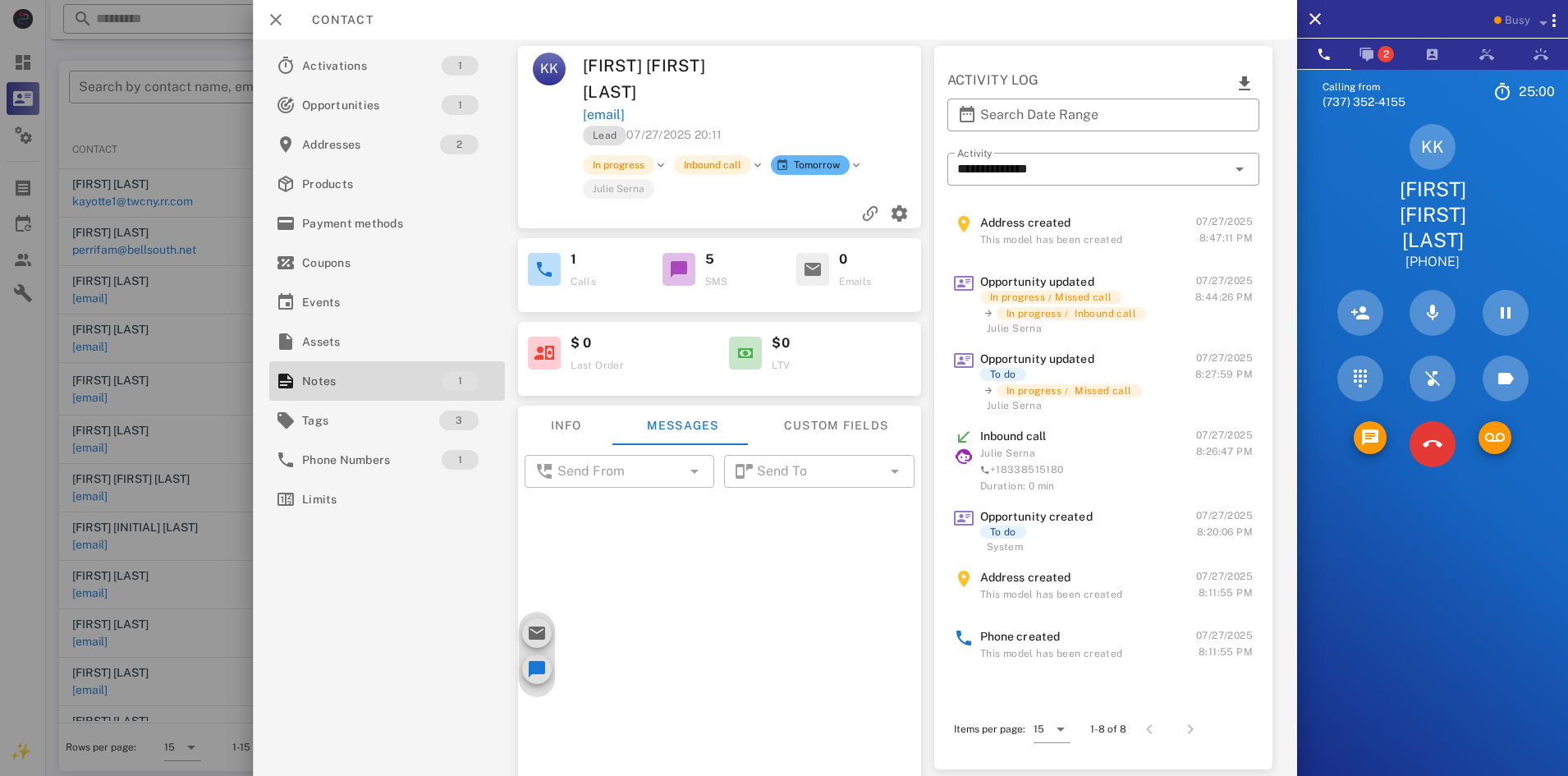 scroll, scrollTop: 374, scrollLeft: 0, axis: vertical 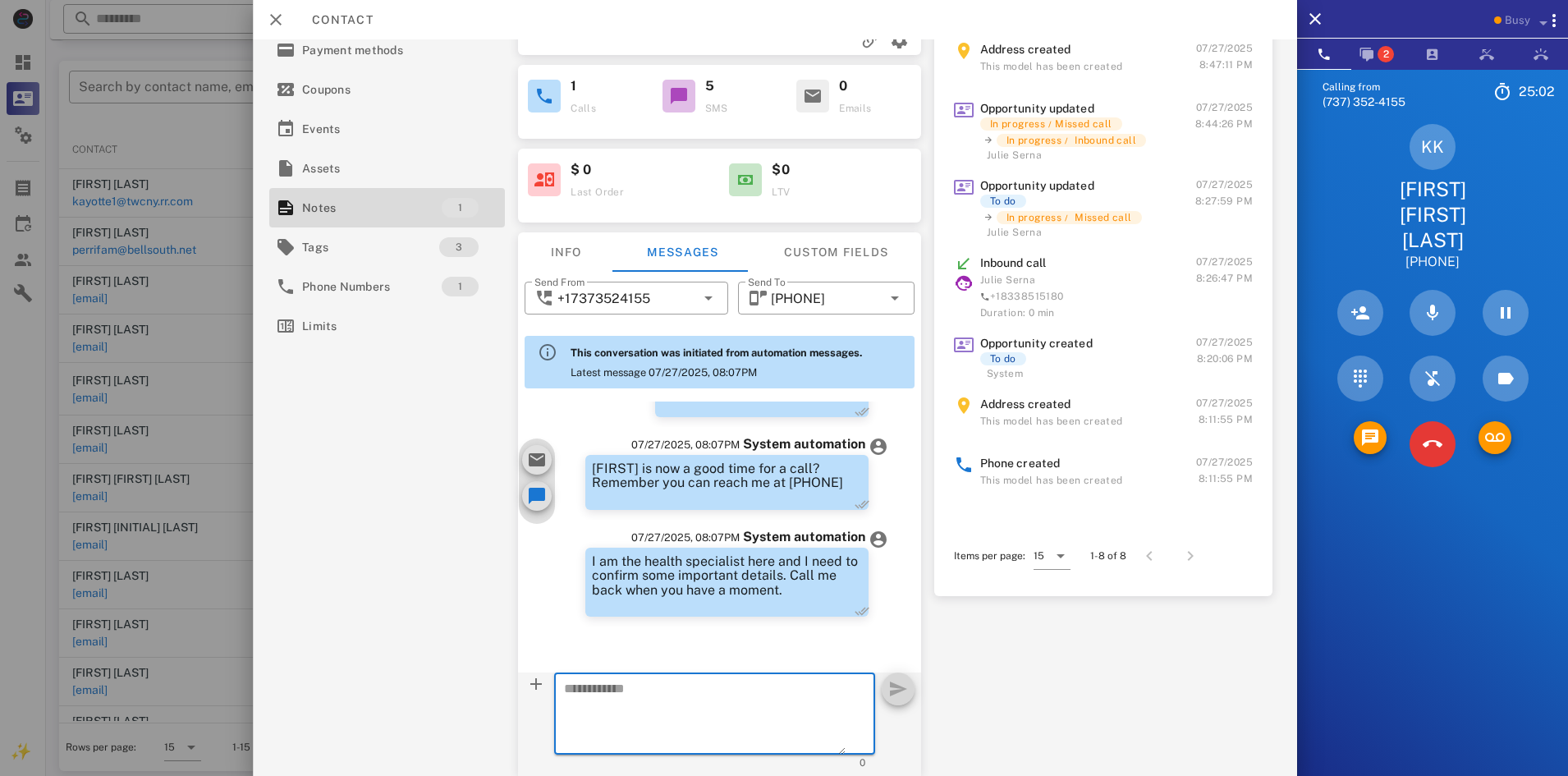 click at bounding box center [704, 716] 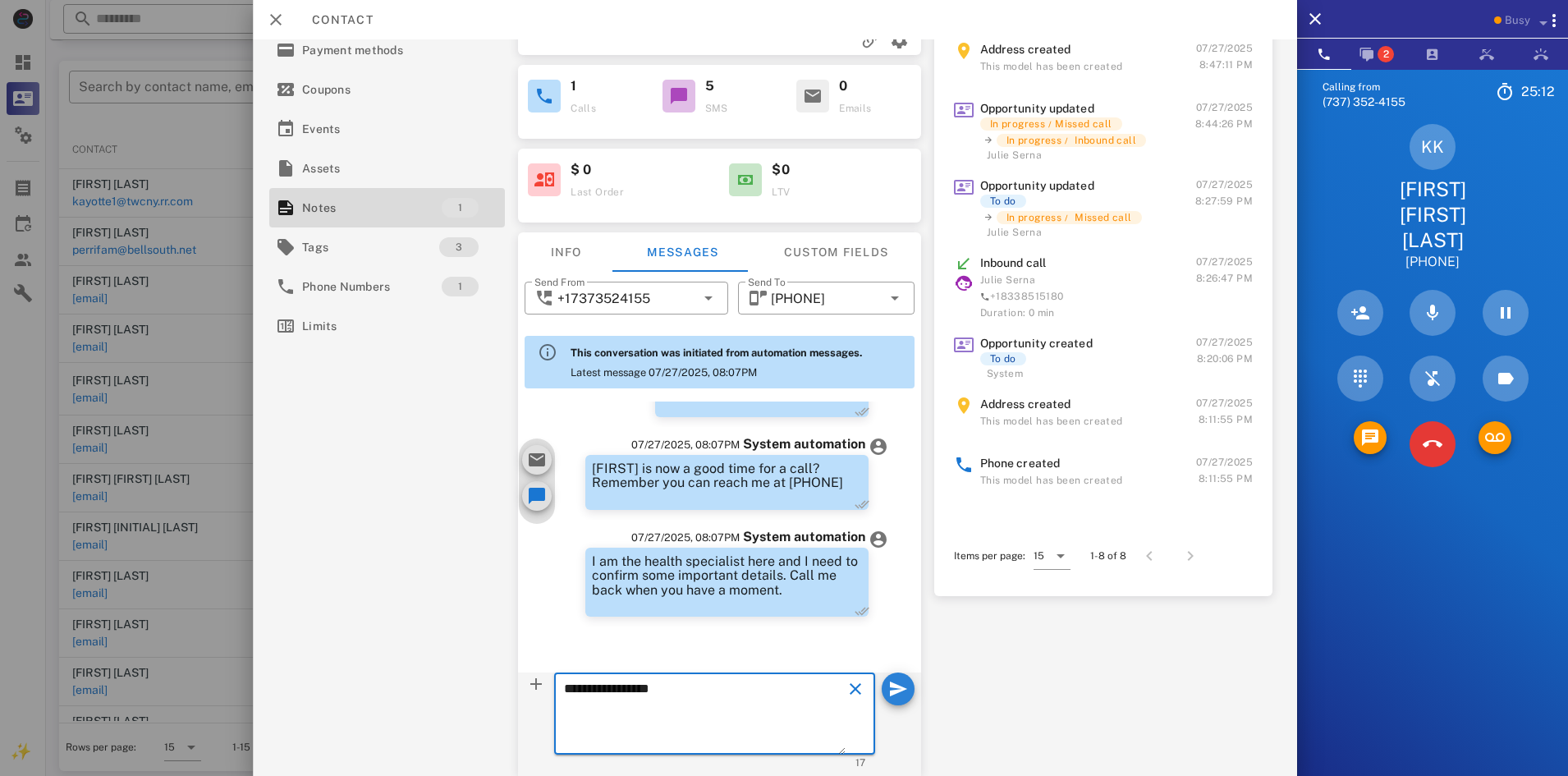 type on "**********" 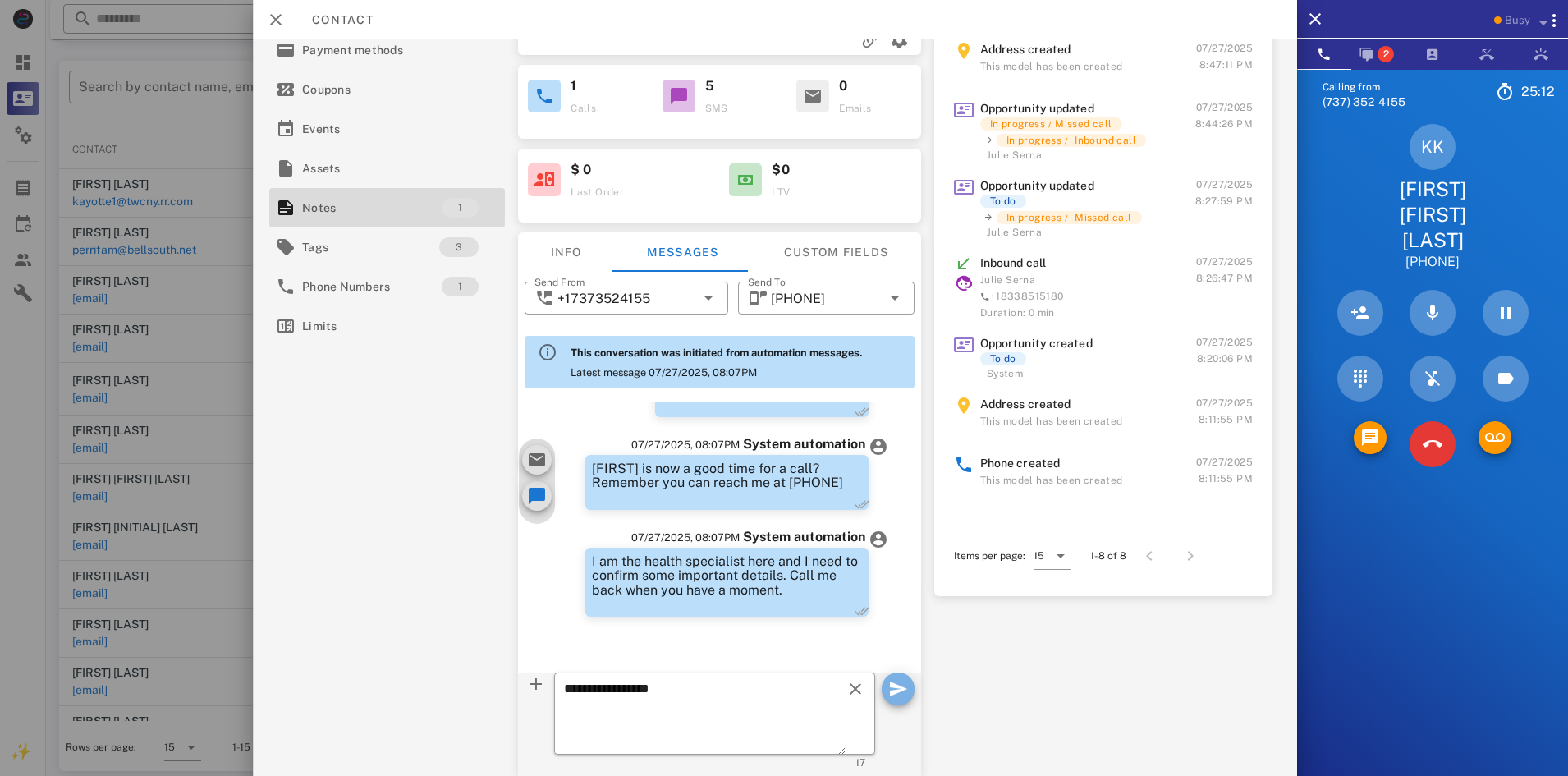 click at bounding box center [898, 689] 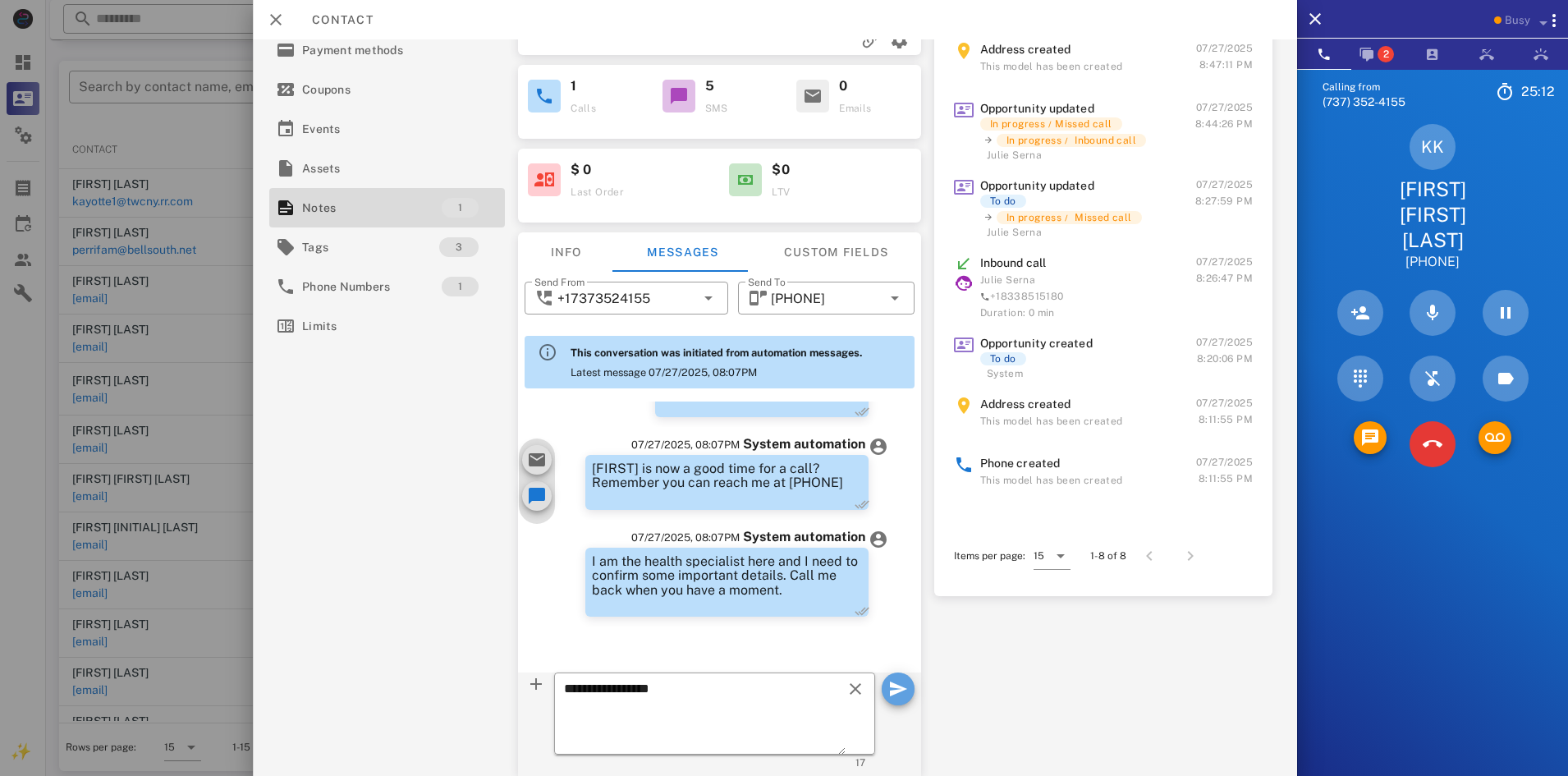 type 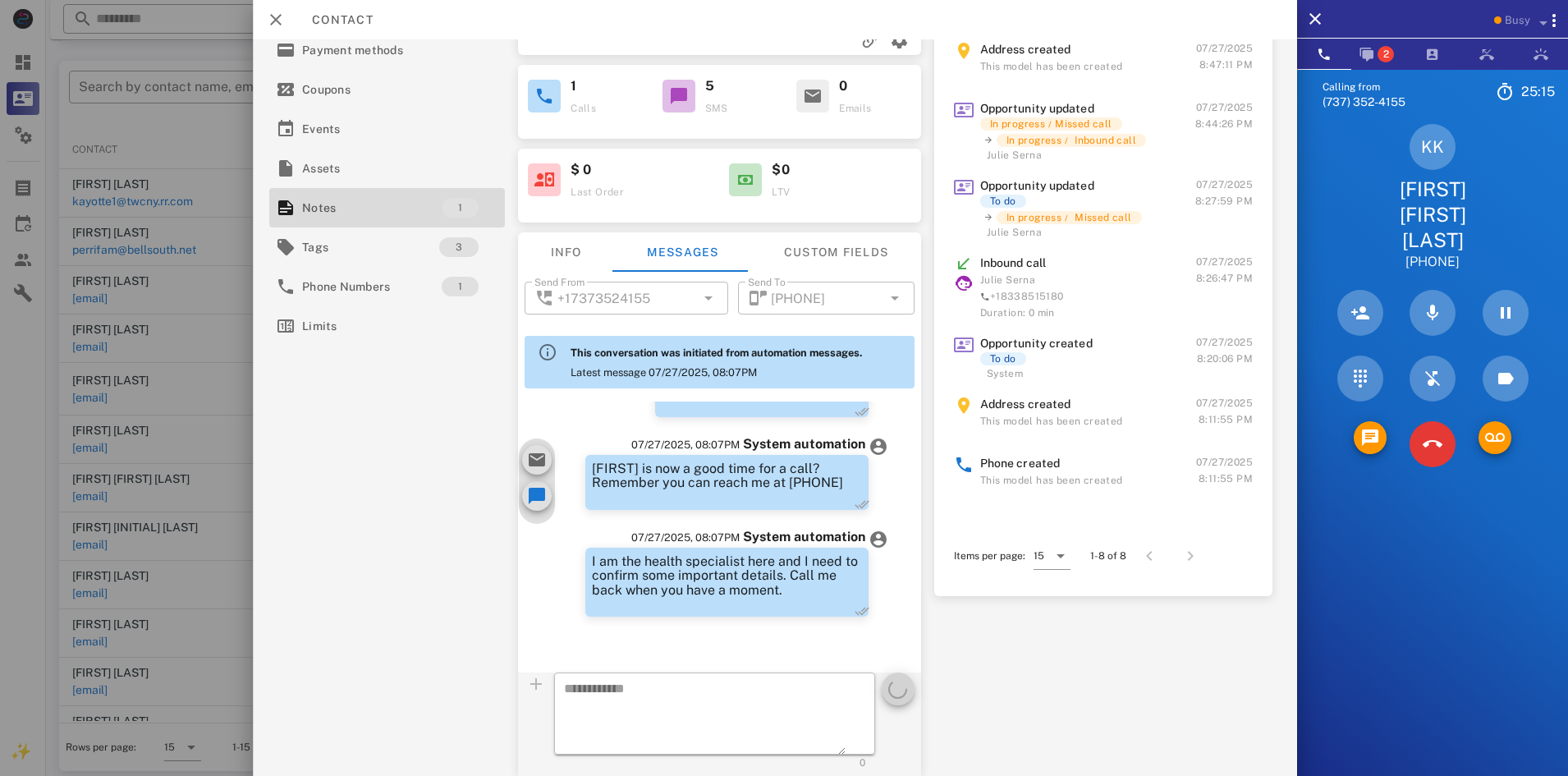 scroll, scrollTop: 121, scrollLeft: 0, axis: vertical 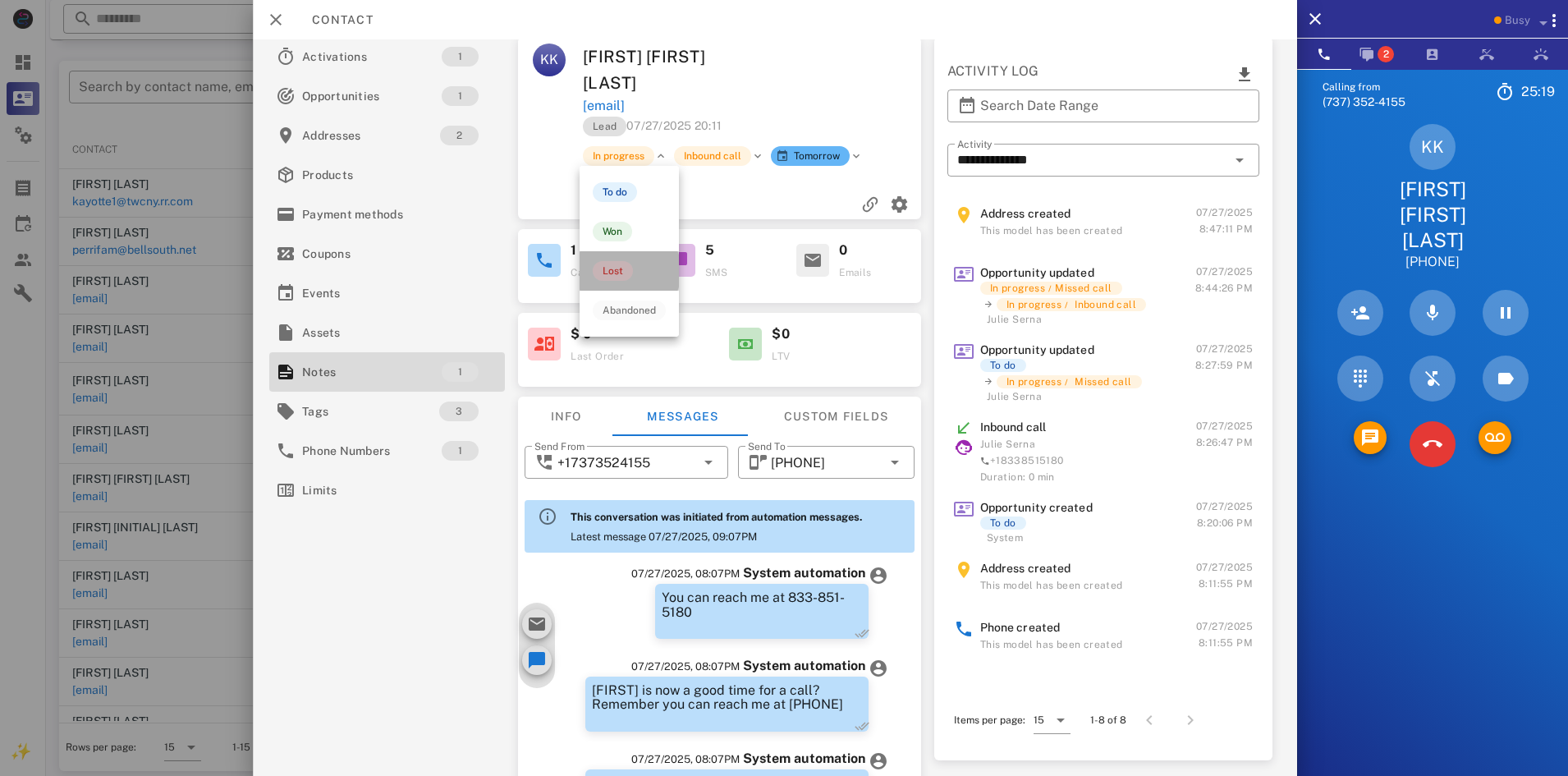 click on "Lost" at bounding box center [612, 271] 